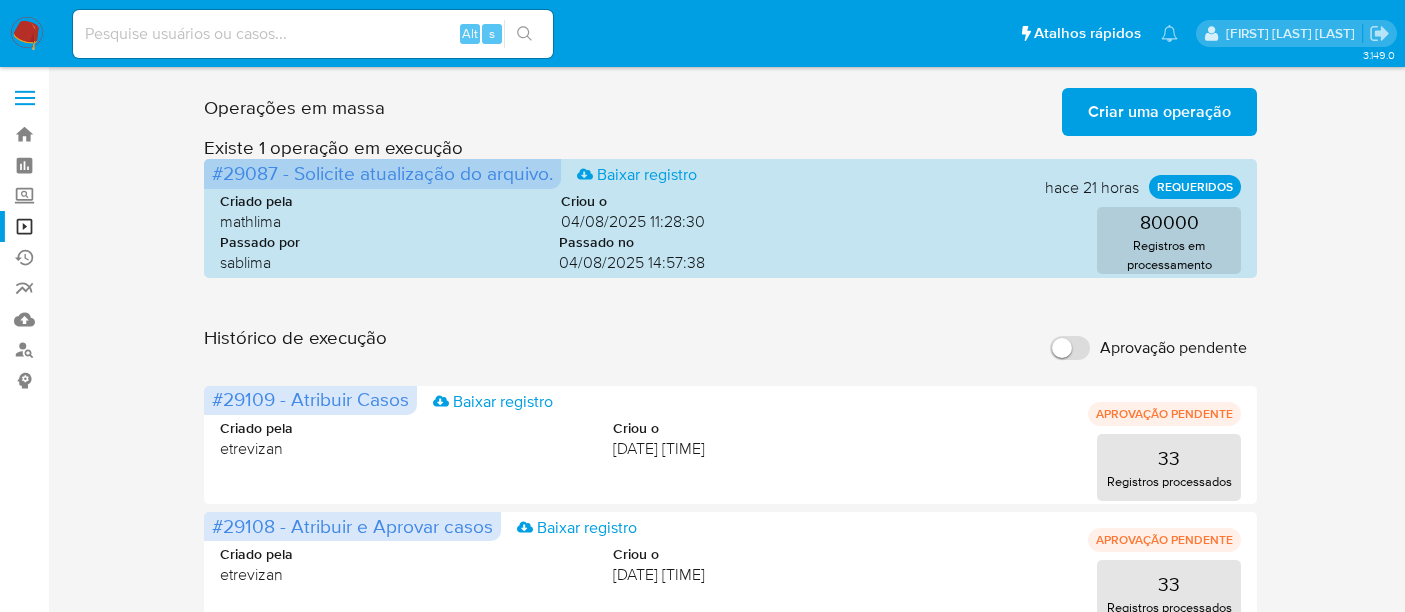scroll, scrollTop: 666, scrollLeft: 0, axis: vertical 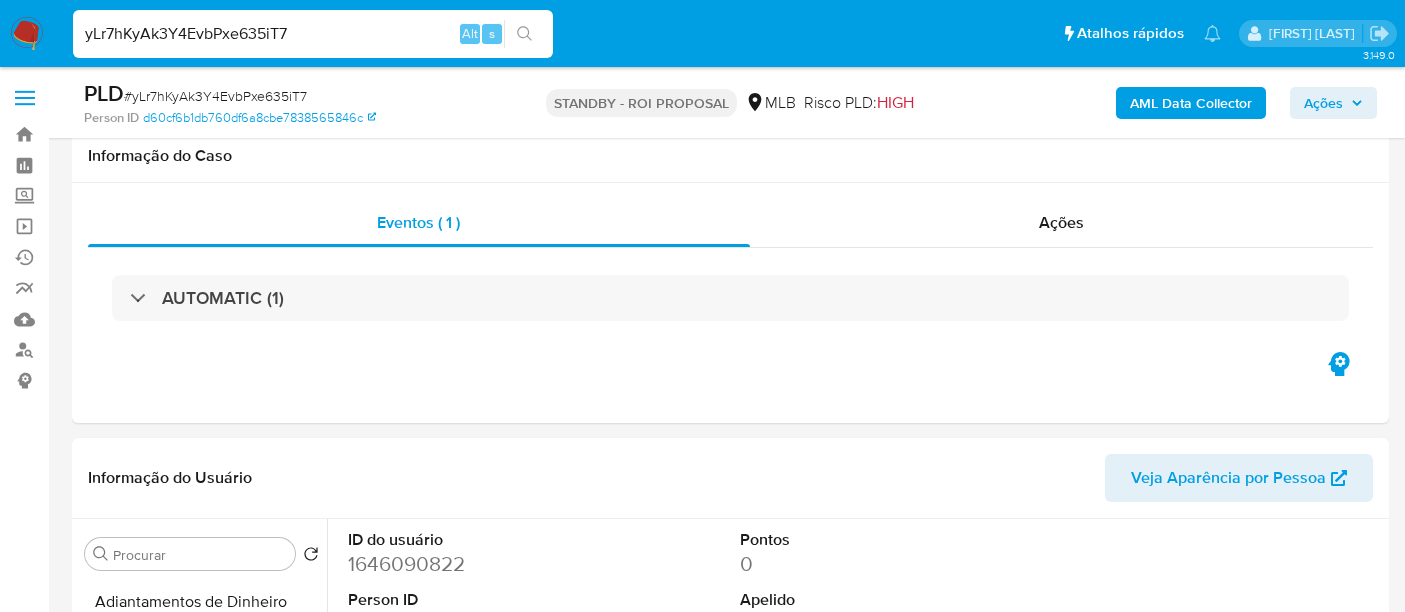 select on "10" 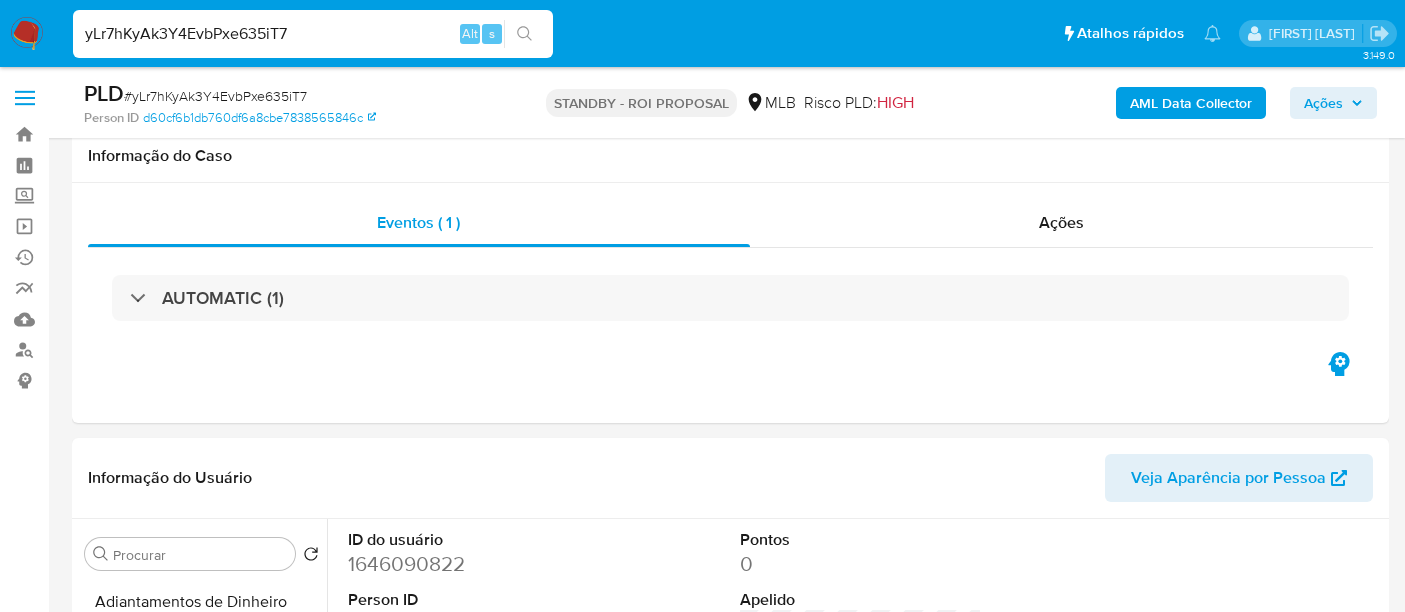 scroll, scrollTop: 333, scrollLeft: 0, axis: vertical 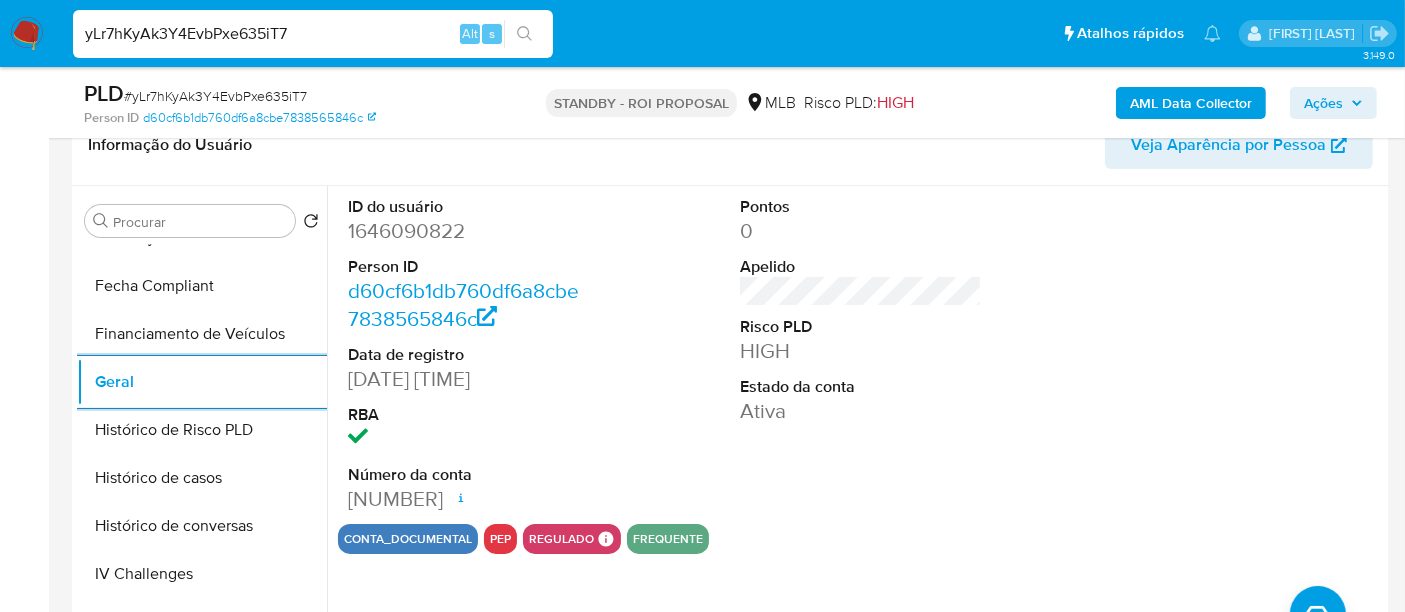 click at bounding box center (27, 34) 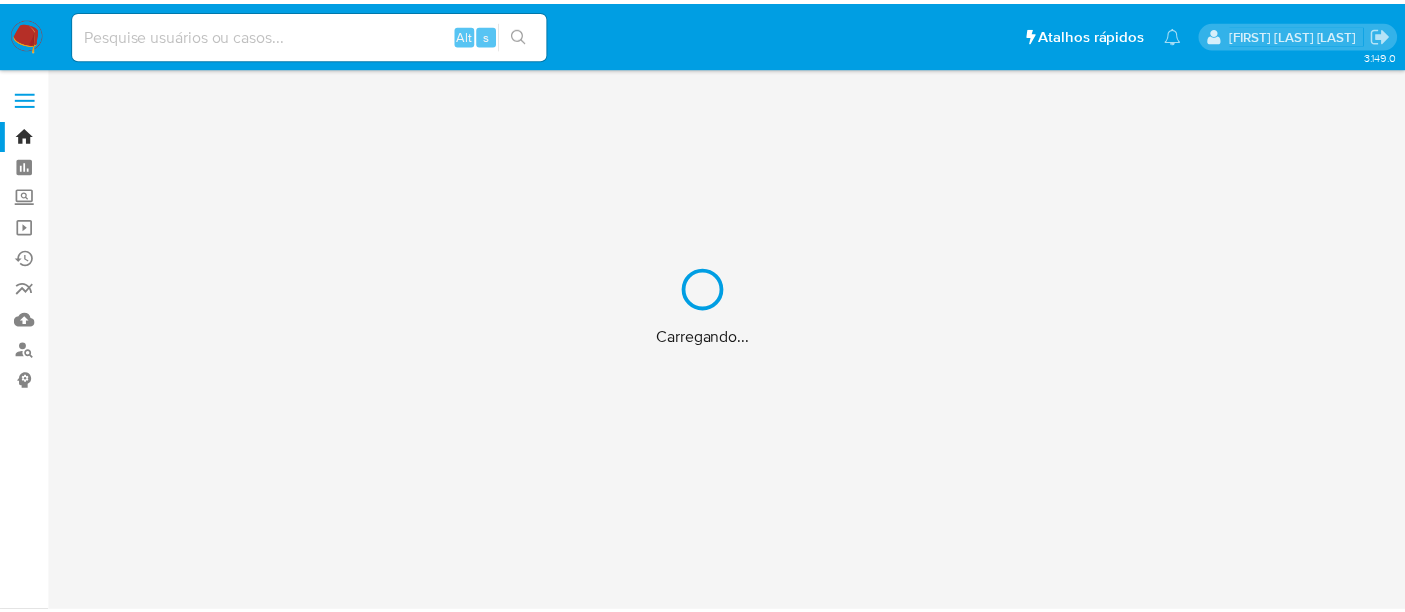 scroll, scrollTop: 0, scrollLeft: 0, axis: both 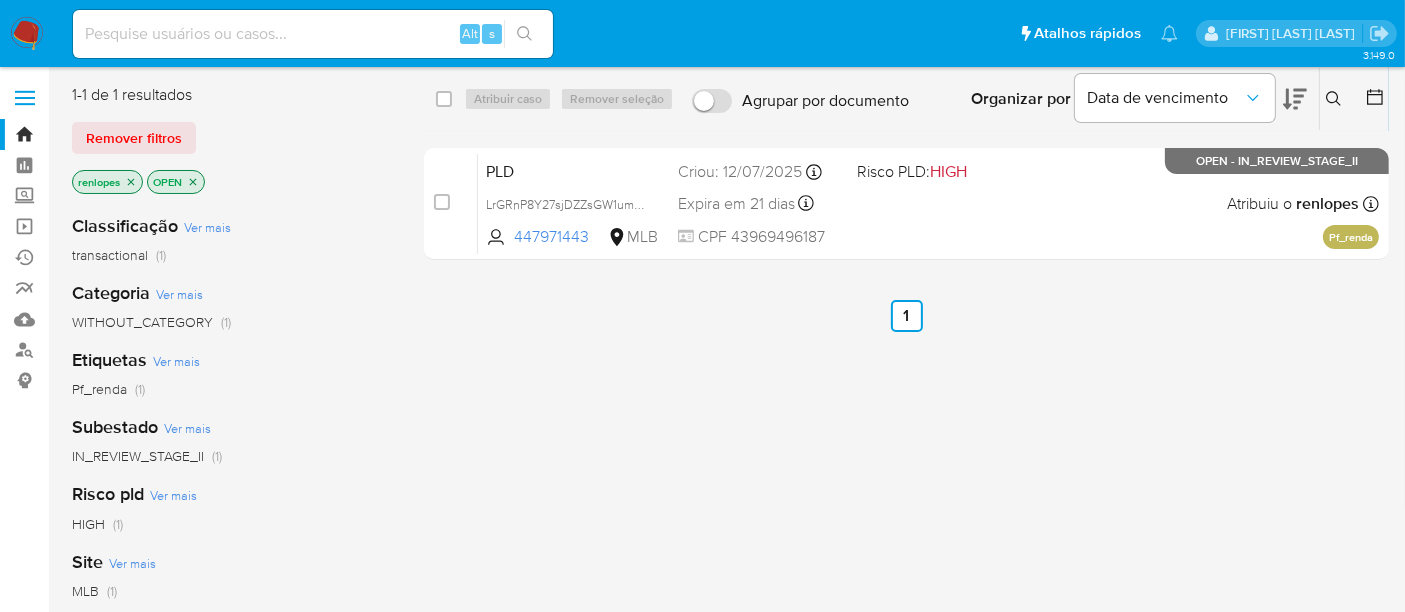 click at bounding box center [313, 34] 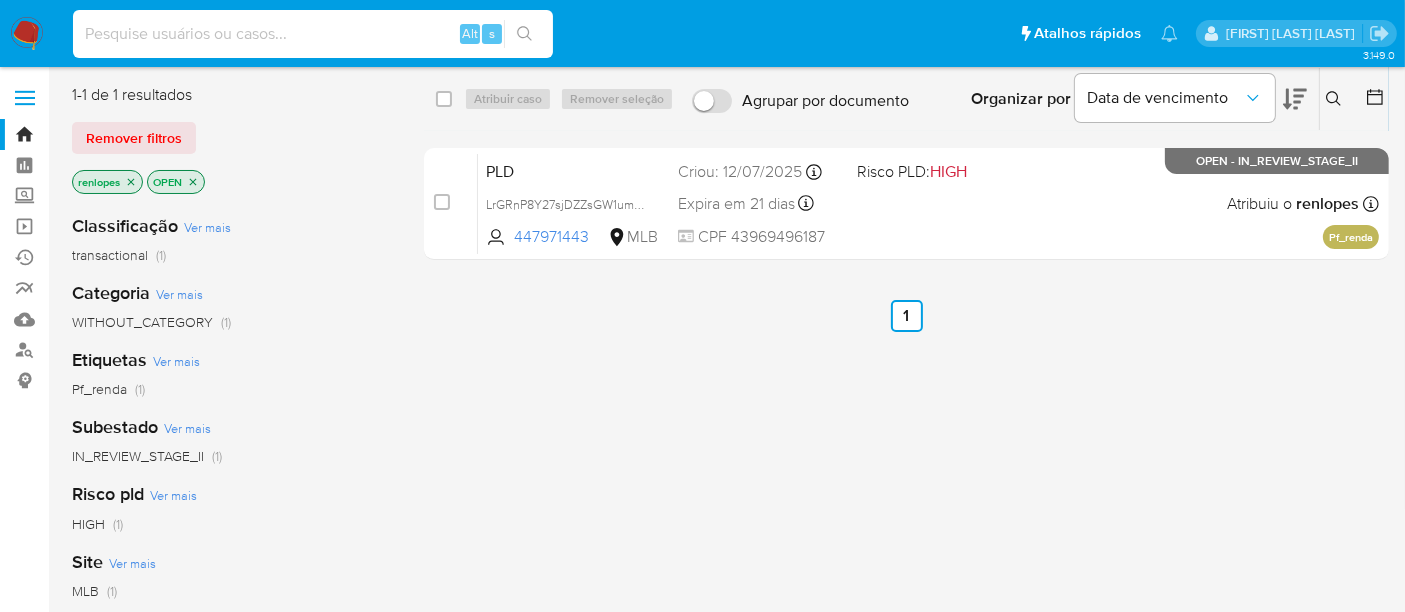 paste on "FJkkG09U7Ecqr9YrGvp7oV93" 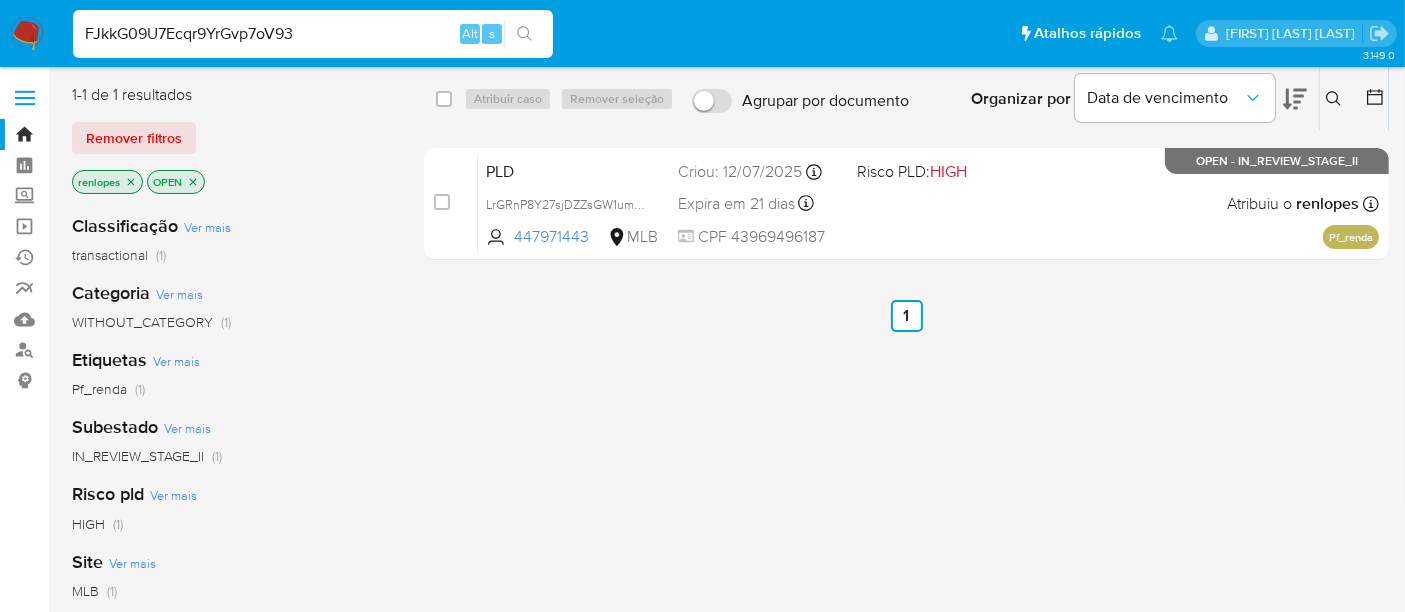 type on "FJkkG09U7Ecqr9YrGvp7oV93" 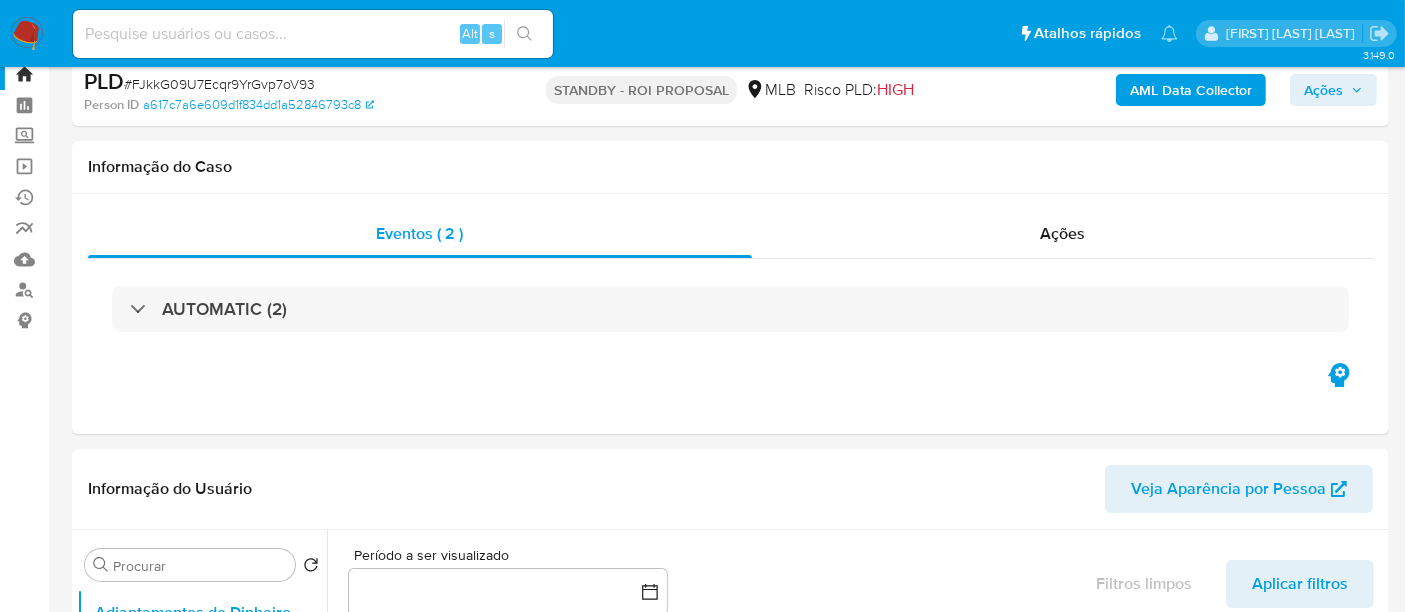 select on "10" 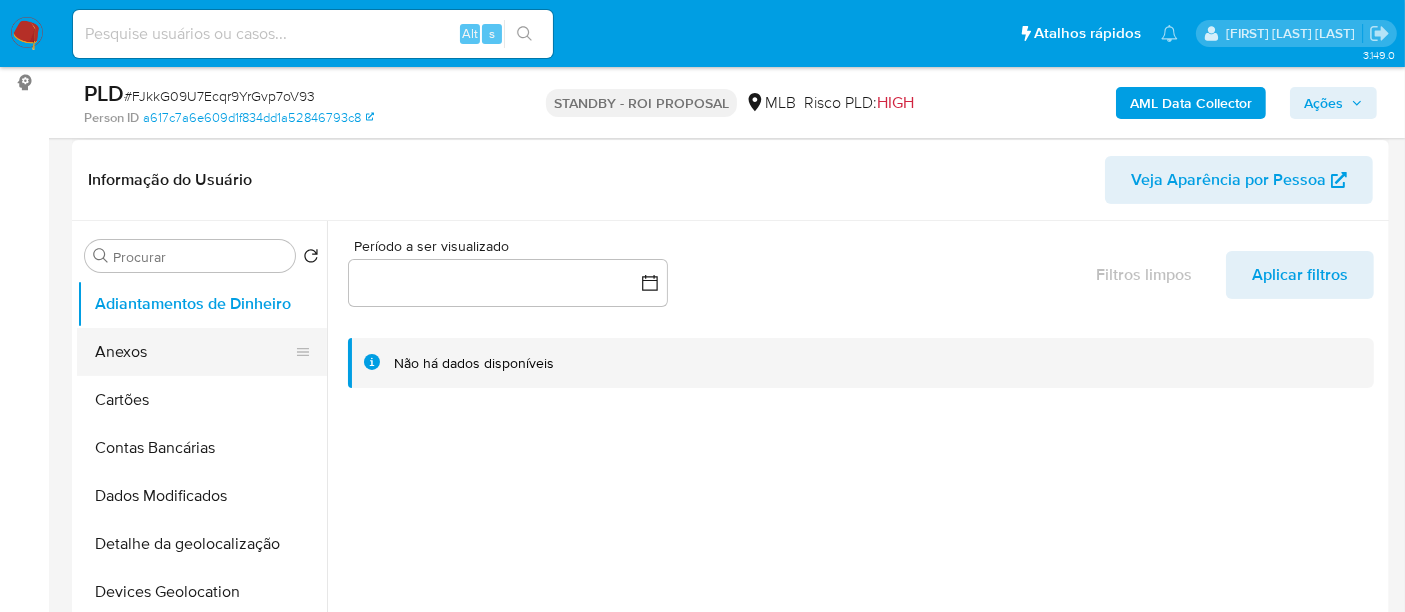 scroll, scrollTop: 333, scrollLeft: 0, axis: vertical 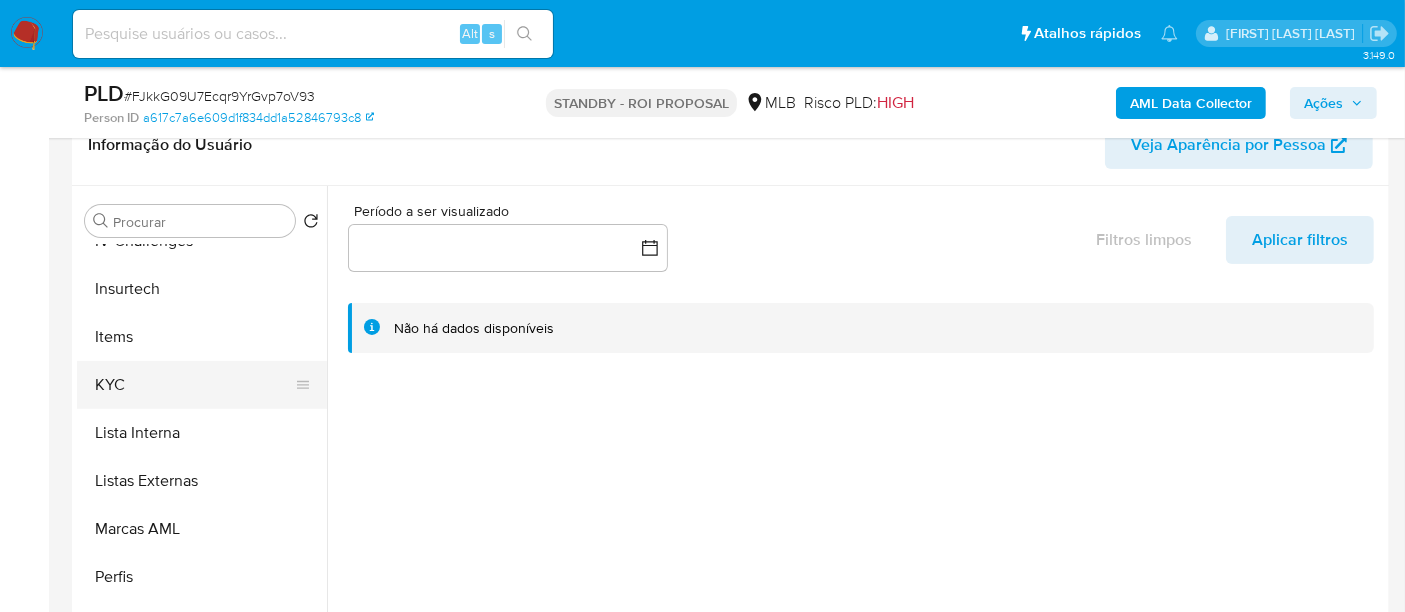 click on "KYC" at bounding box center [194, 385] 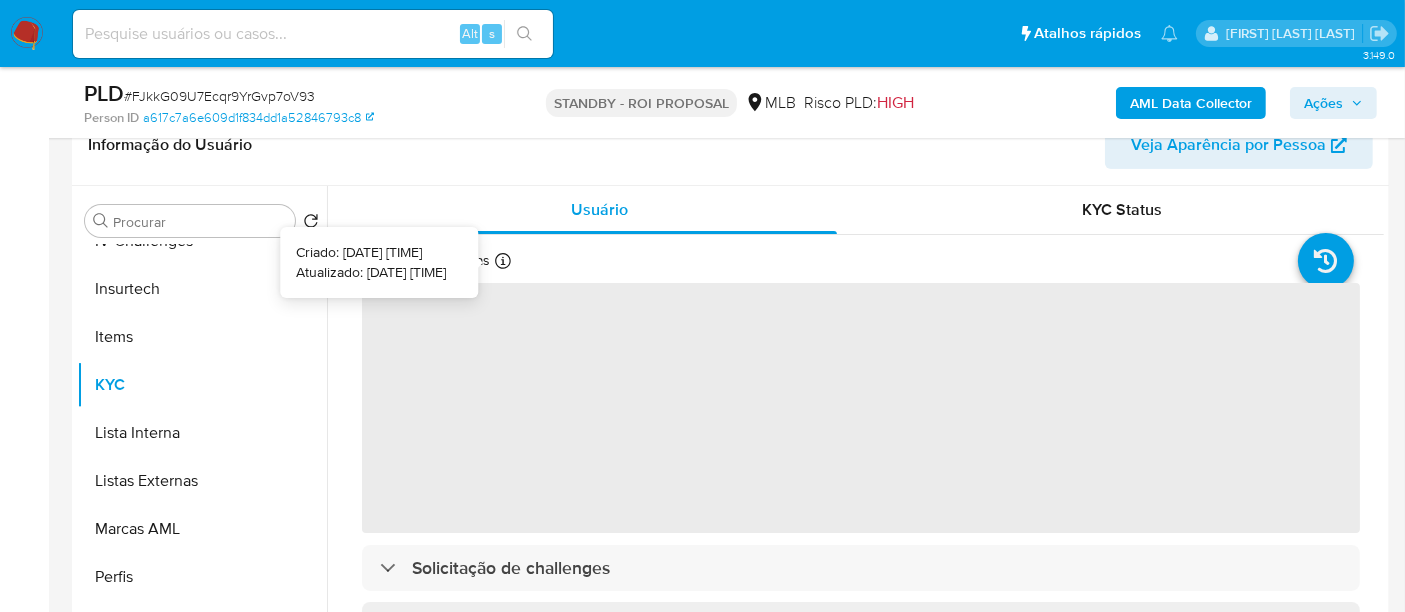 type 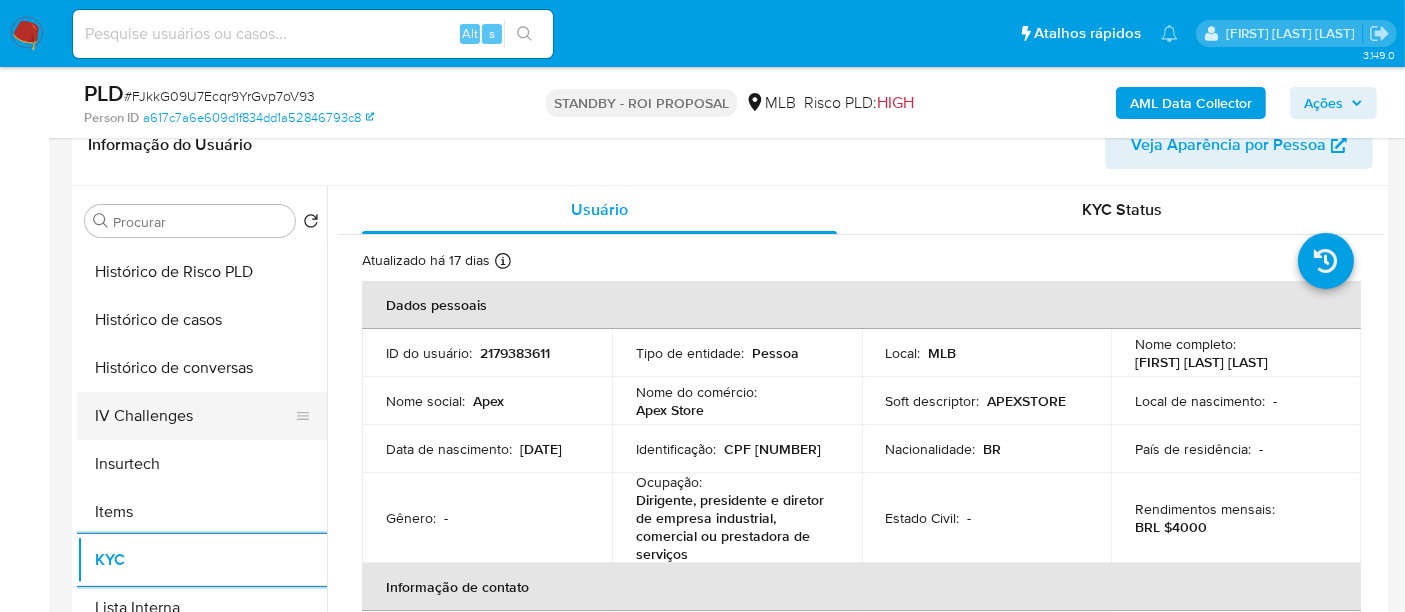 scroll, scrollTop: 622, scrollLeft: 0, axis: vertical 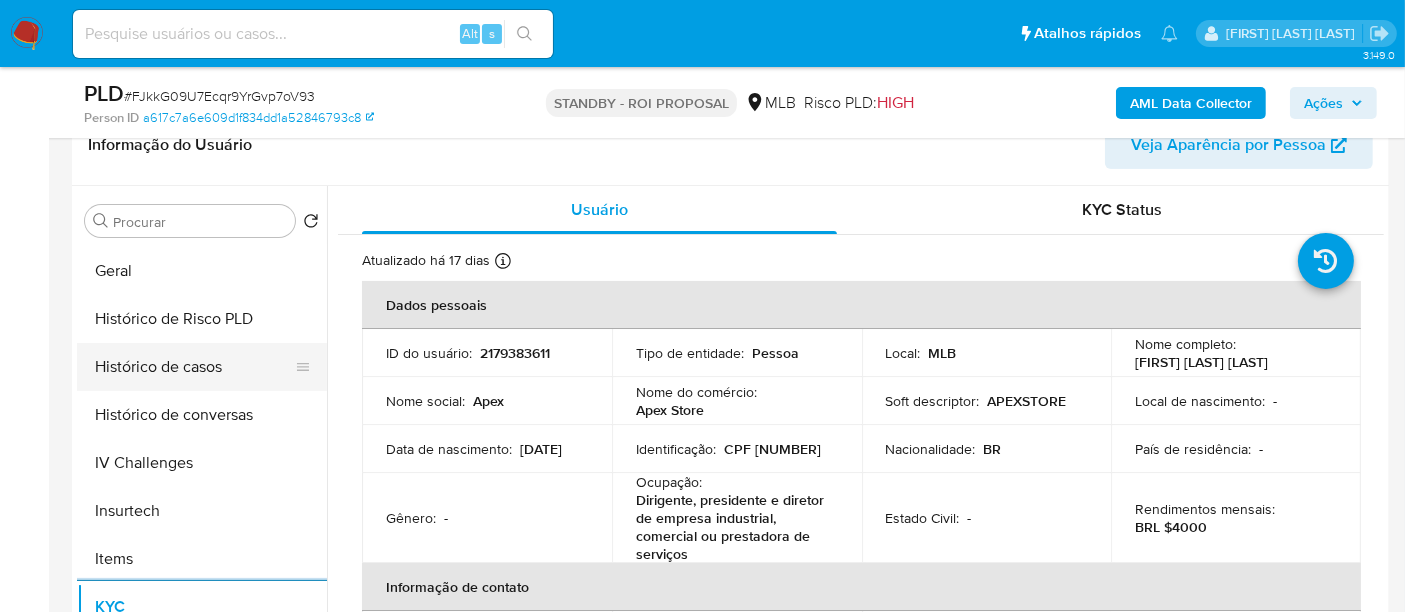 click on "Histórico de casos" at bounding box center [194, 367] 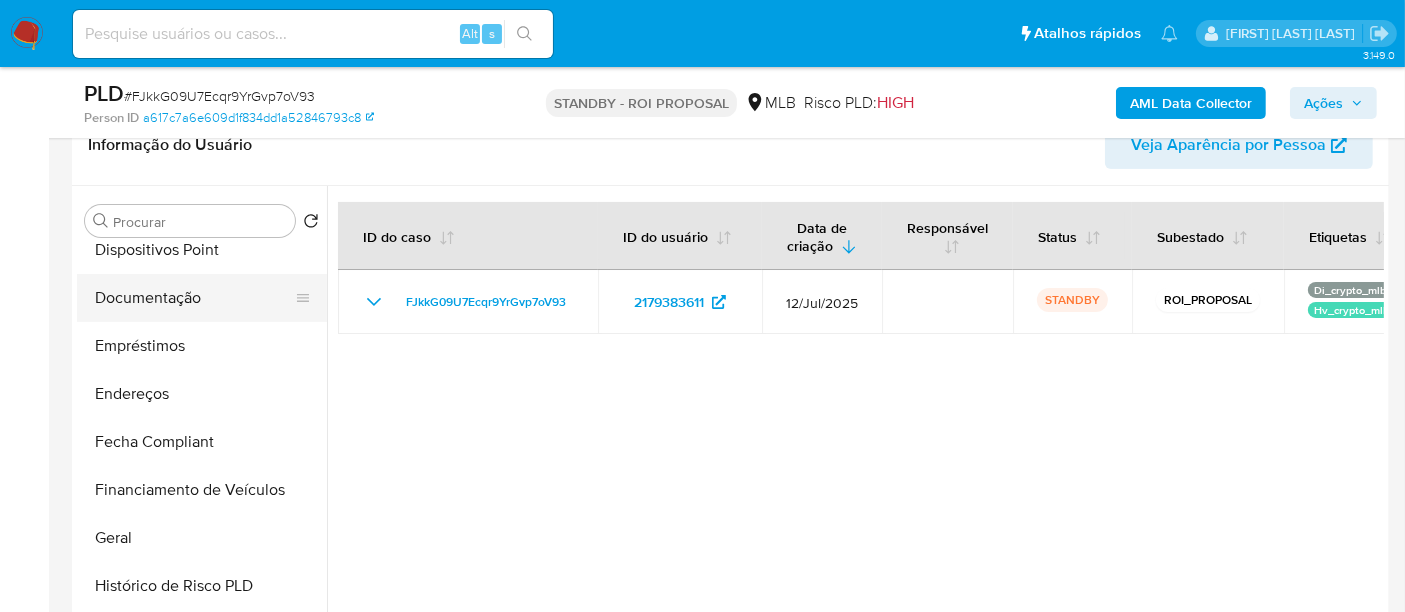 scroll, scrollTop: 288, scrollLeft: 0, axis: vertical 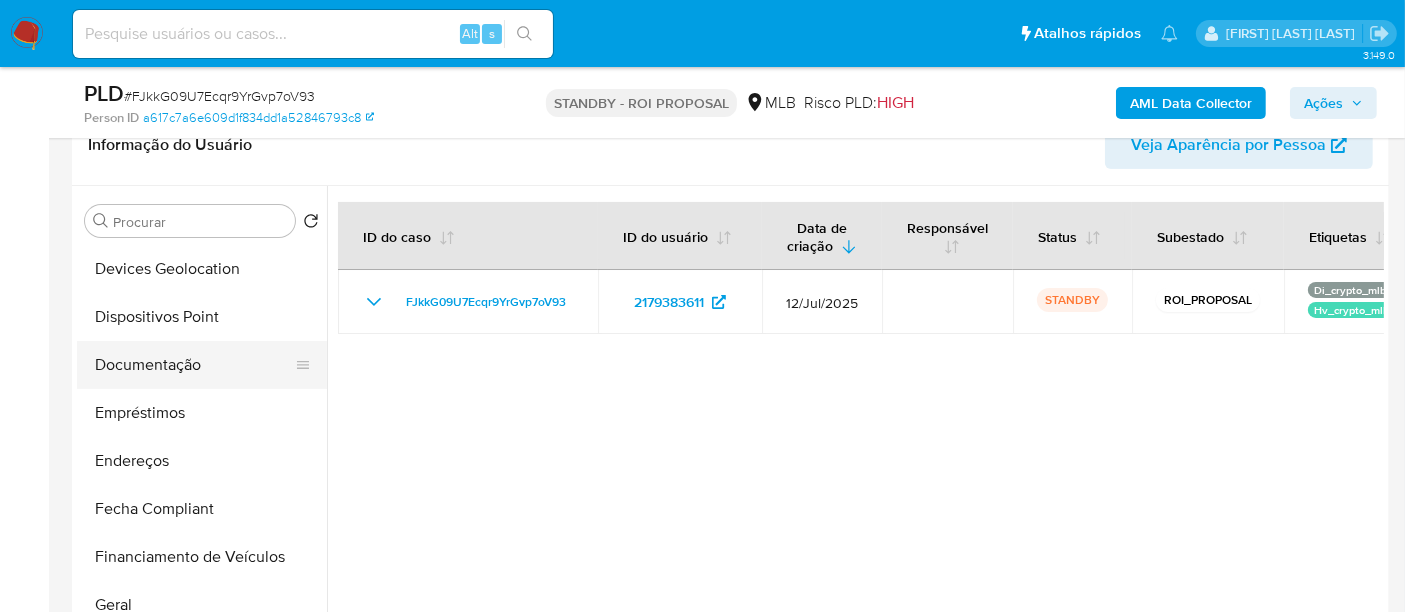 click on "Documentação" at bounding box center [194, 365] 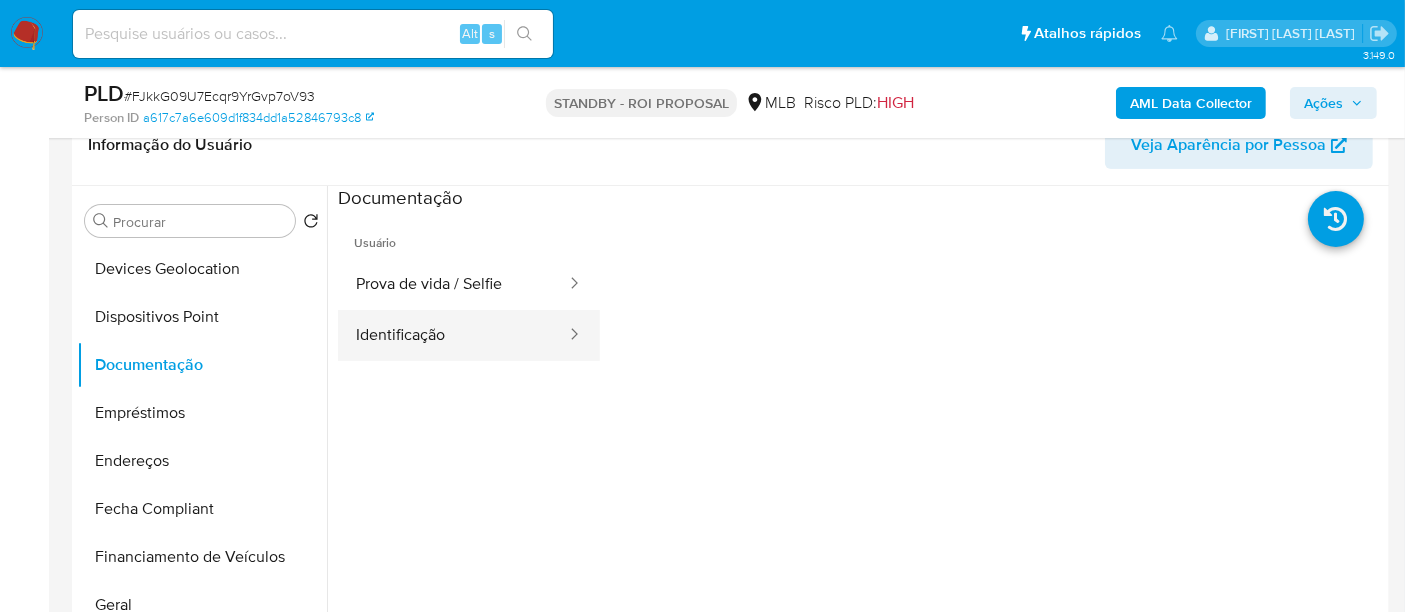 click on "Identificação" at bounding box center (453, 335) 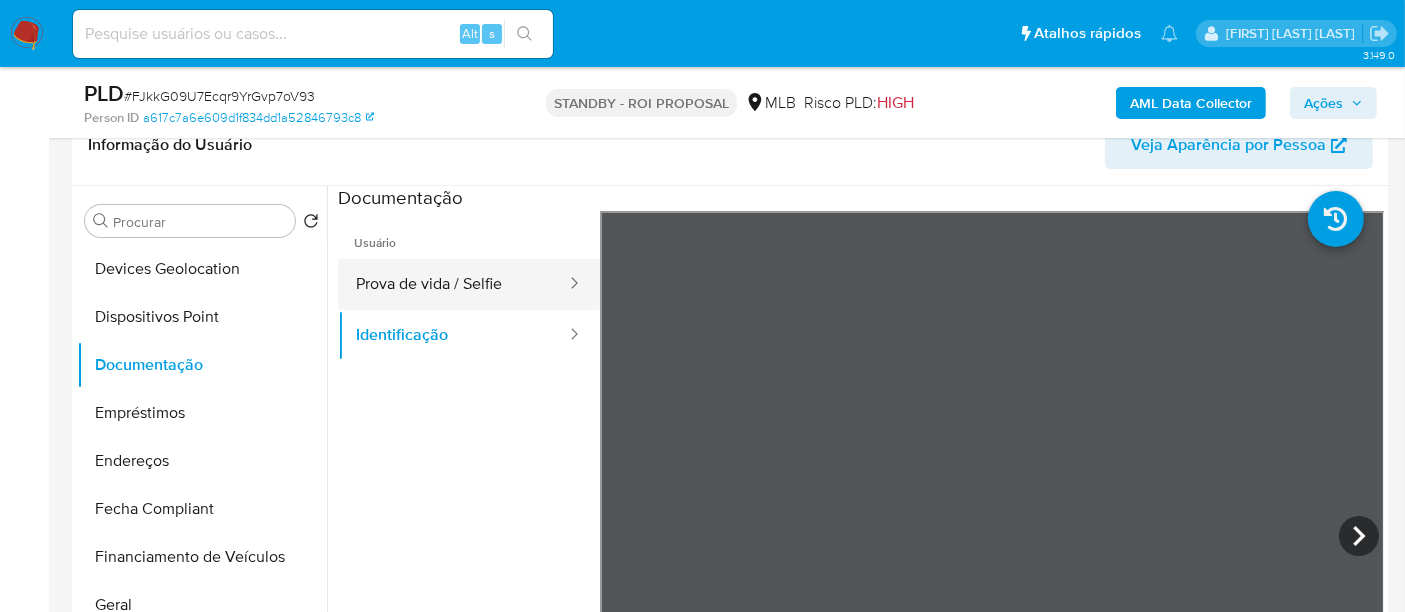 click on "Prova de vida / Selfie" at bounding box center [453, 284] 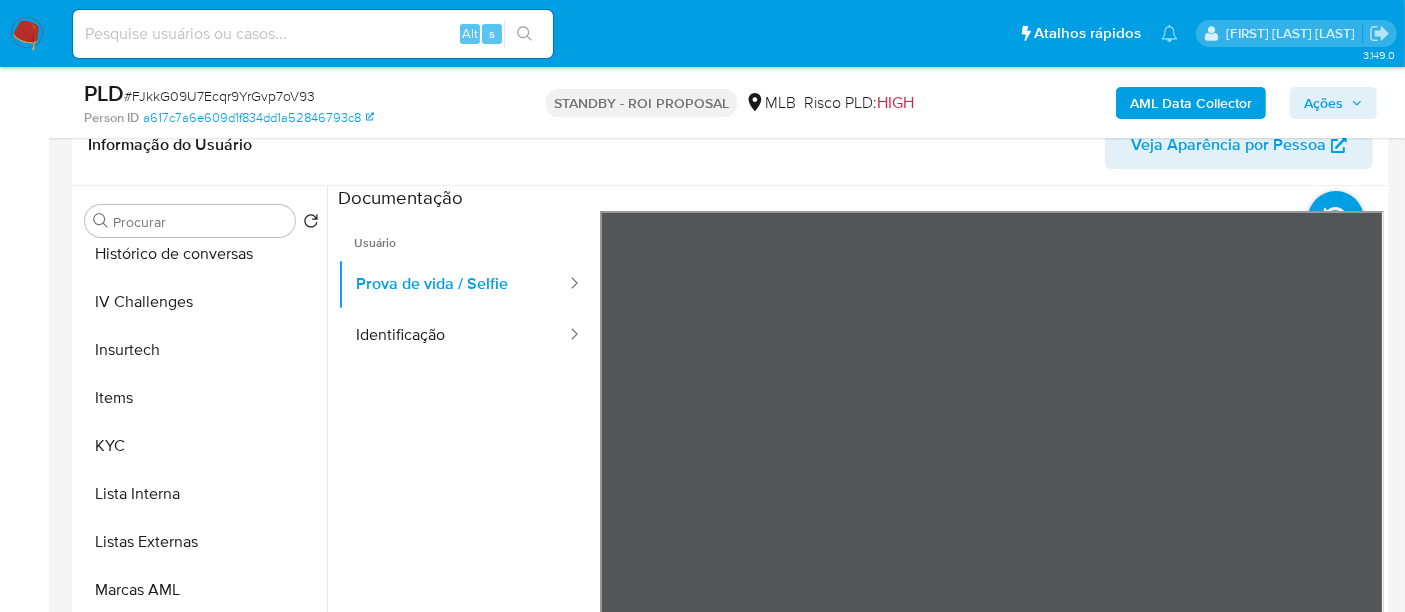 scroll, scrollTop: 844, scrollLeft: 0, axis: vertical 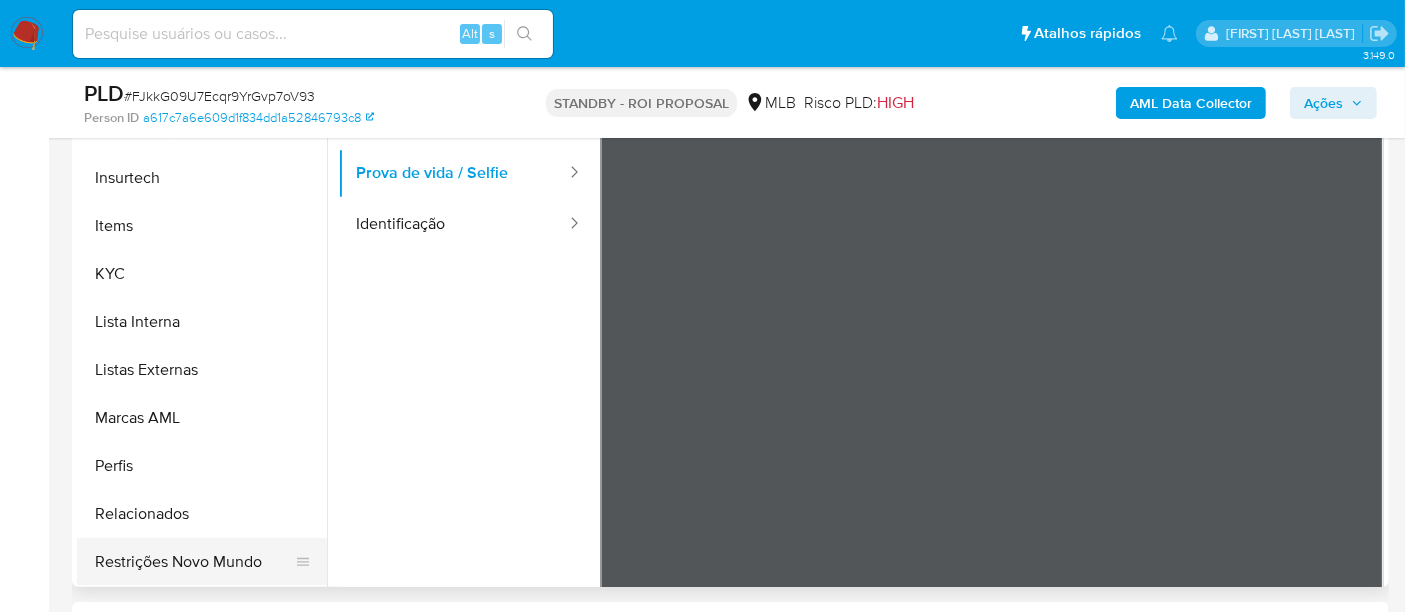 click on "Restrições Novo Mundo" at bounding box center [194, 562] 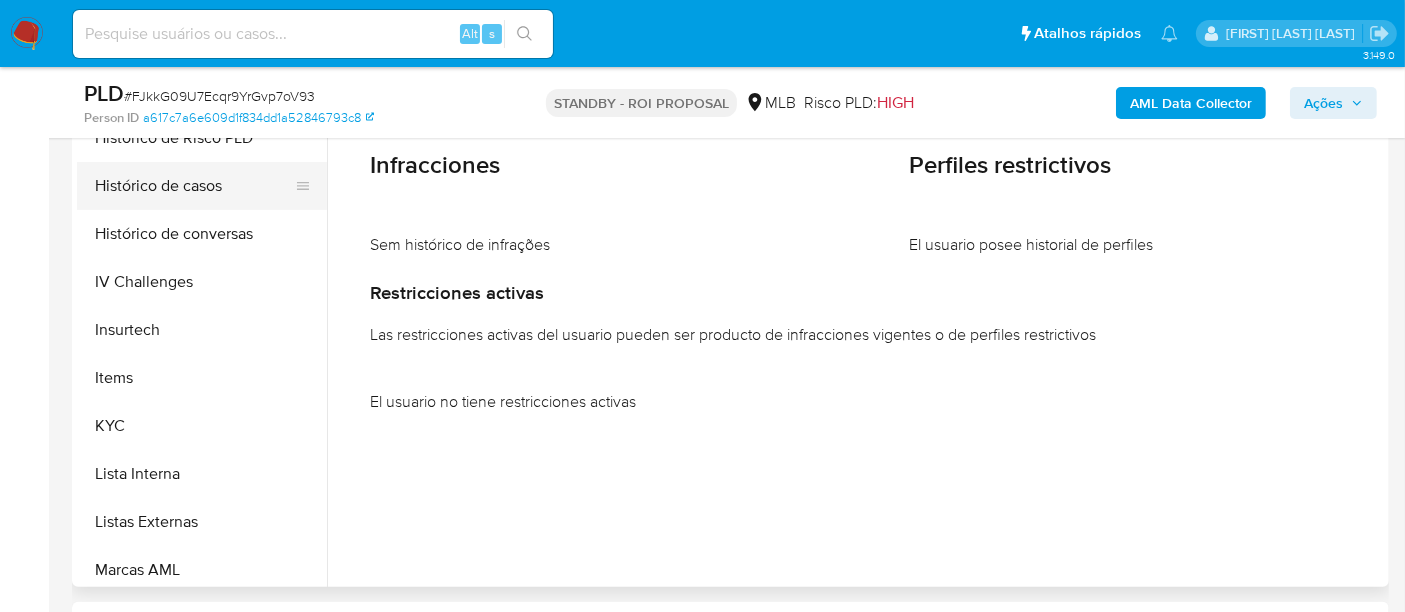 scroll, scrollTop: 511, scrollLeft: 0, axis: vertical 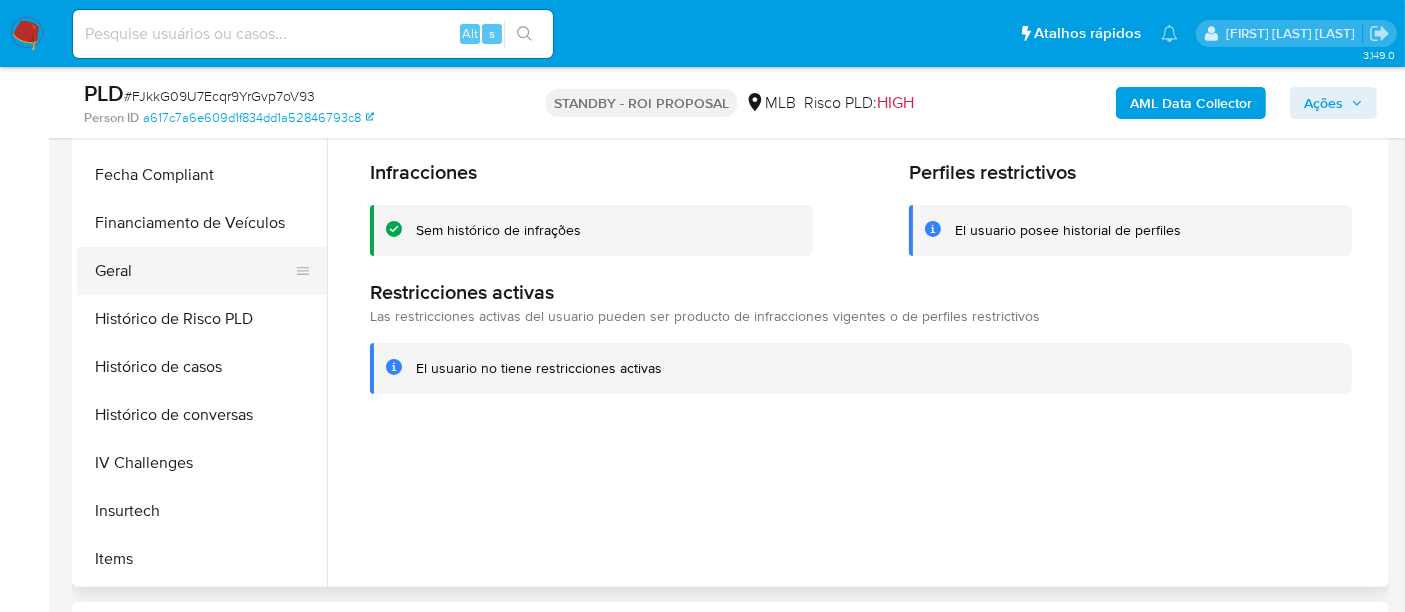 click on "Geral" at bounding box center [194, 271] 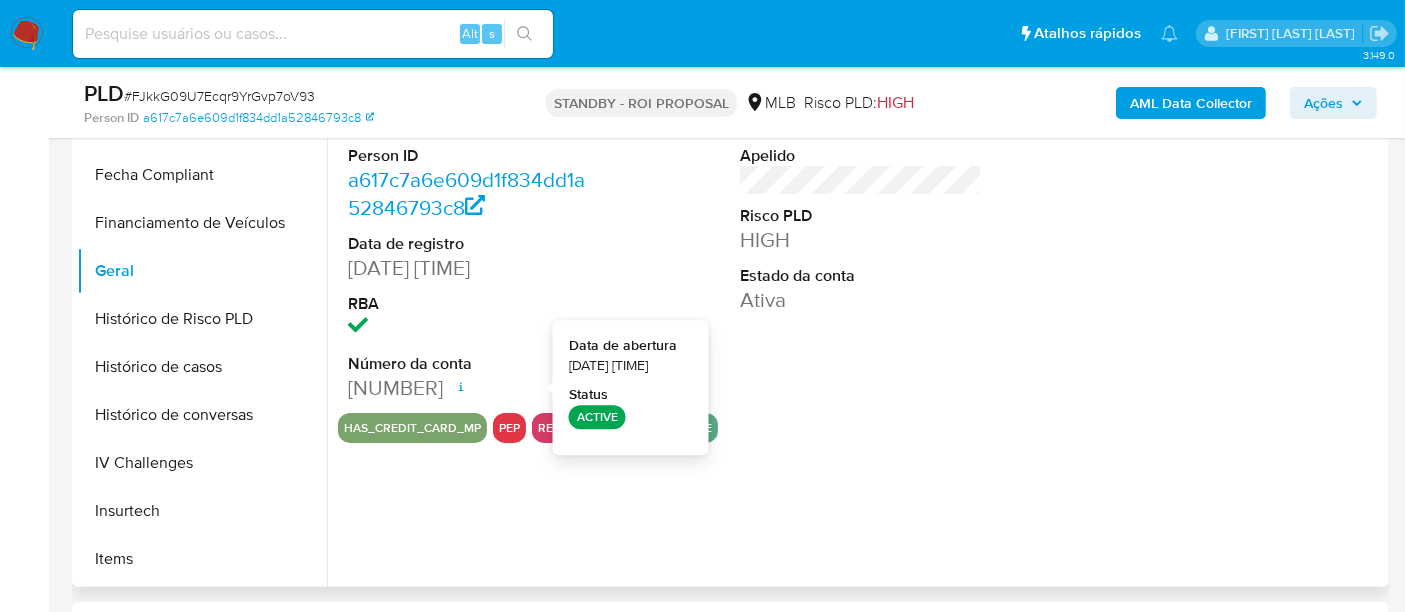 type 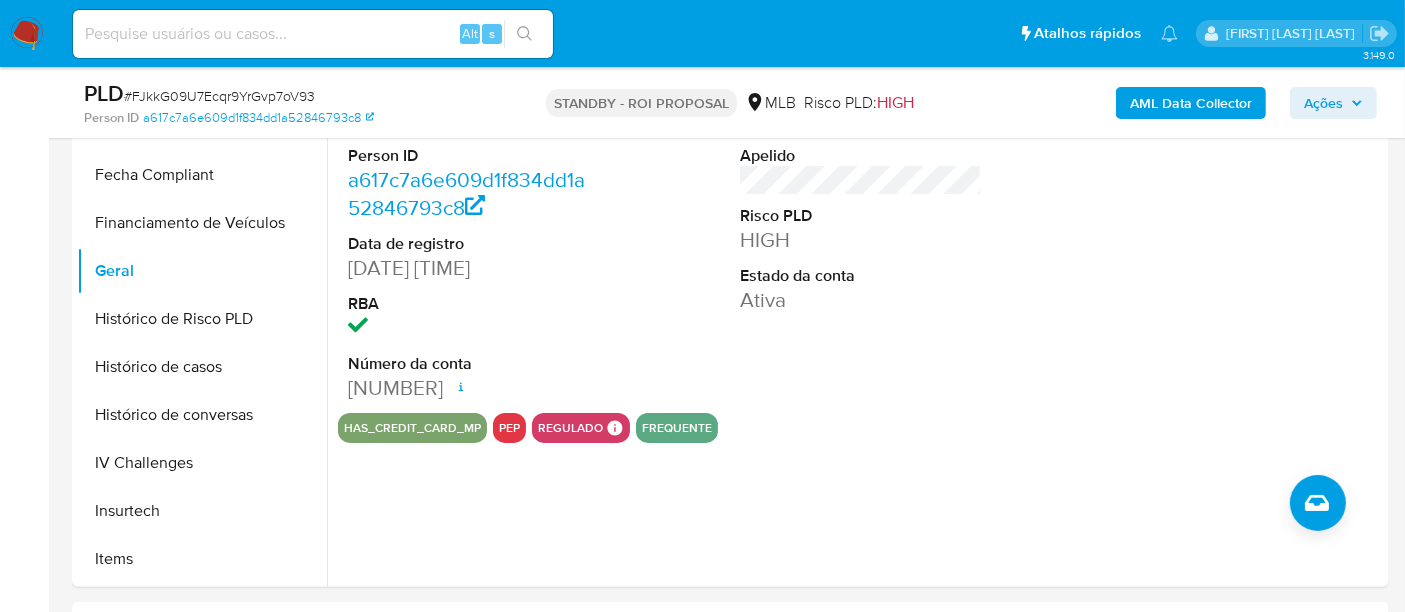 click at bounding box center [313, 34] 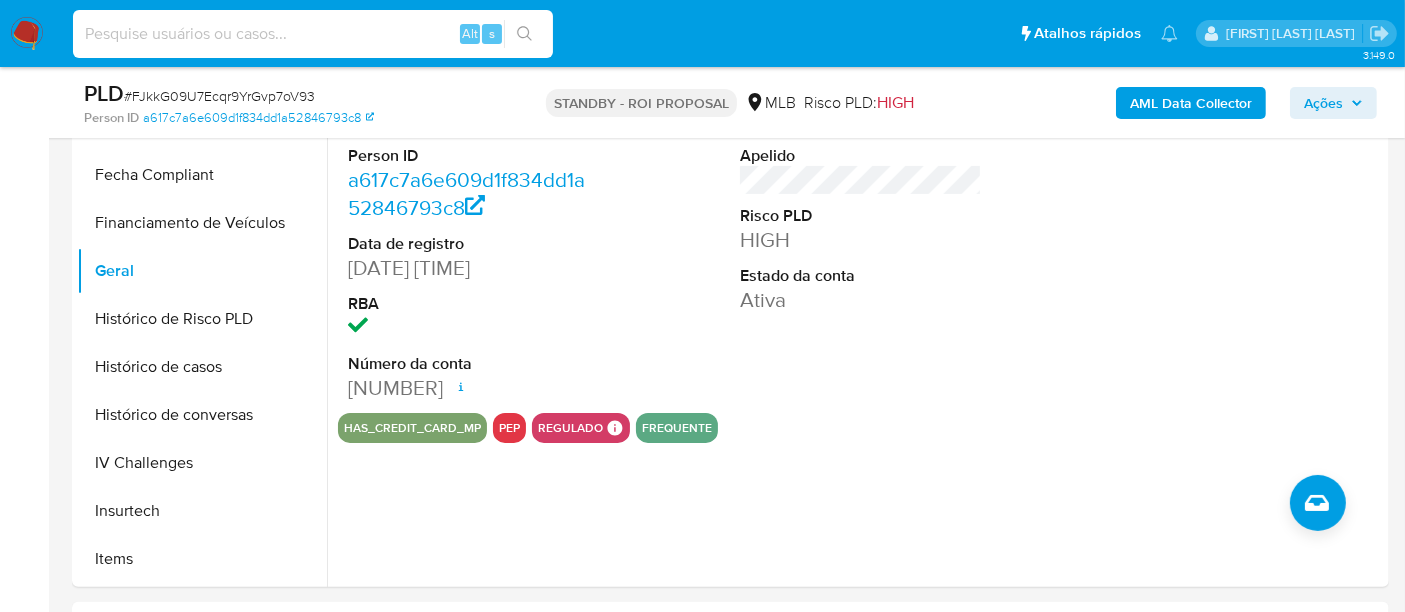paste on "OMrvBdD8c9nrDhPvevm9LhCO" 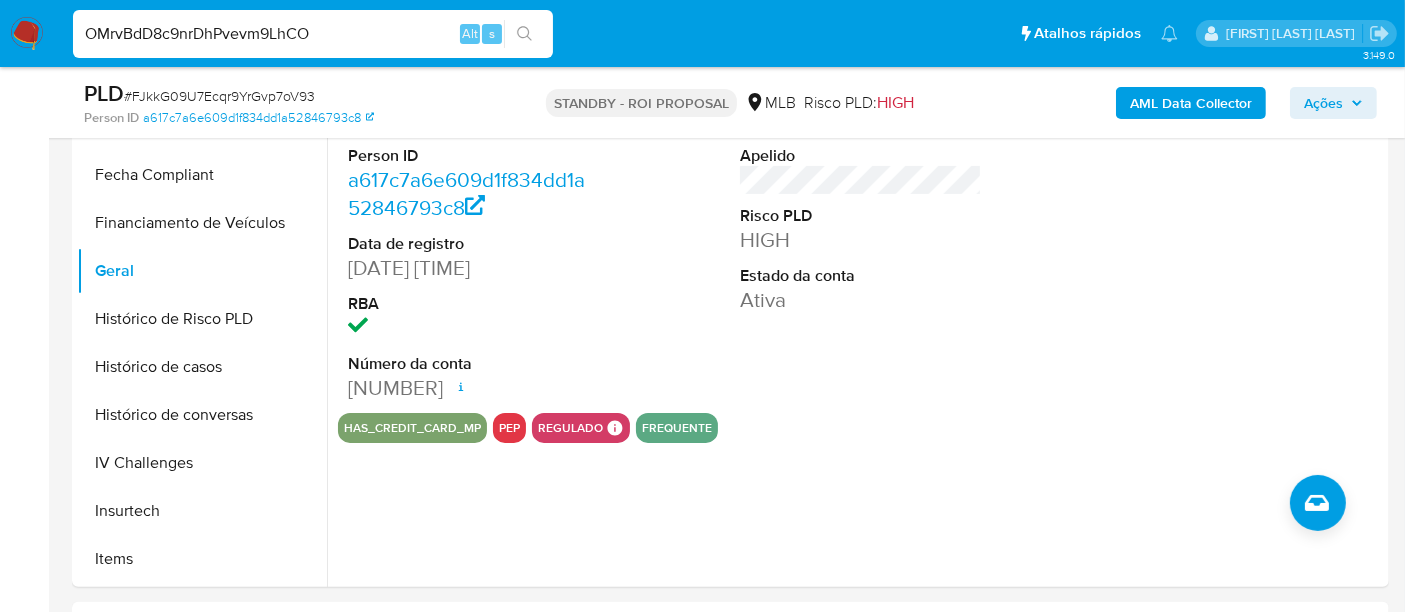 type on "OMrvBdD8c9nrDhPvevm9LhCO" 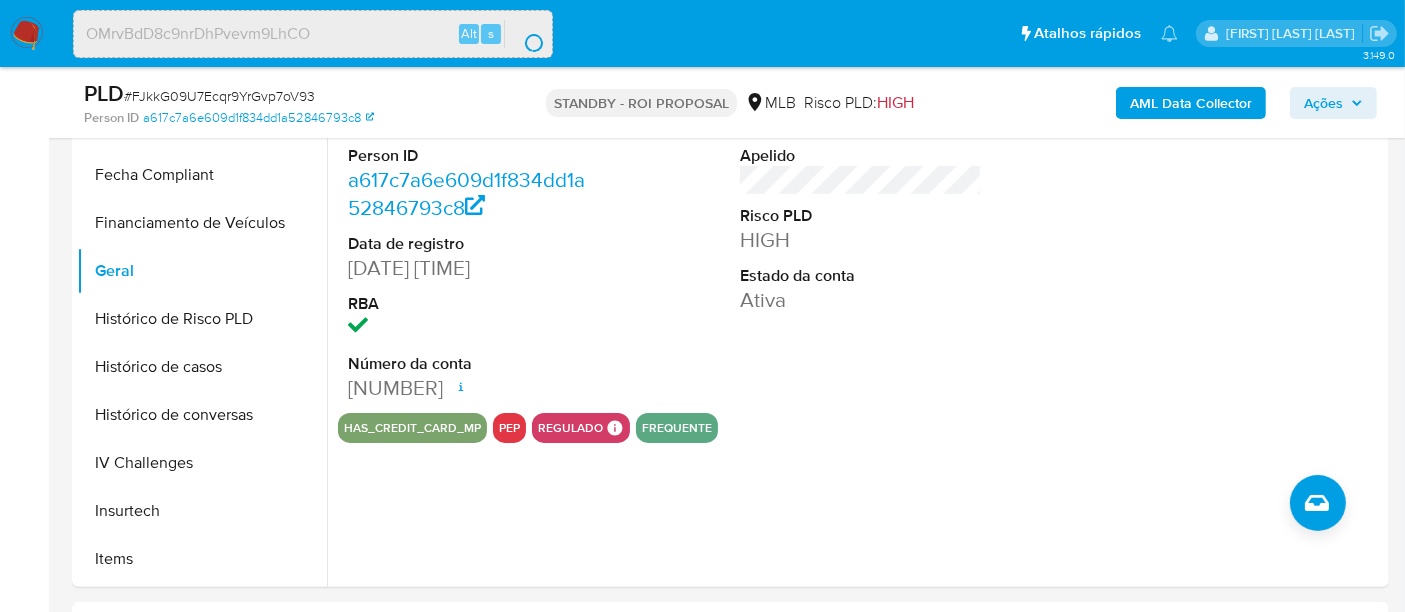 scroll, scrollTop: 0, scrollLeft: 0, axis: both 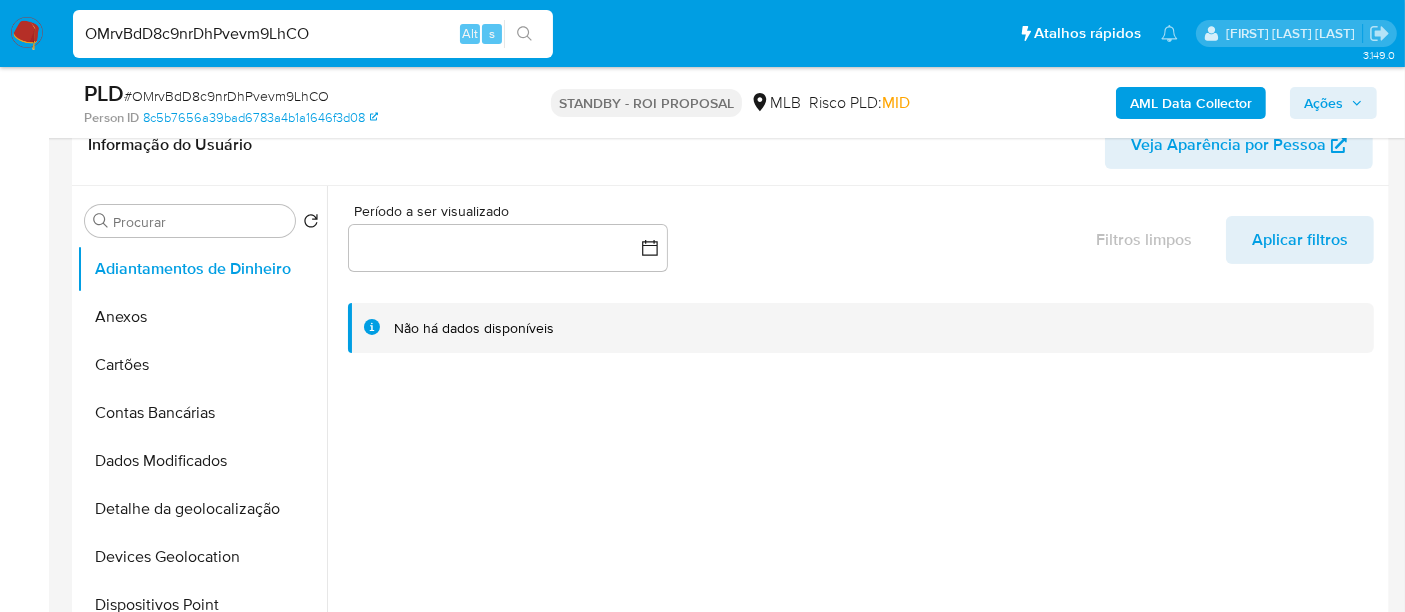 select on "10" 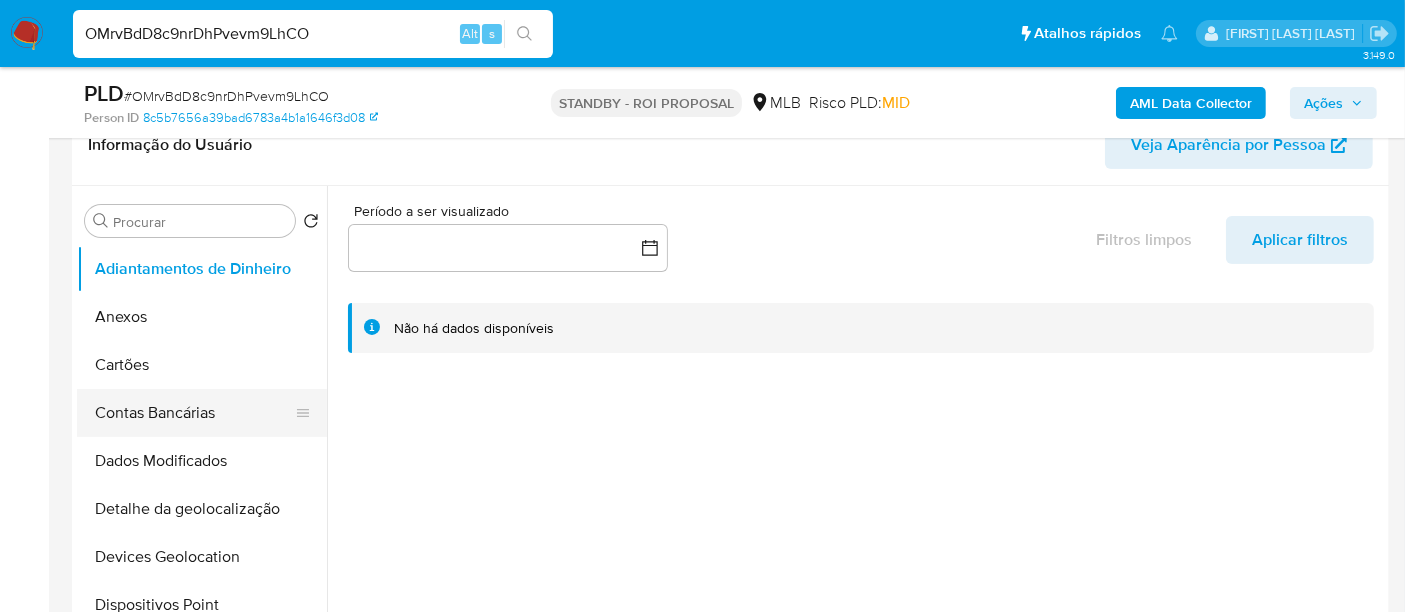 scroll, scrollTop: 444, scrollLeft: 0, axis: vertical 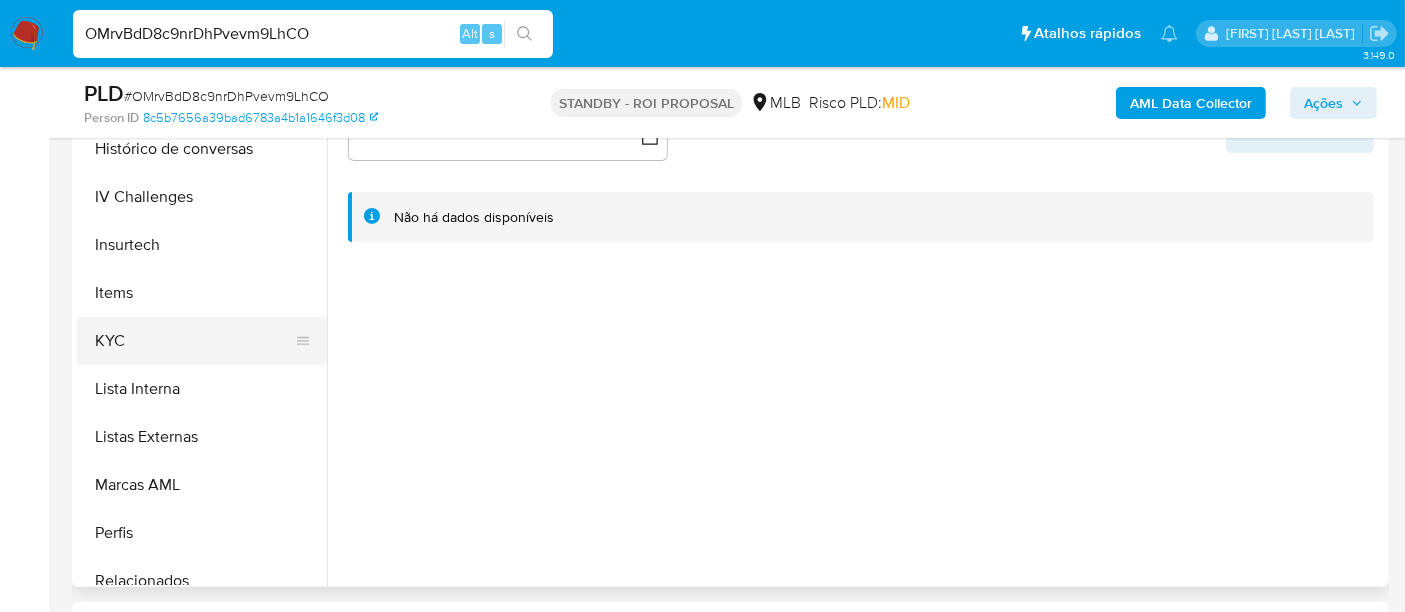 click on "KYC" at bounding box center (194, 341) 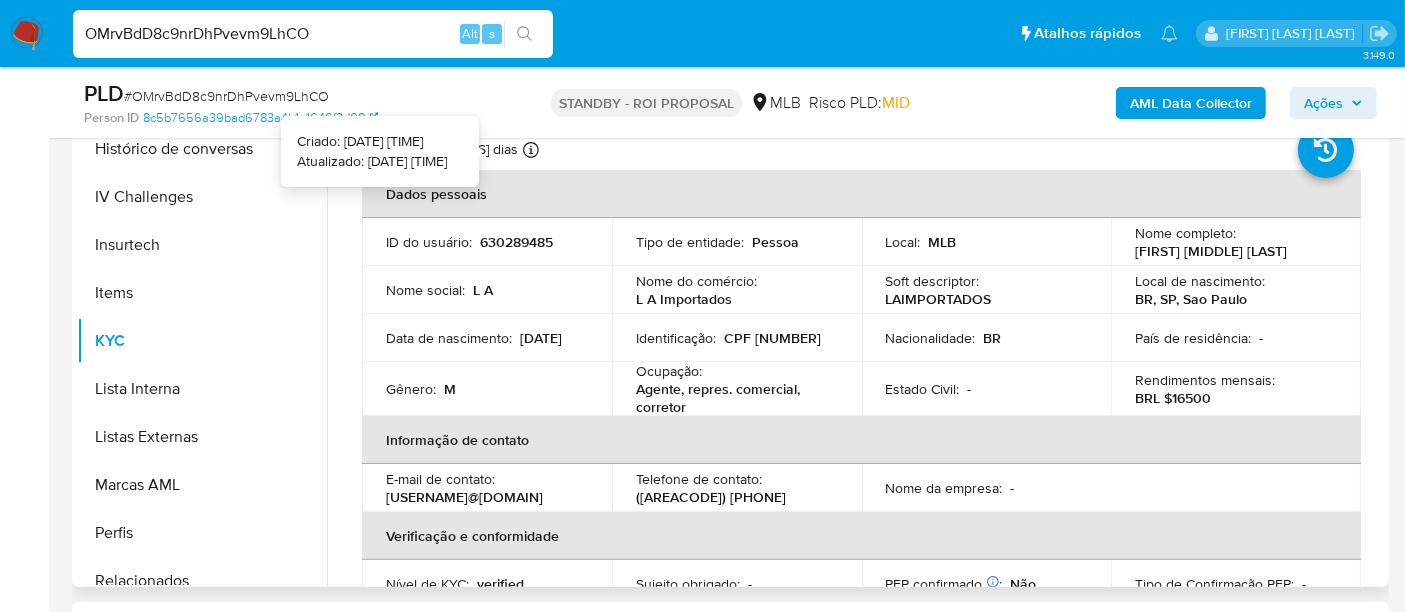 type 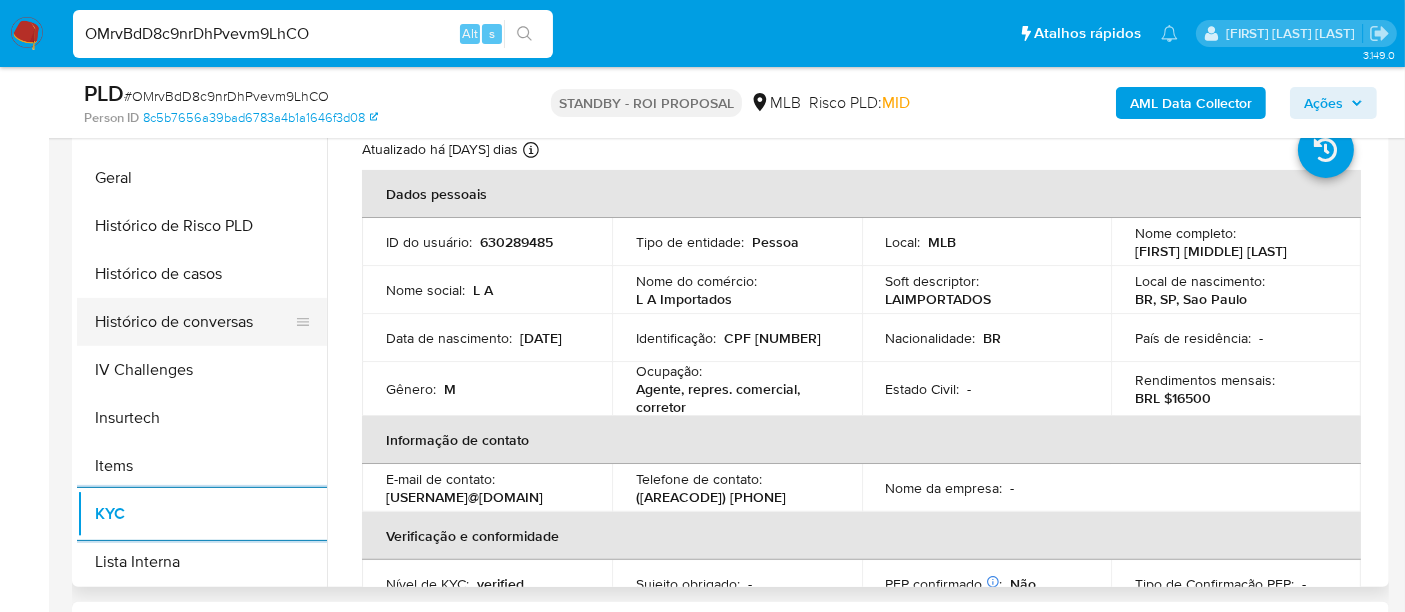 scroll, scrollTop: 555, scrollLeft: 0, axis: vertical 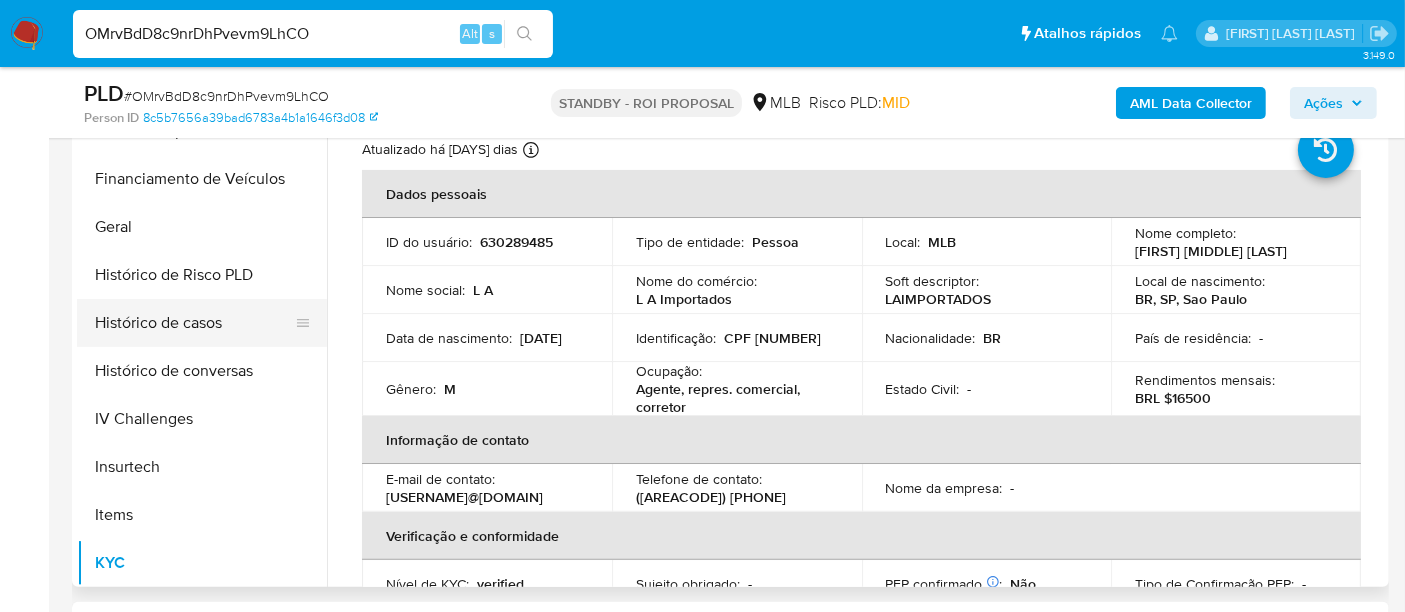 click on "Histórico de casos" at bounding box center [194, 323] 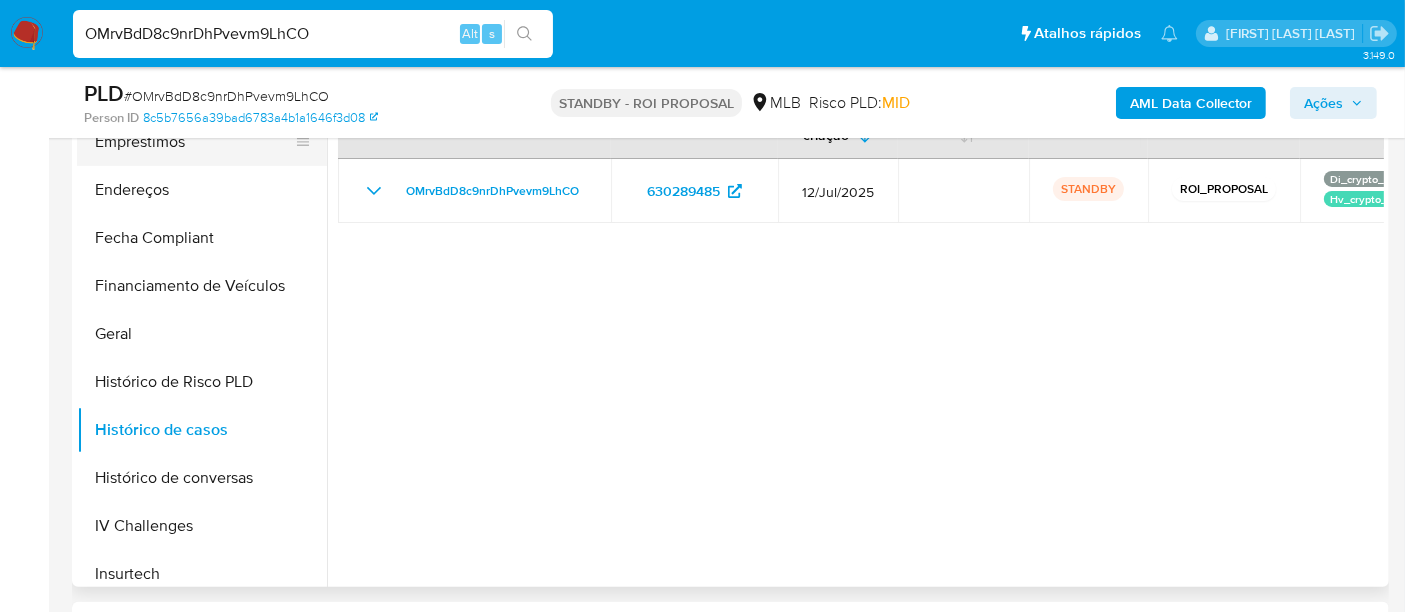 scroll, scrollTop: 222, scrollLeft: 0, axis: vertical 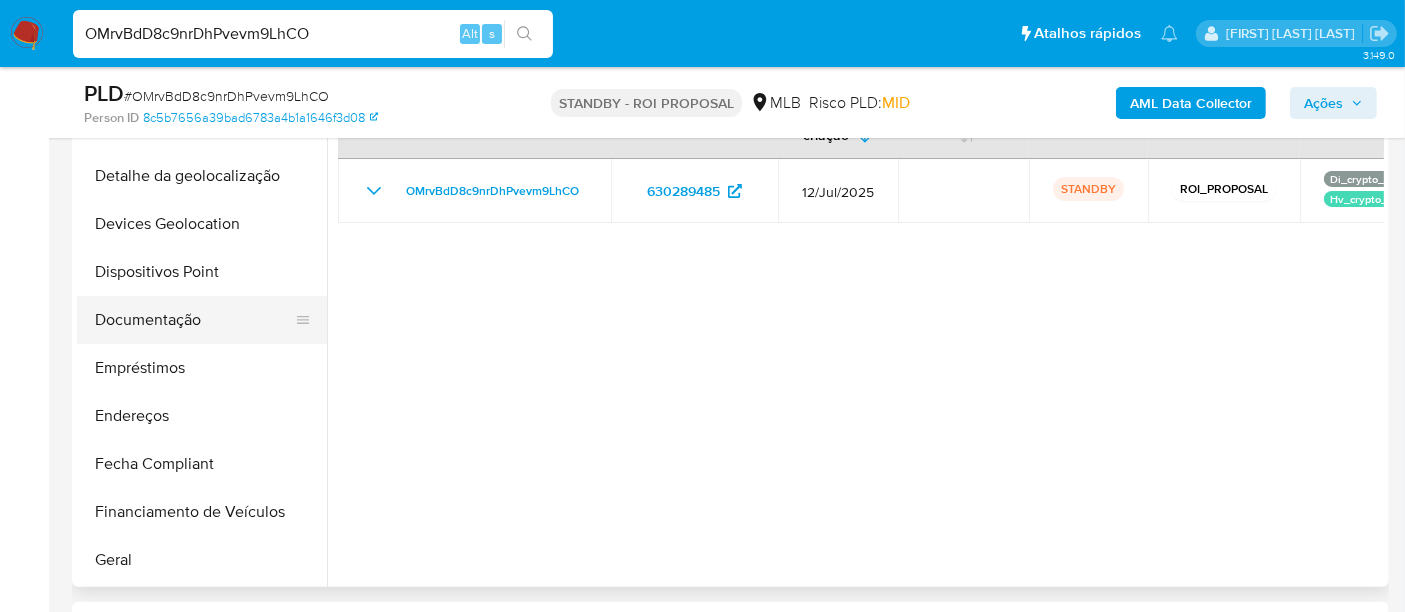 click on "Documentação" at bounding box center [194, 320] 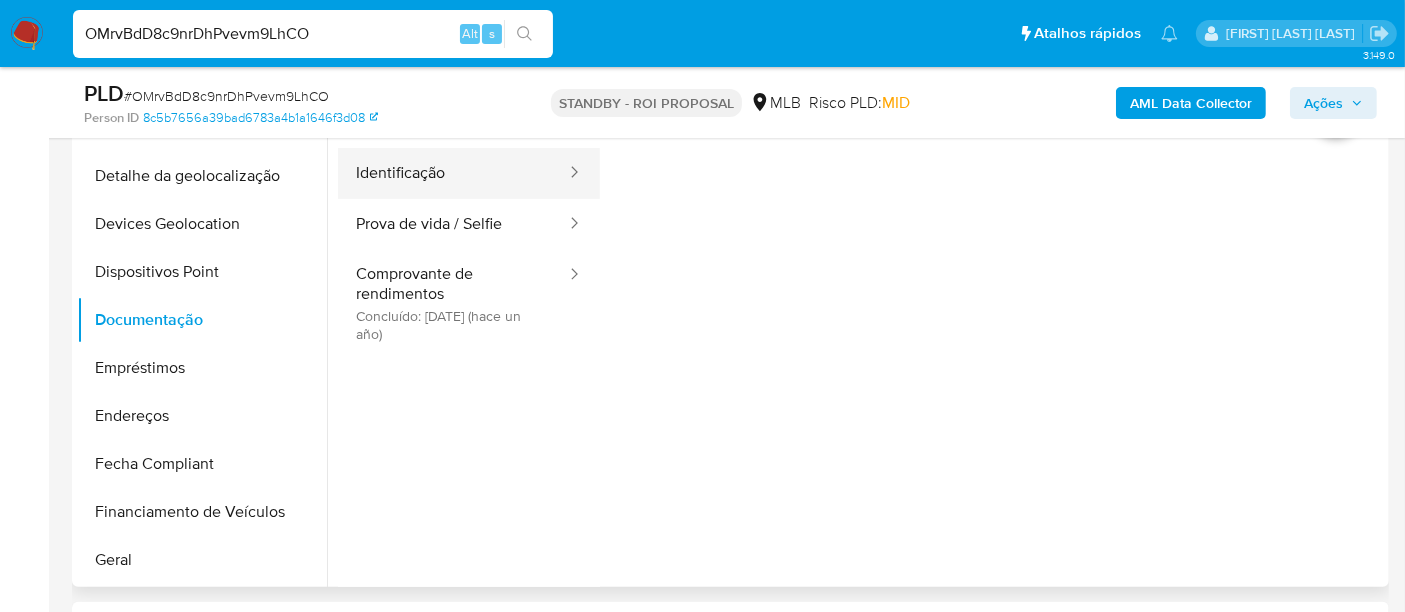 click on "Identificação" at bounding box center [453, 173] 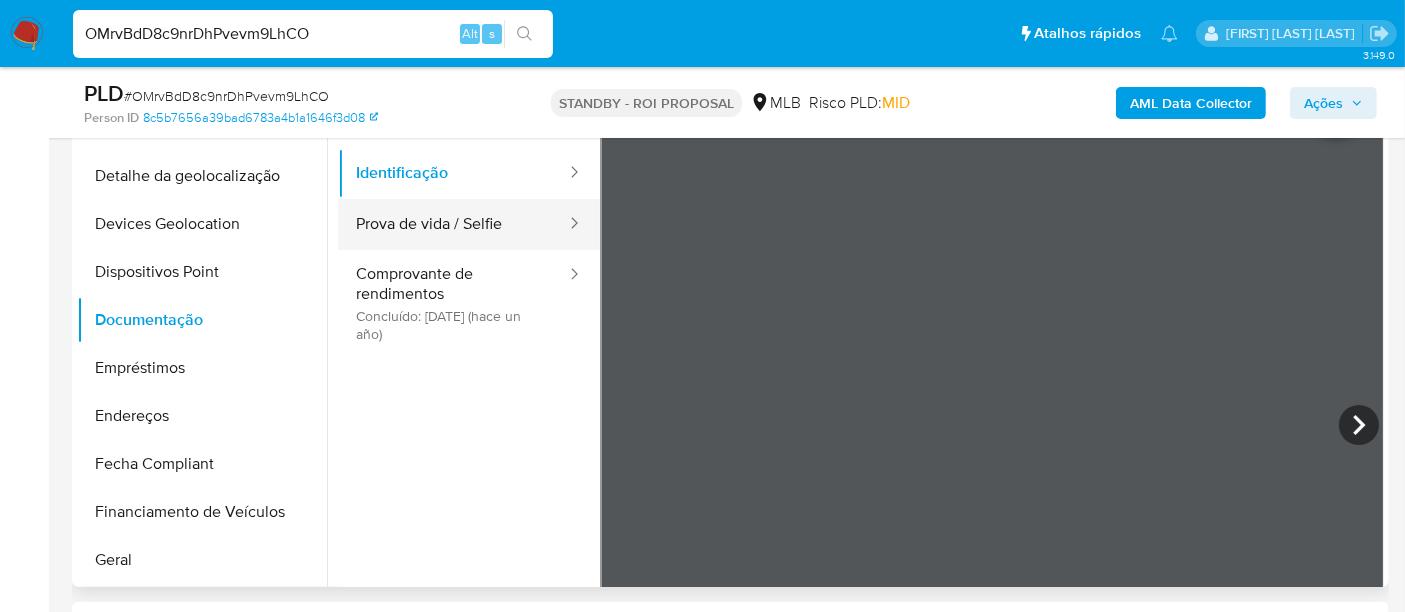 click on "Prova de vida / Selfie" at bounding box center [453, 224] 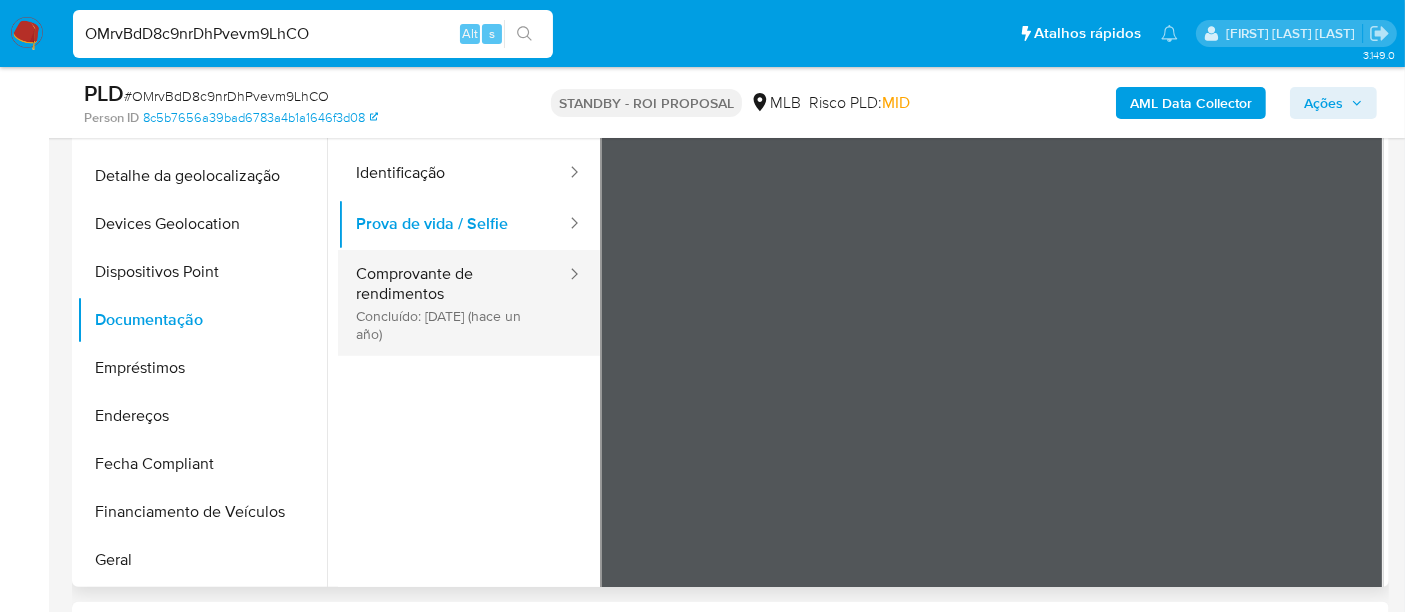 click on "Comprovante de rendimentos Concluído: 01/03/2024 (hace un año)" at bounding box center [453, 303] 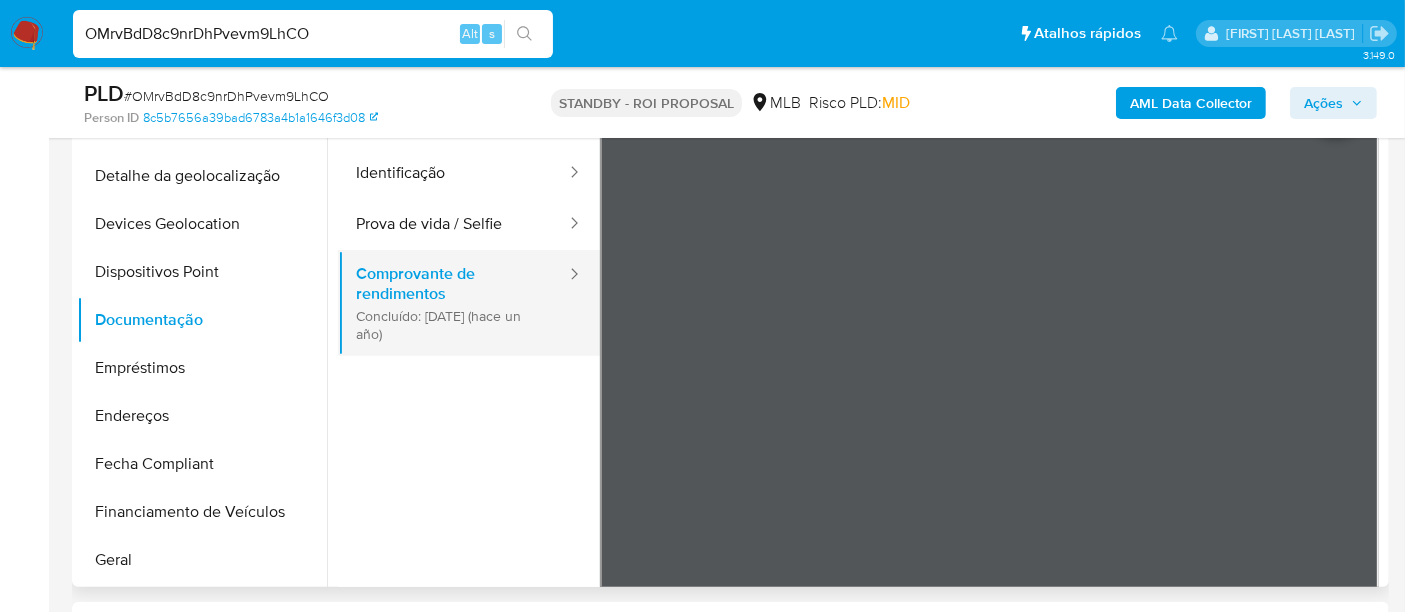 type 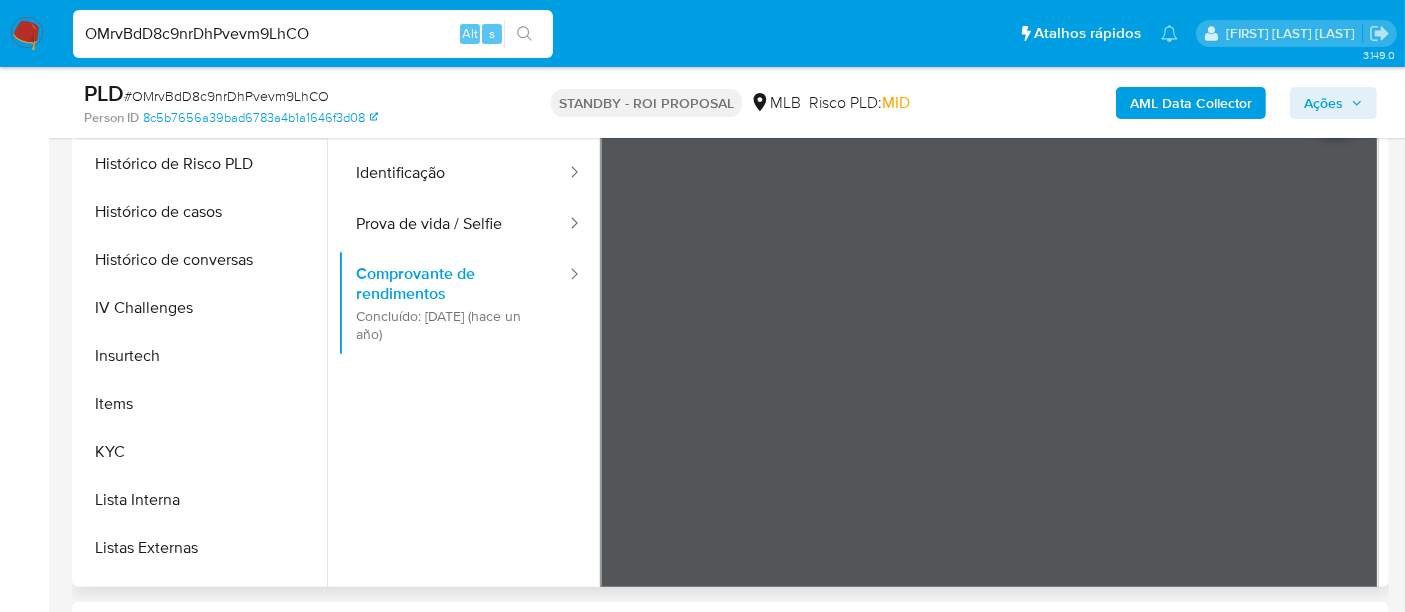 scroll, scrollTop: 844, scrollLeft: 0, axis: vertical 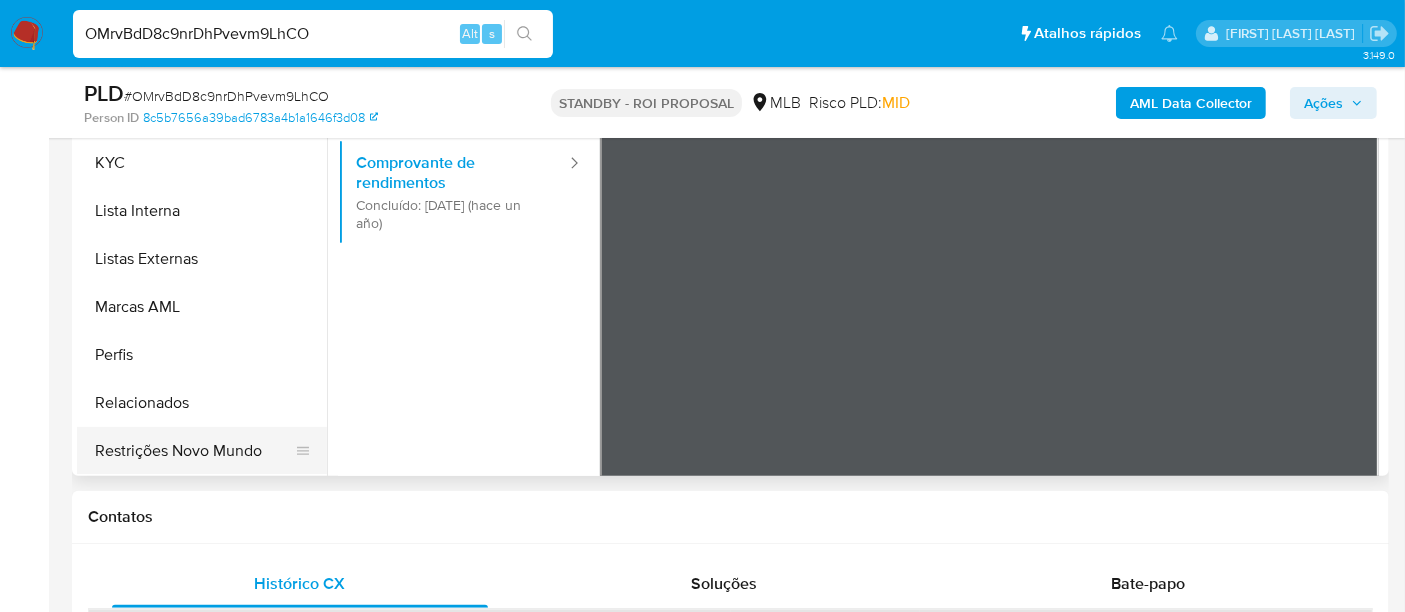 click on "Restrições Novo Mundo" at bounding box center [194, 451] 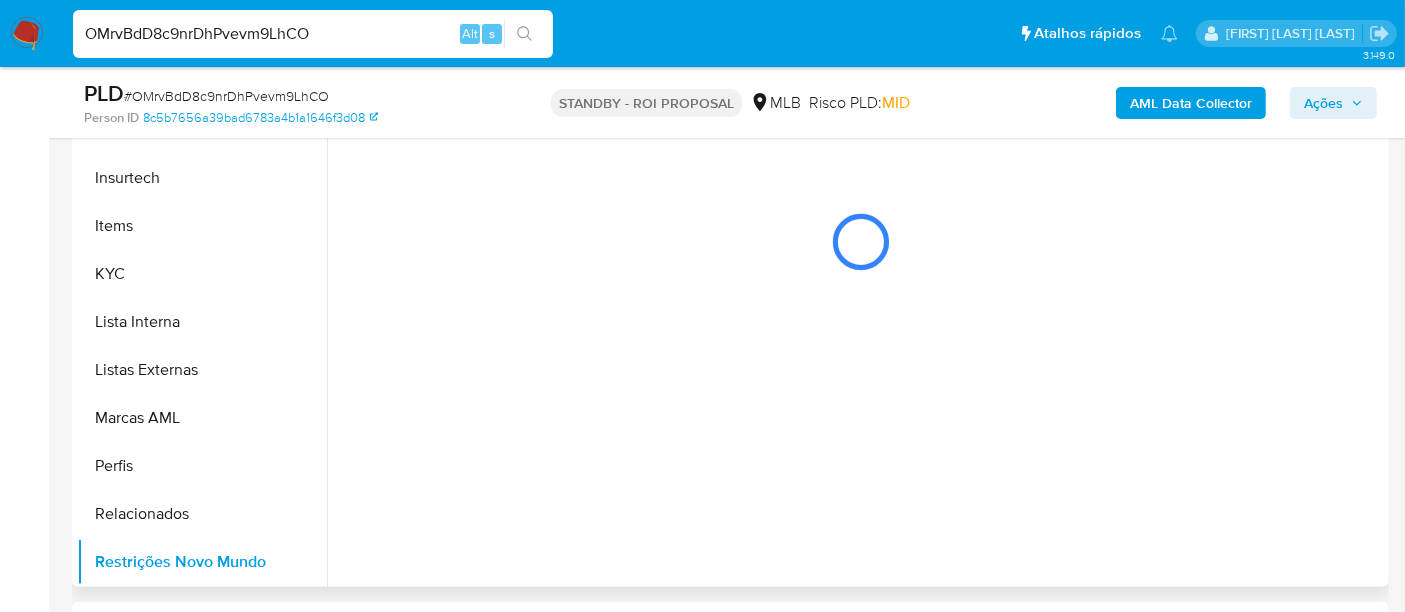 scroll, scrollTop: 333, scrollLeft: 0, axis: vertical 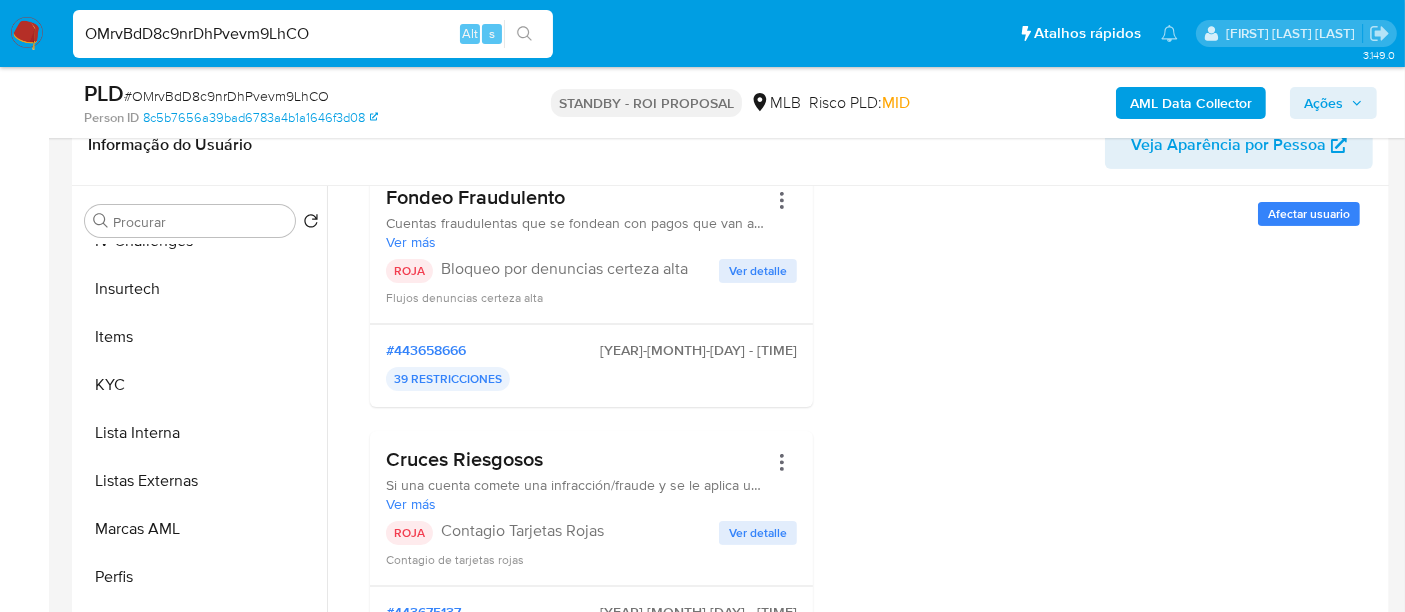click on "ROJA Bloqueo por denuncias certeza alta Ver detalle Flujos denuncias certeza alta" at bounding box center [591, 283] 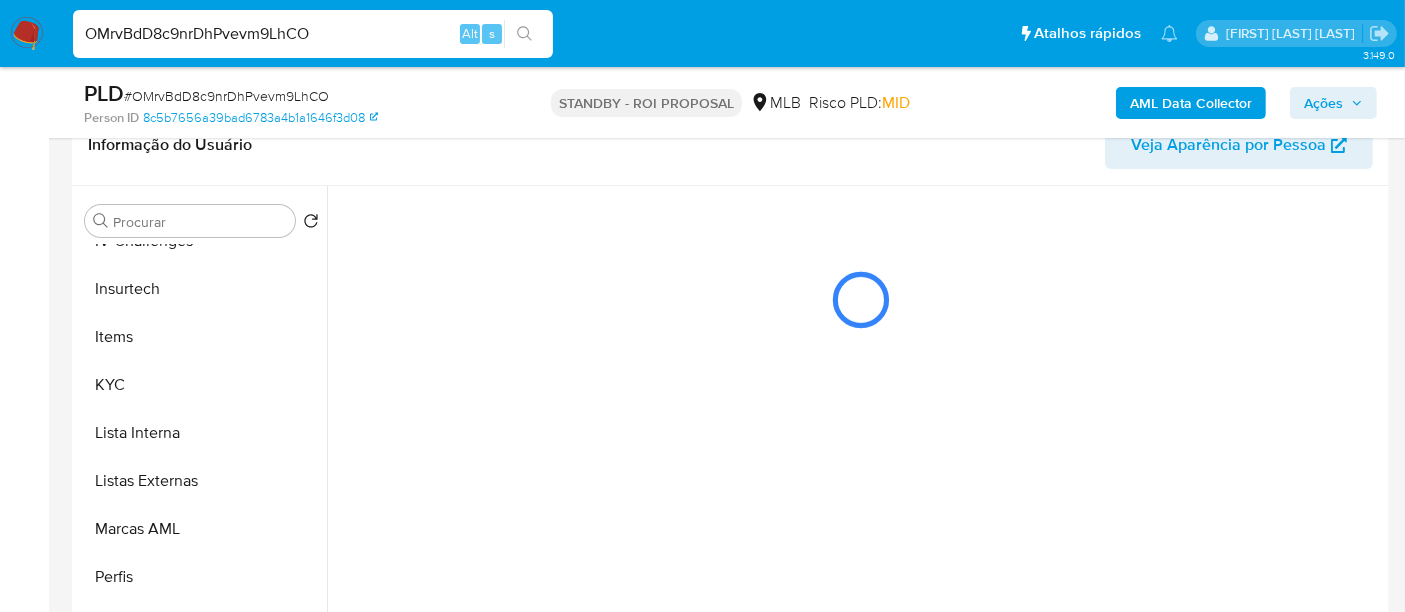 scroll, scrollTop: 0, scrollLeft: 0, axis: both 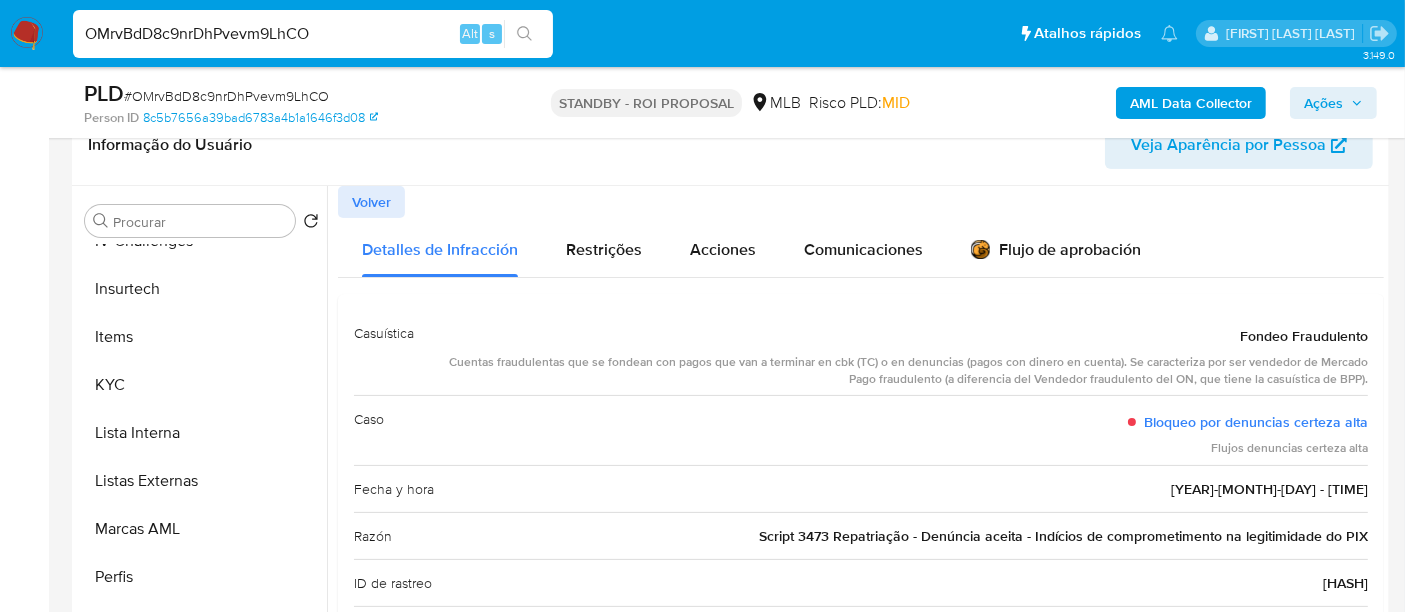click on "Volver" at bounding box center [371, 202] 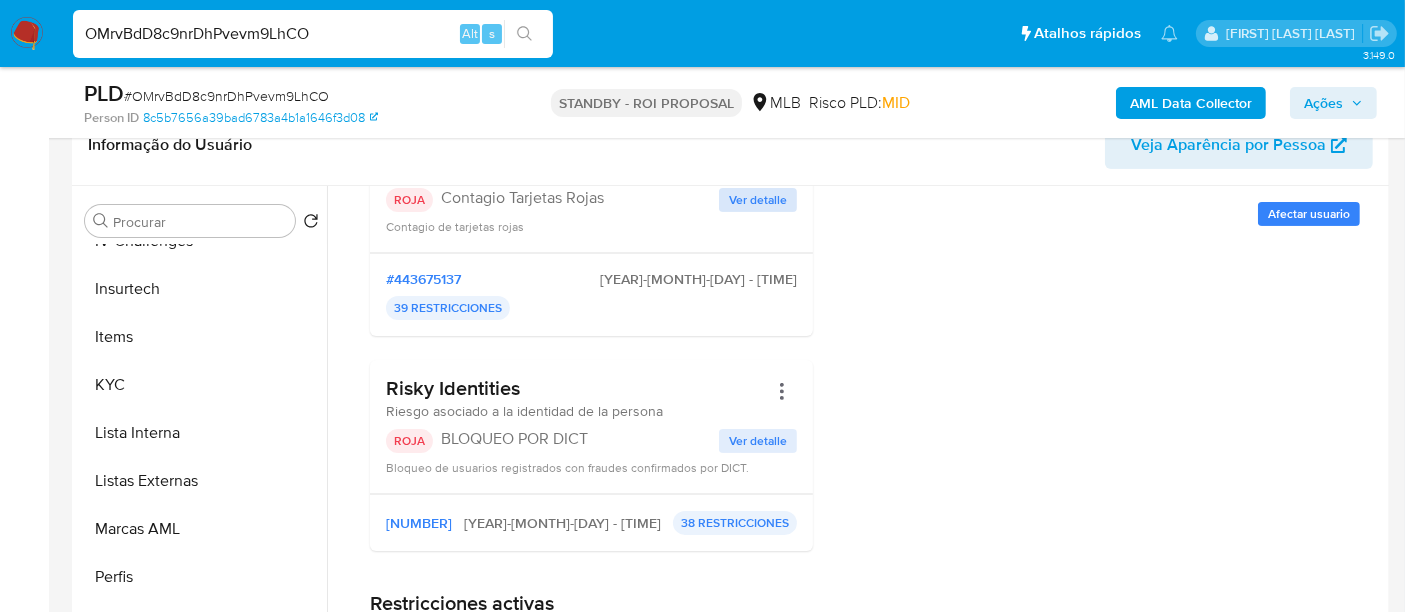 scroll, scrollTop: 444, scrollLeft: 0, axis: vertical 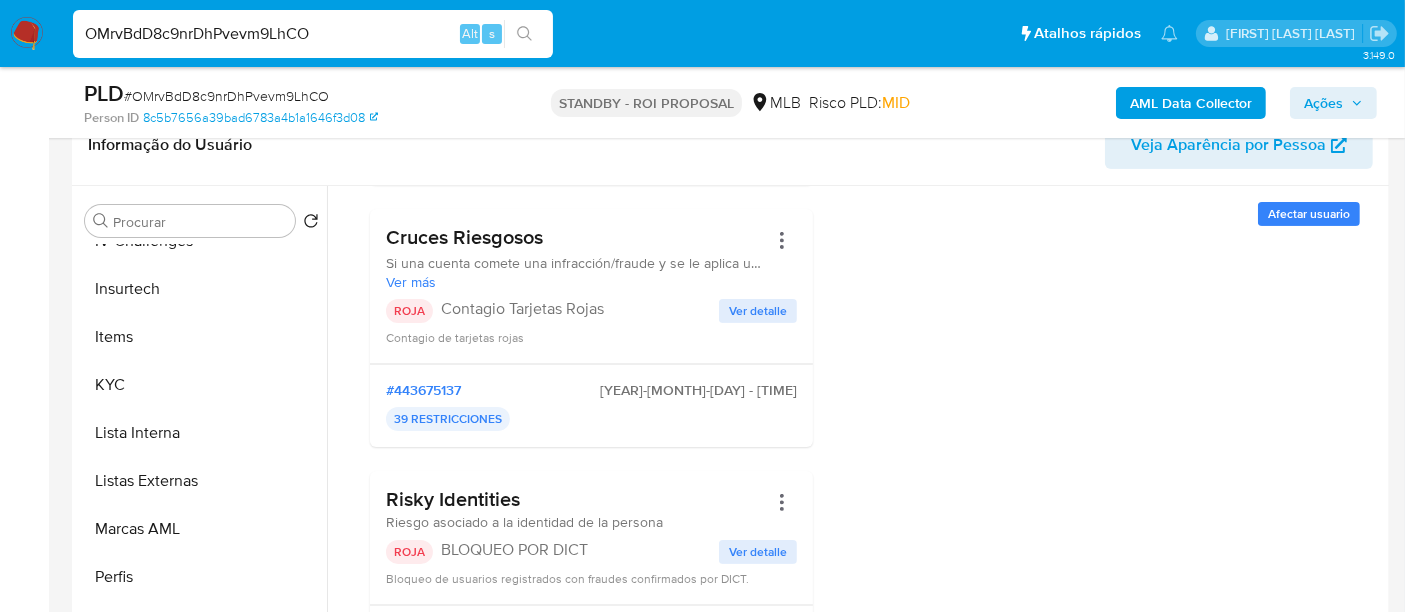 click on "Ver detalle" at bounding box center [758, 311] 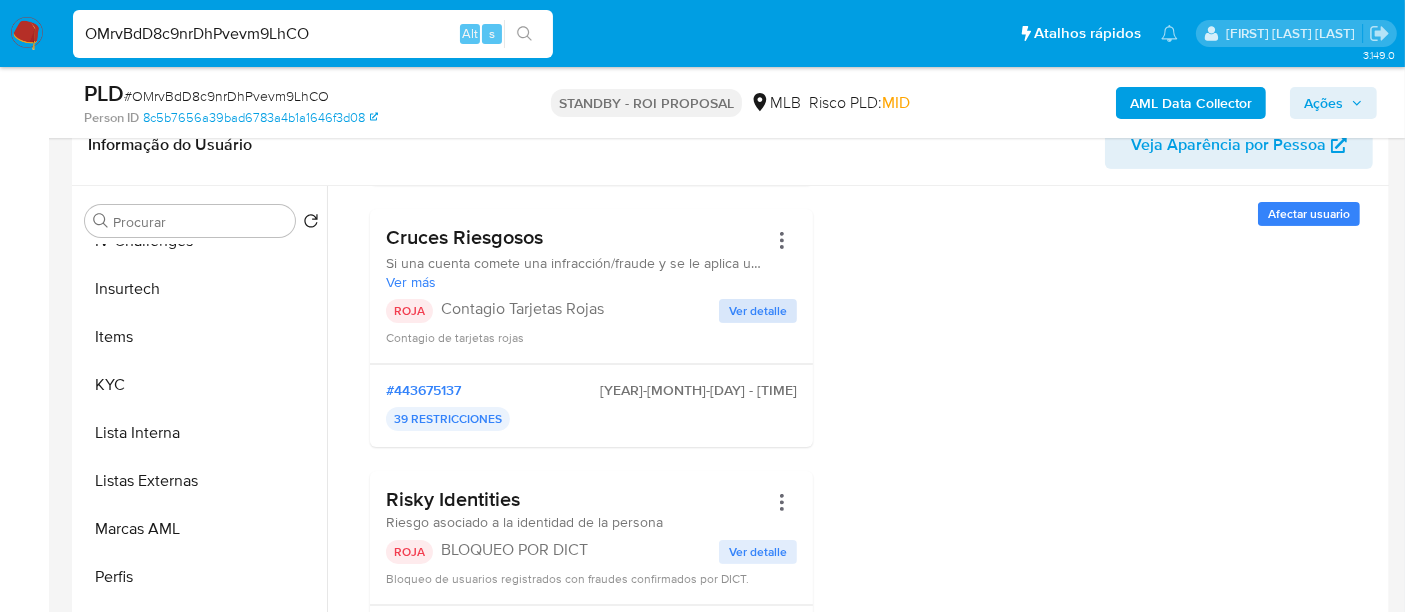 scroll, scrollTop: 0, scrollLeft: 0, axis: both 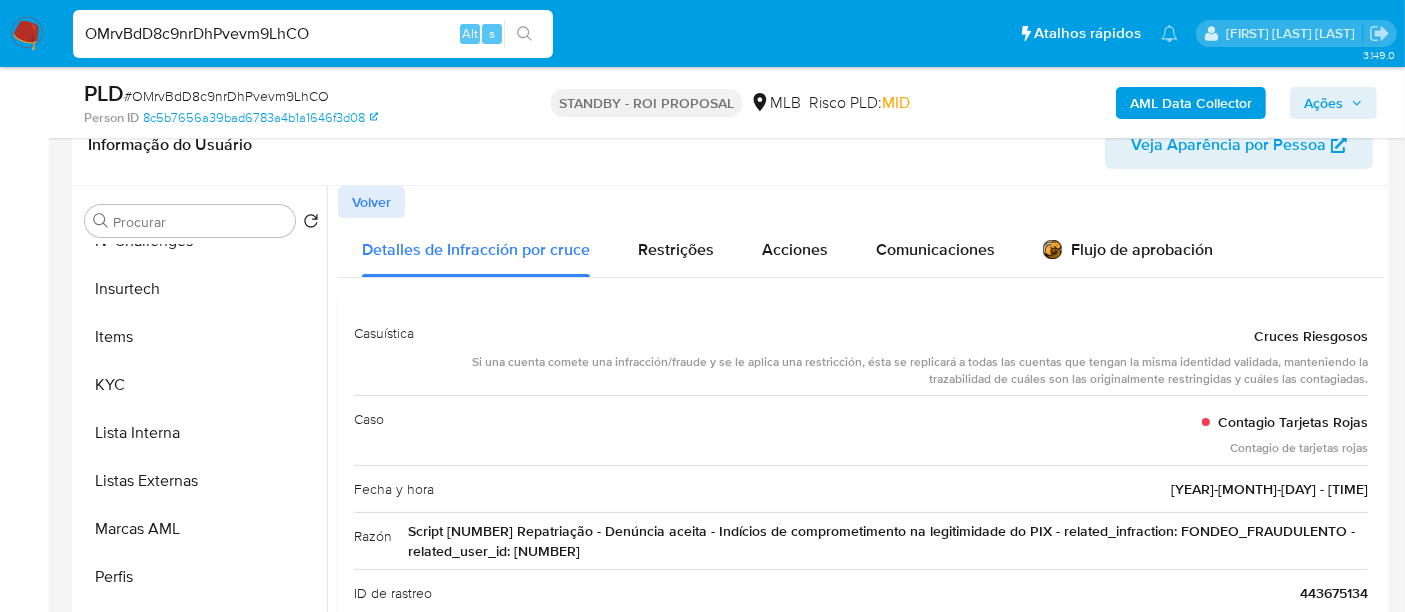 click on "Volver" at bounding box center (371, 202) 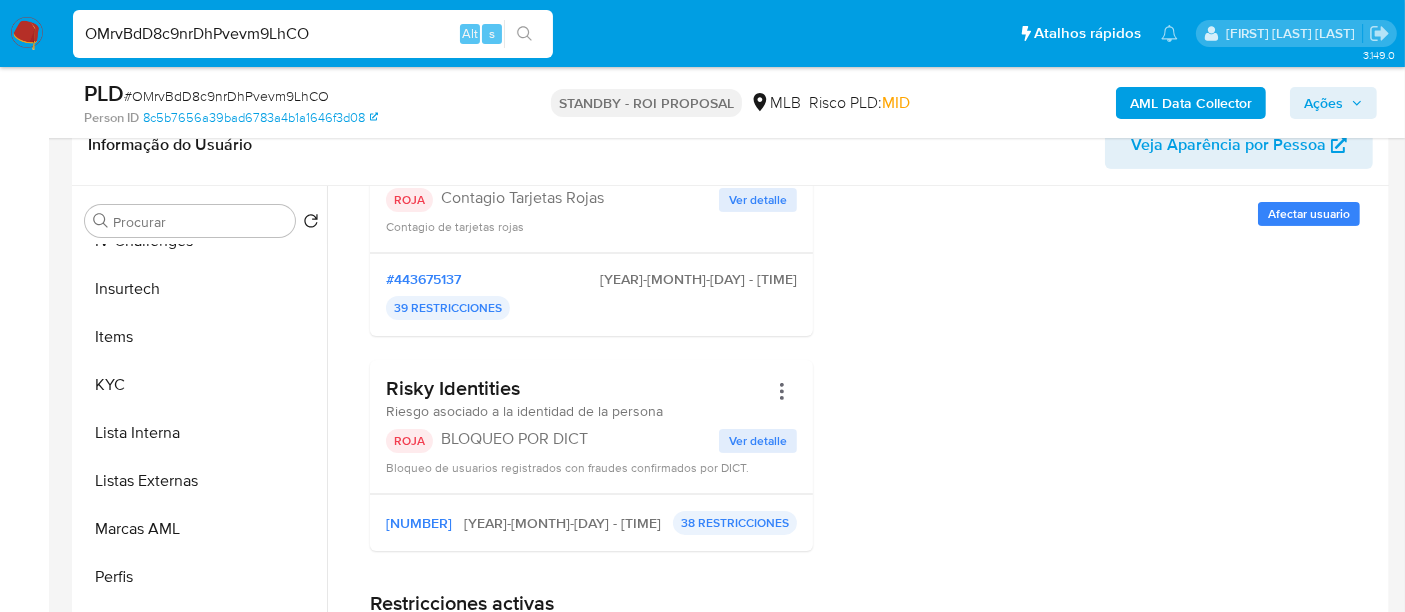 scroll, scrollTop: 777, scrollLeft: 0, axis: vertical 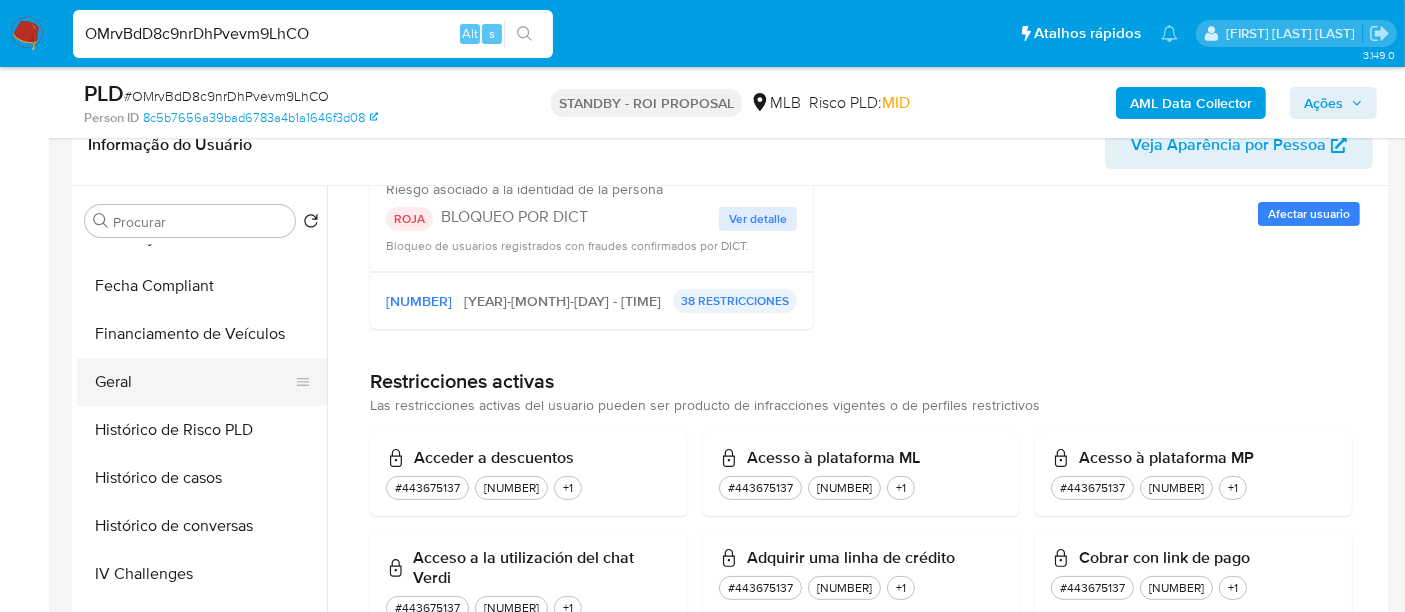 click on "Geral" at bounding box center (194, 382) 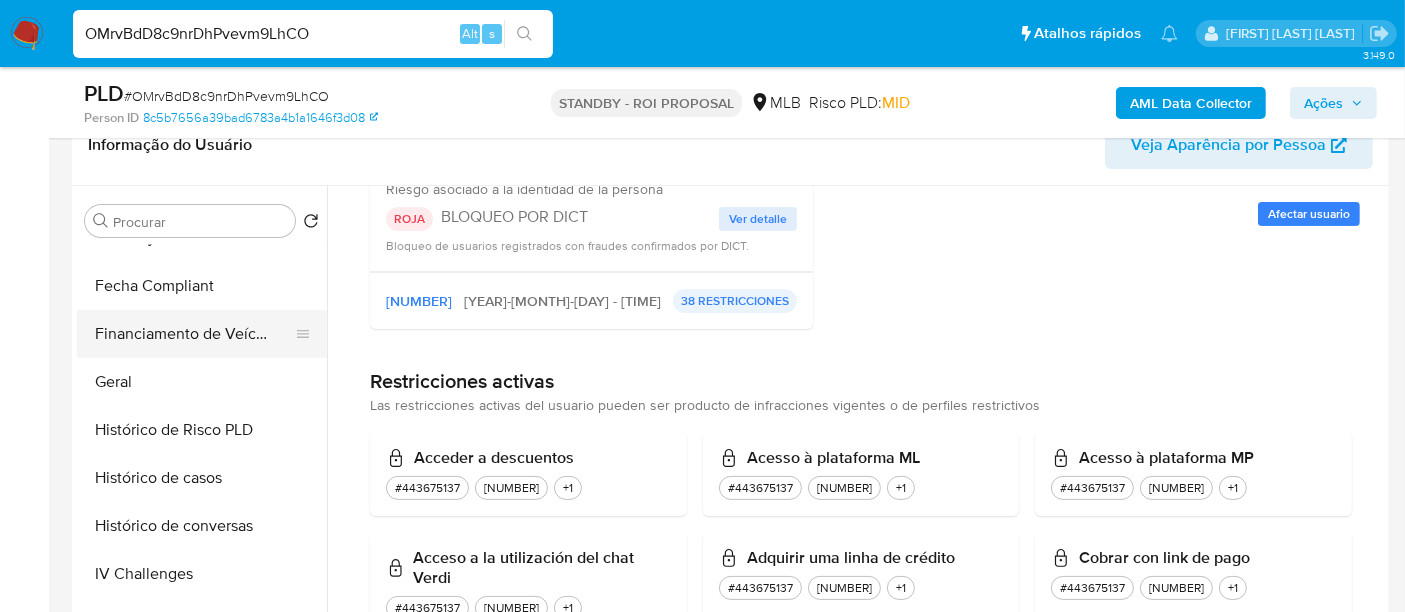 scroll, scrollTop: 0, scrollLeft: 0, axis: both 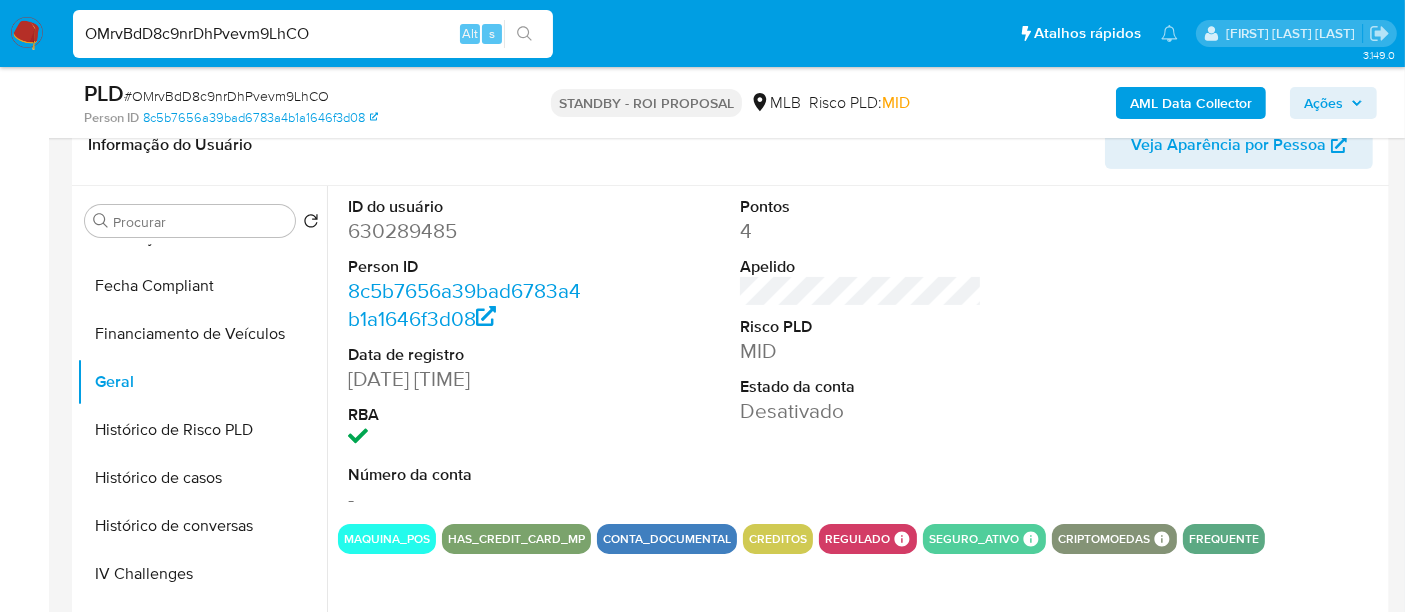 type 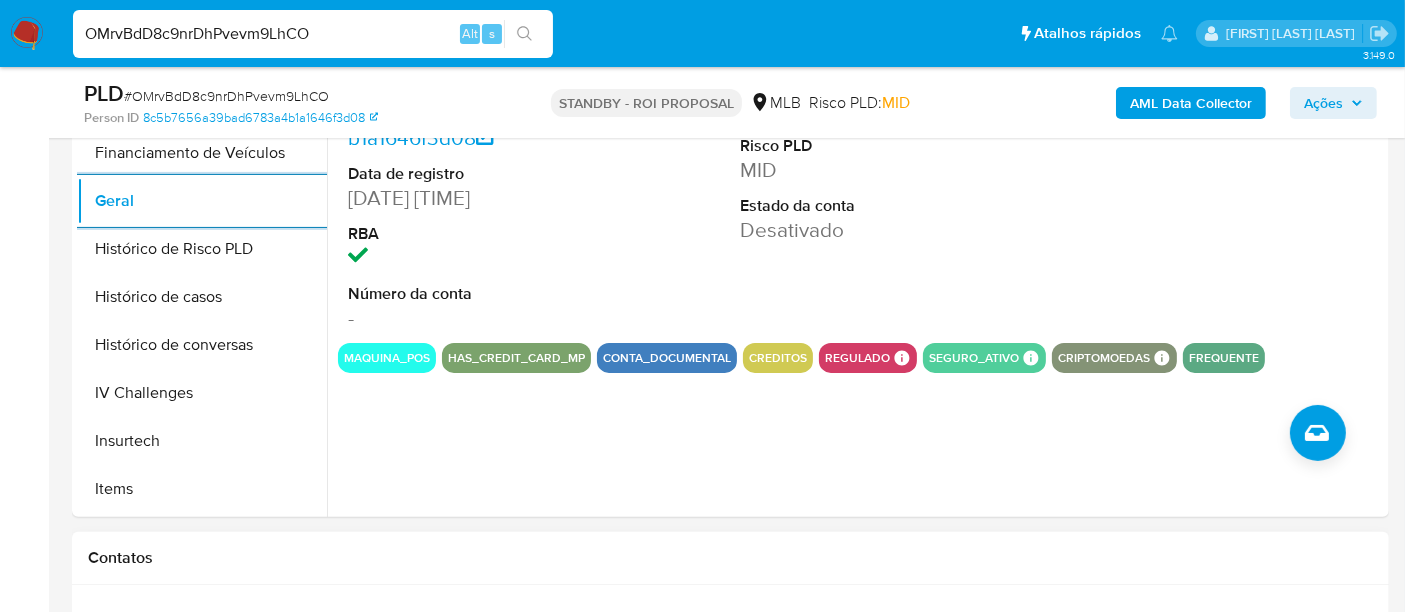 scroll, scrollTop: 777, scrollLeft: 0, axis: vertical 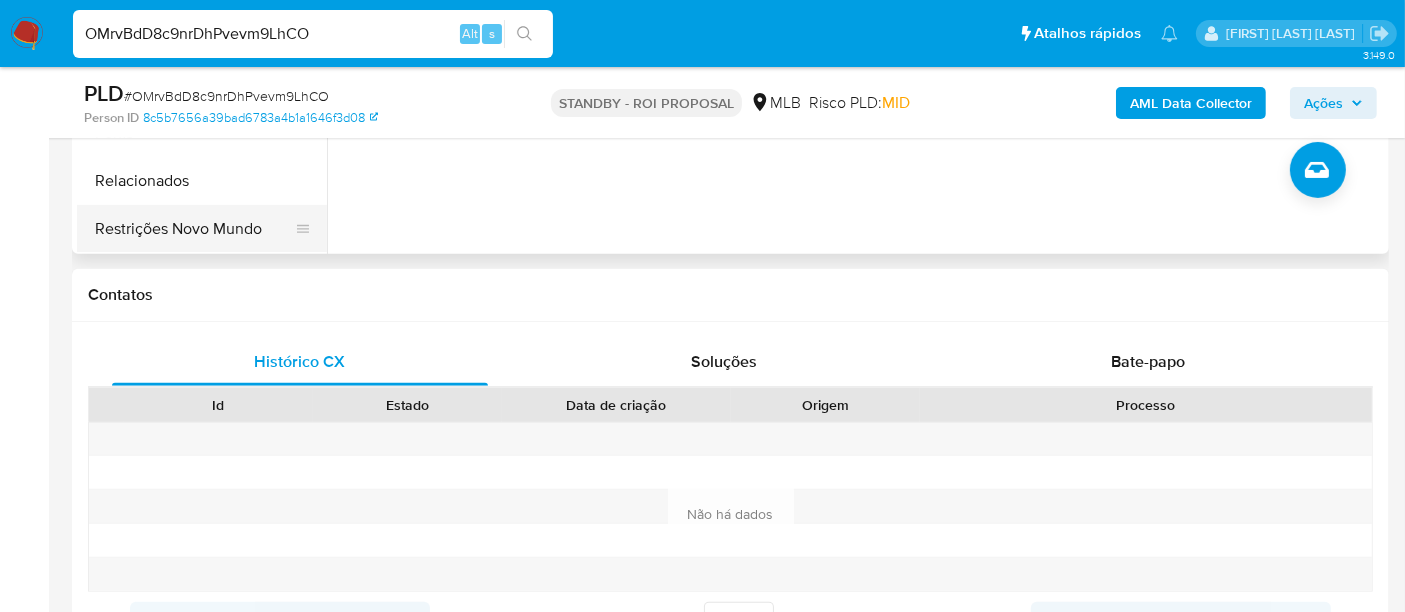 click on "Restrições Novo Mundo" at bounding box center (194, 229) 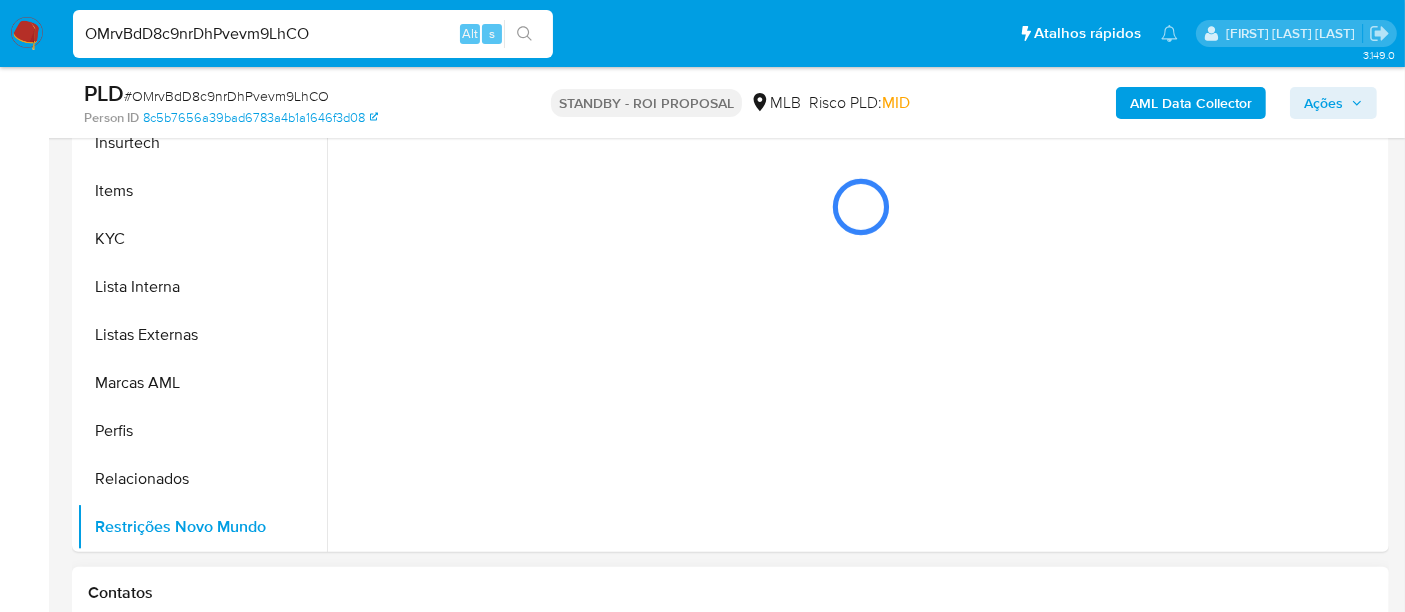 scroll, scrollTop: 444, scrollLeft: 0, axis: vertical 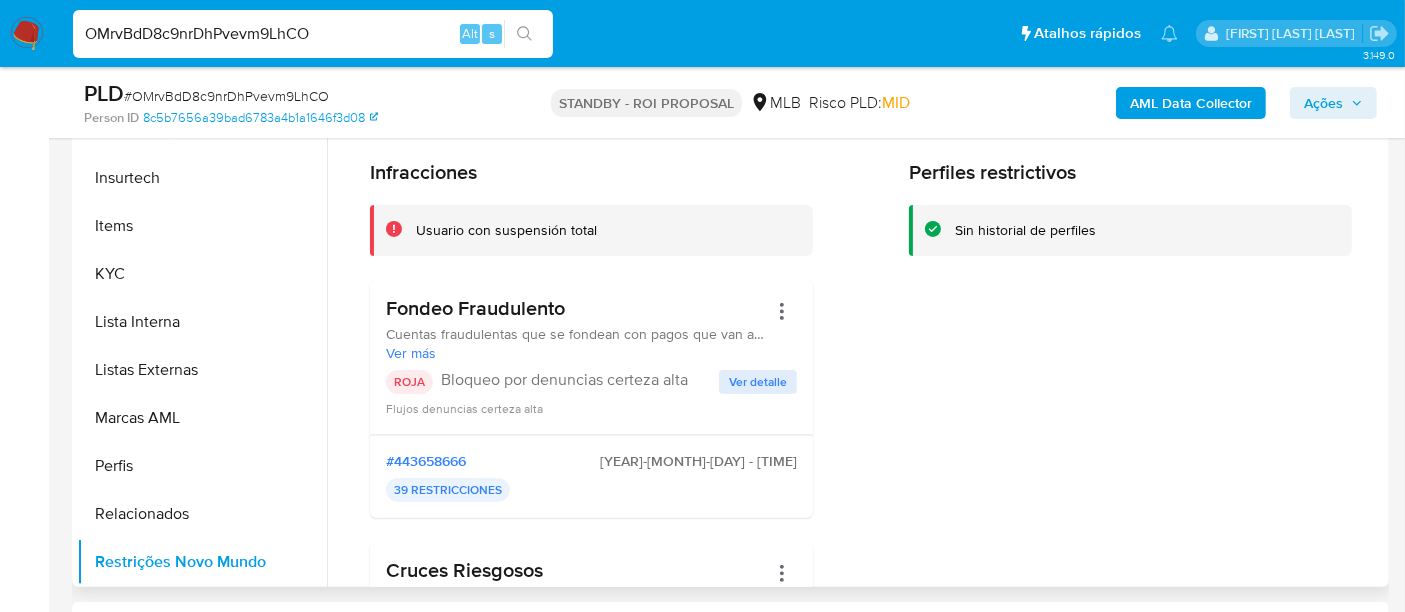 click on "Ver detalle" at bounding box center (758, 382) 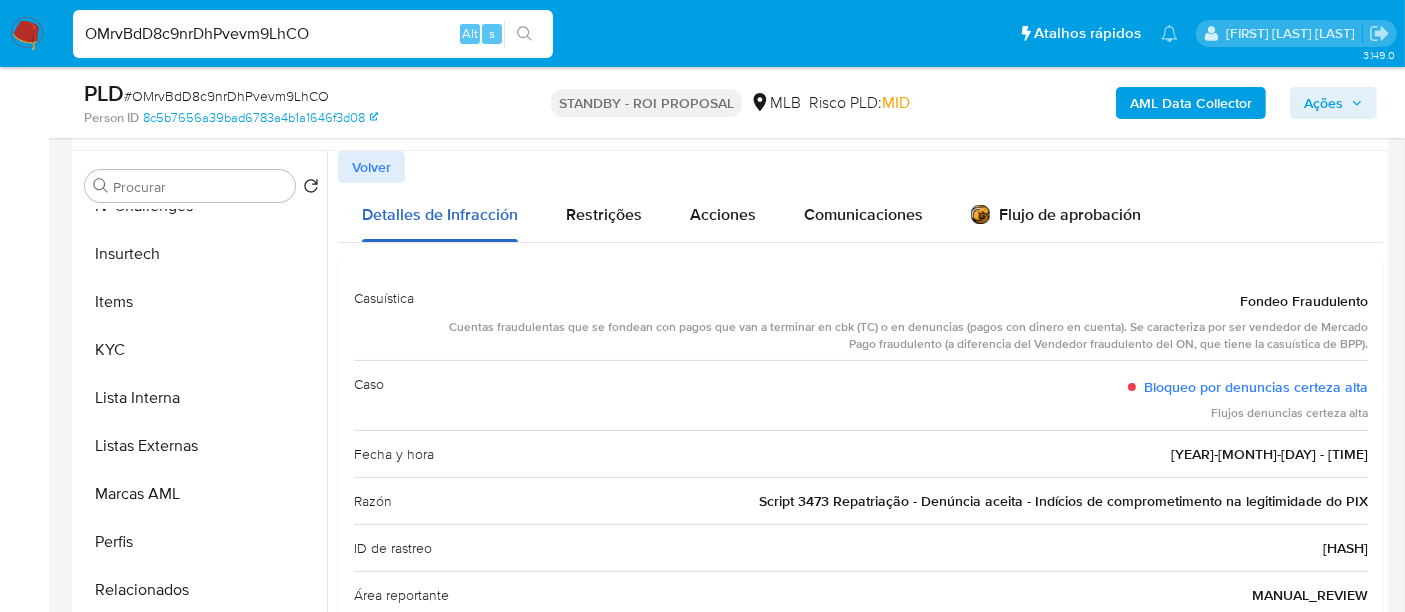 scroll, scrollTop: 333, scrollLeft: 0, axis: vertical 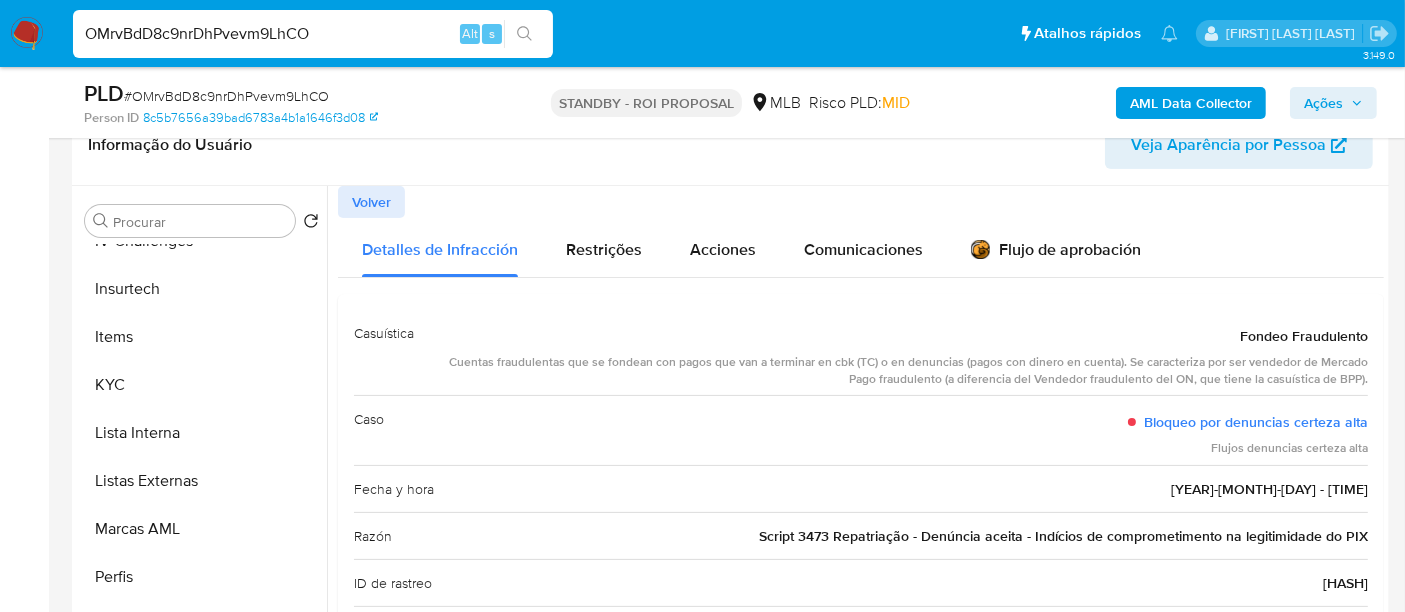 click on "Volver" at bounding box center (371, 202) 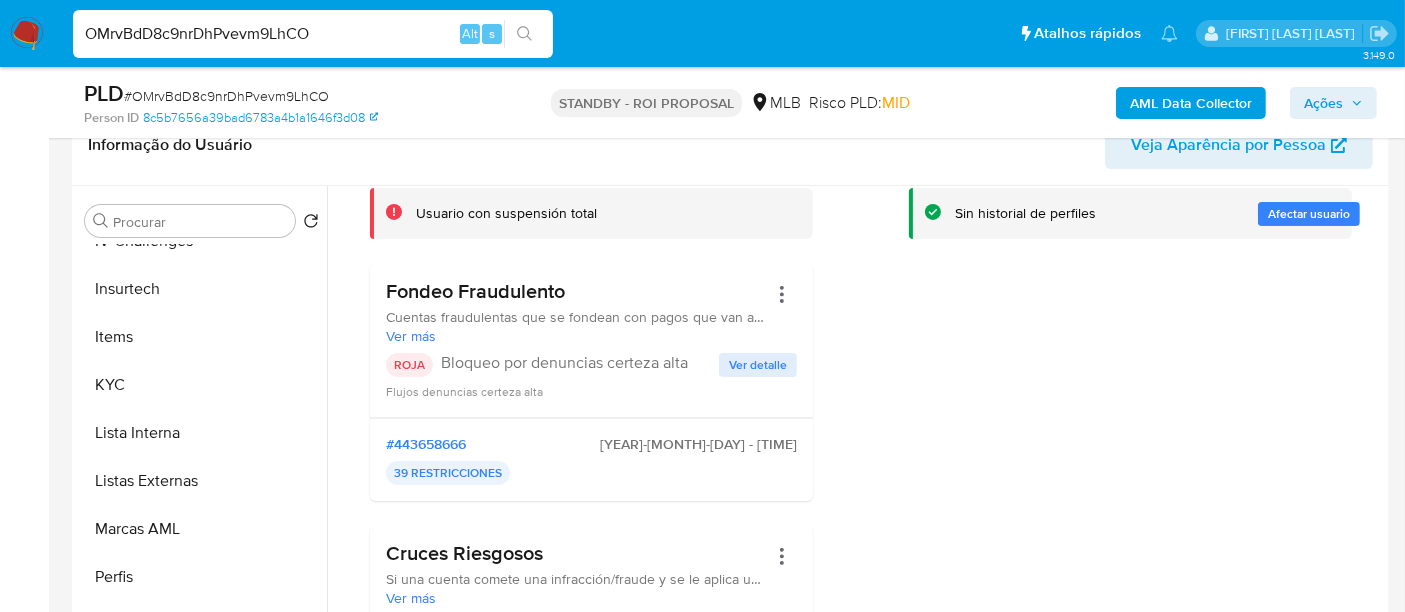 scroll, scrollTop: 222, scrollLeft: 0, axis: vertical 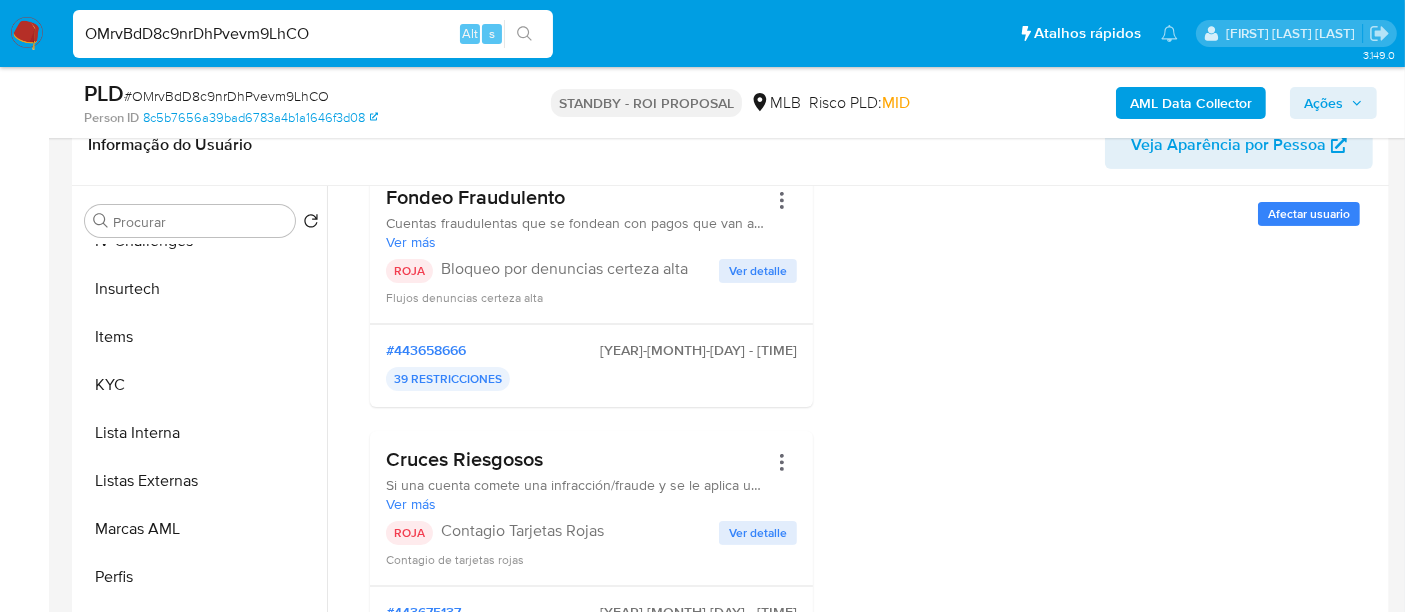 click on "Ver detalle" at bounding box center [758, 533] 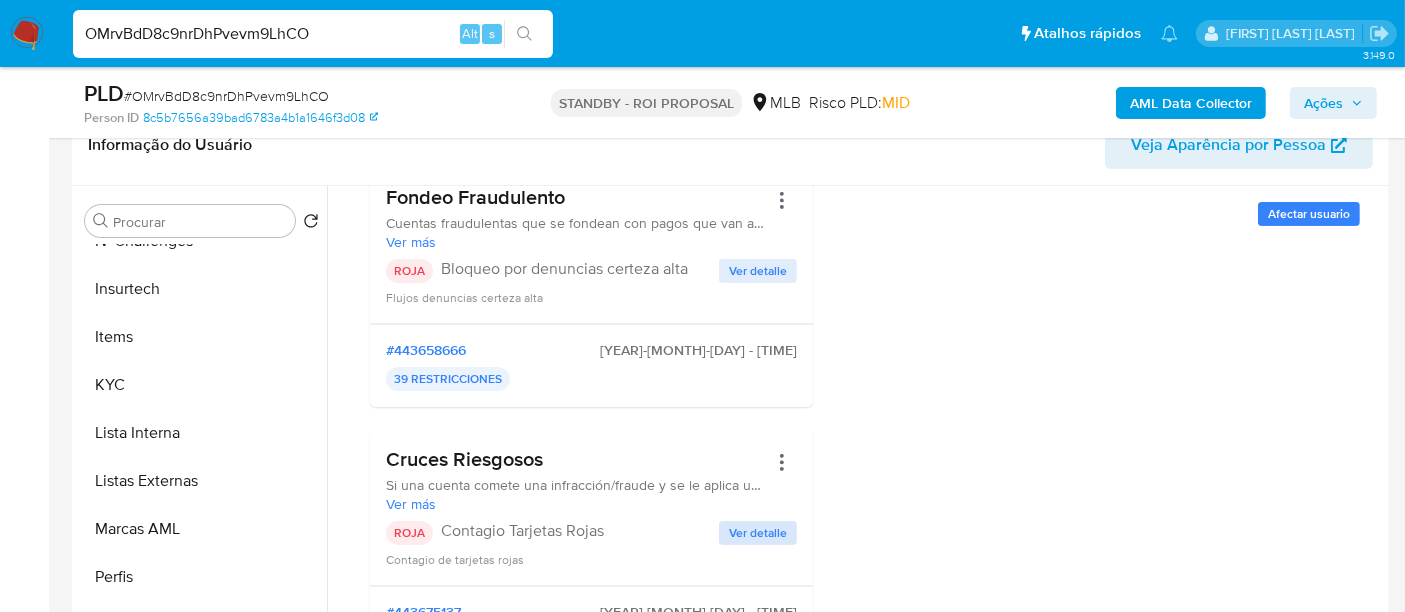 scroll, scrollTop: 0, scrollLeft: 0, axis: both 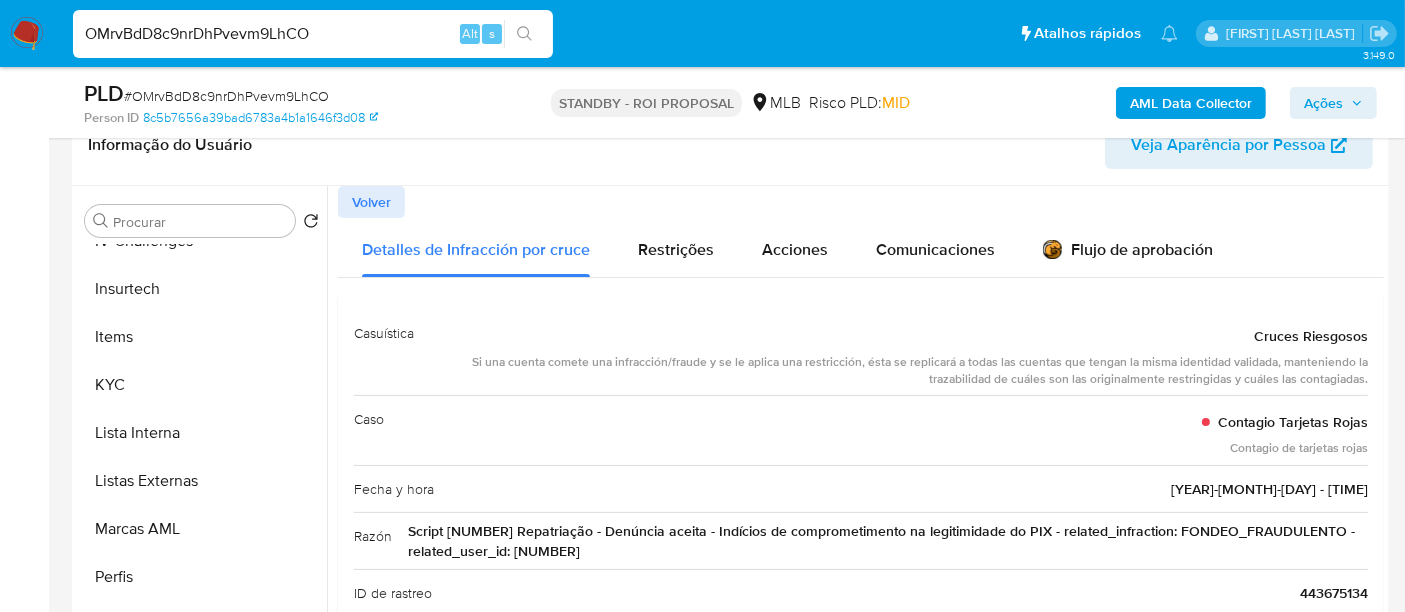 click on "Volver" at bounding box center [371, 202] 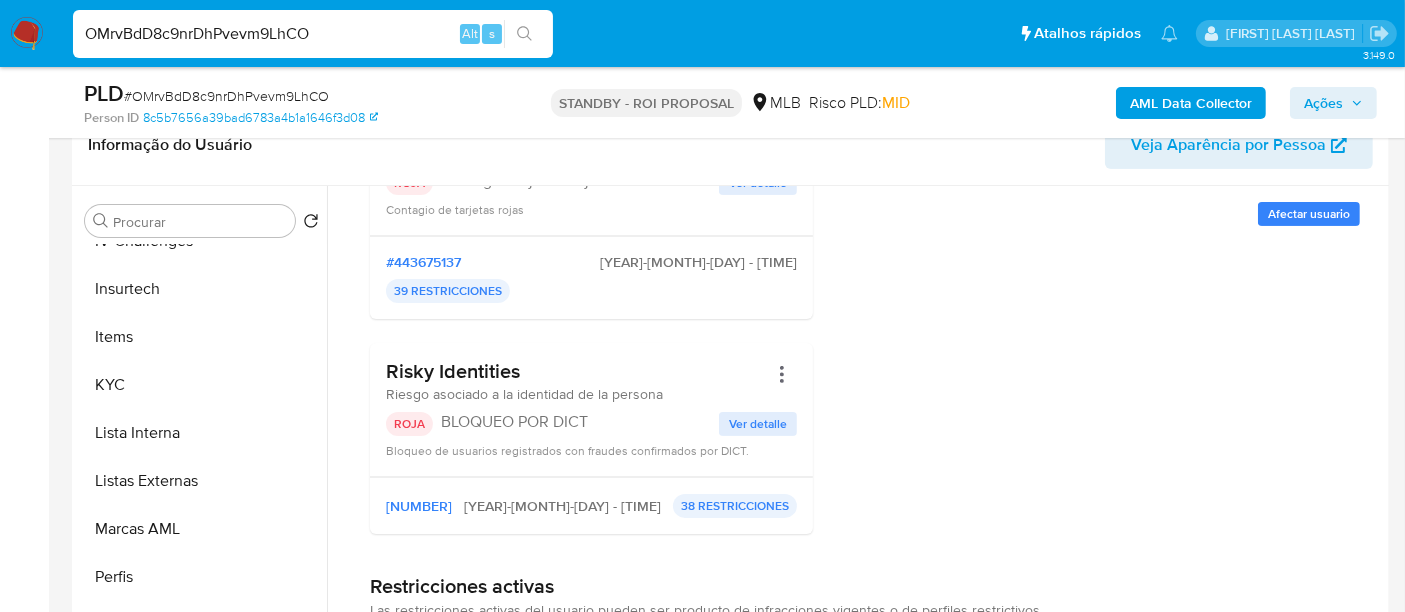 scroll, scrollTop: 666, scrollLeft: 0, axis: vertical 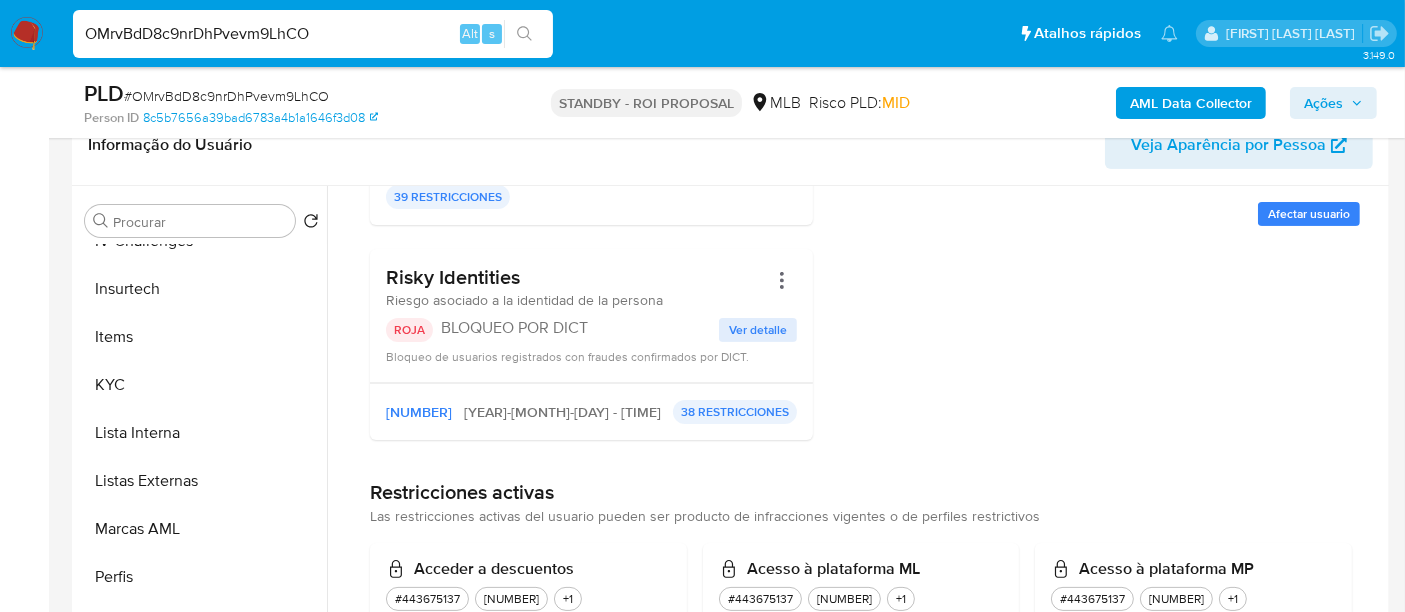 click on "Ver detalle" at bounding box center (758, 330) 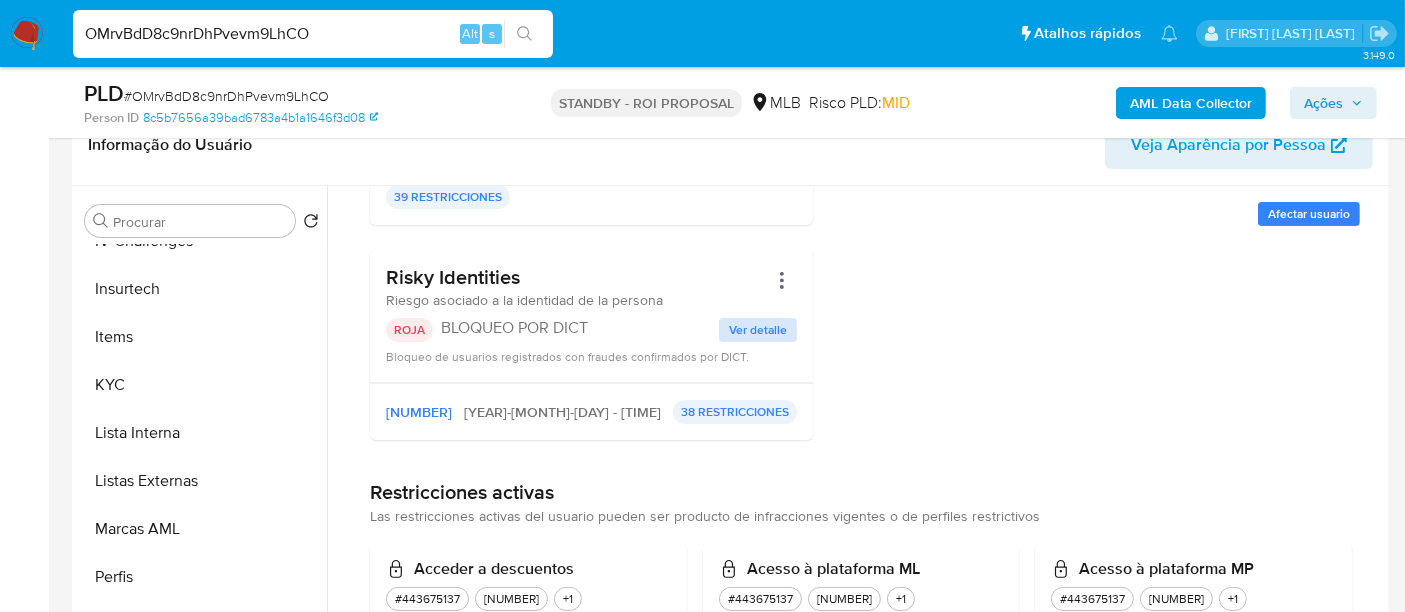 scroll, scrollTop: 0, scrollLeft: 0, axis: both 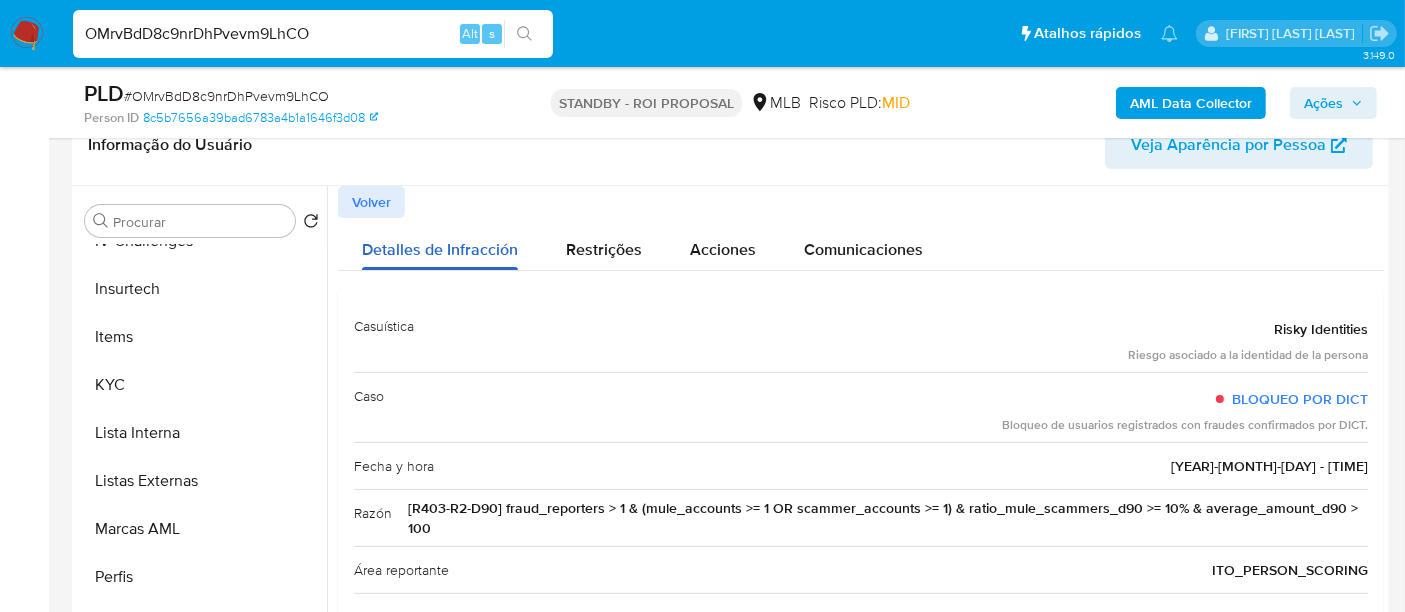 click on "Detalles de Infracción" at bounding box center (440, 244) 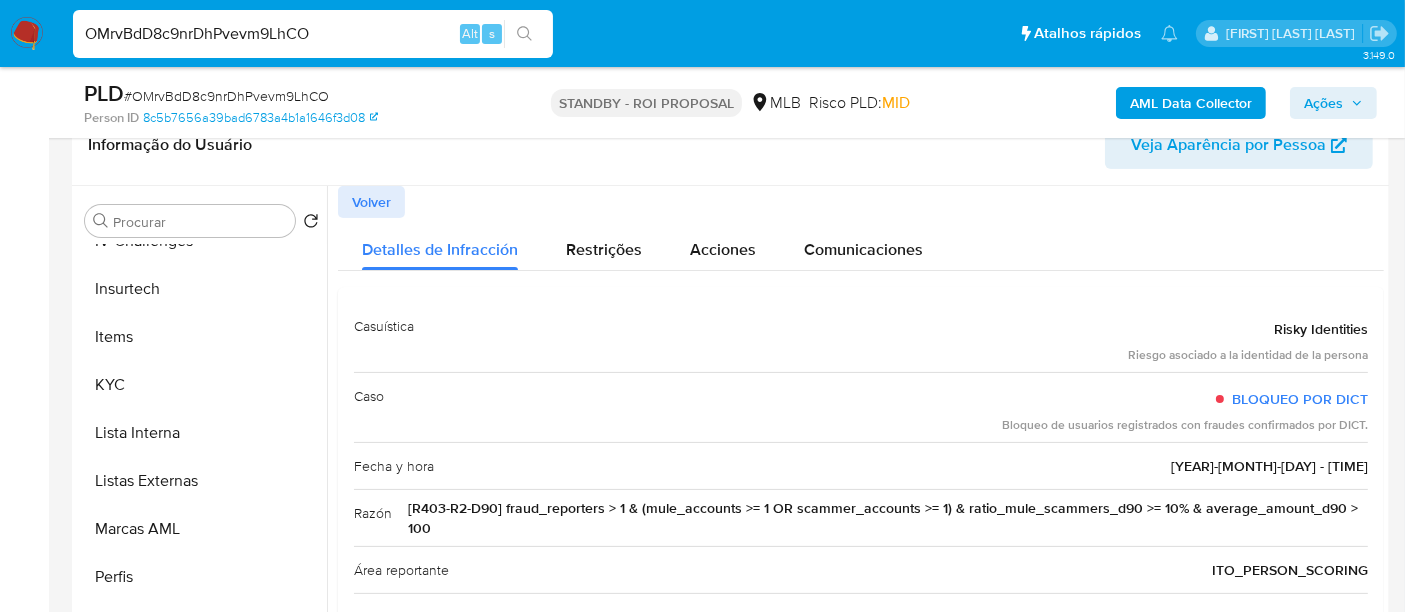 type 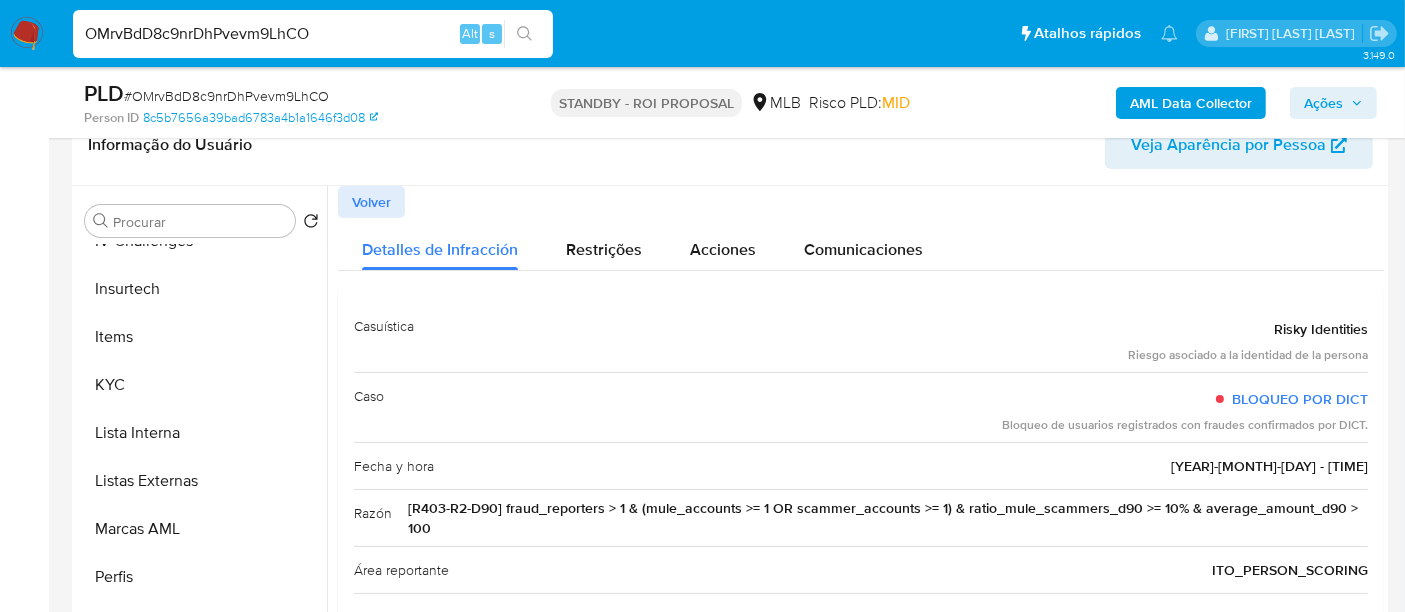 click on "OMrvBdD8c9nrDhPvevm9LhCO" at bounding box center [313, 34] 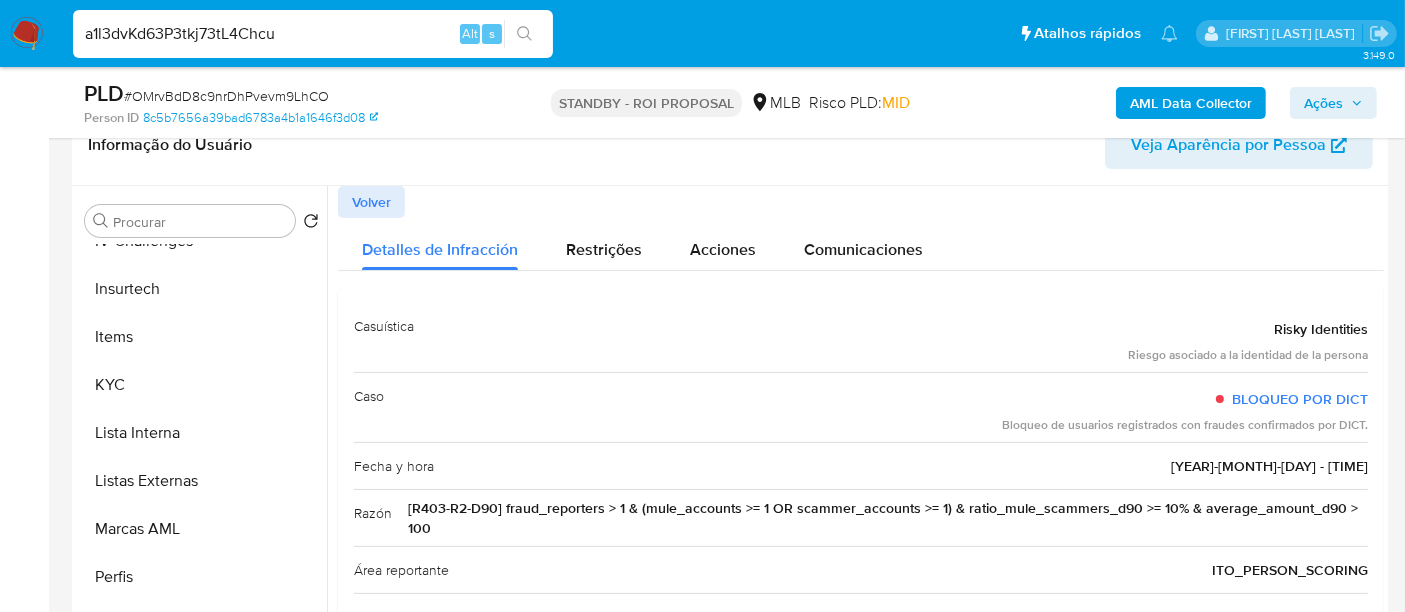 type on "a1l3dvKd63P3tkj73tL4Chcu" 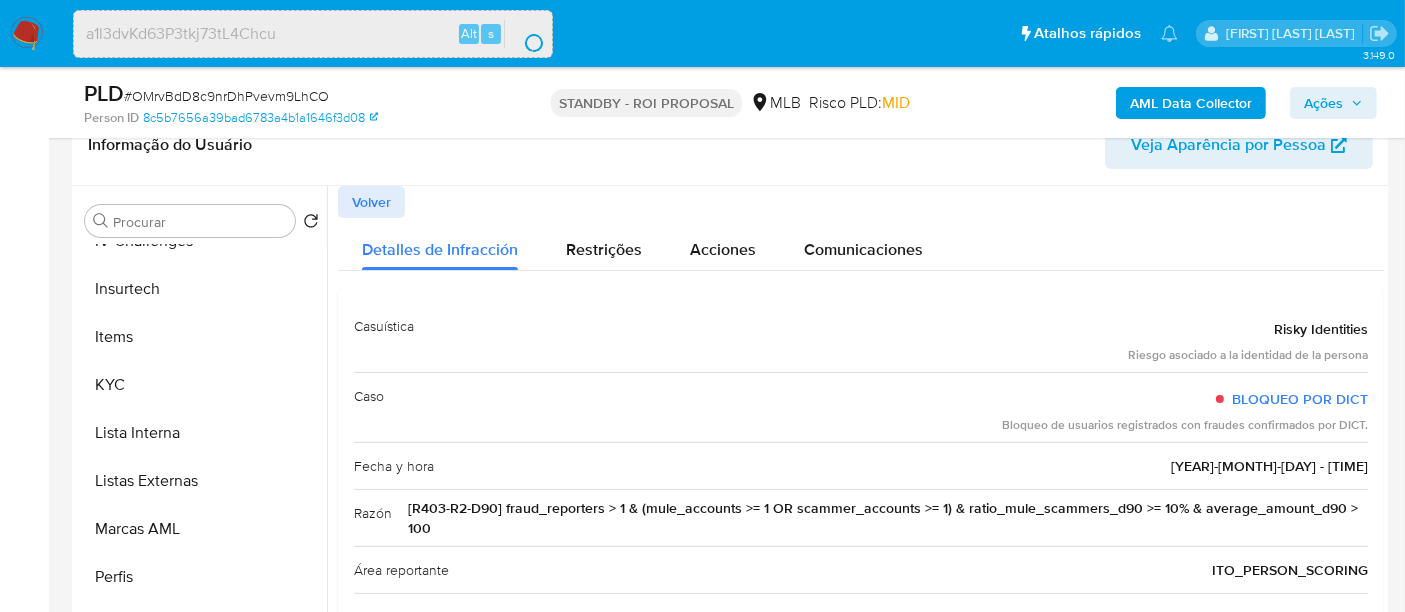 scroll, scrollTop: 0, scrollLeft: 0, axis: both 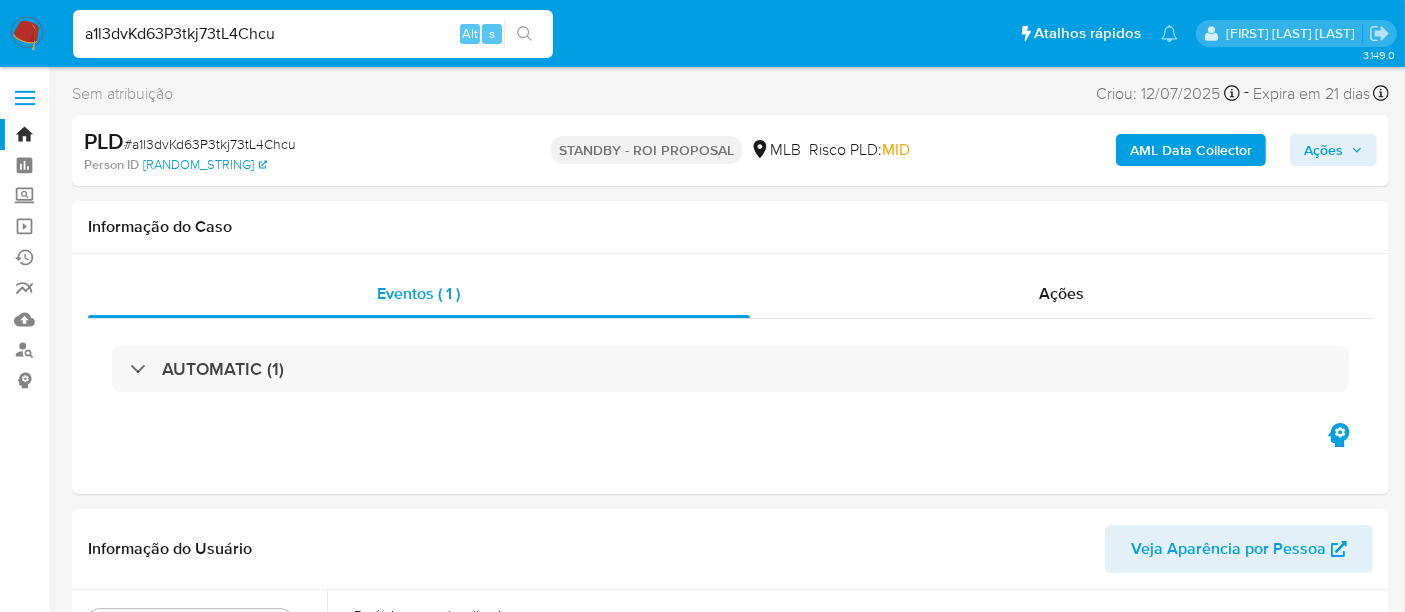 select on "10" 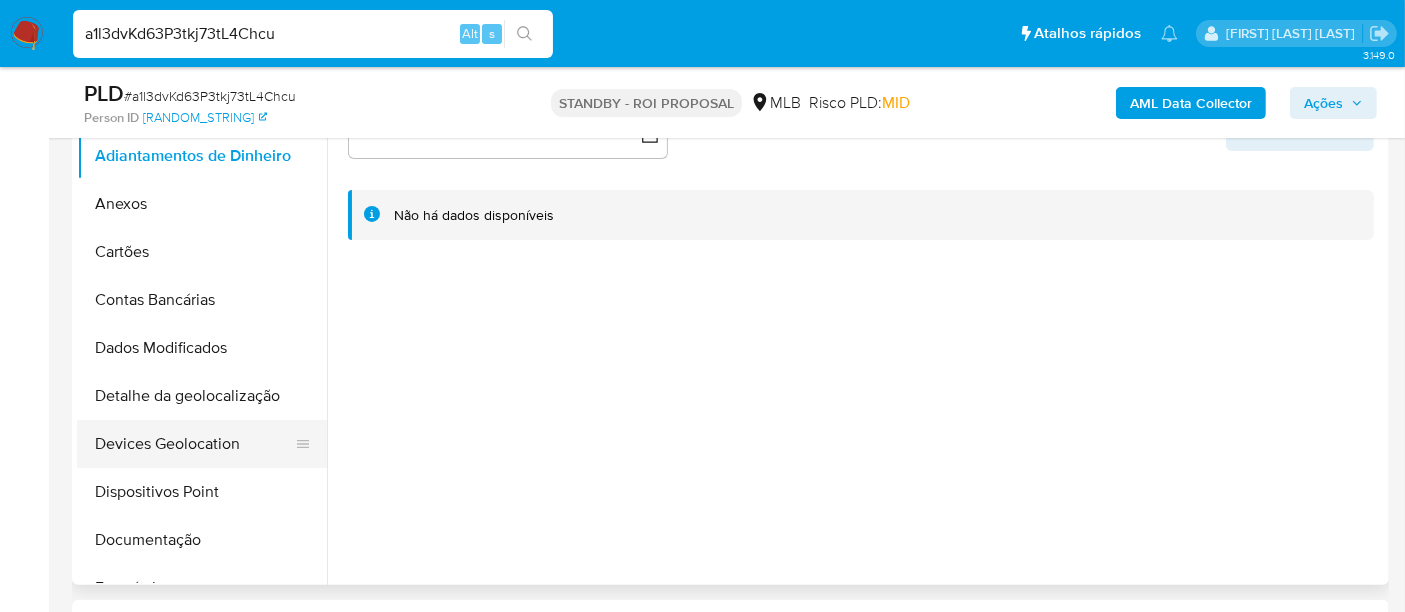 scroll, scrollTop: 555, scrollLeft: 0, axis: vertical 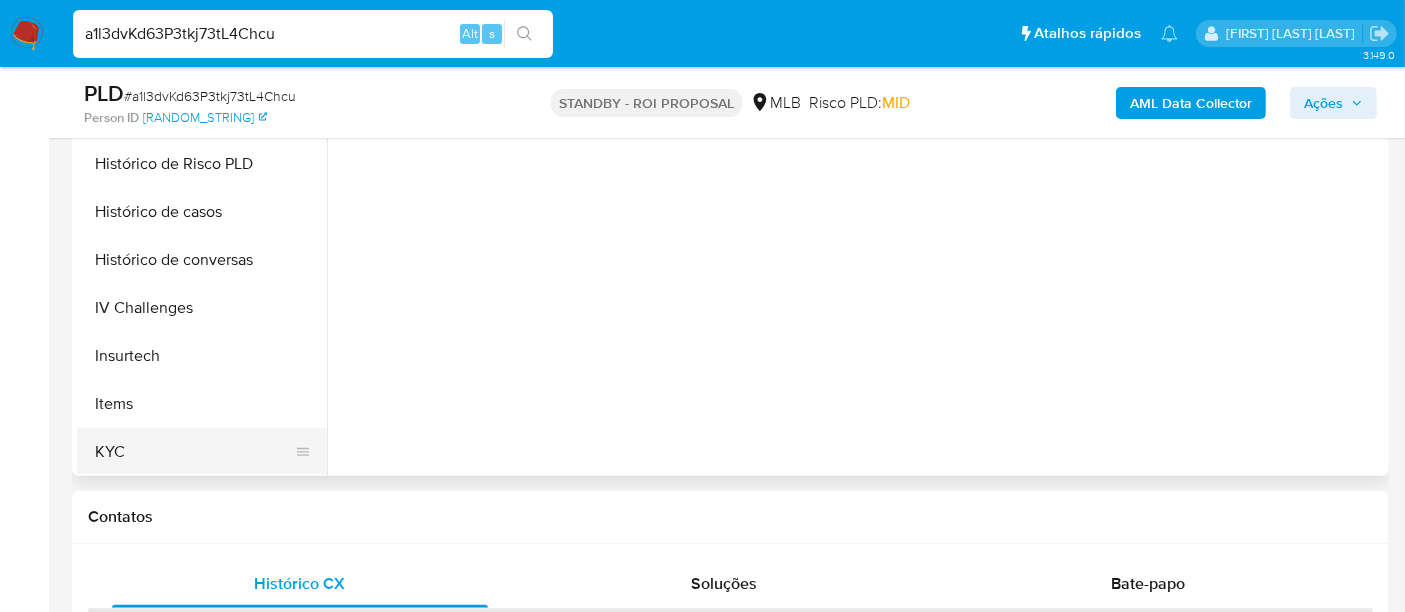 click on "KYC" at bounding box center [194, 452] 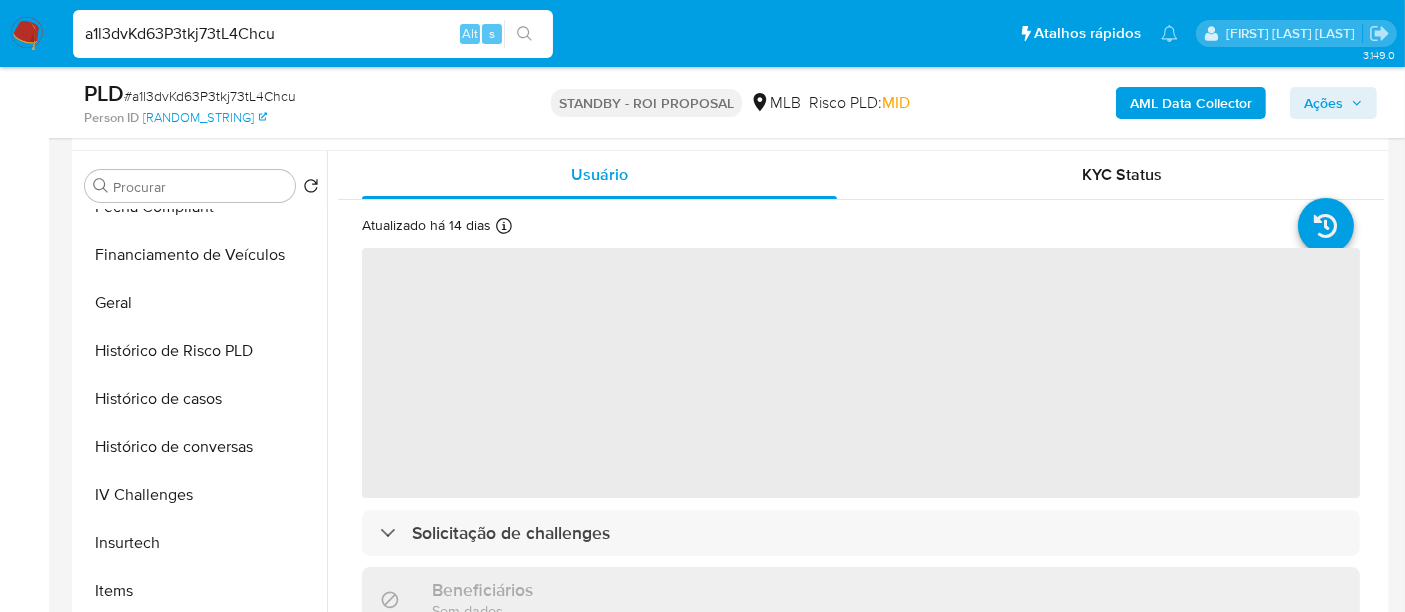 scroll, scrollTop: 333, scrollLeft: 0, axis: vertical 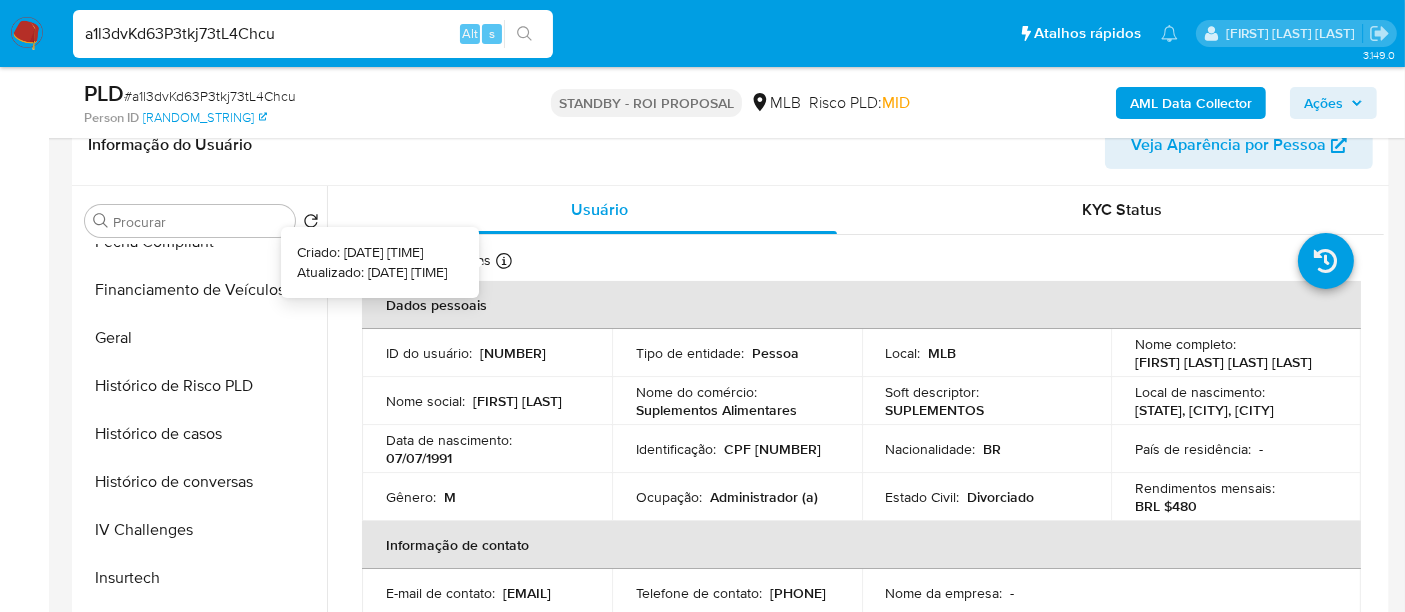 type 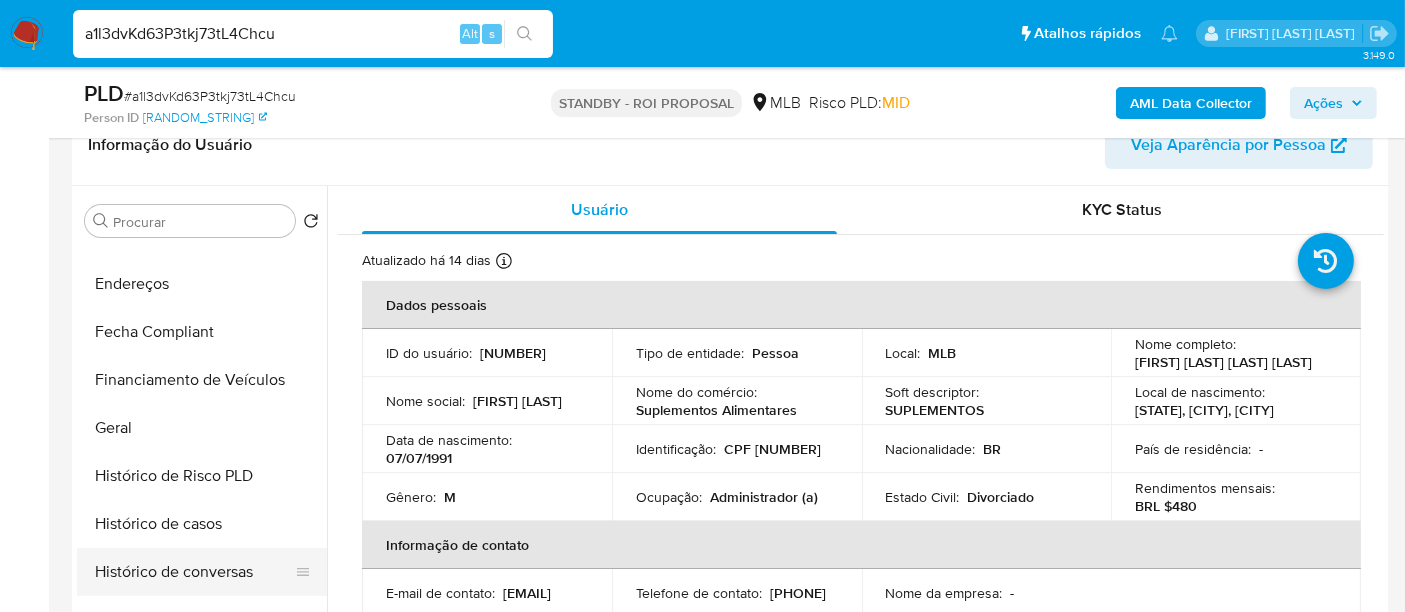 scroll, scrollTop: 555, scrollLeft: 0, axis: vertical 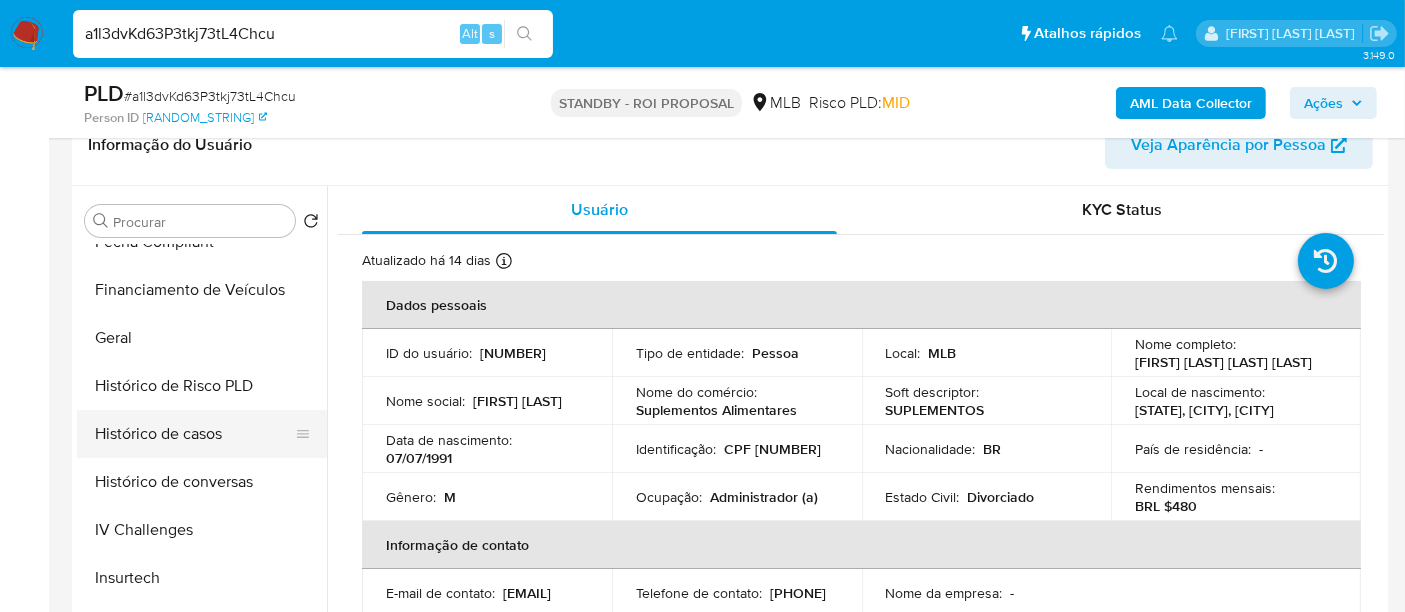 click on "Histórico de casos" at bounding box center [194, 434] 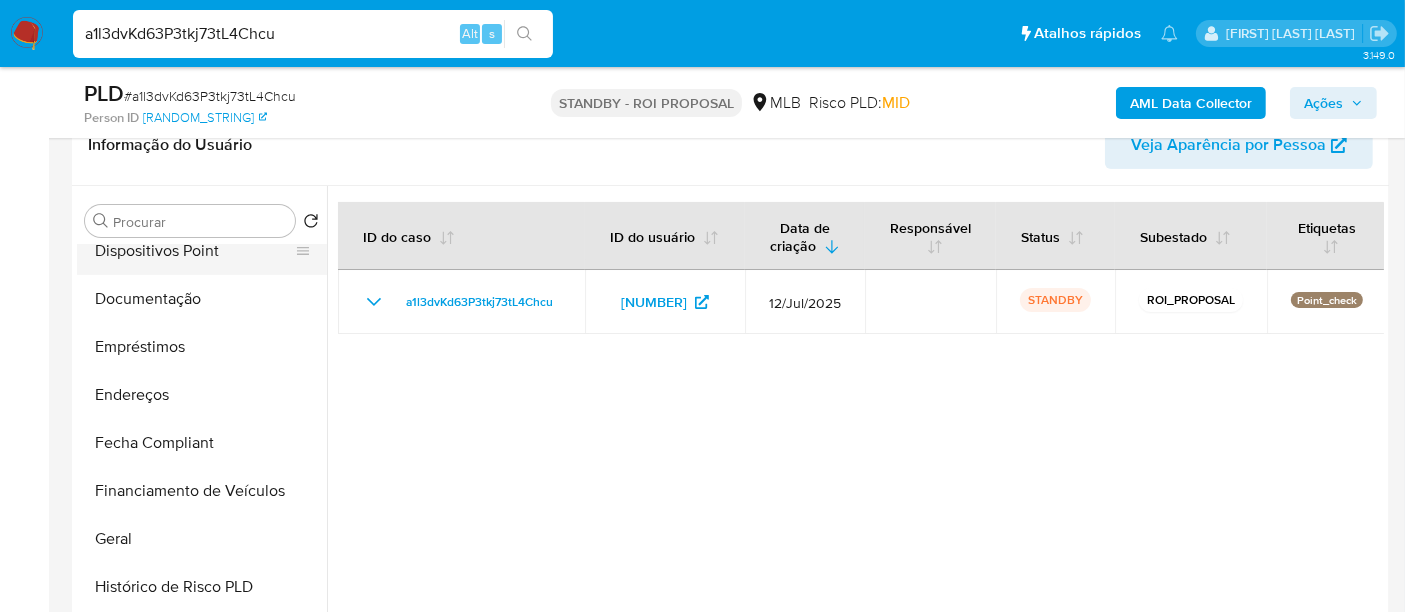 scroll, scrollTop: 222, scrollLeft: 0, axis: vertical 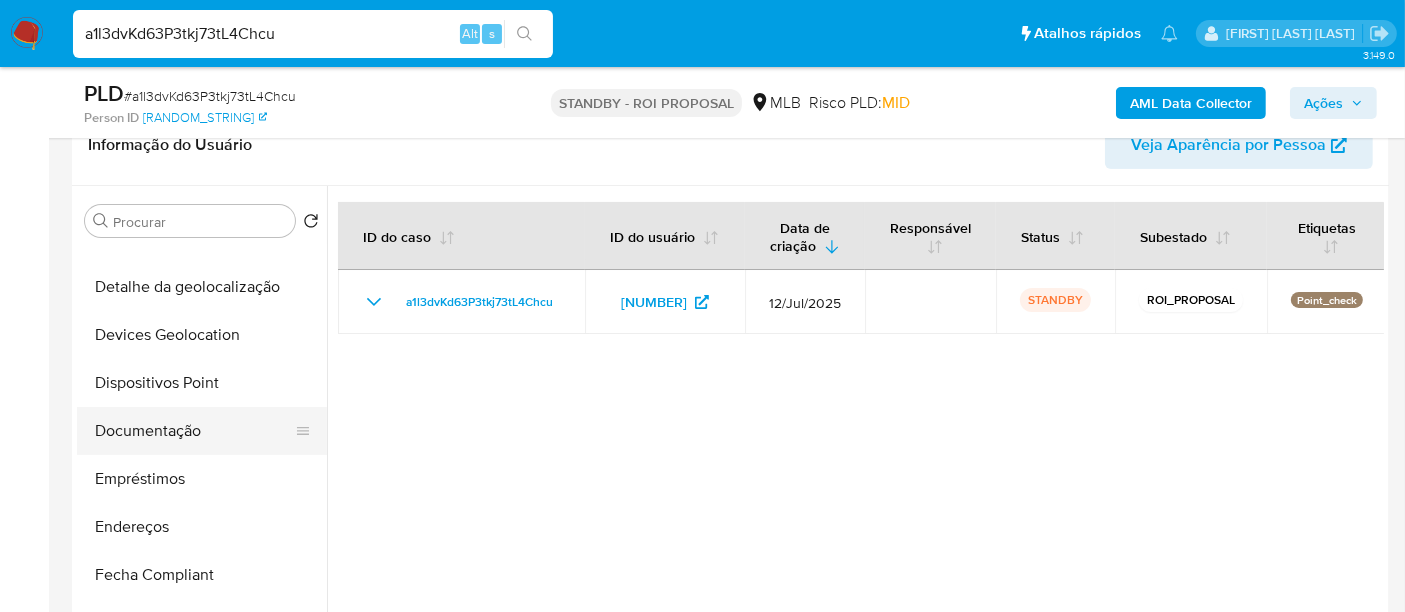 click on "Documentação" at bounding box center [194, 431] 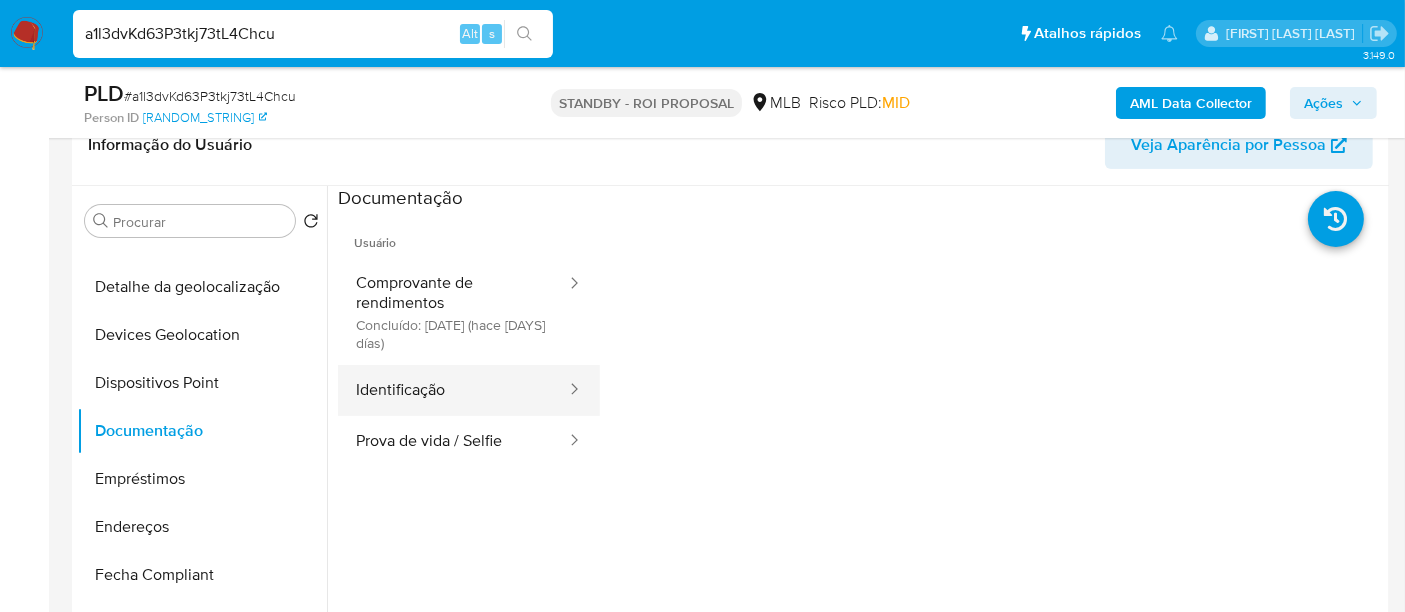 click on "Identificação" at bounding box center [453, 390] 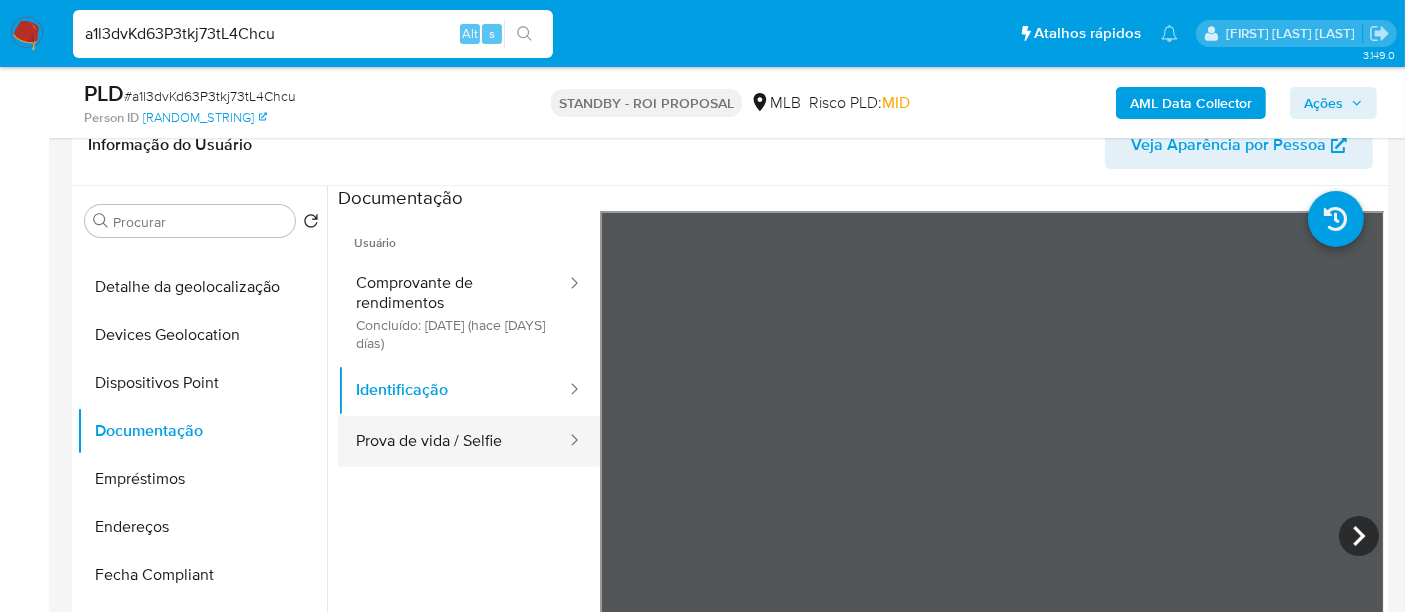 click on "Prova de vida / Selfie" at bounding box center [453, 441] 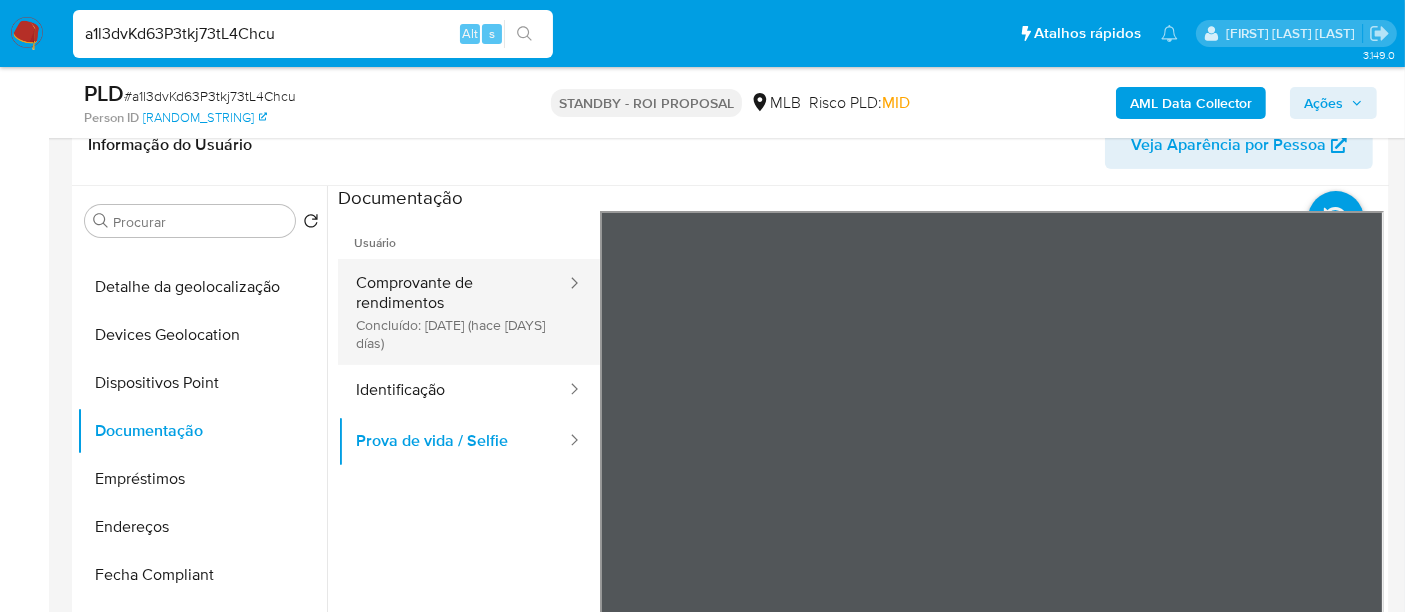 click on "Comprovante de rendimentos Concluído: 22/07/2025 (hace 14 días)" at bounding box center [453, 312] 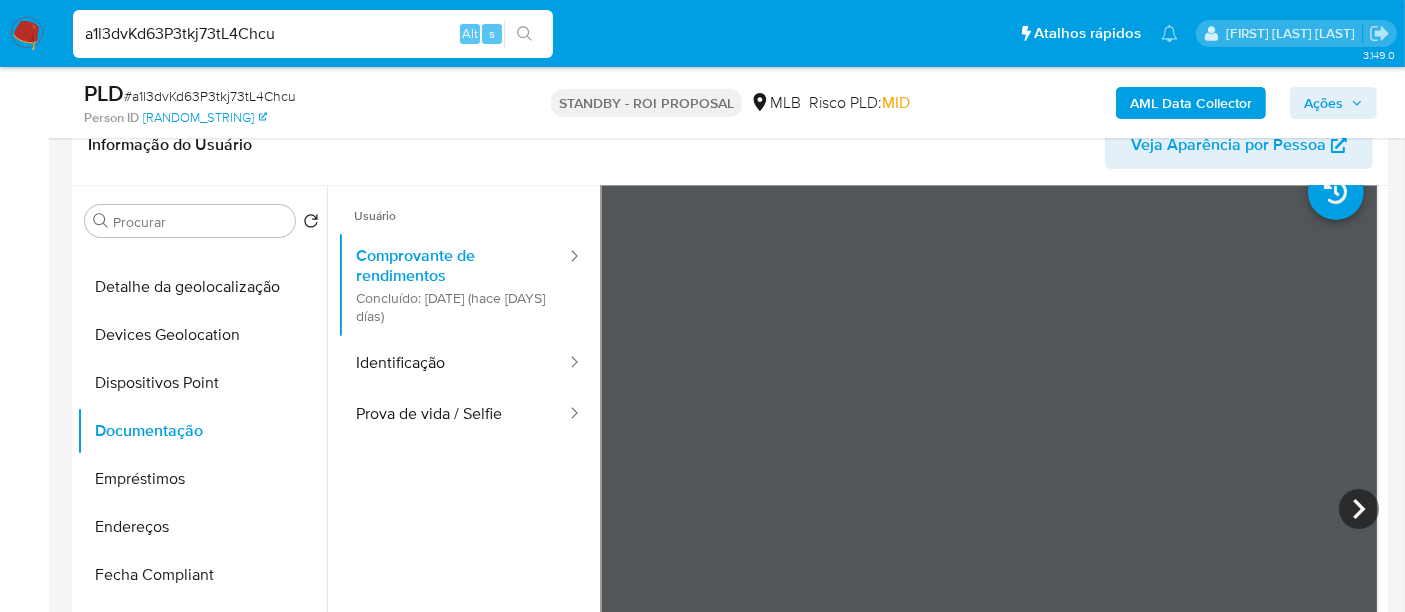 scroll, scrollTop: 0, scrollLeft: 0, axis: both 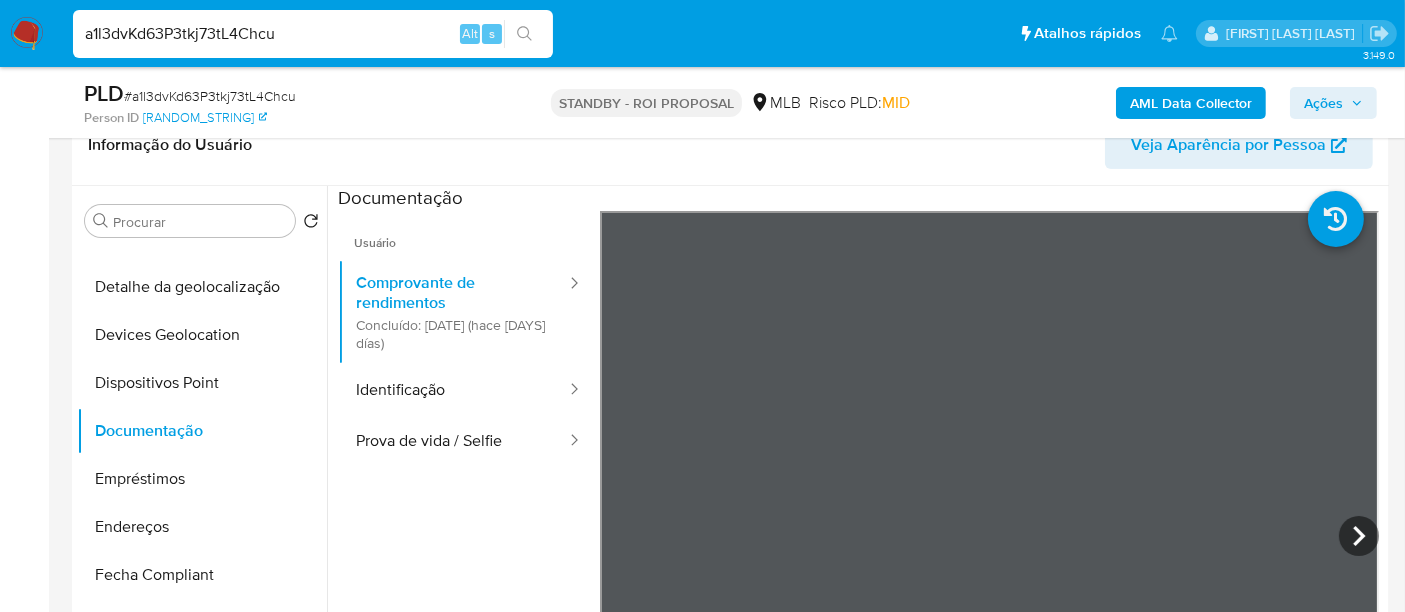 type 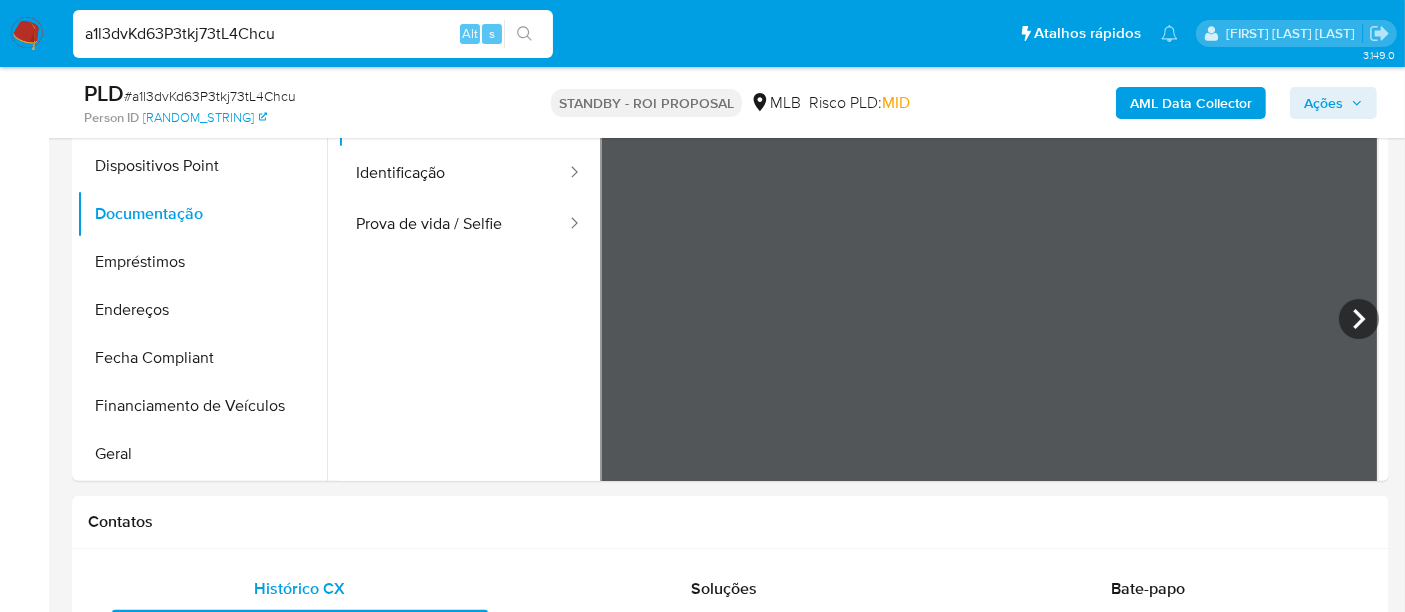 scroll, scrollTop: 555, scrollLeft: 0, axis: vertical 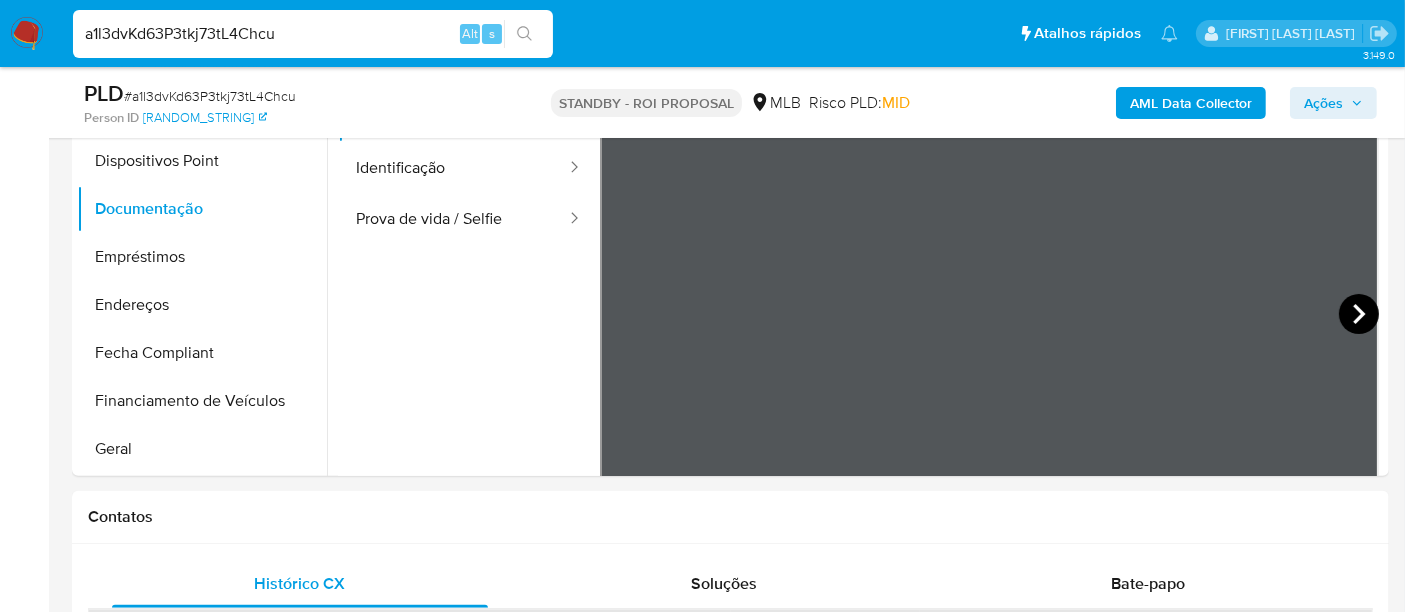 click 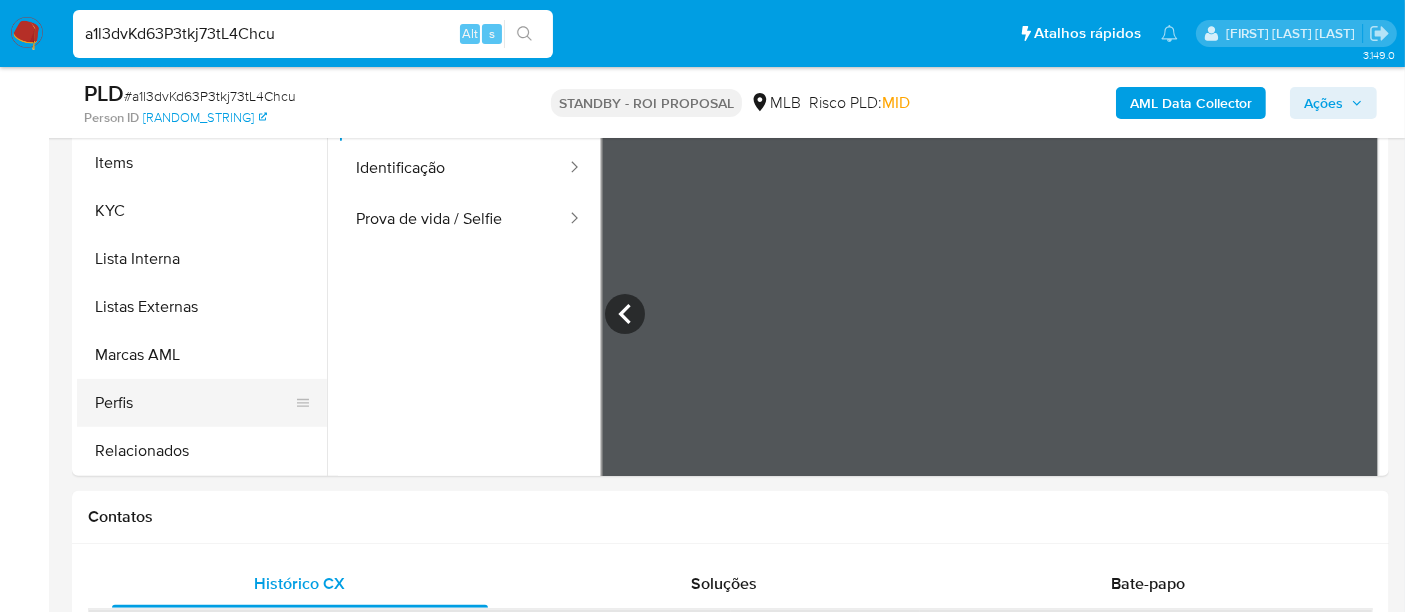 scroll, scrollTop: 844, scrollLeft: 0, axis: vertical 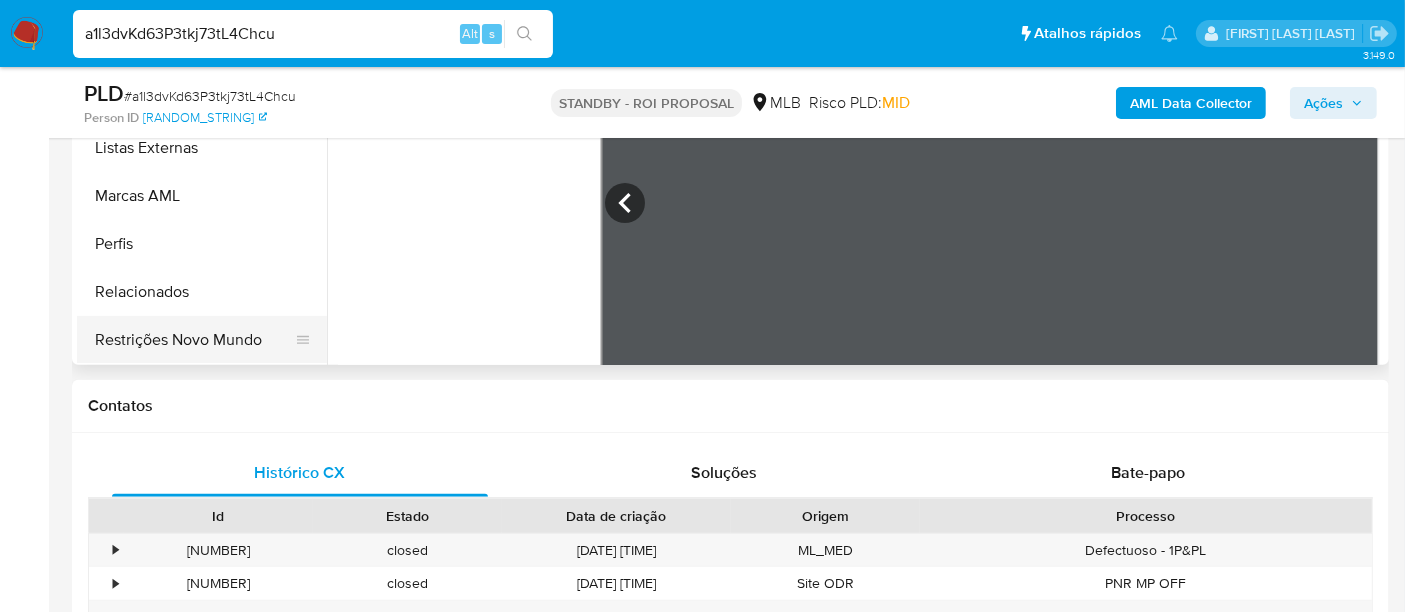 click on "Restrições Novo Mundo" at bounding box center [194, 340] 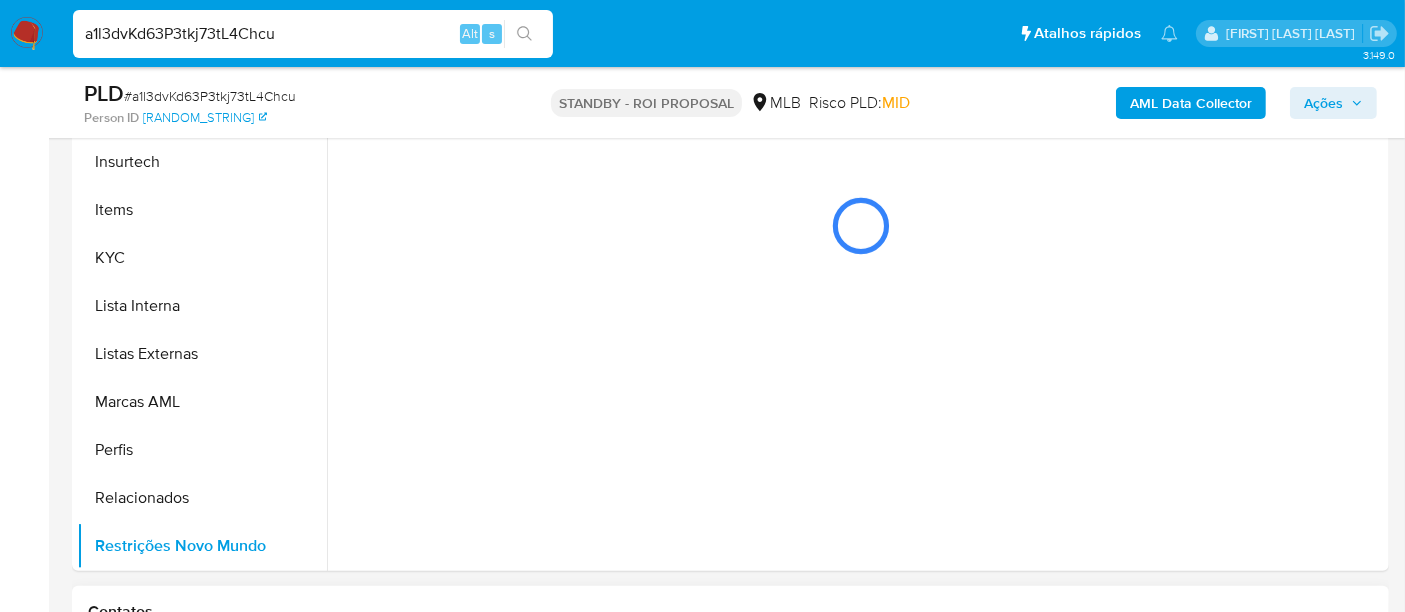 scroll, scrollTop: 444, scrollLeft: 0, axis: vertical 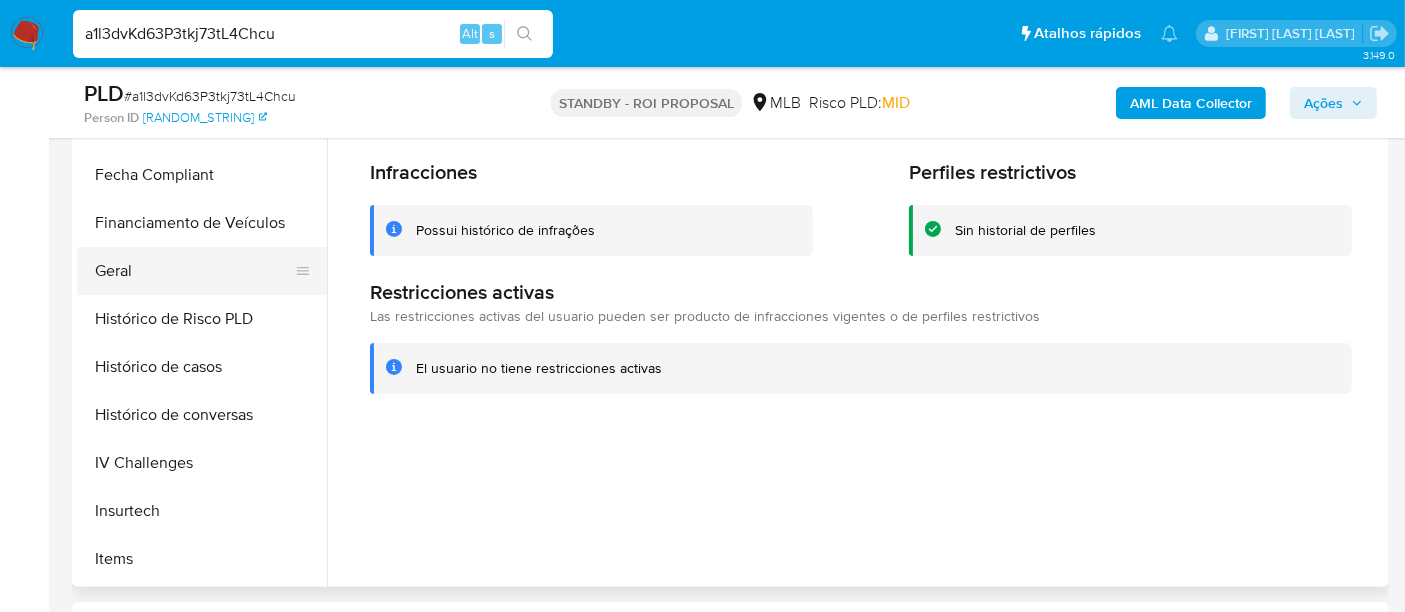 click on "Geral" at bounding box center (194, 271) 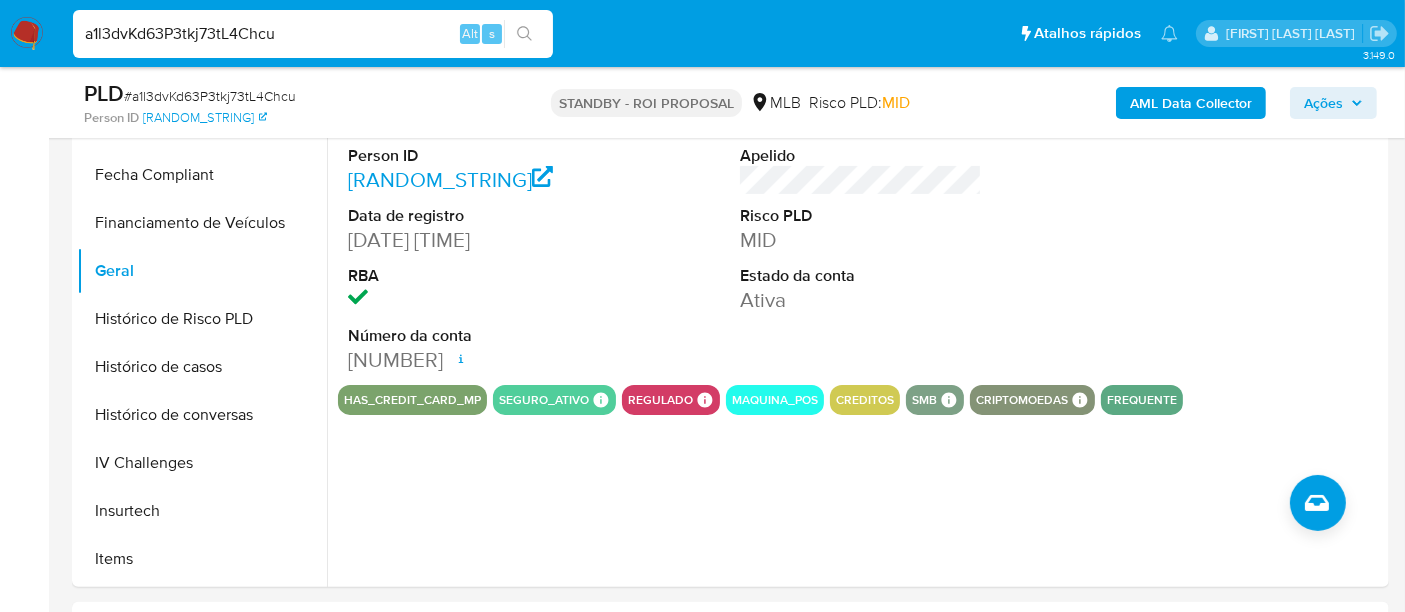 type 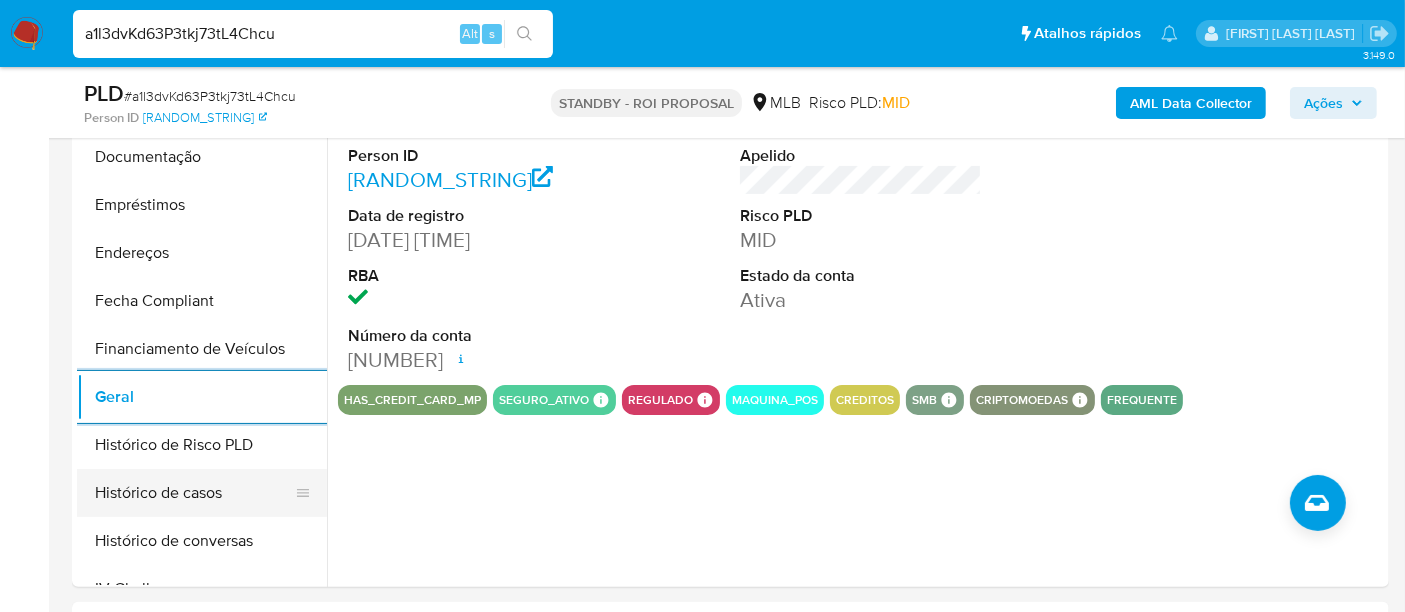 scroll, scrollTop: 288, scrollLeft: 0, axis: vertical 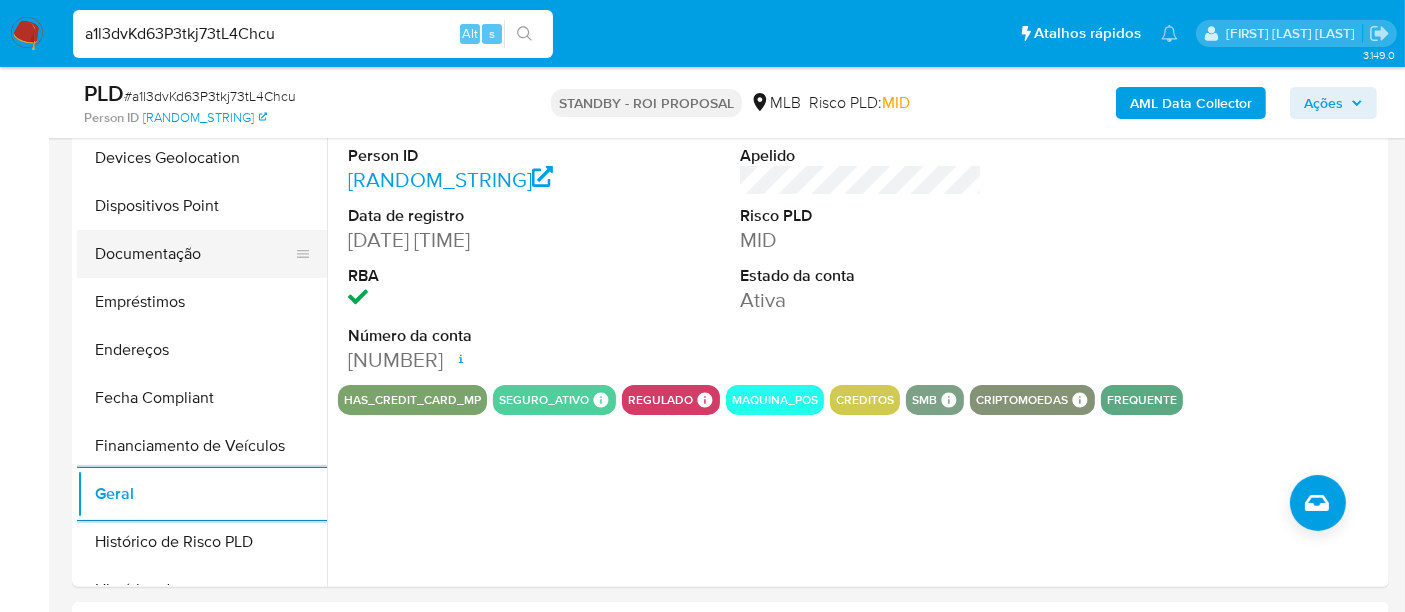 click on "Documentação" at bounding box center [194, 254] 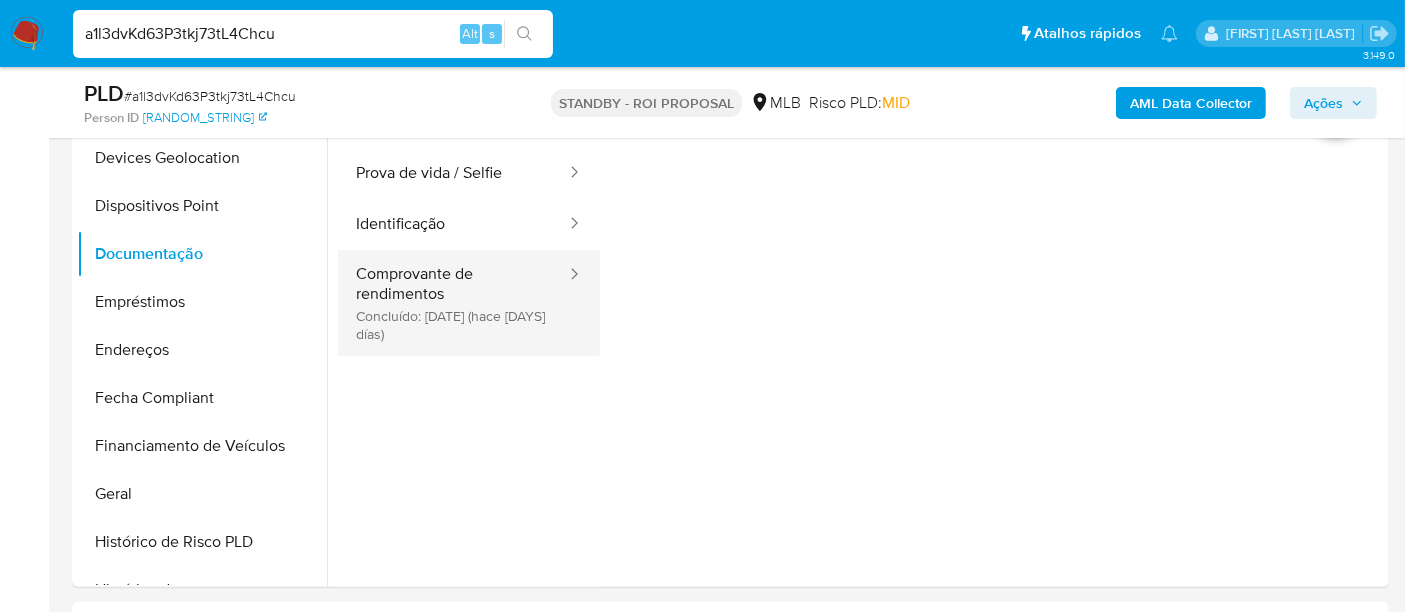 click on "Comprovante de rendimentos Concluído: 22/07/2025 (hace 14 días)" at bounding box center (453, 303) 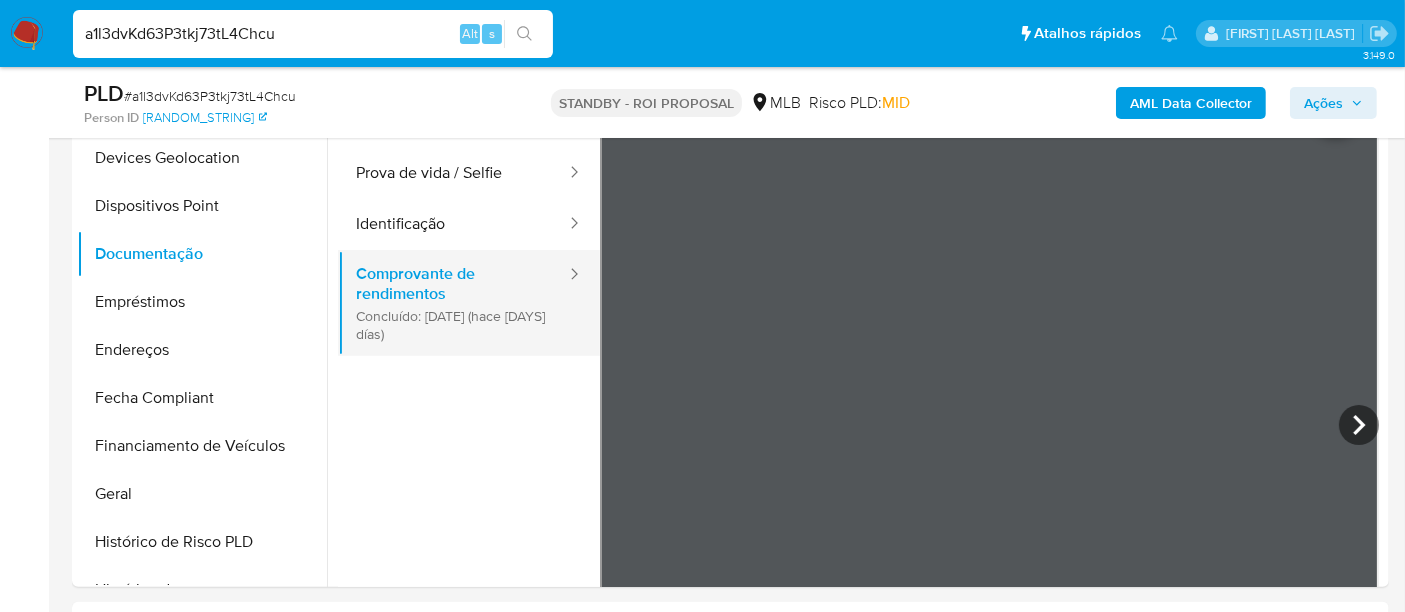 type 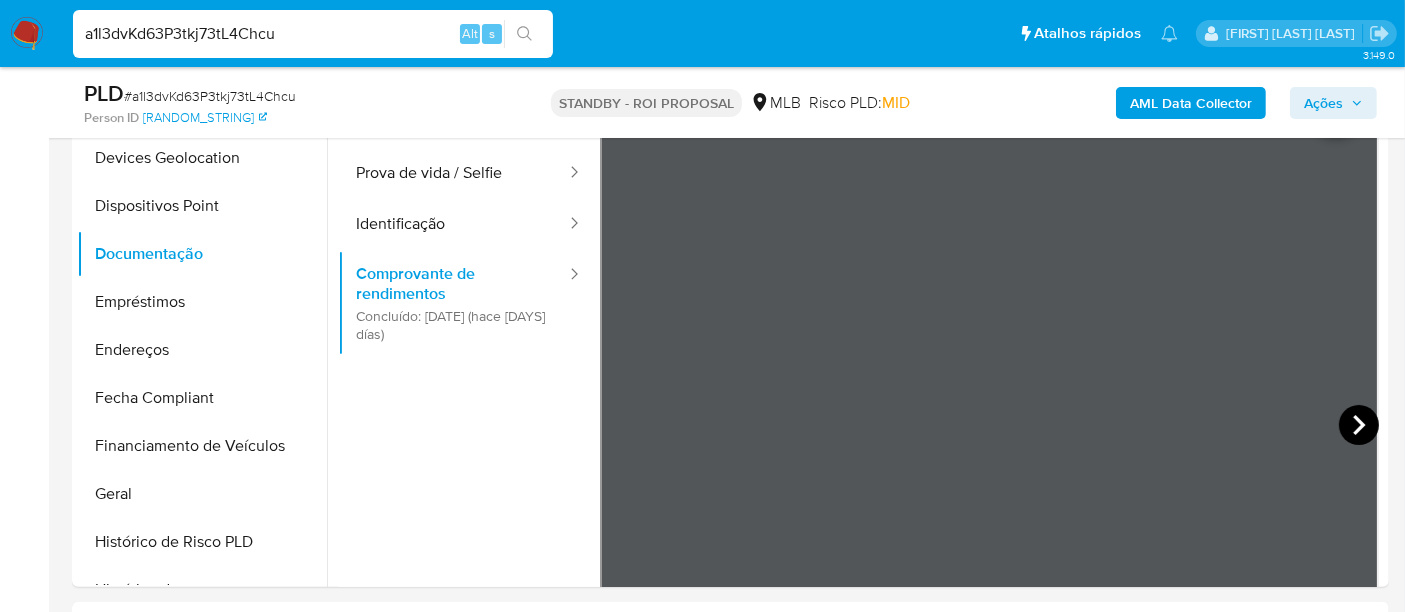 click 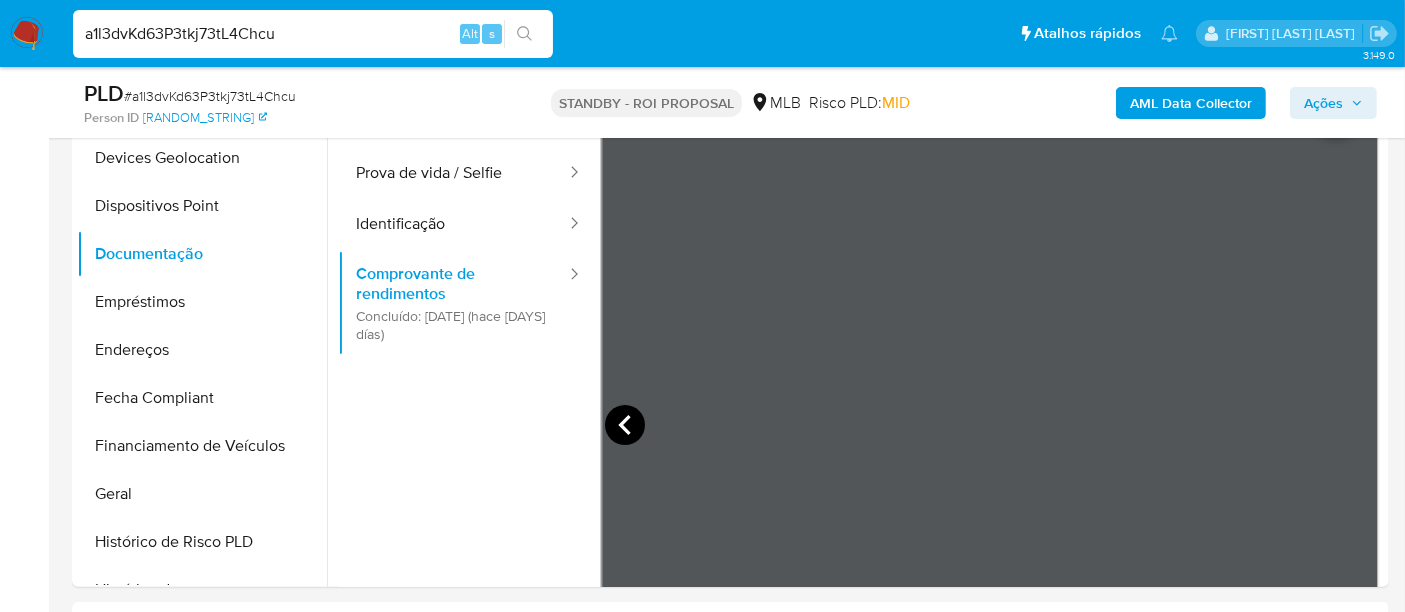click 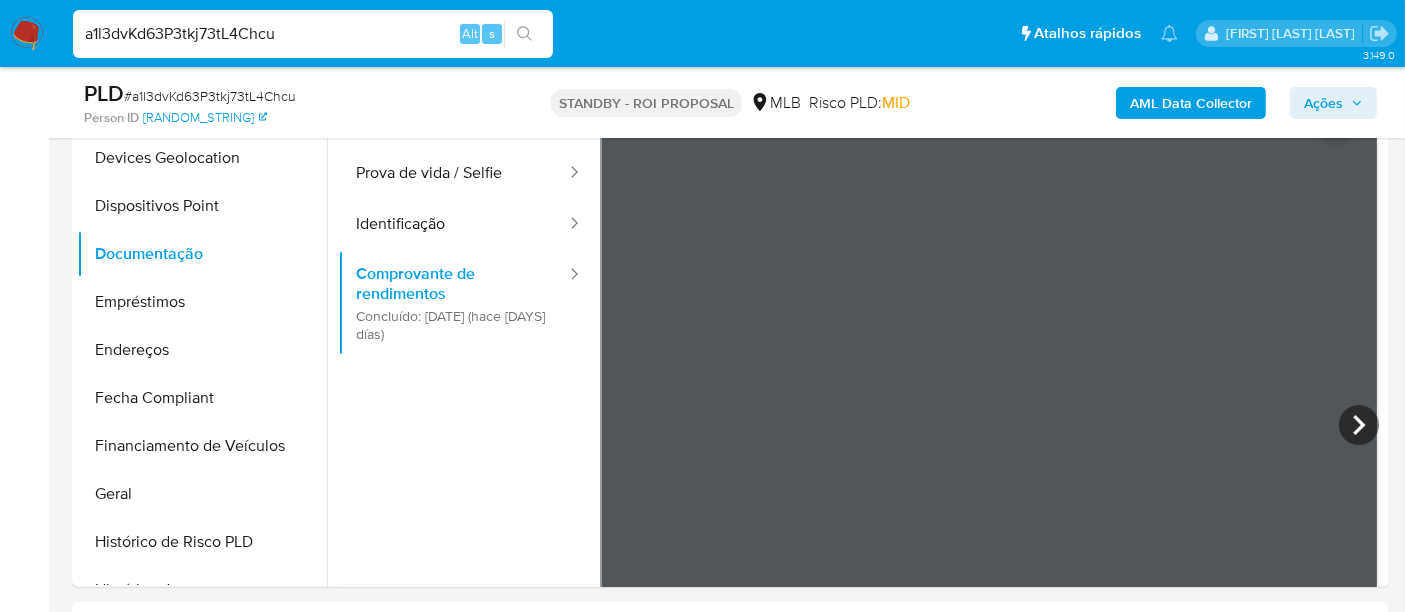 scroll, scrollTop: 174, scrollLeft: 0, axis: vertical 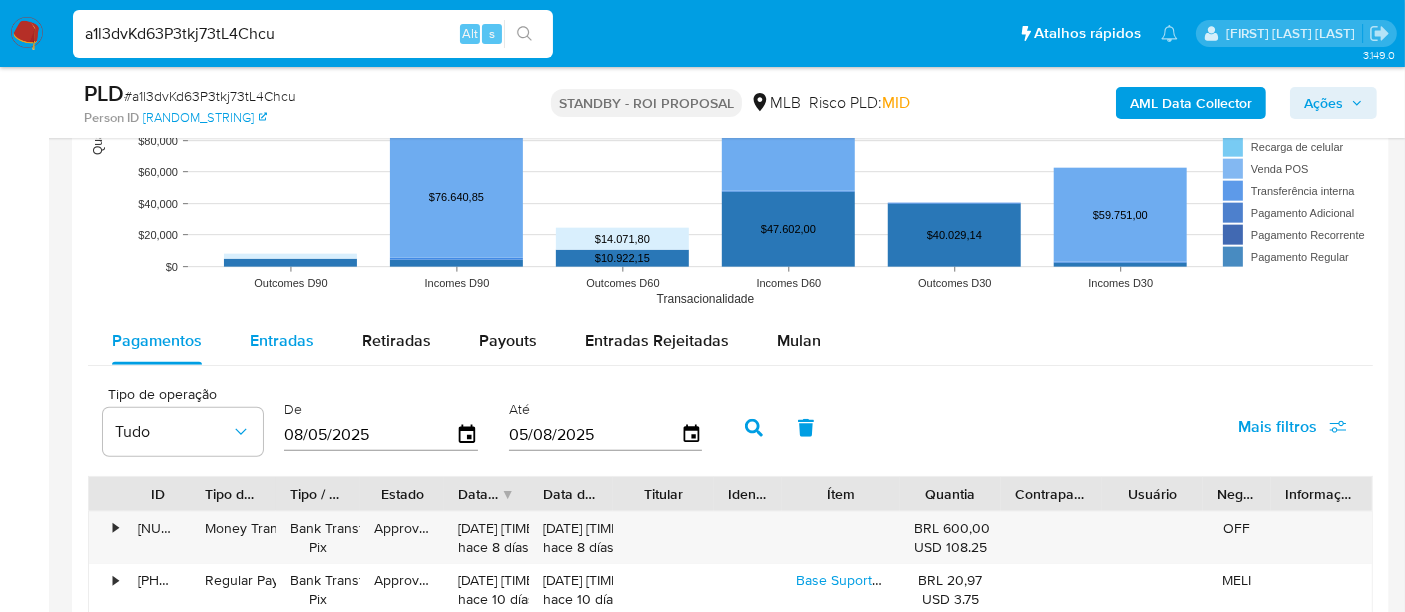 click on "Entradas" at bounding box center (282, 340) 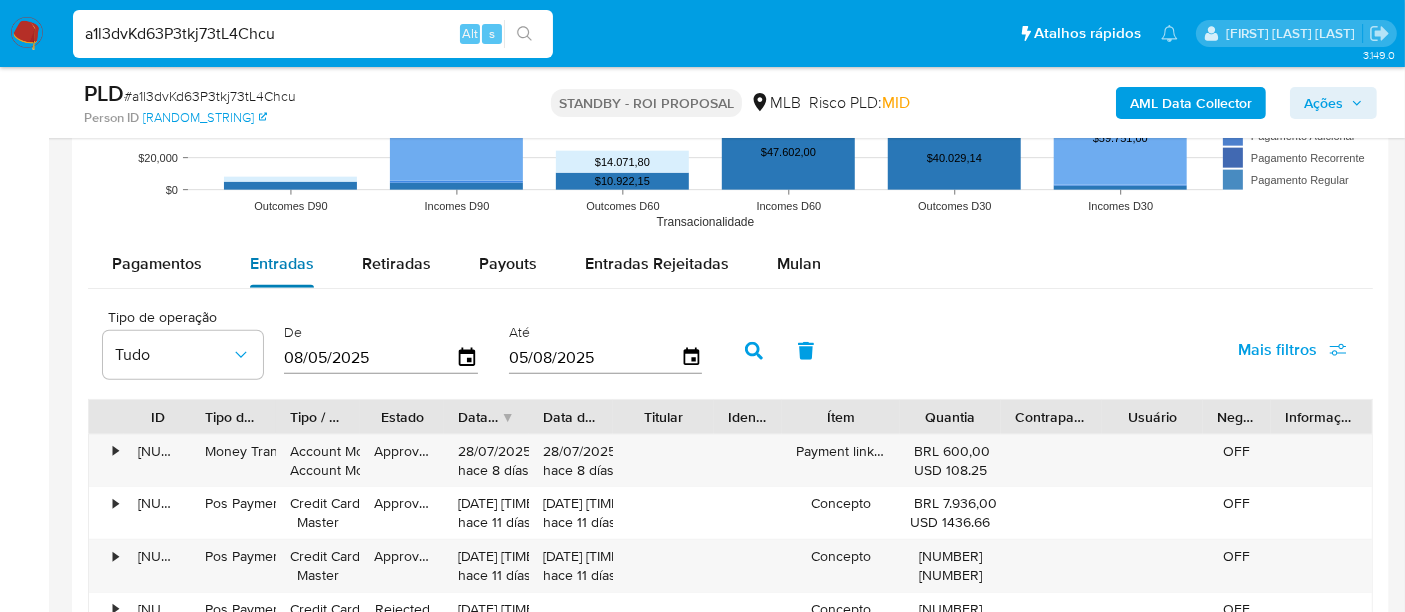 scroll, scrollTop: 2111, scrollLeft: 0, axis: vertical 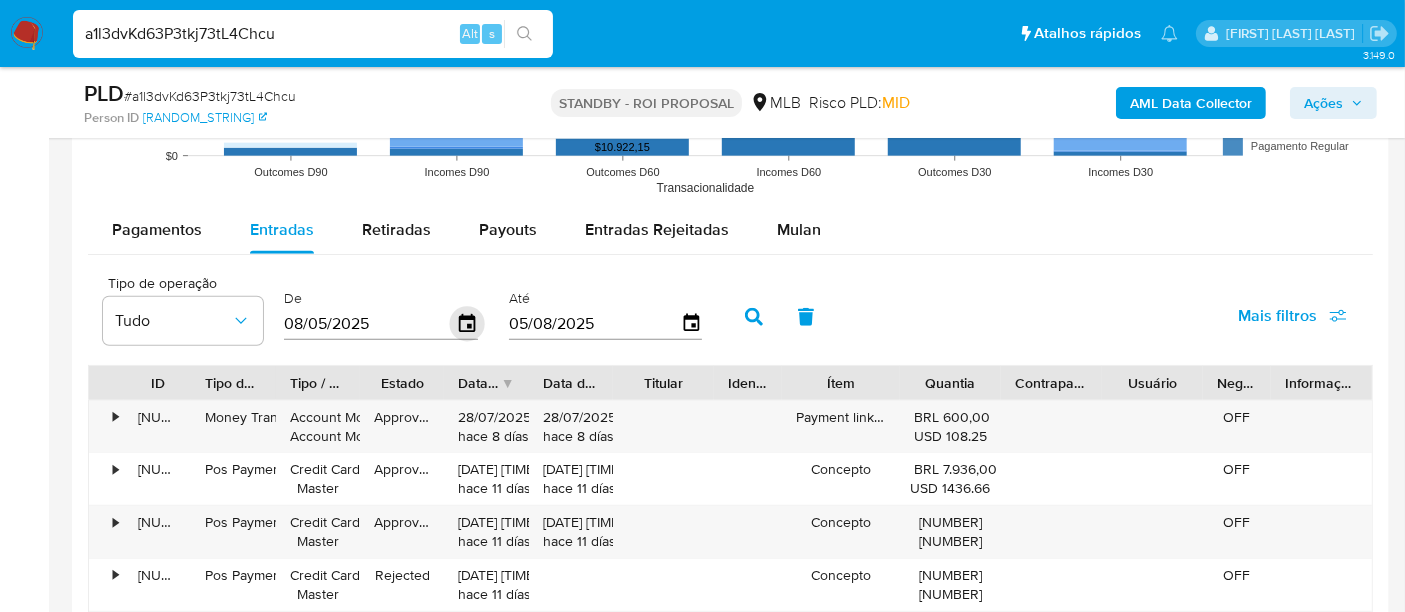 click 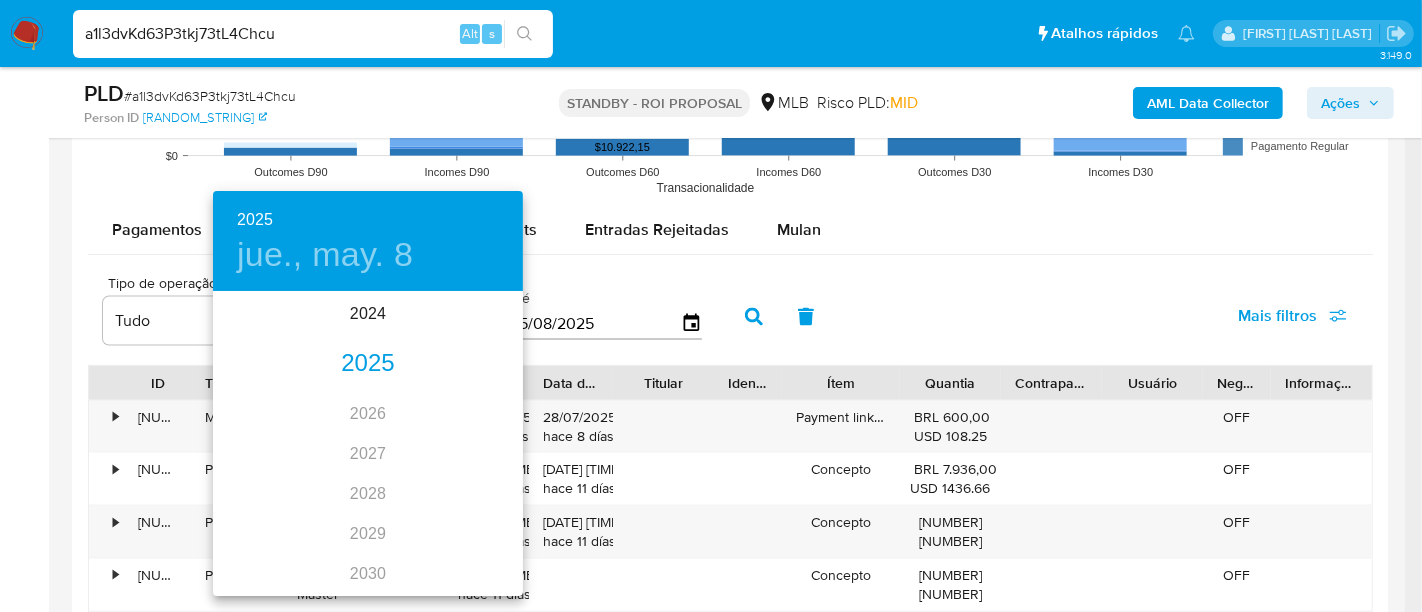 click on "2025" at bounding box center (368, 364) 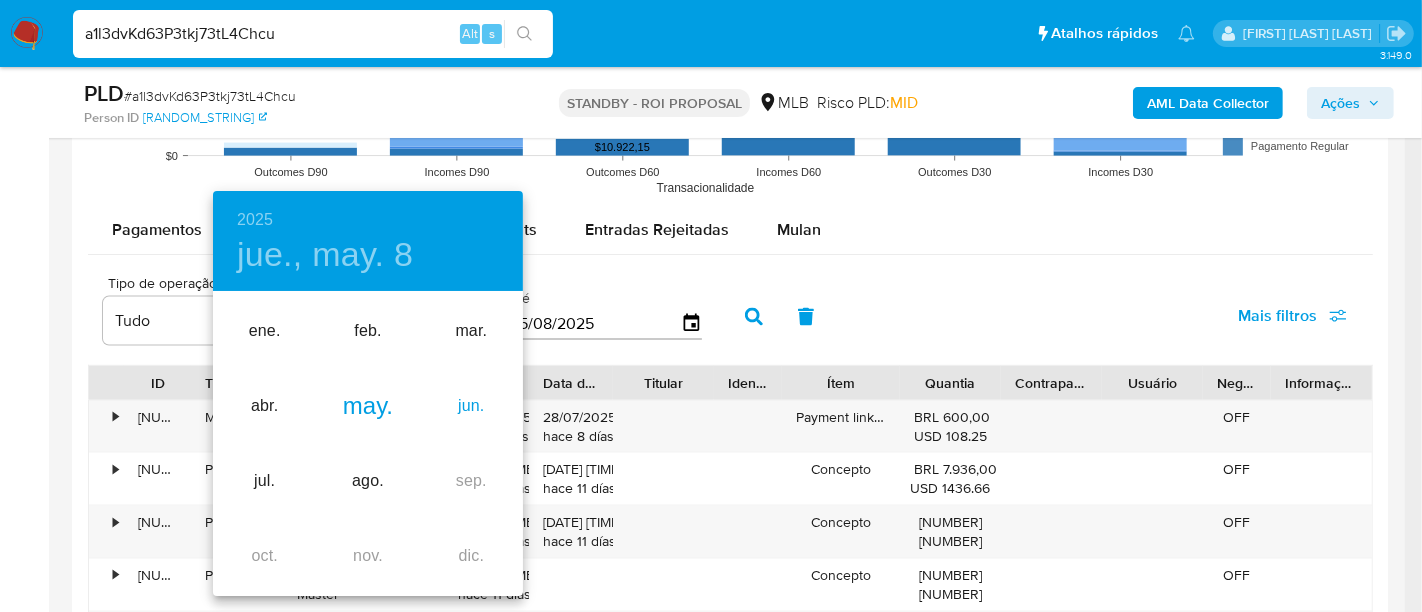 click on "jun." at bounding box center (471, 406) 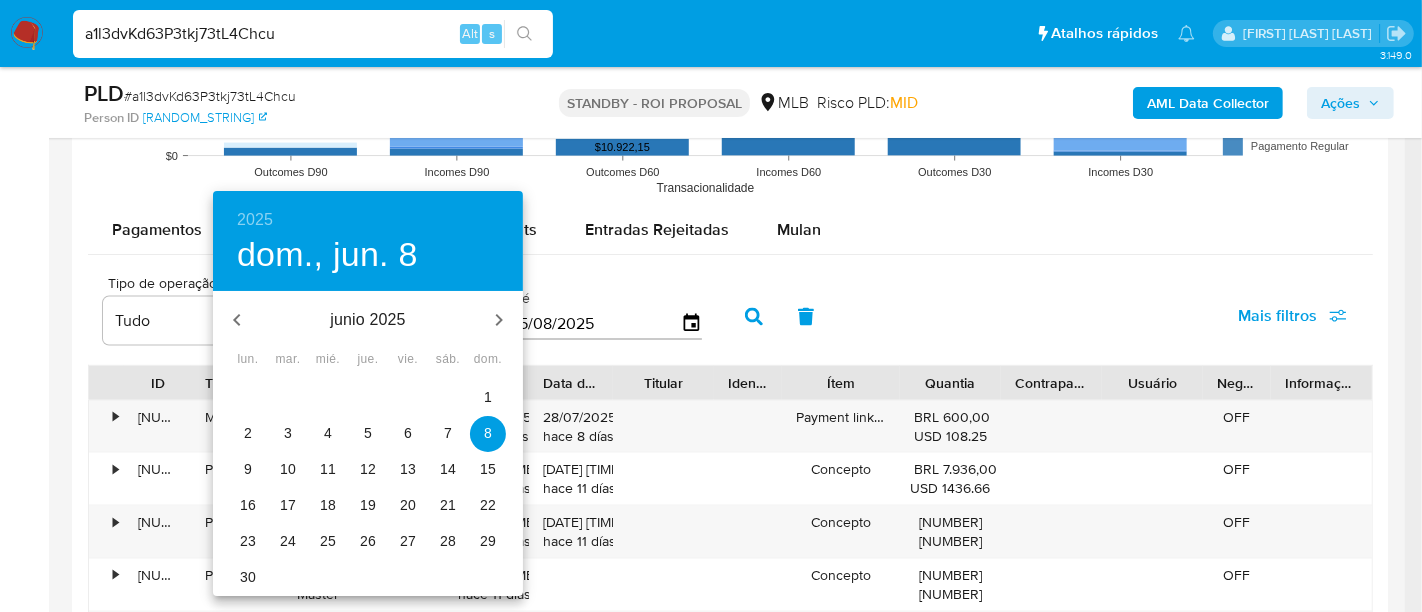 click on "3" at bounding box center [288, 433] 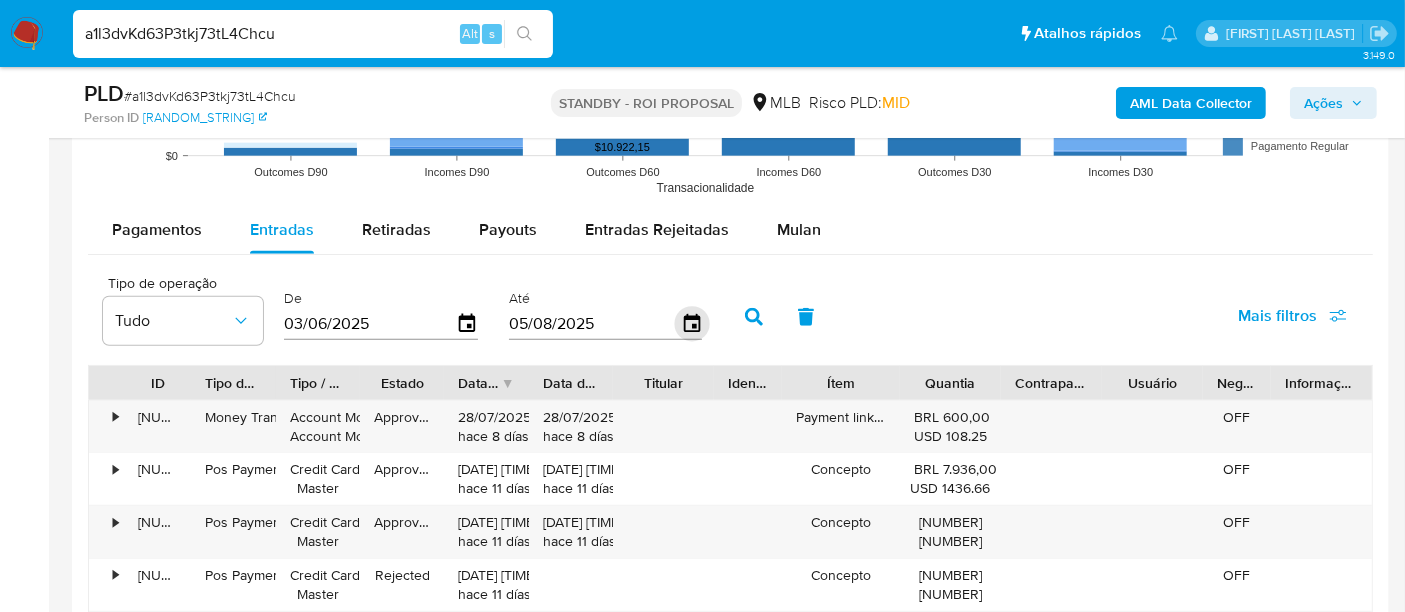 click 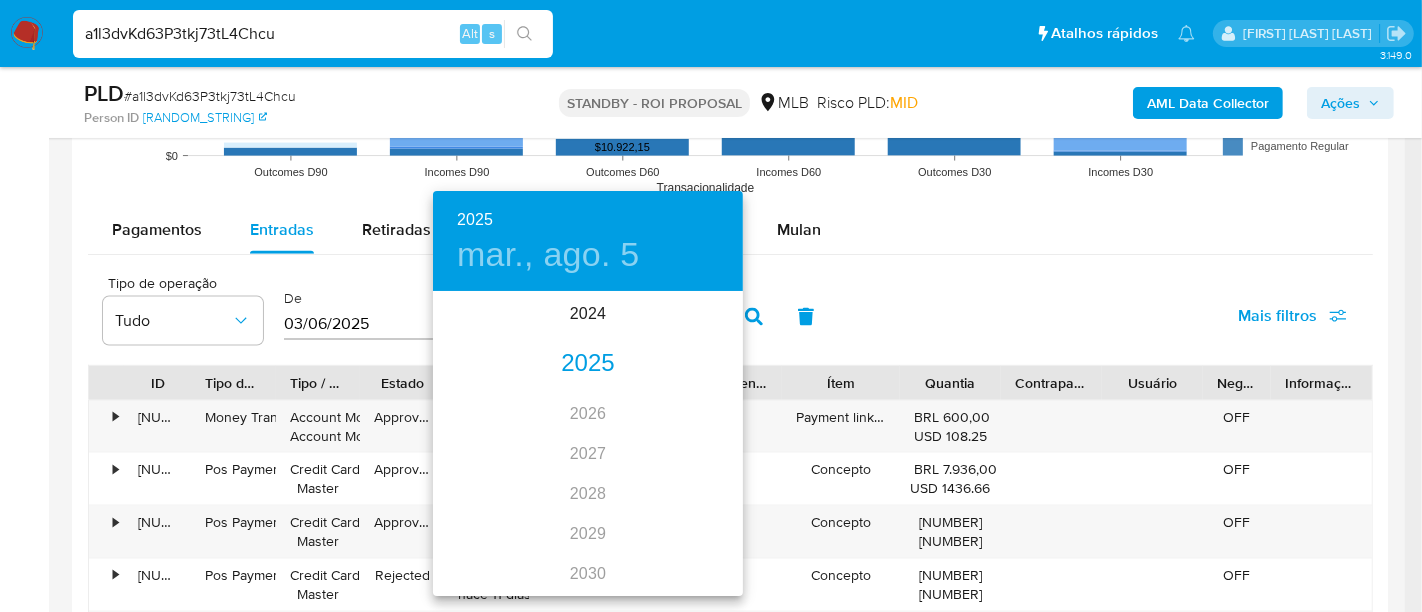 click on "2025" at bounding box center [588, 364] 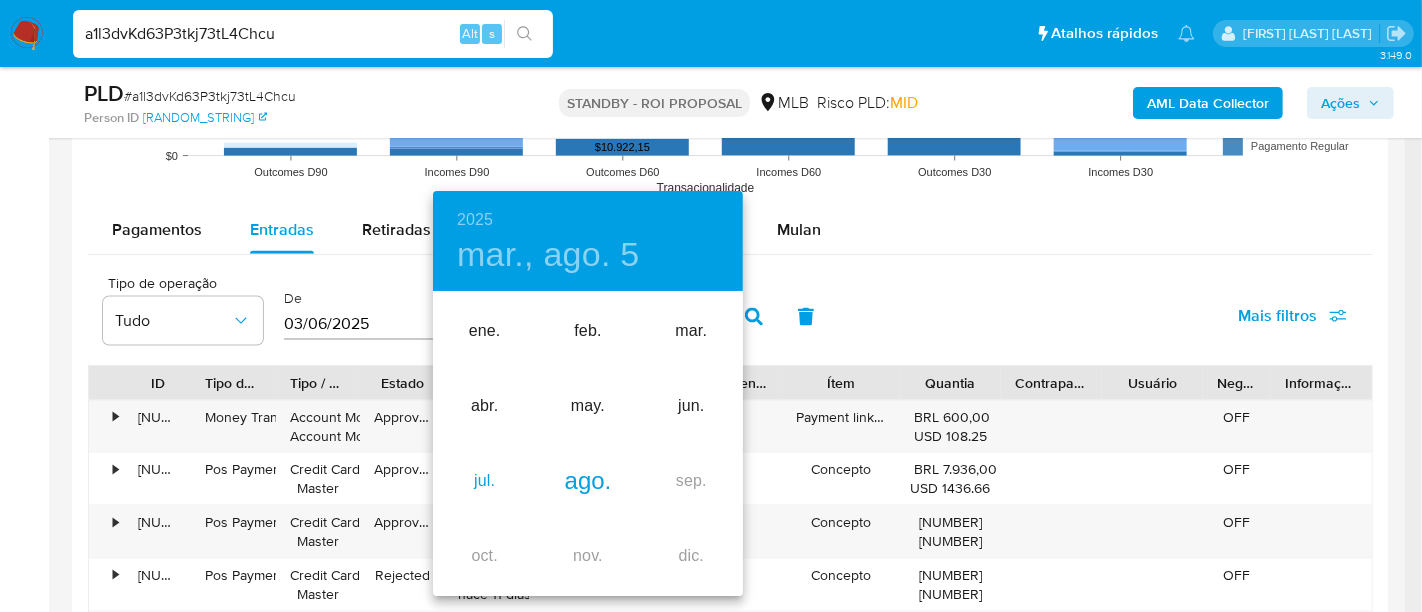 click on "jul." at bounding box center [484, 481] 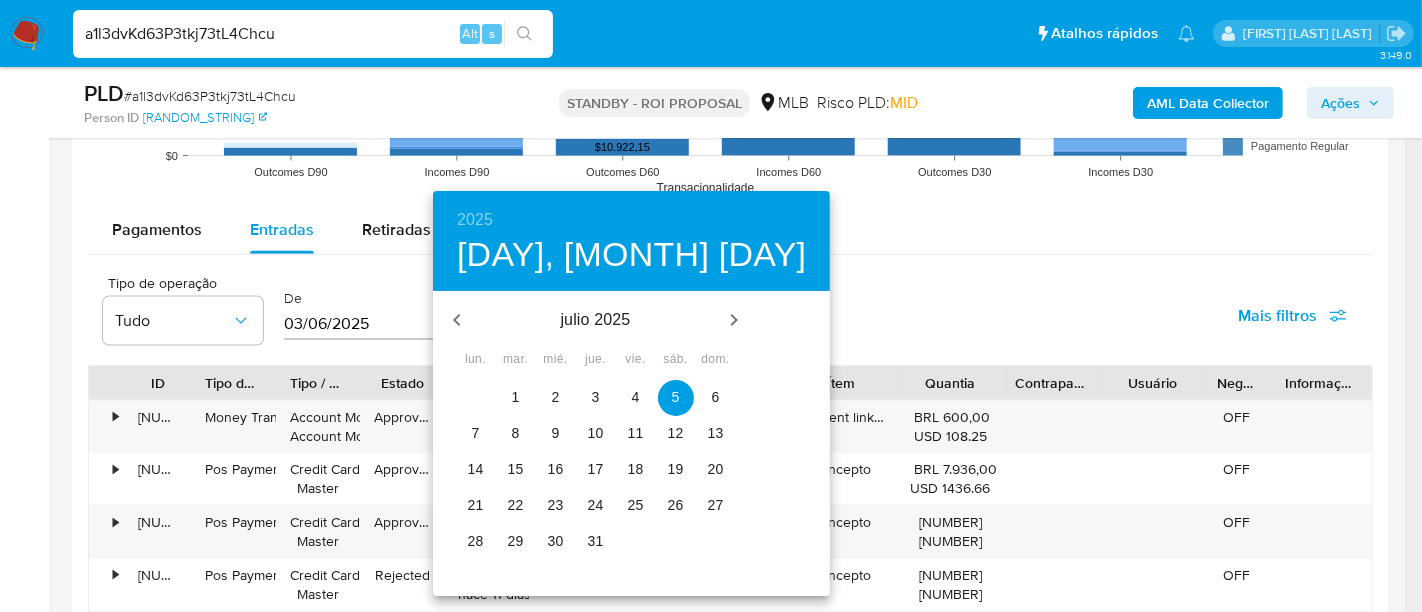 click on "28" at bounding box center [476, 541] 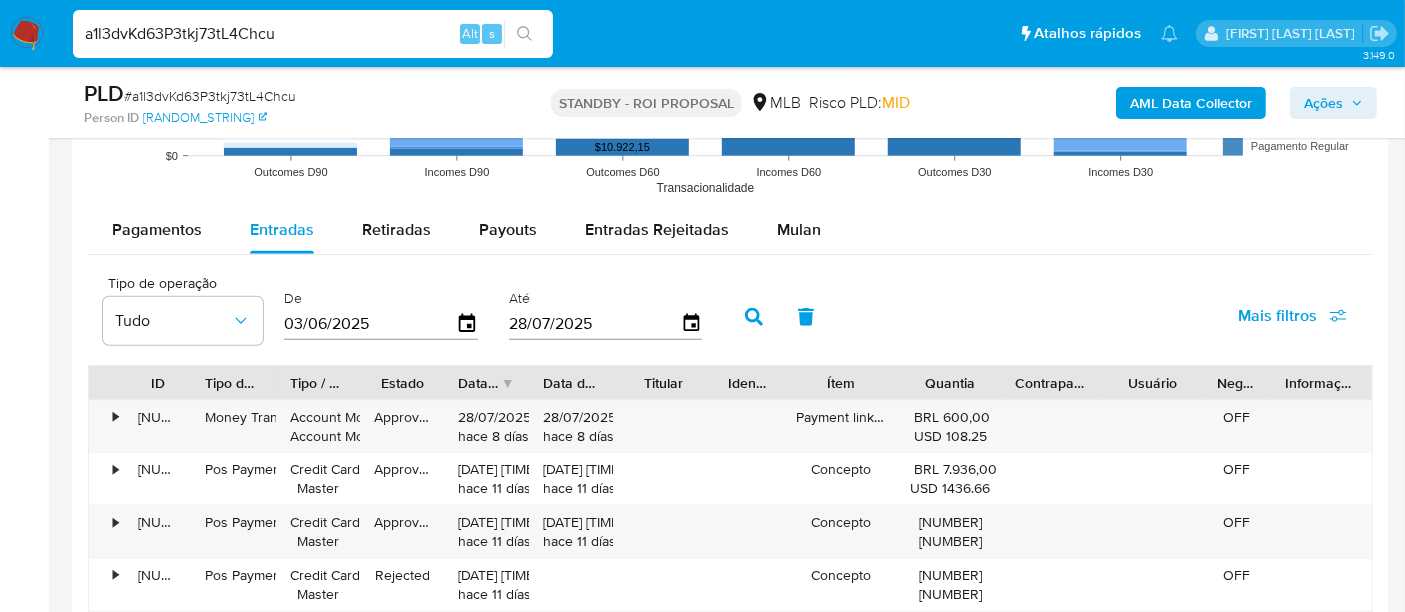 drag, startPoint x: 1288, startPoint y: 312, endPoint x: 1275, endPoint y: 324, distance: 17.691807 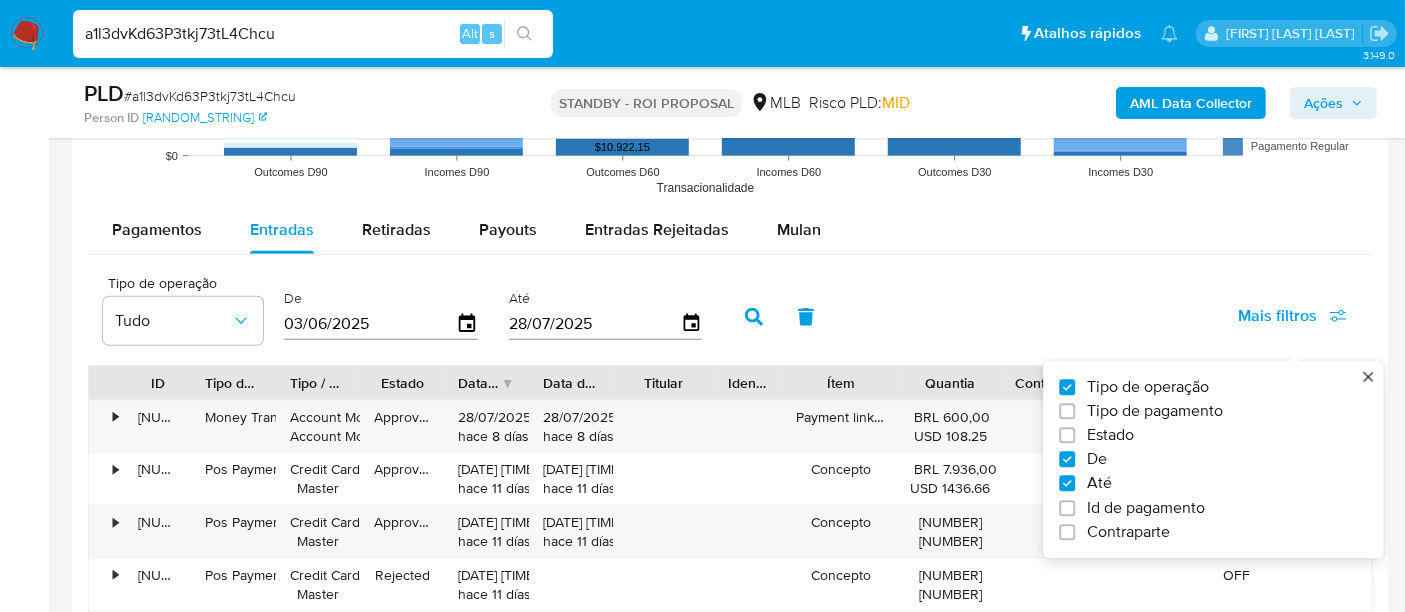 drag, startPoint x: 1125, startPoint y: 435, endPoint x: 1113, endPoint y: 435, distance: 12 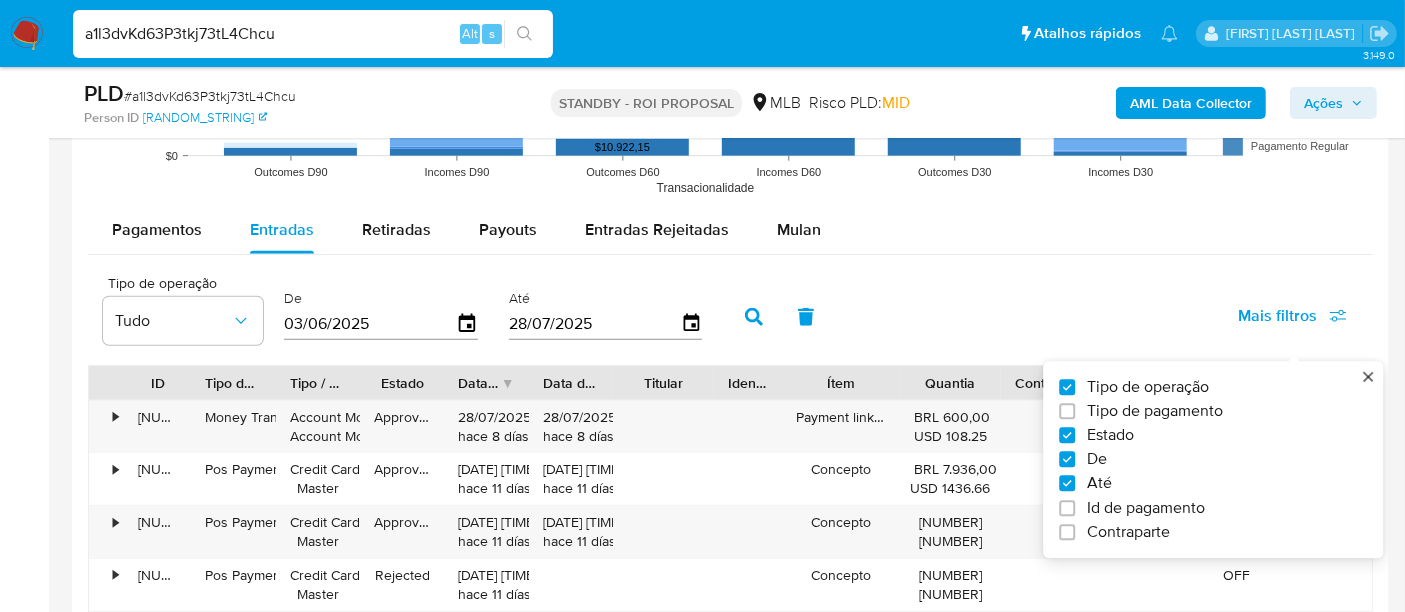 checkbox on "true" 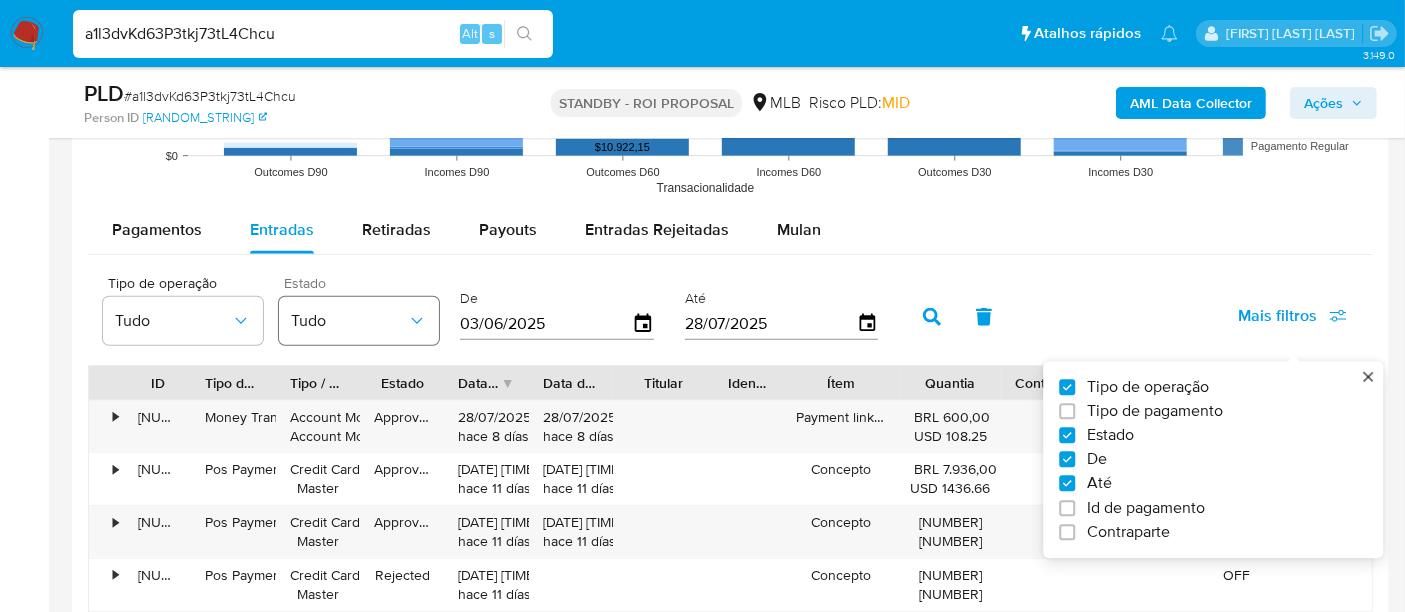 click on "Tudo" at bounding box center (349, 321) 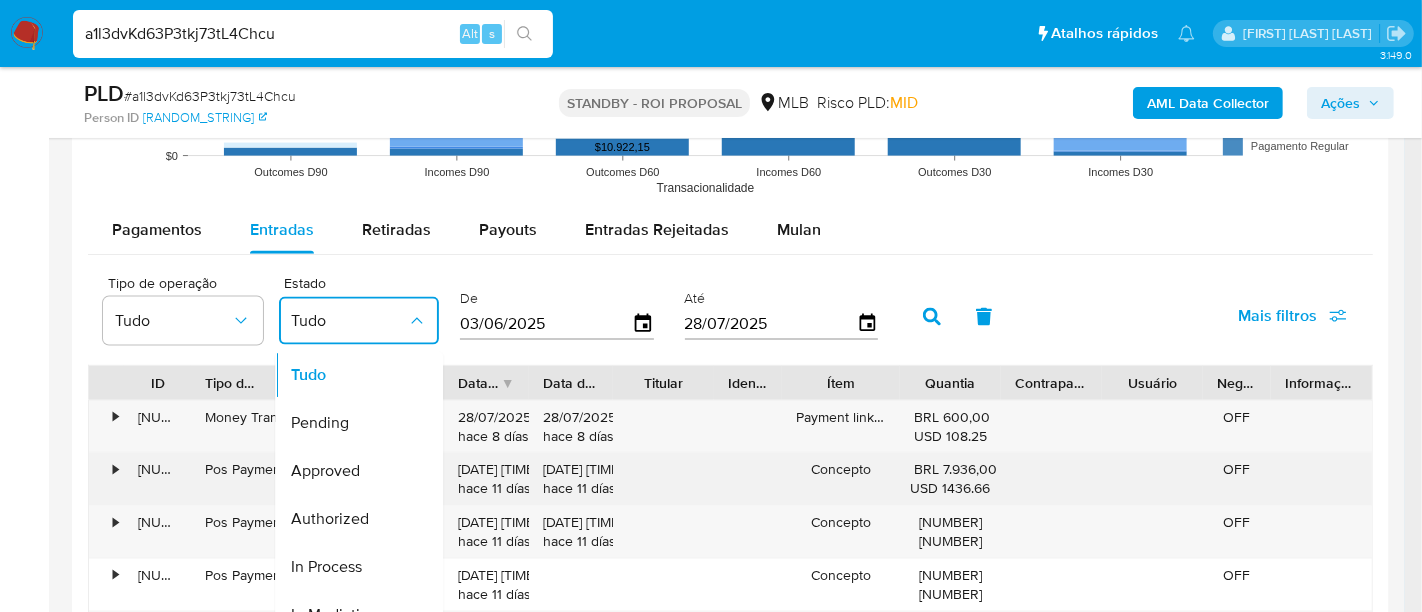 click on "Approved" at bounding box center [325, 471] 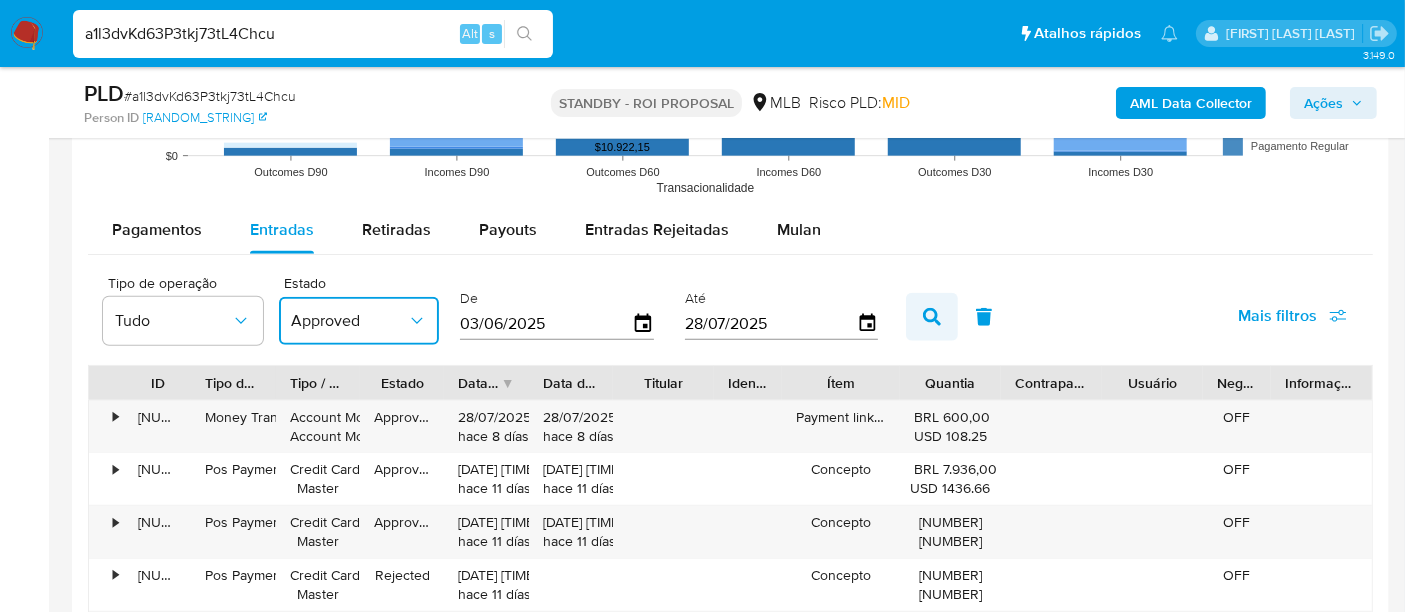 click 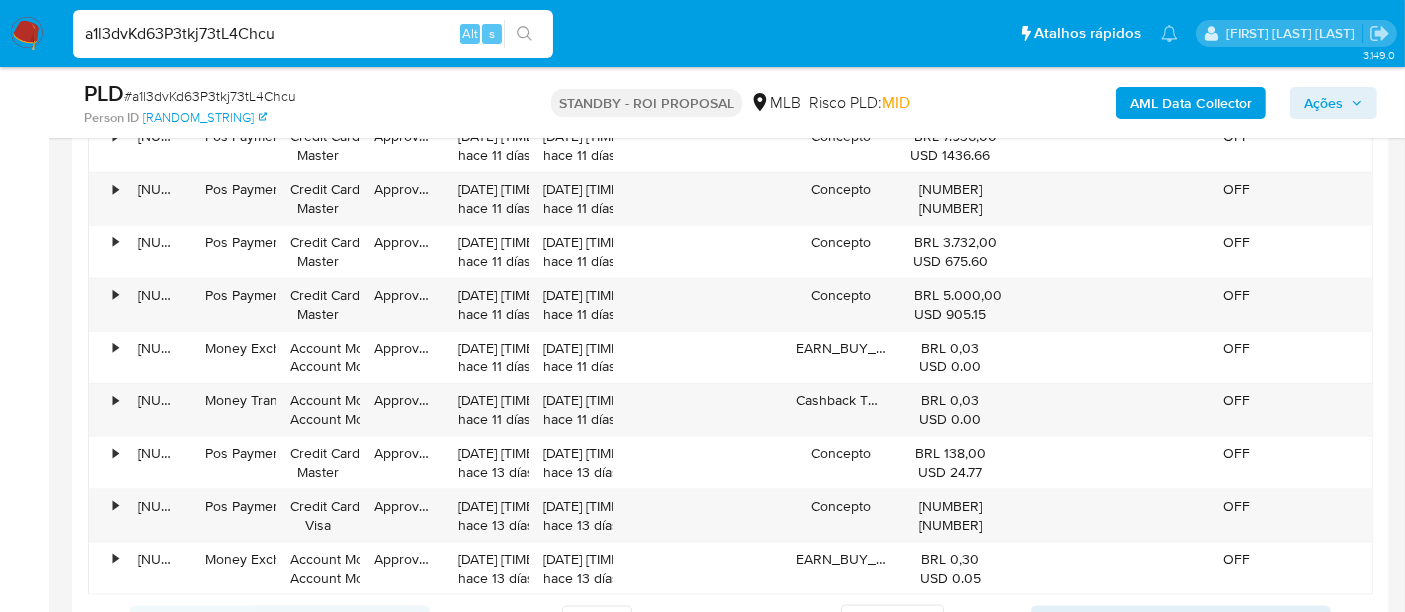 scroll, scrollTop: 2666, scrollLeft: 0, axis: vertical 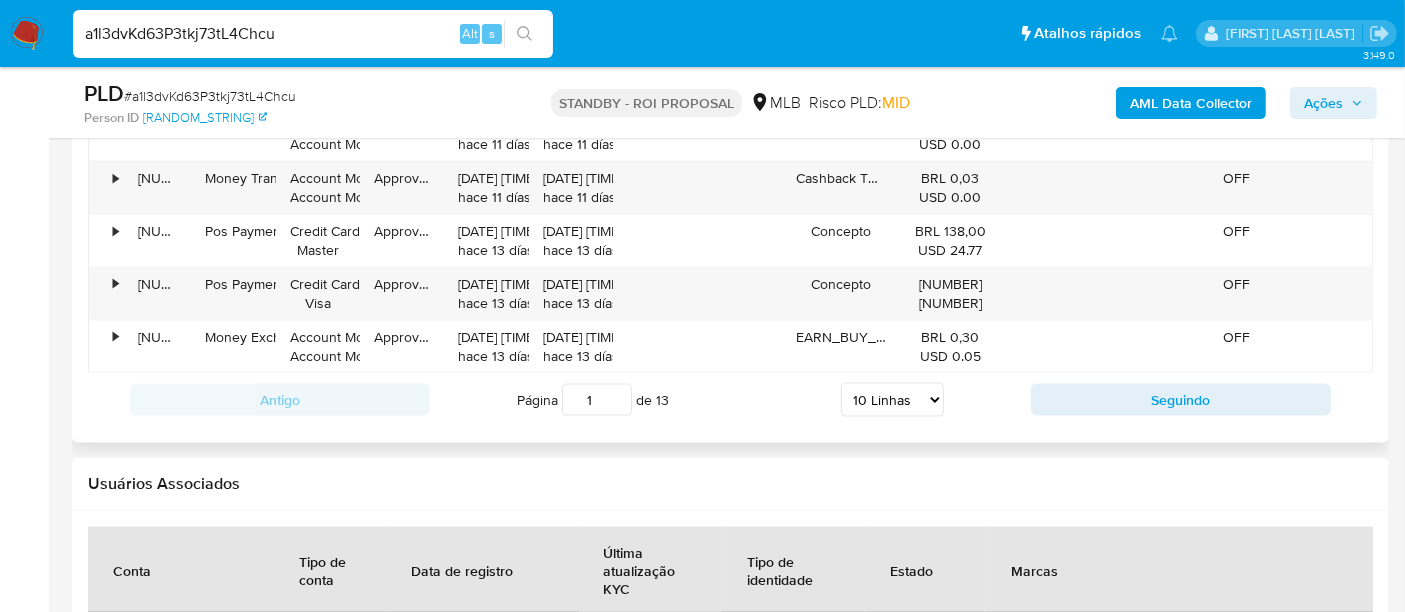 click on "5   Linhas 10   Linhas 20   Linhas 25   Linhas 50   Linhas 100   Linhas" at bounding box center (892, 400) 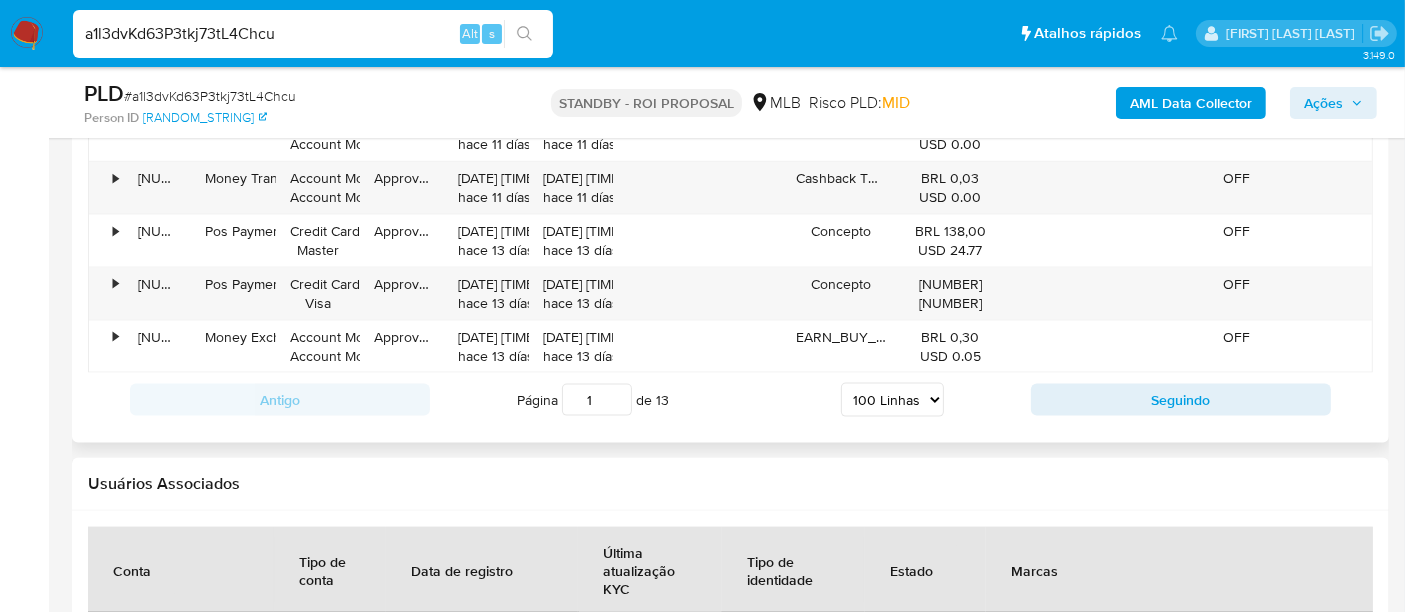 click on "5   Linhas 10   Linhas 20   Linhas 25   Linhas 50   Linhas 100   Linhas" at bounding box center (892, 400) 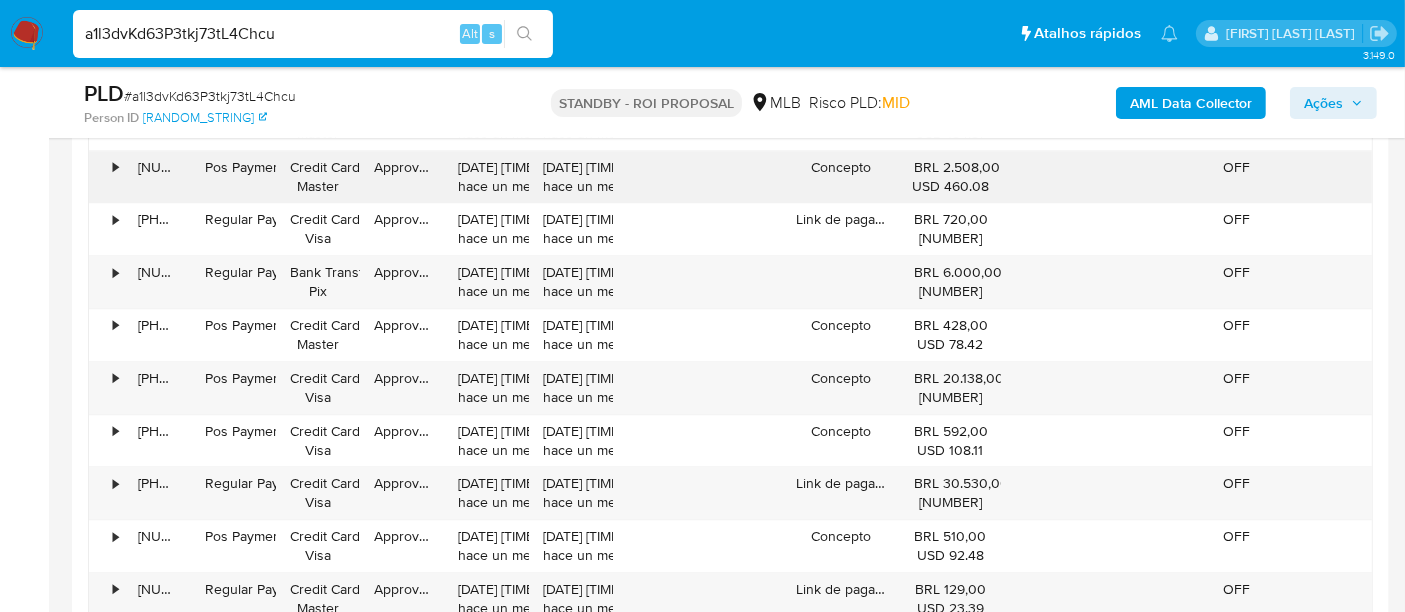 scroll, scrollTop: 5111, scrollLeft: 0, axis: vertical 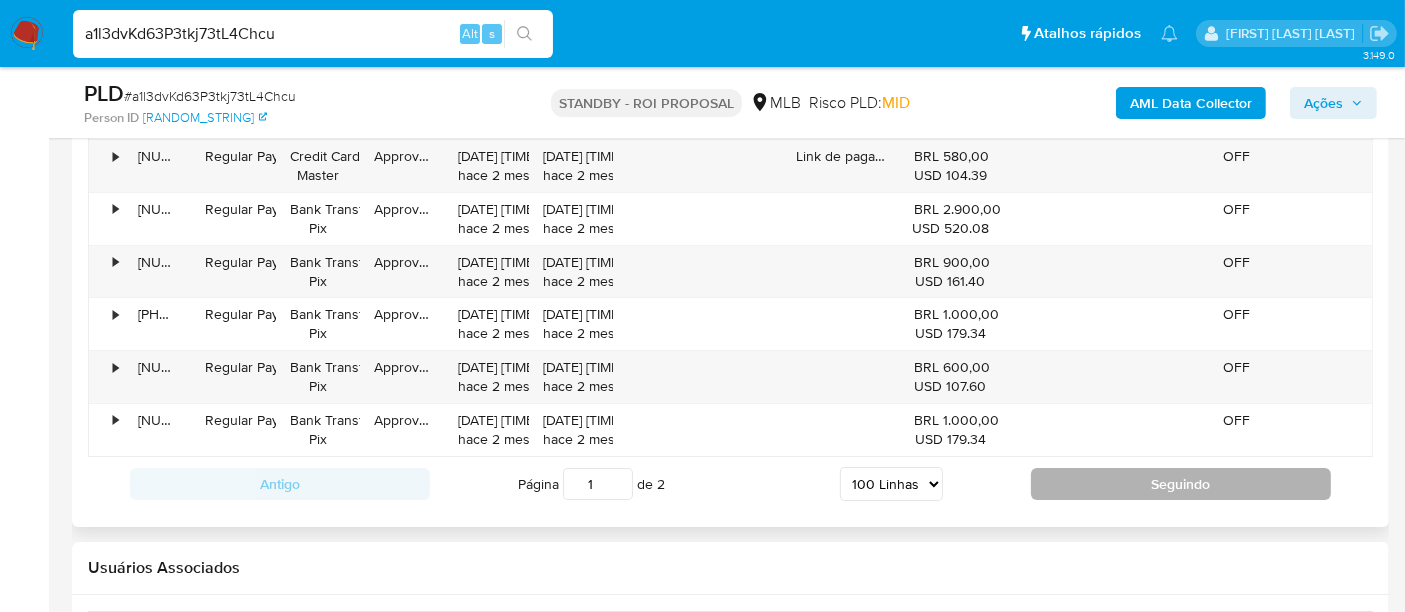click on "Seguindo" at bounding box center (1181, 484) 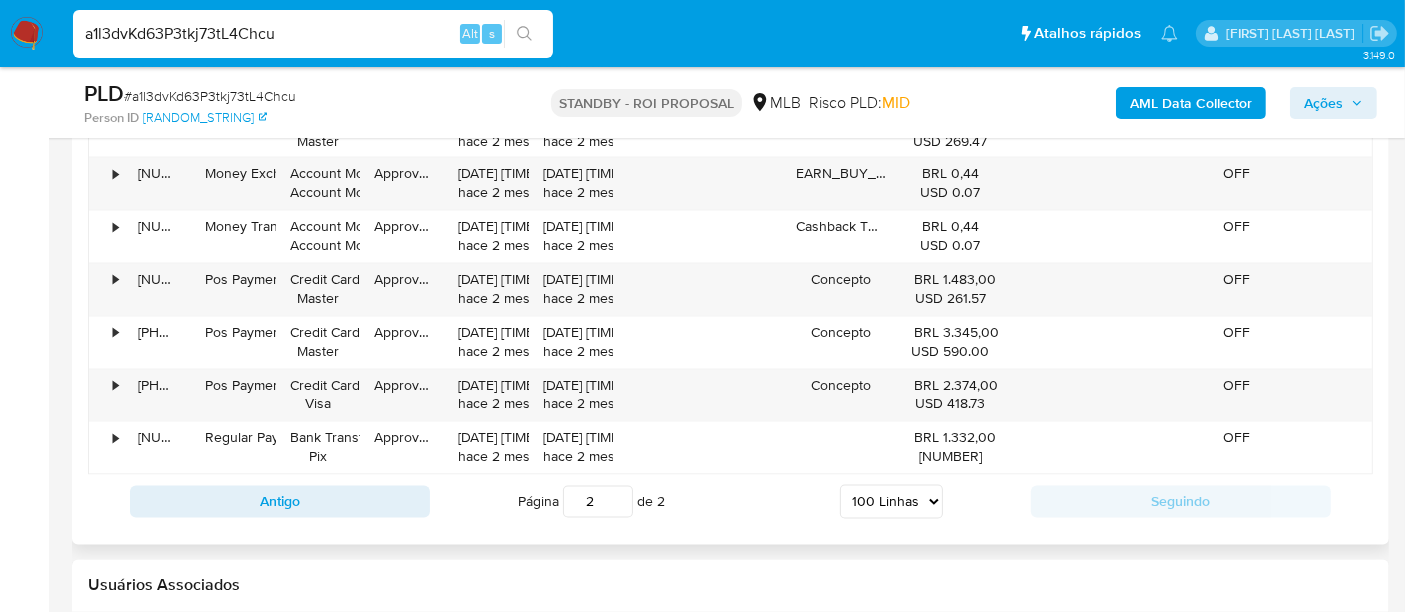 scroll, scrollTop: 3731, scrollLeft: 0, axis: vertical 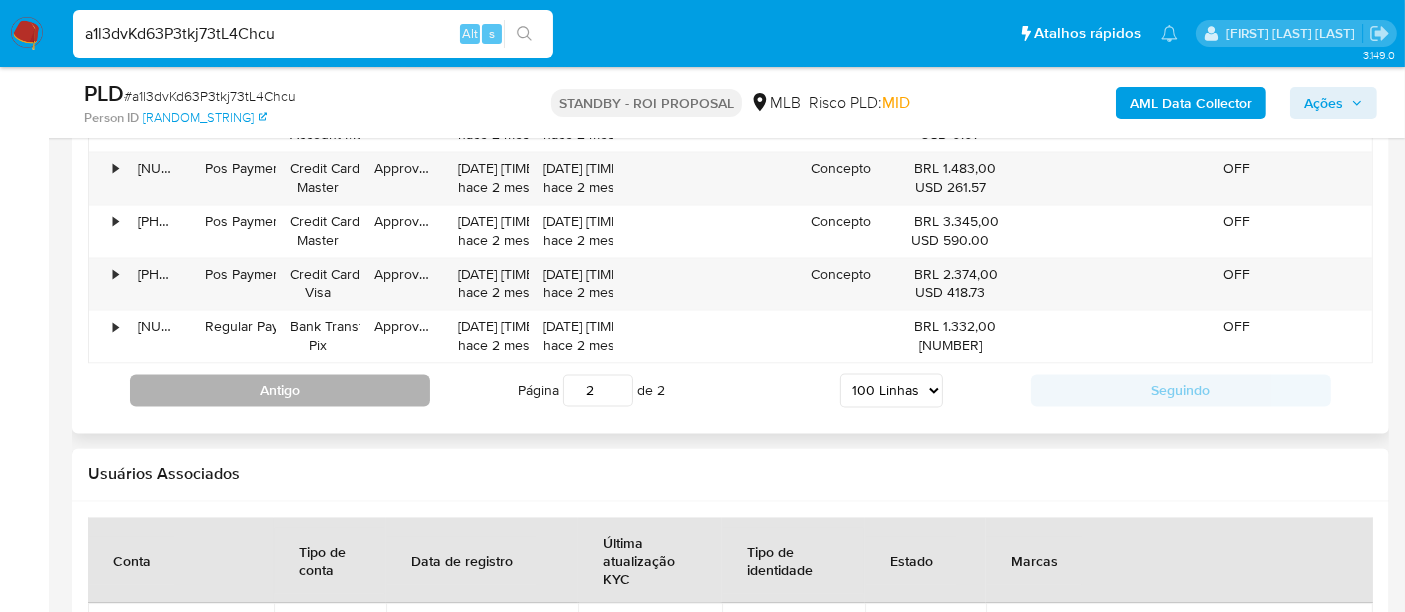 click on "Antigo" at bounding box center (280, 391) 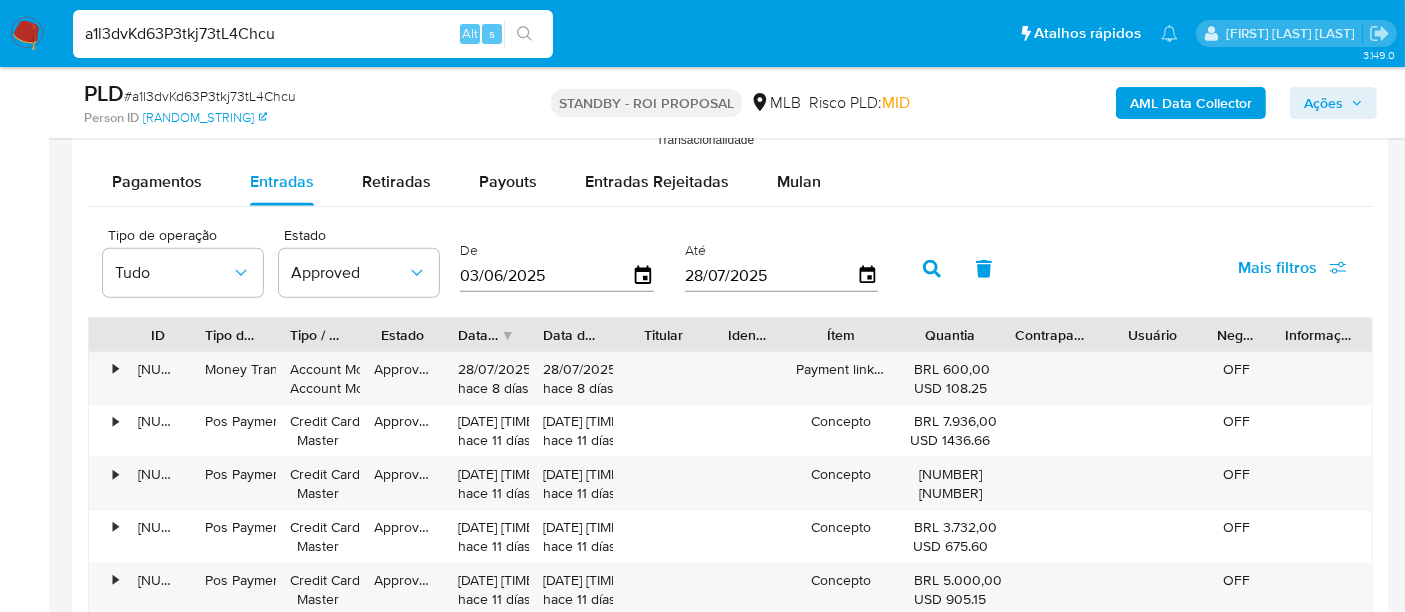 scroll, scrollTop: 2175, scrollLeft: 0, axis: vertical 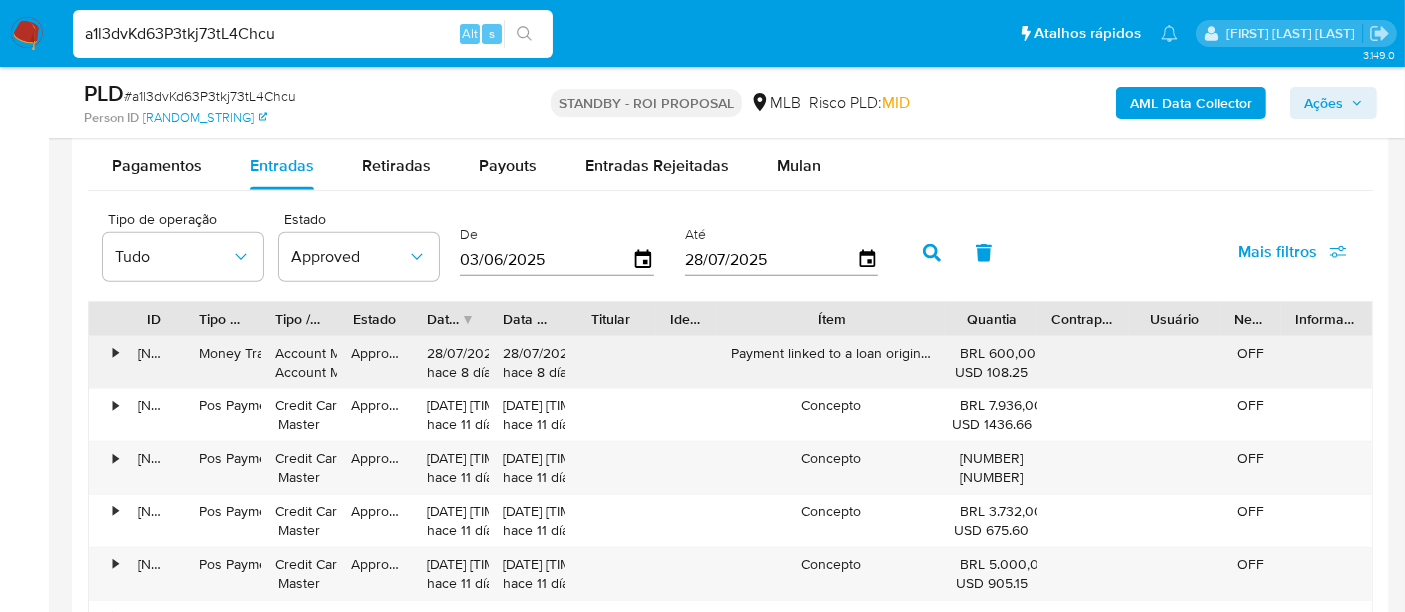 drag, startPoint x: 967, startPoint y: 329, endPoint x: 1016, endPoint y: 341, distance: 50.447994 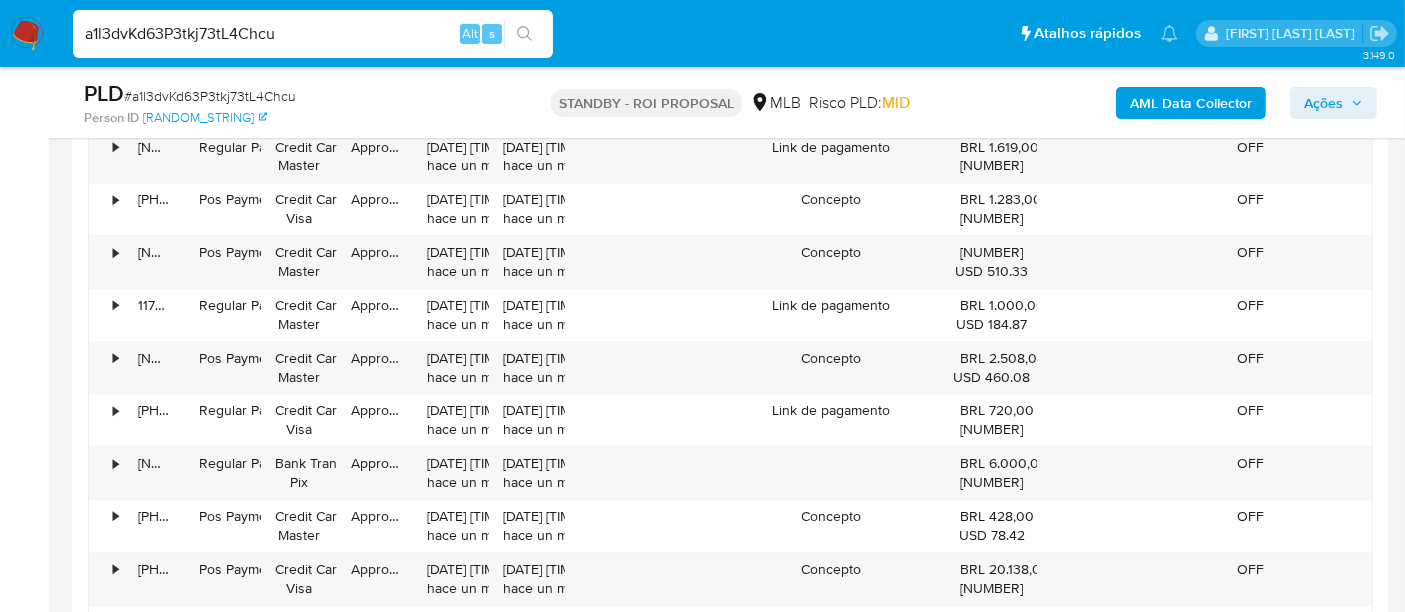 scroll, scrollTop: 4842, scrollLeft: 0, axis: vertical 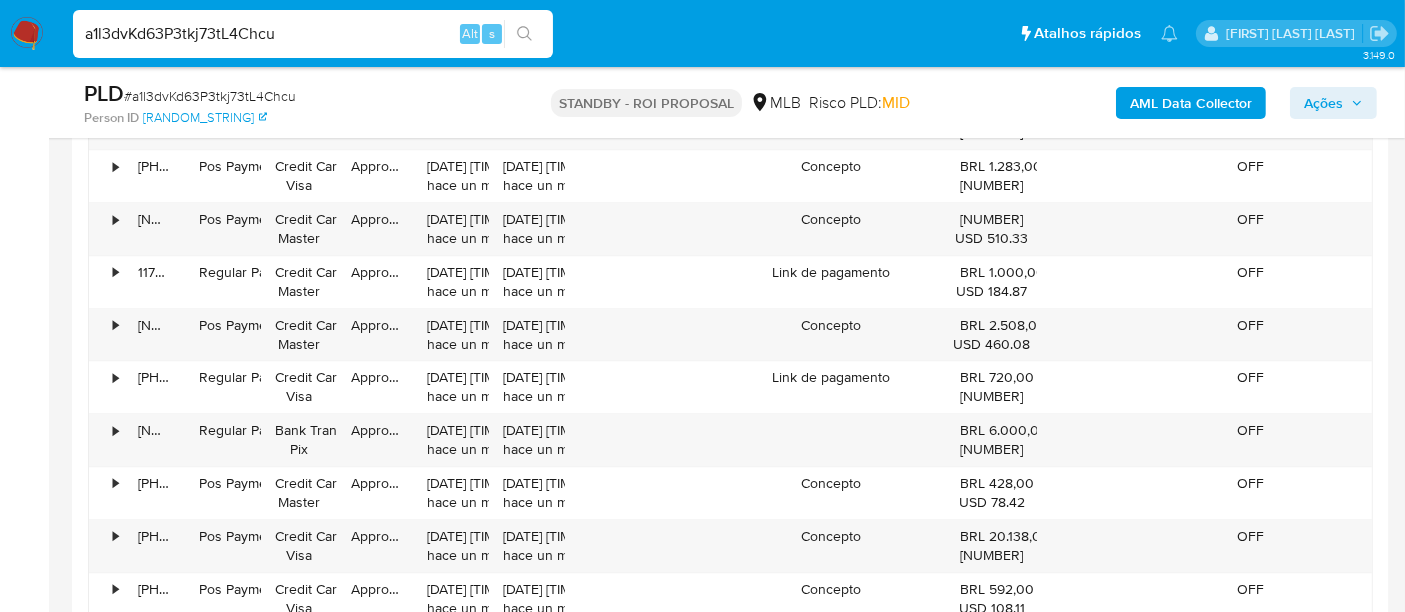 click on "a1l3dvKd63P3tkj73tL4Chcu" at bounding box center [313, 34] 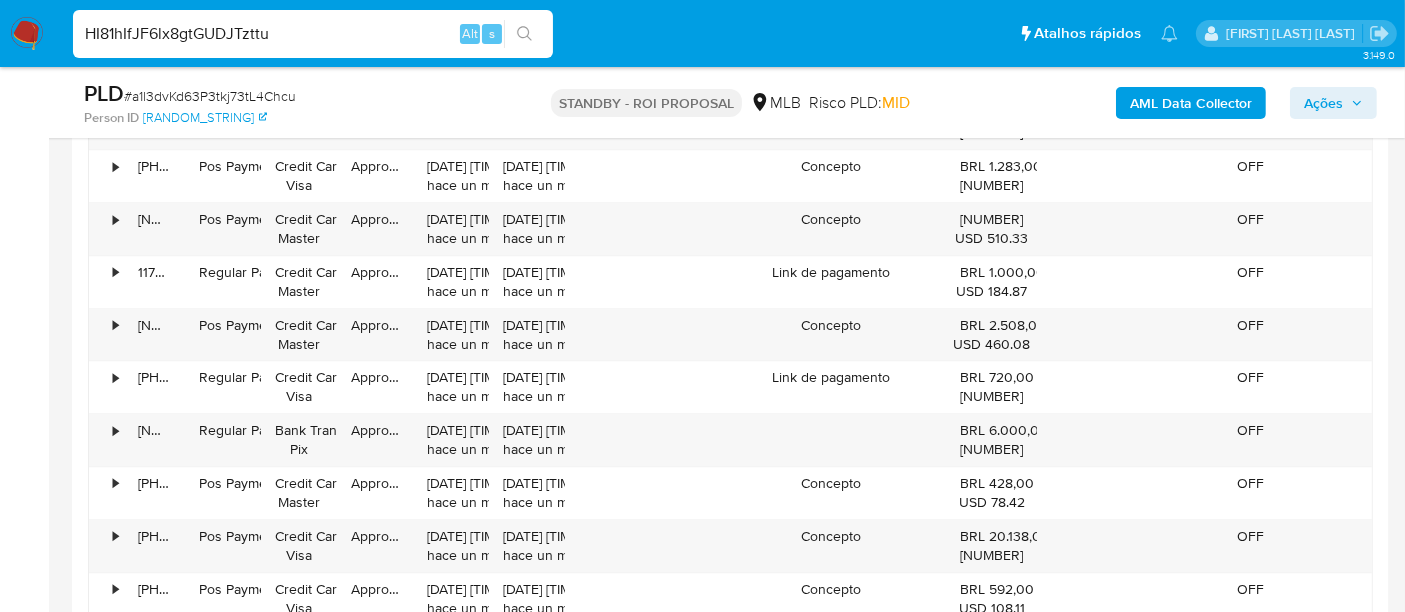 type on "HI81hIfJF6lx8gtGUDJTzttu" 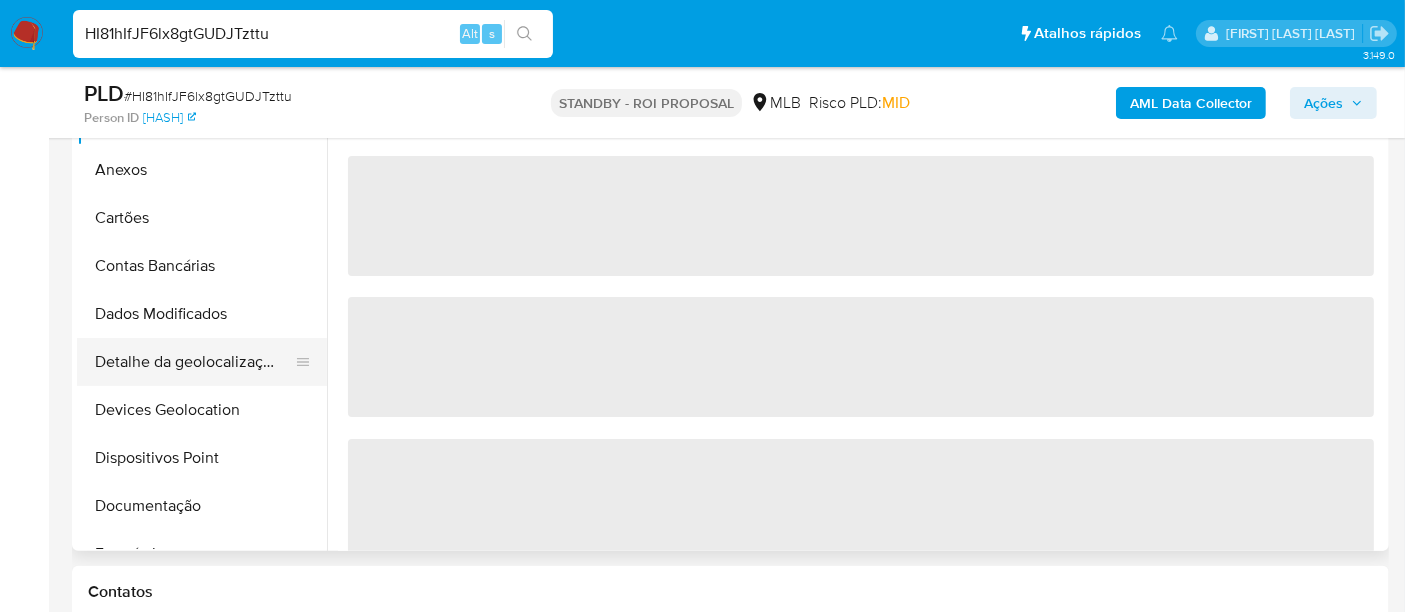 scroll, scrollTop: 555, scrollLeft: 0, axis: vertical 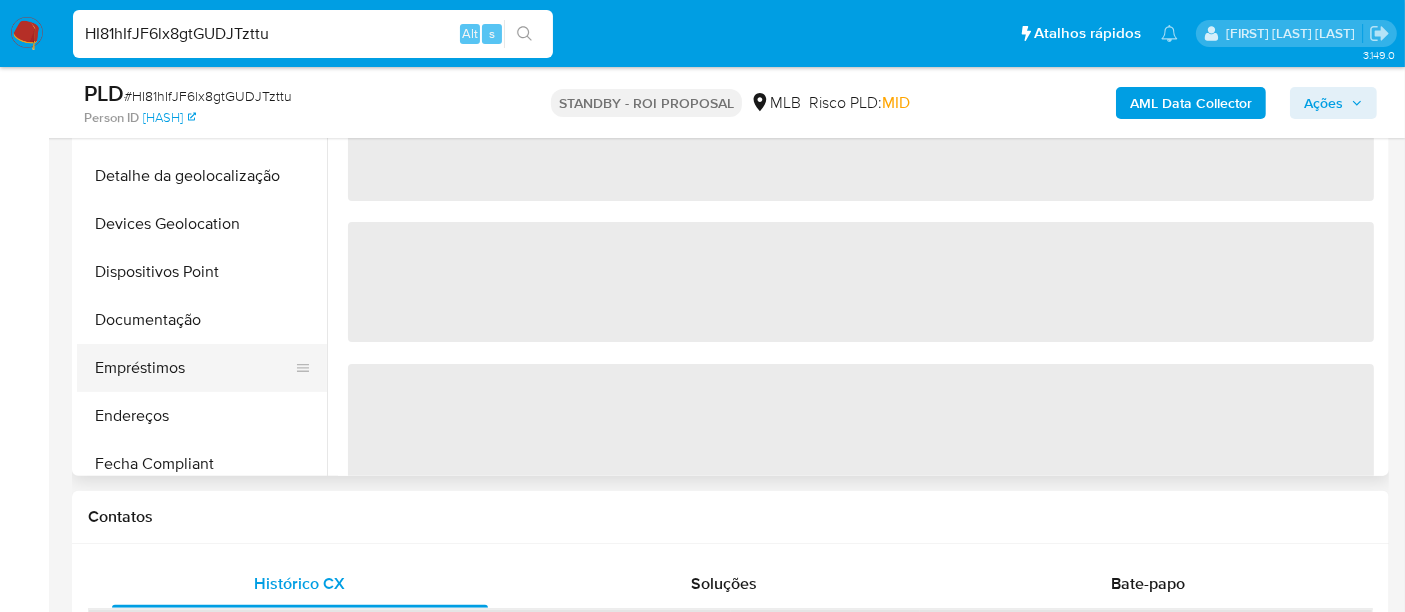 select on "10" 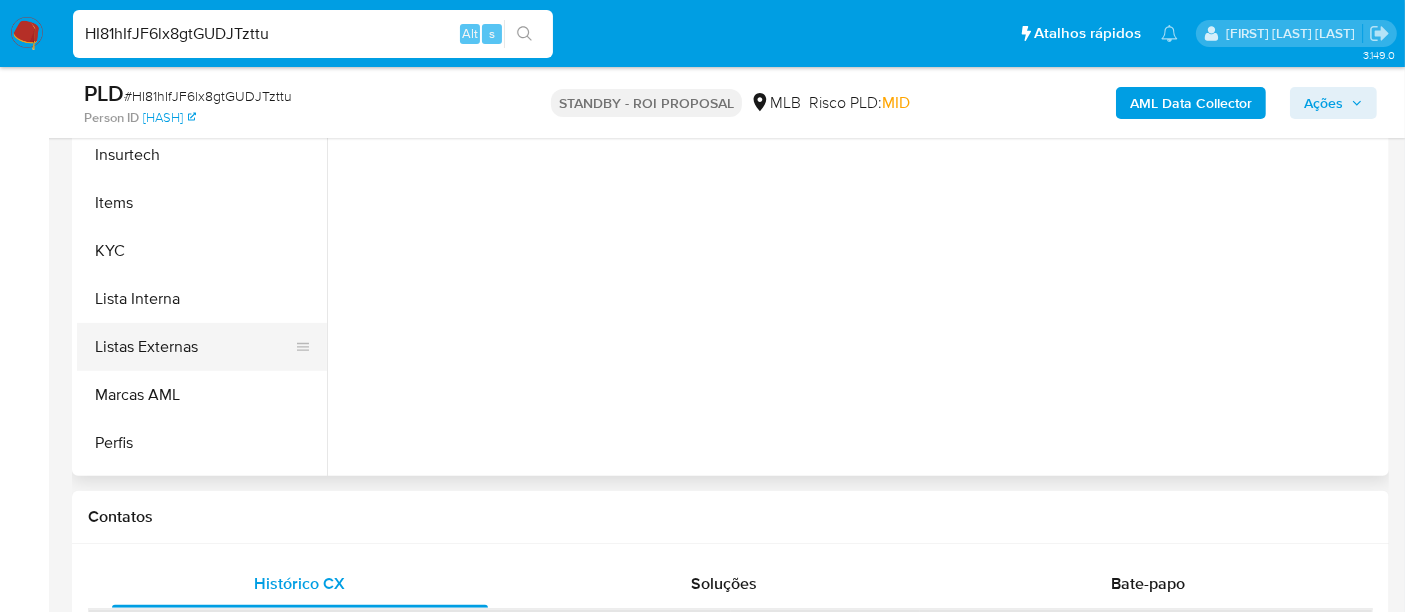 scroll, scrollTop: 777, scrollLeft: 0, axis: vertical 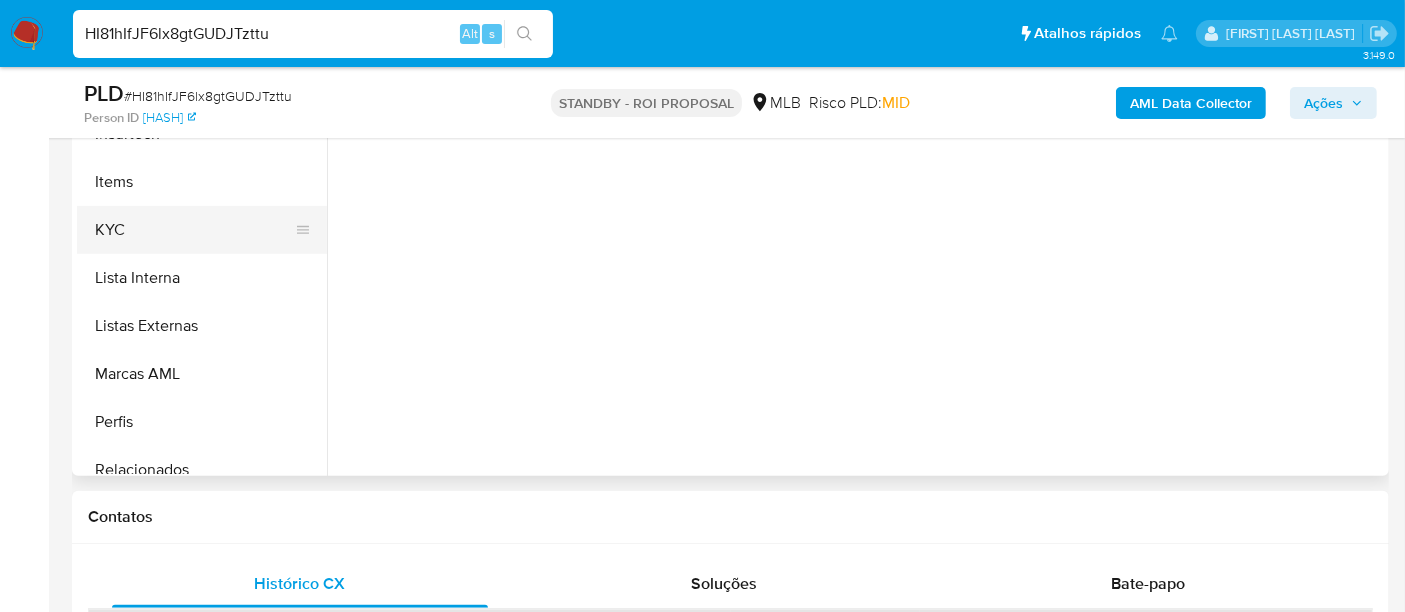 click on "KYC" at bounding box center (194, 230) 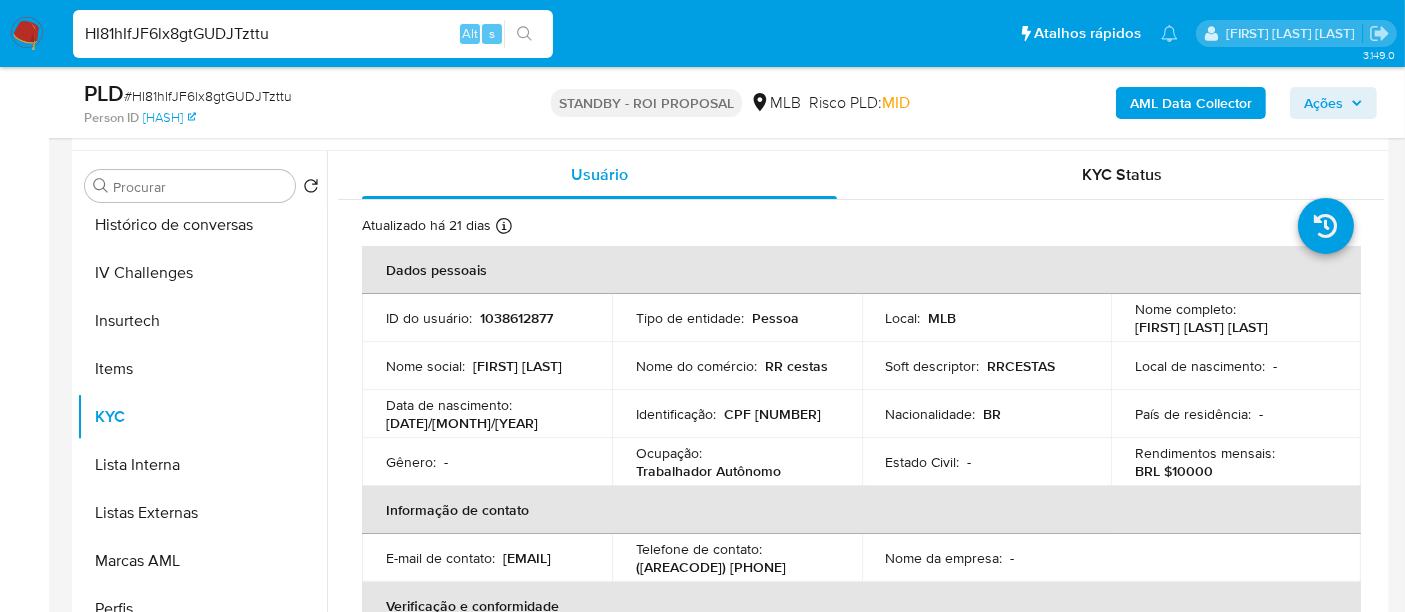 scroll, scrollTop: 333, scrollLeft: 0, axis: vertical 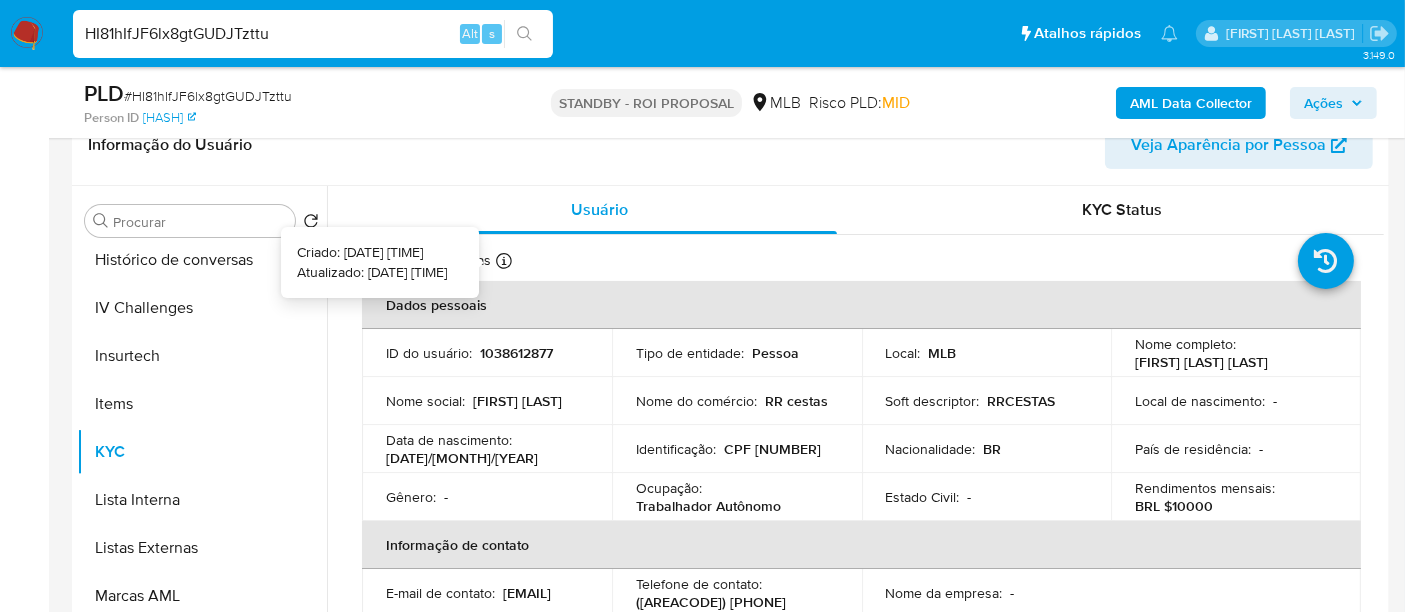 type 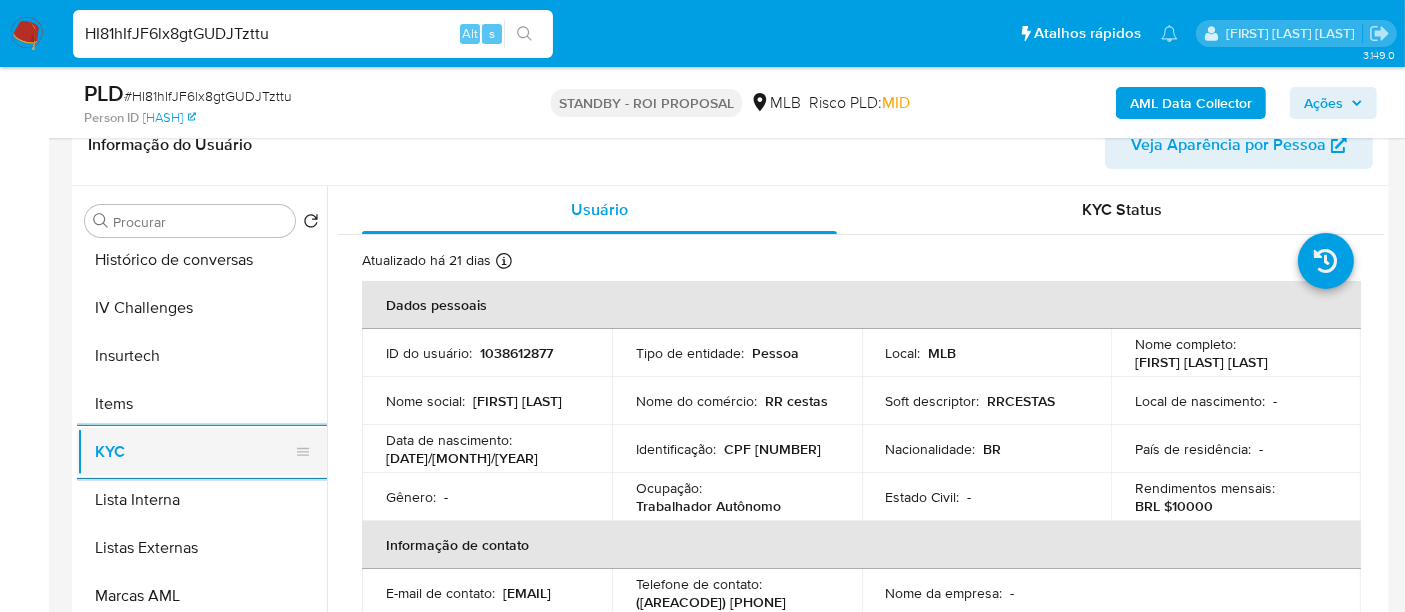 scroll, scrollTop: 666, scrollLeft: 0, axis: vertical 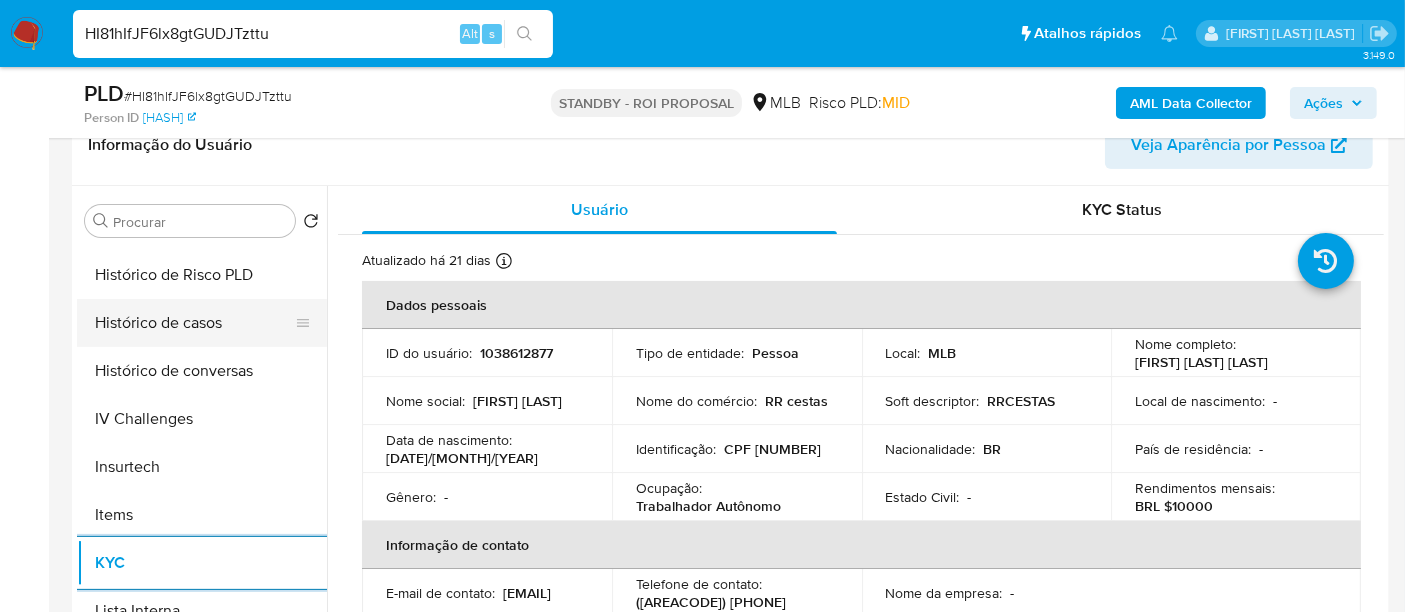 click on "Histórico de casos" at bounding box center (194, 323) 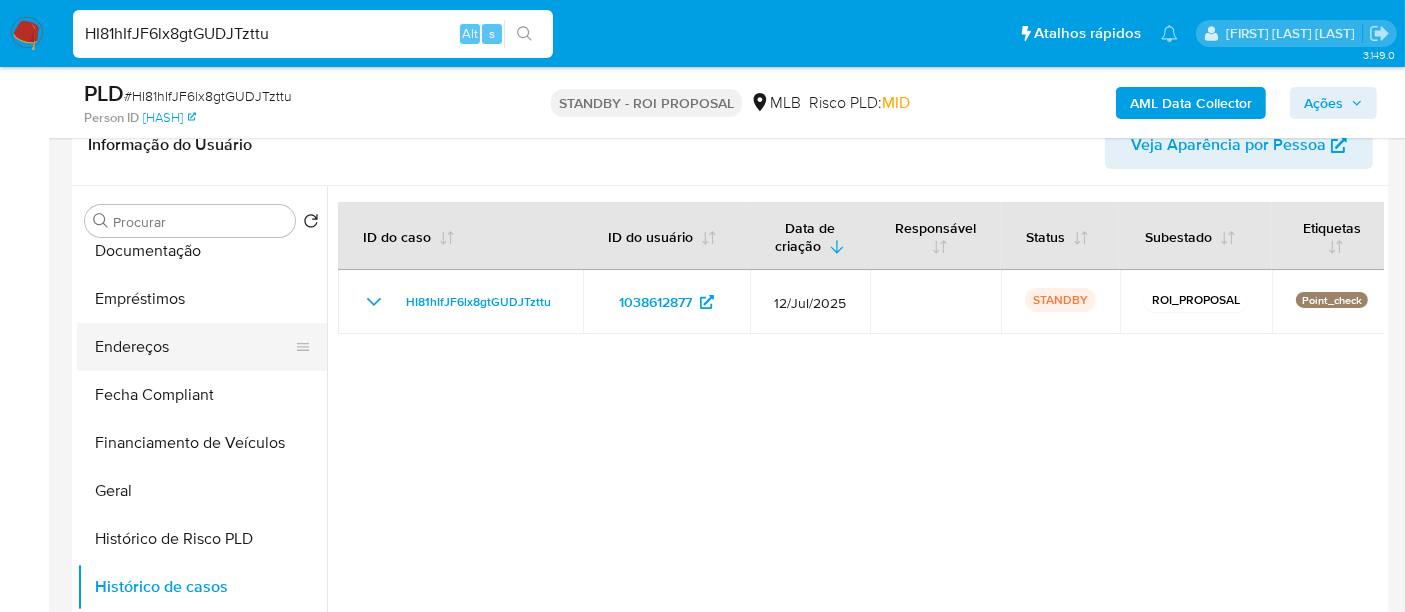 scroll, scrollTop: 333, scrollLeft: 0, axis: vertical 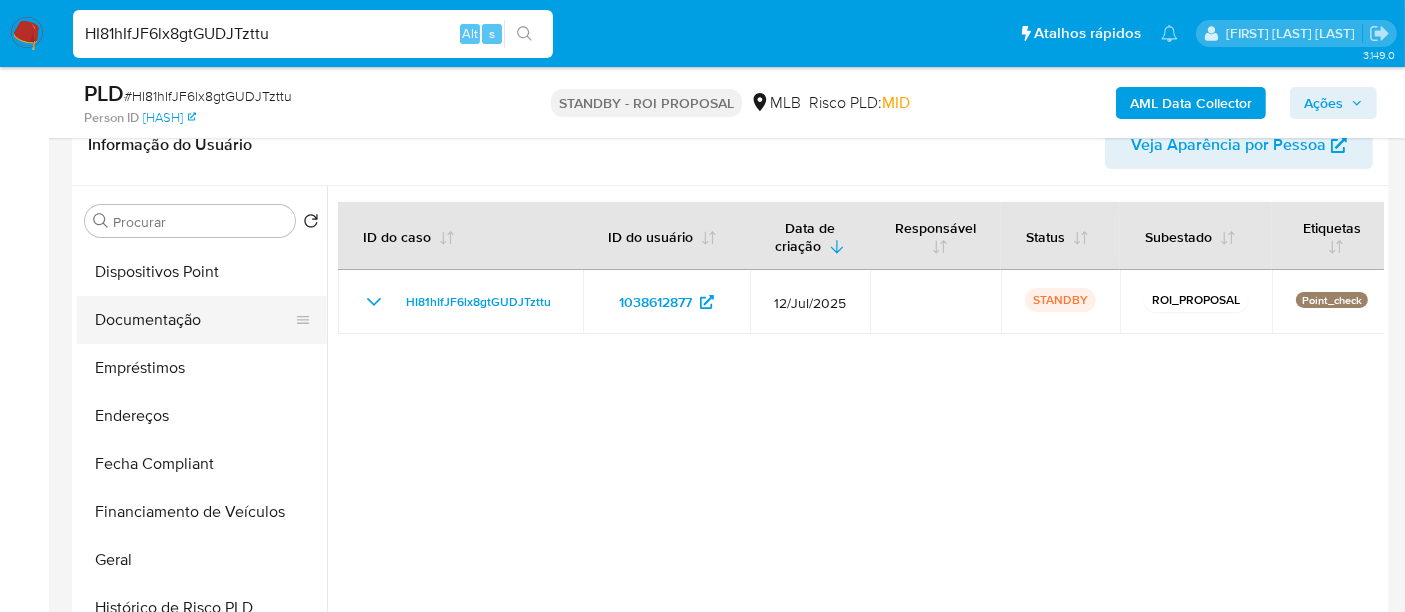 click on "Documentação" at bounding box center [194, 320] 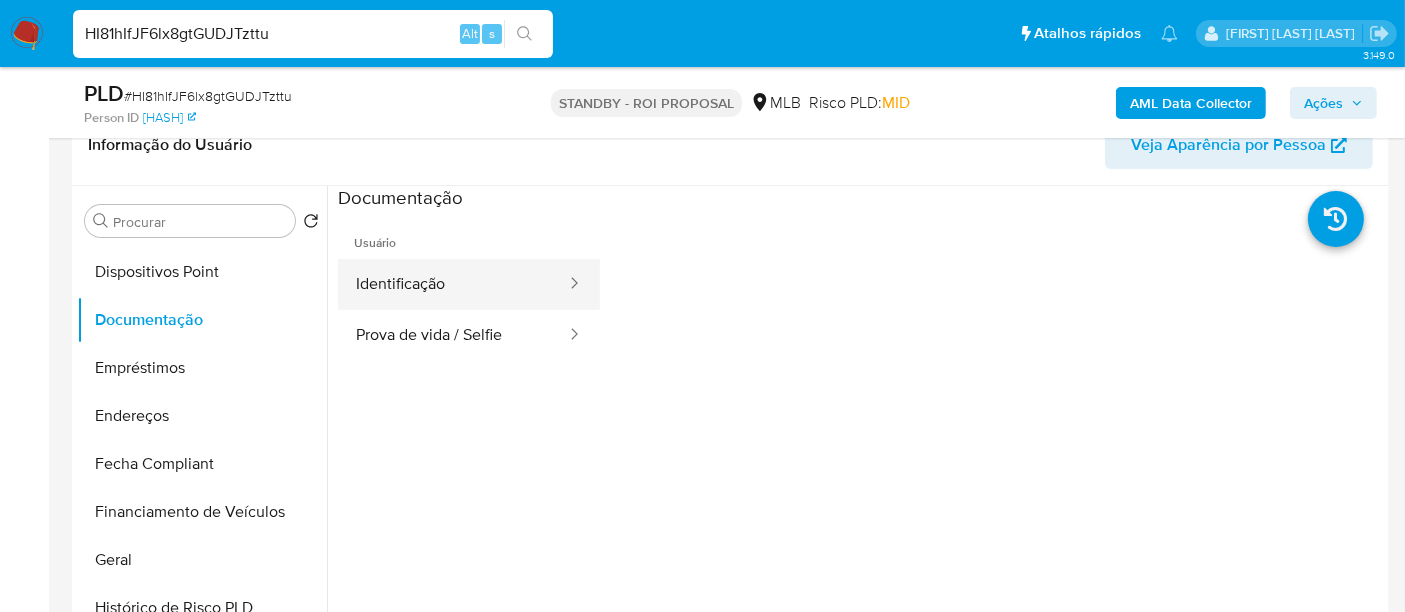 click on "Identificação" at bounding box center [453, 284] 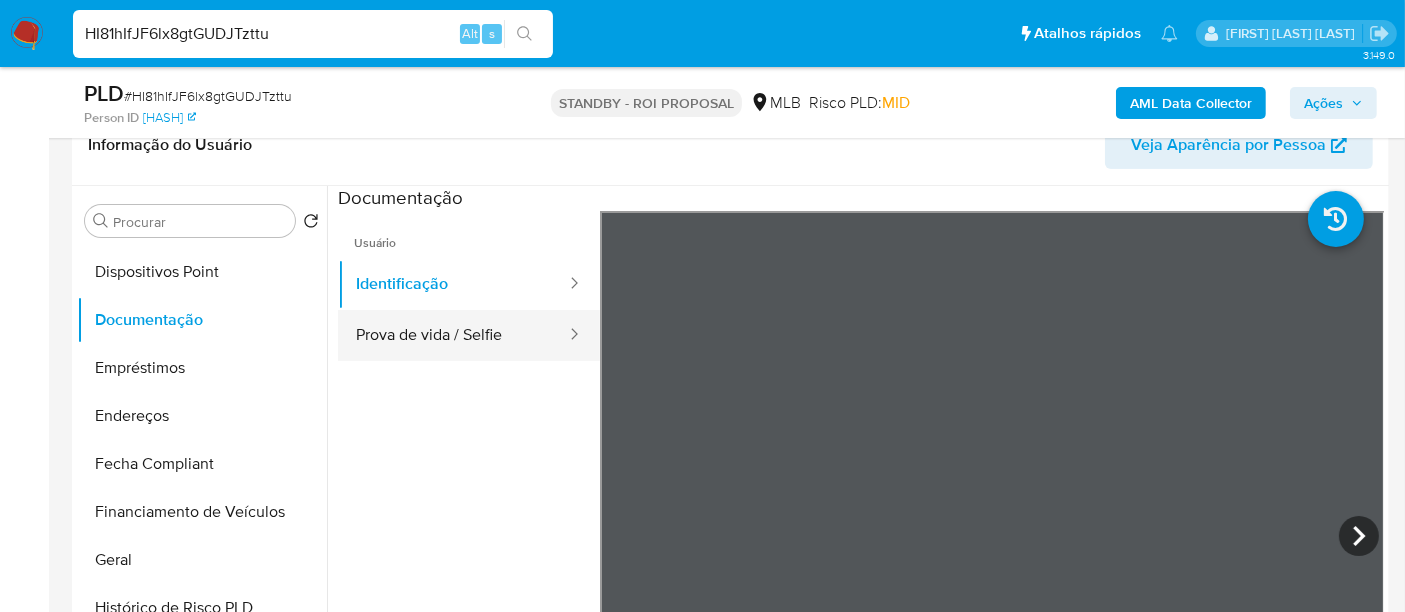 click on "Prova de vida / Selfie" at bounding box center [453, 335] 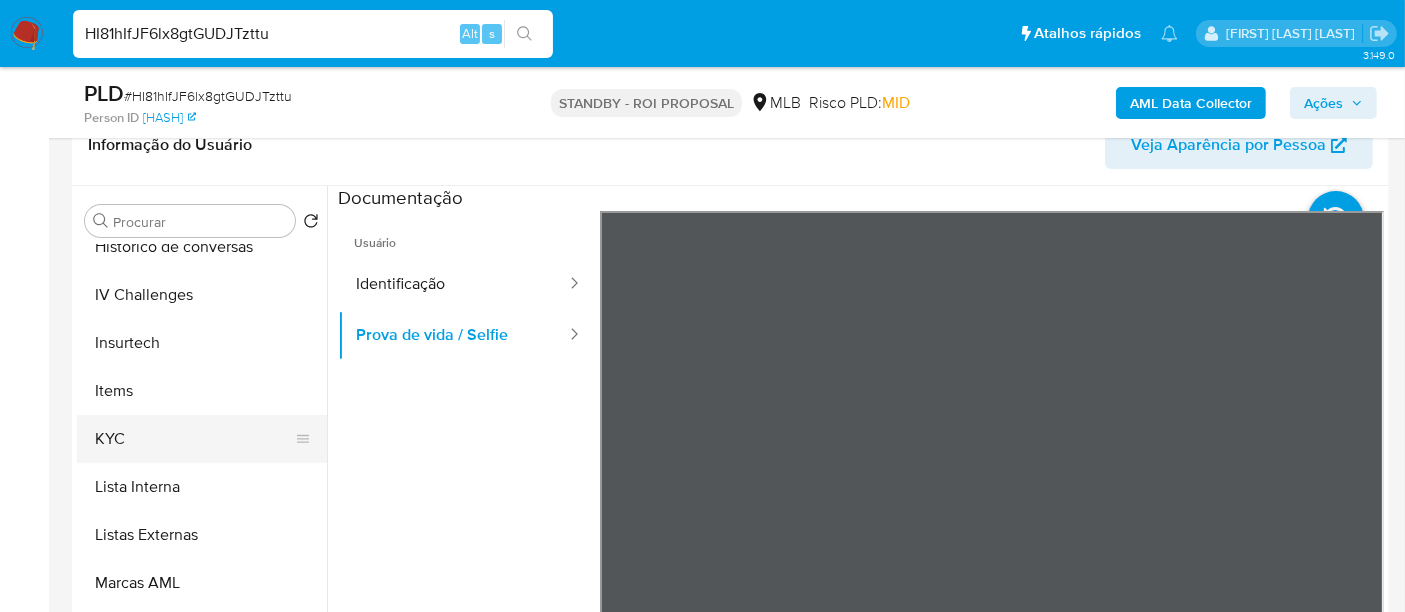 scroll, scrollTop: 844, scrollLeft: 0, axis: vertical 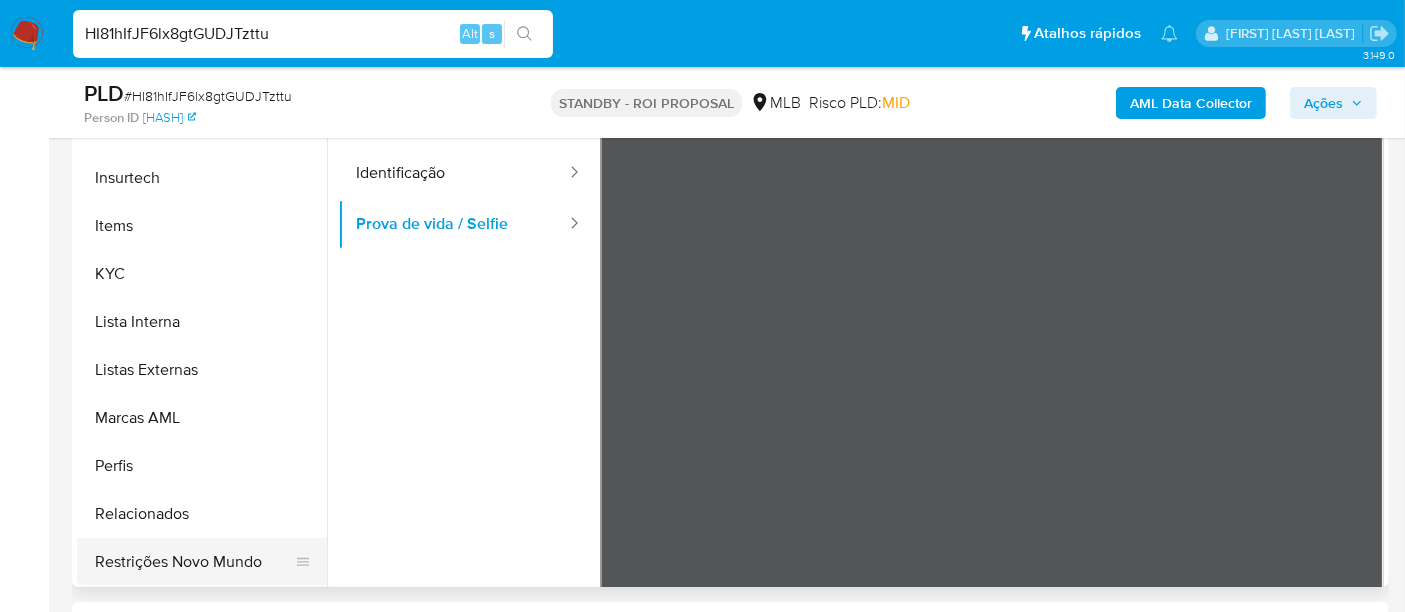 click on "Restrições Novo Mundo" at bounding box center (194, 562) 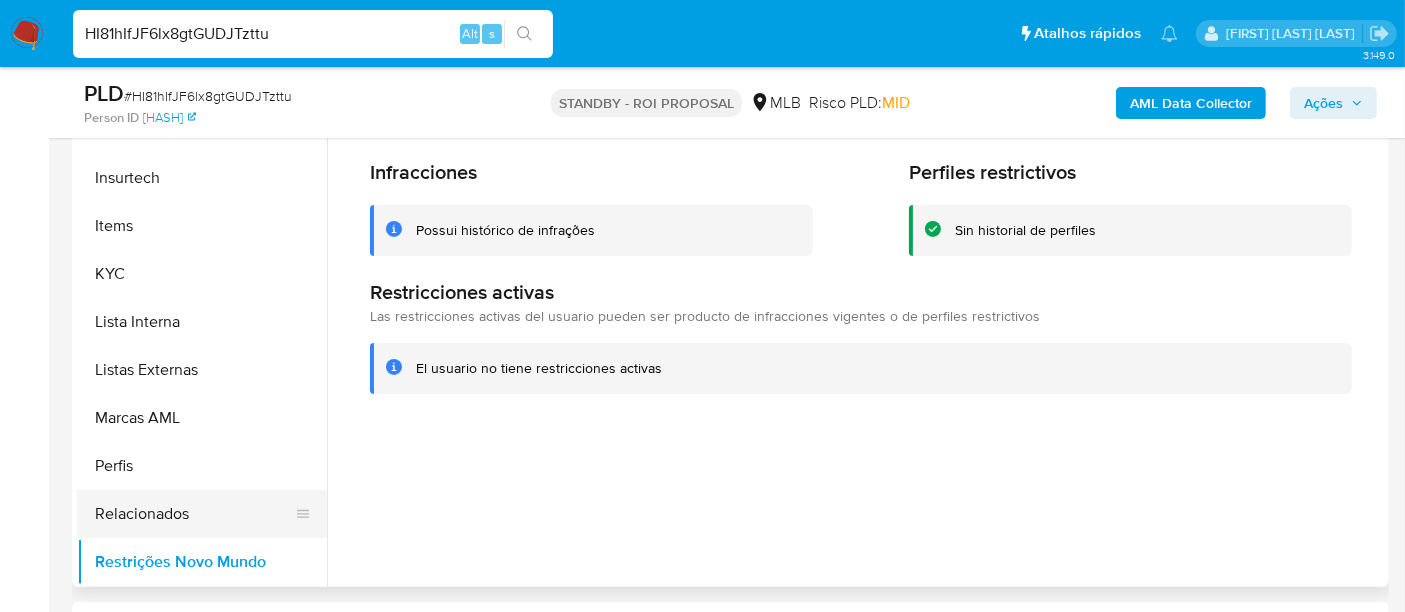 scroll, scrollTop: 511, scrollLeft: 0, axis: vertical 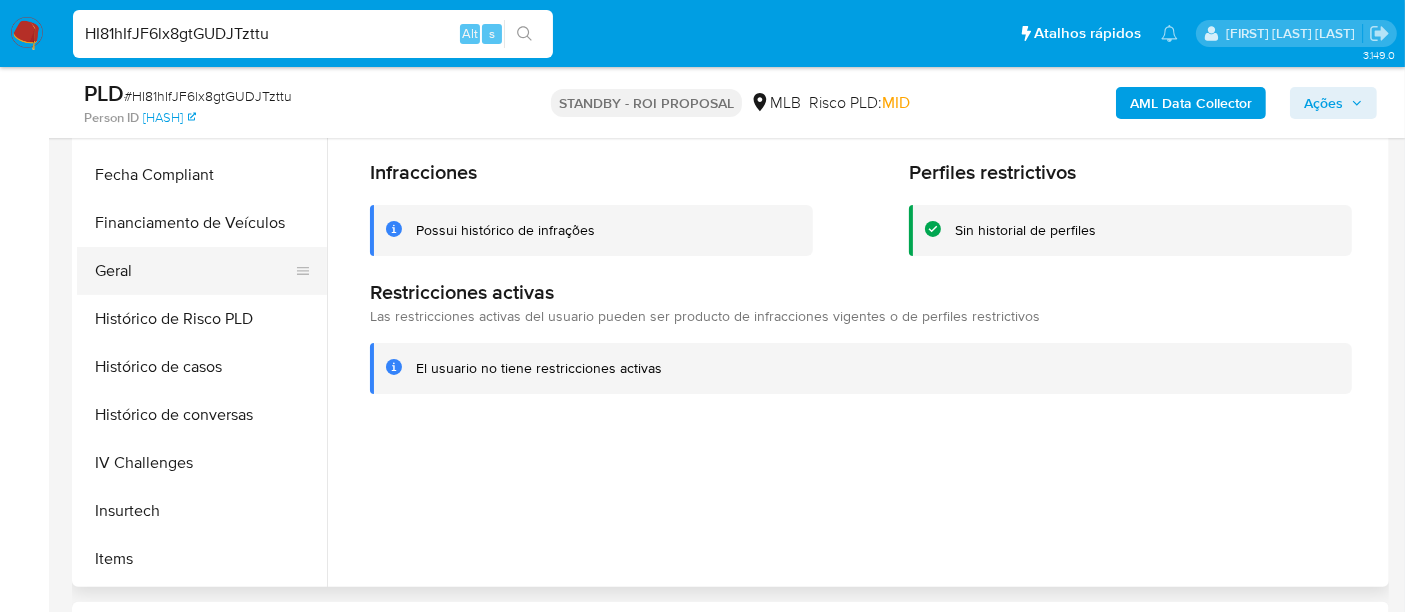 click on "Geral" at bounding box center (194, 271) 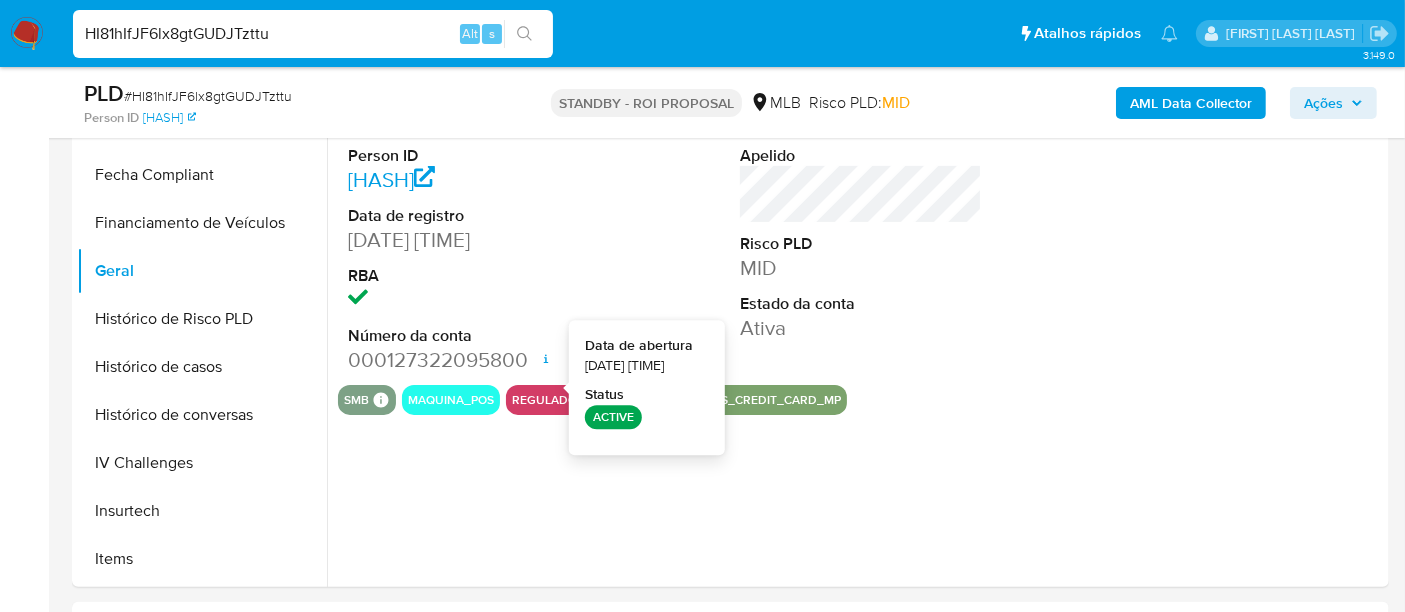 type 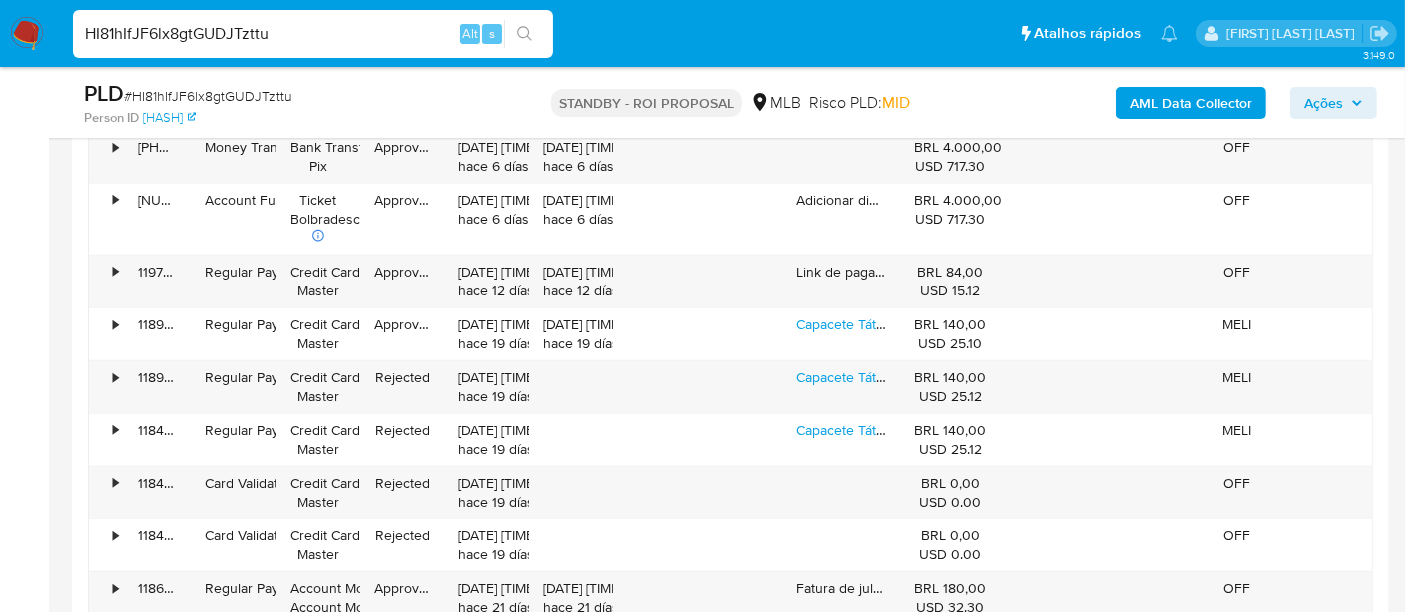 scroll, scrollTop: 2000, scrollLeft: 0, axis: vertical 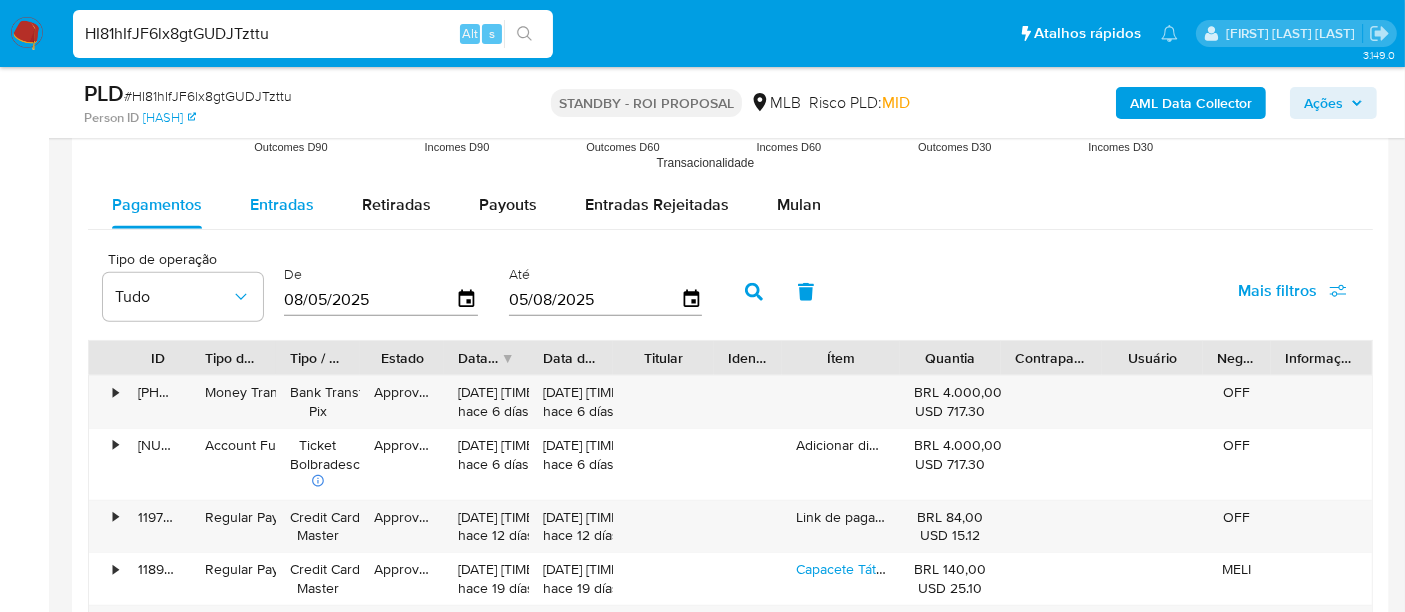 click on "Entradas" at bounding box center [282, 204] 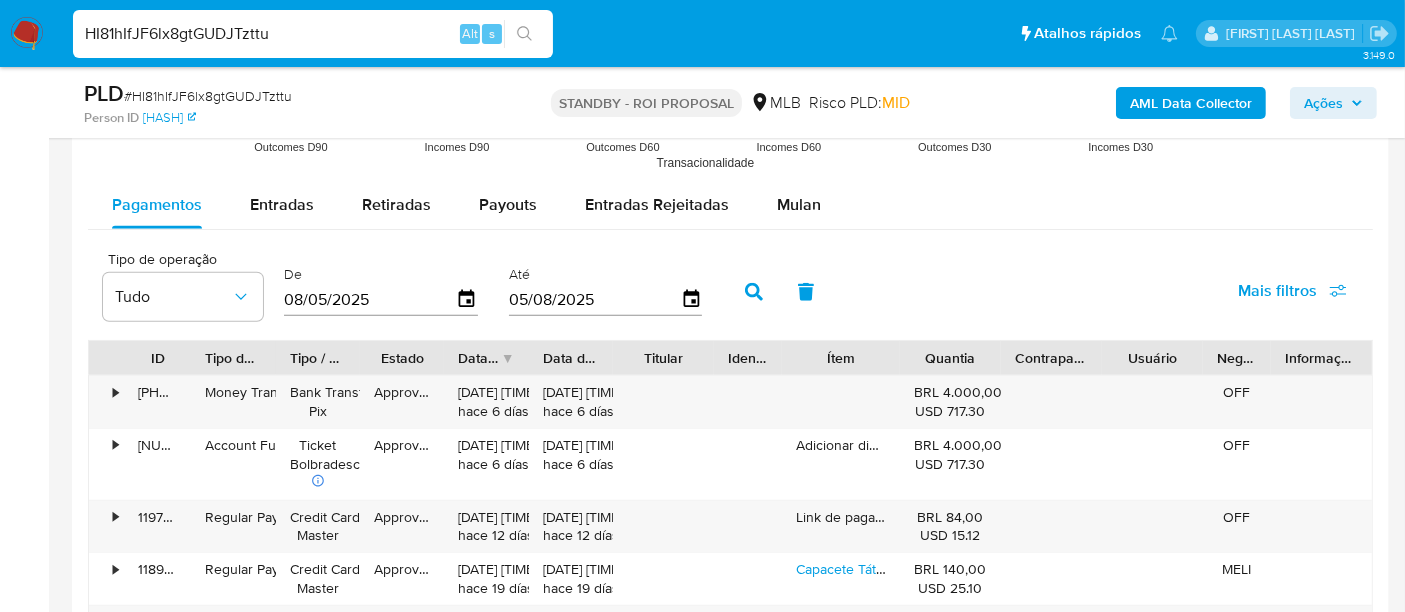 select on "10" 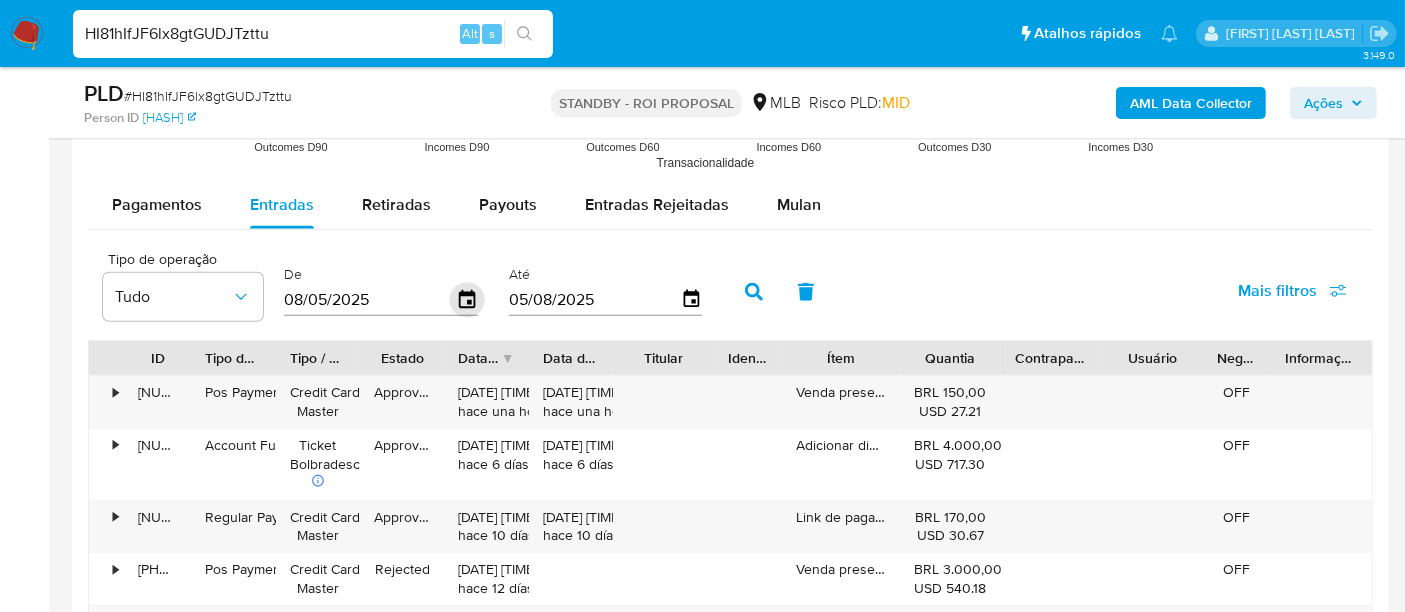 click 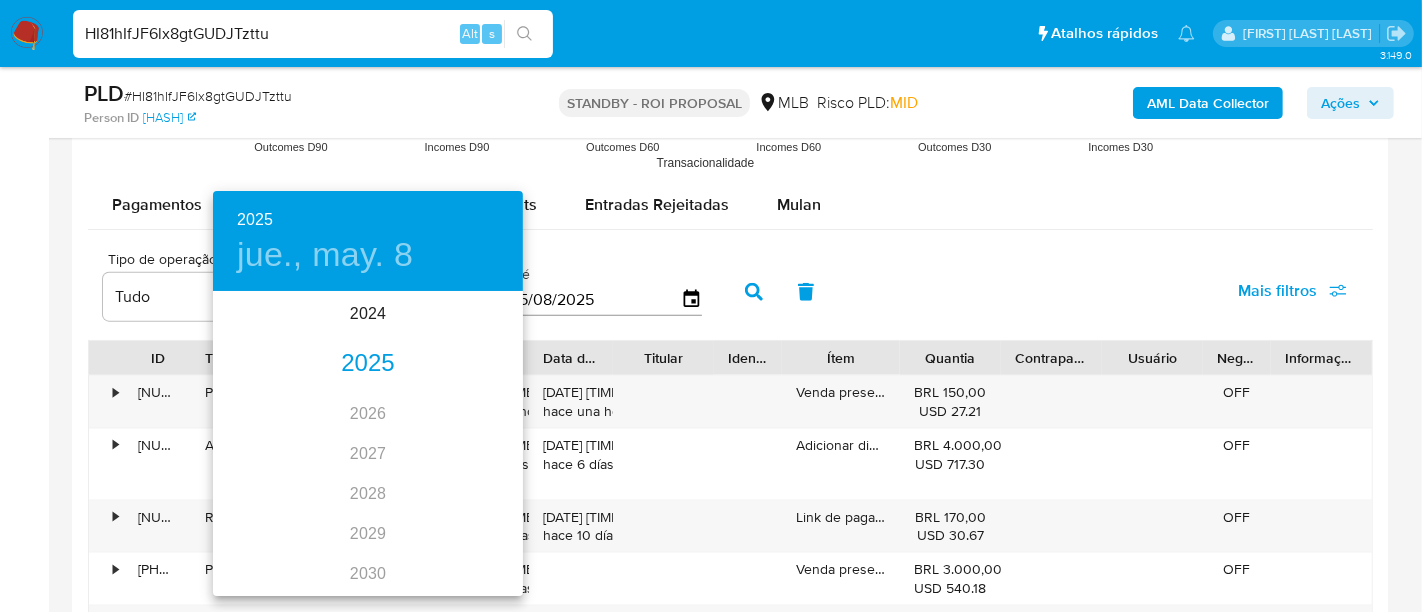 click on "2025" at bounding box center [368, 364] 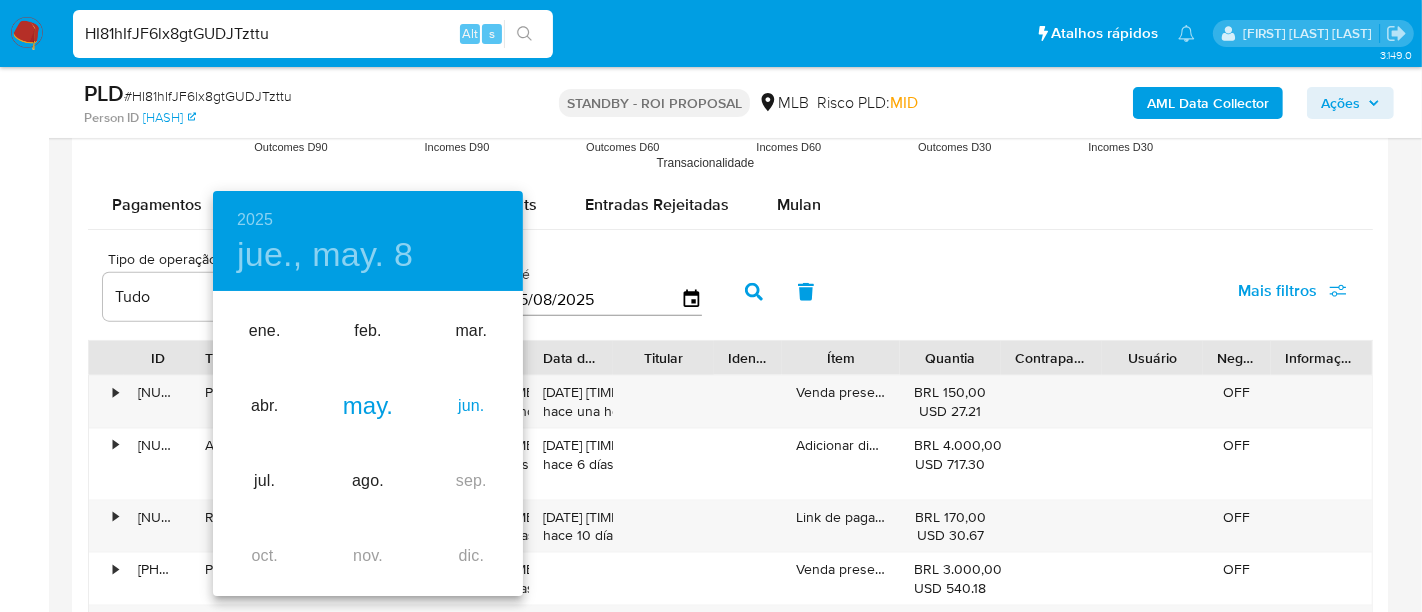 click on "jun." at bounding box center [471, 406] 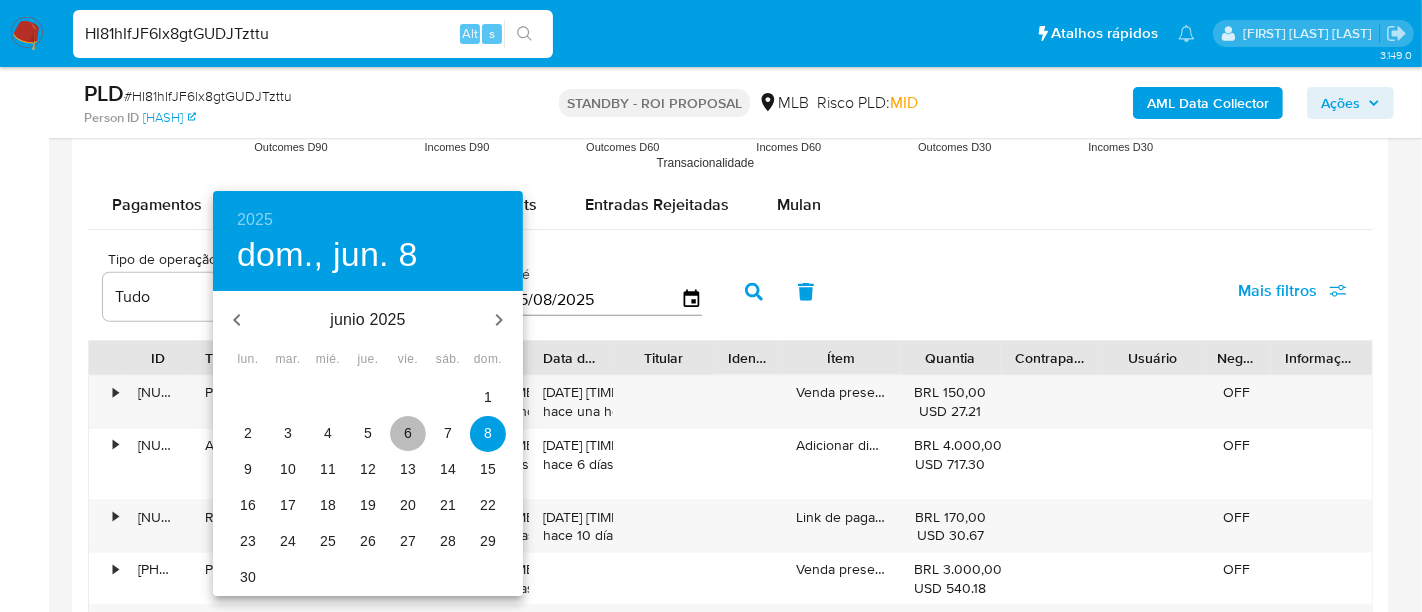 click on "6" at bounding box center [408, 433] 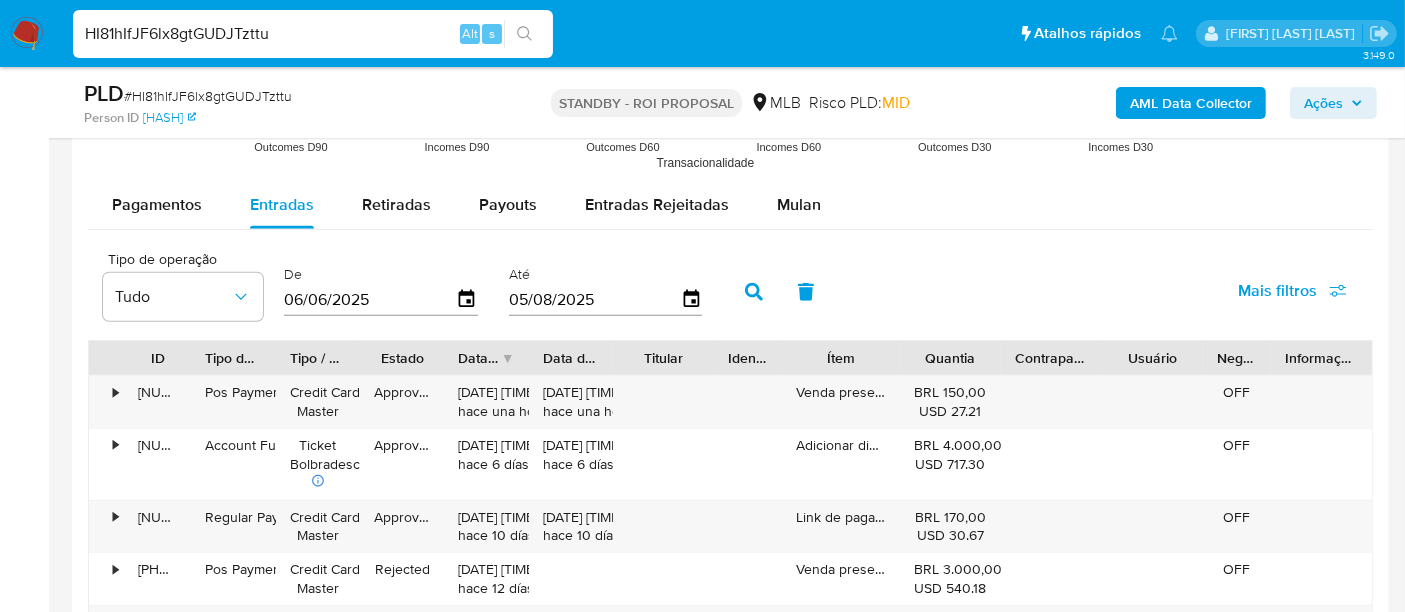 click on "05/08/2025" at bounding box center [595, 299] 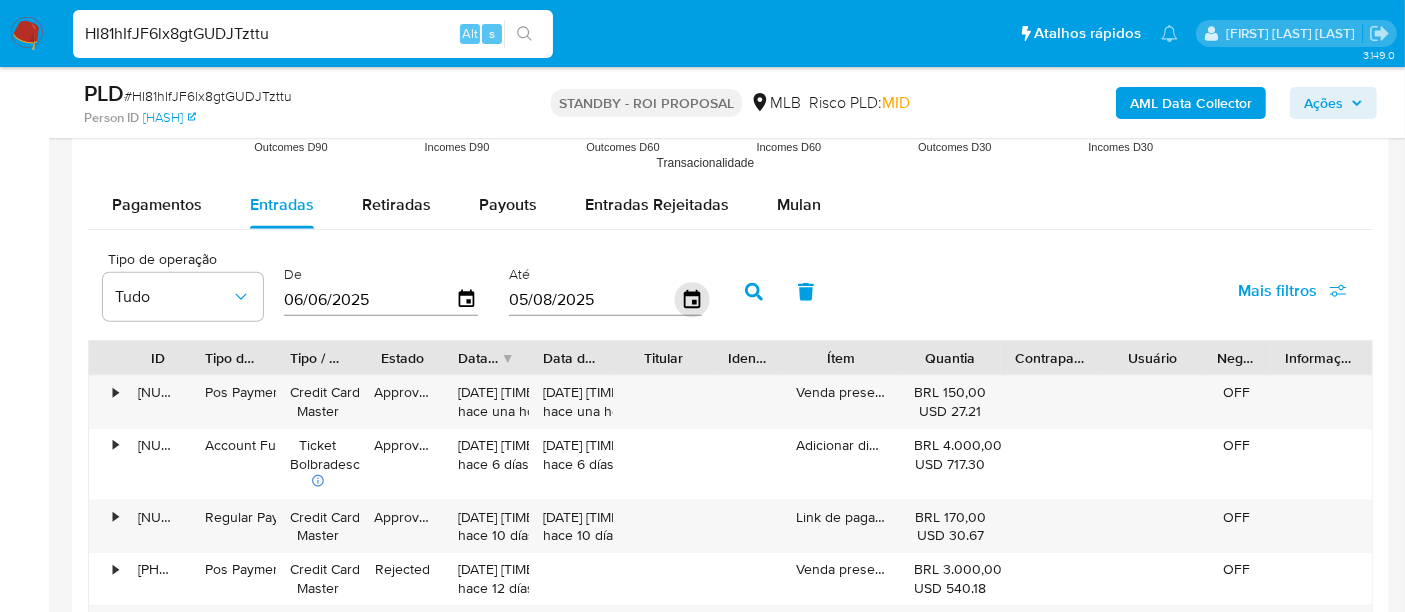 click 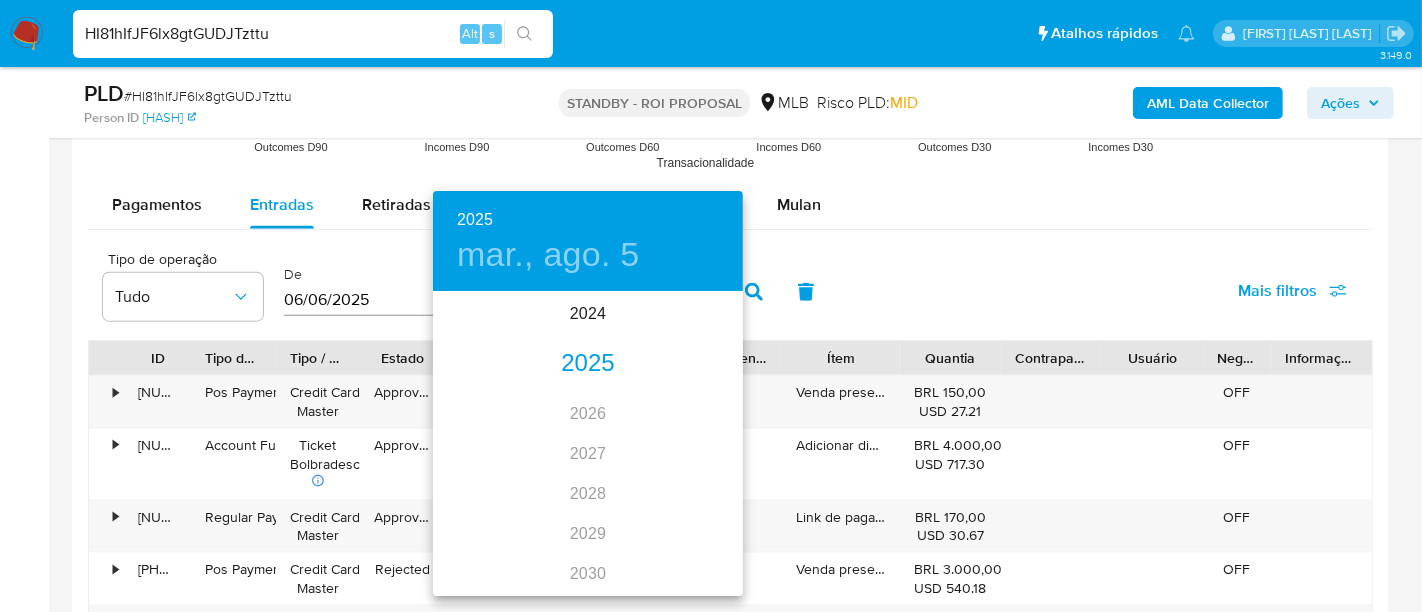click on "2025" at bounding box center [588, 364] 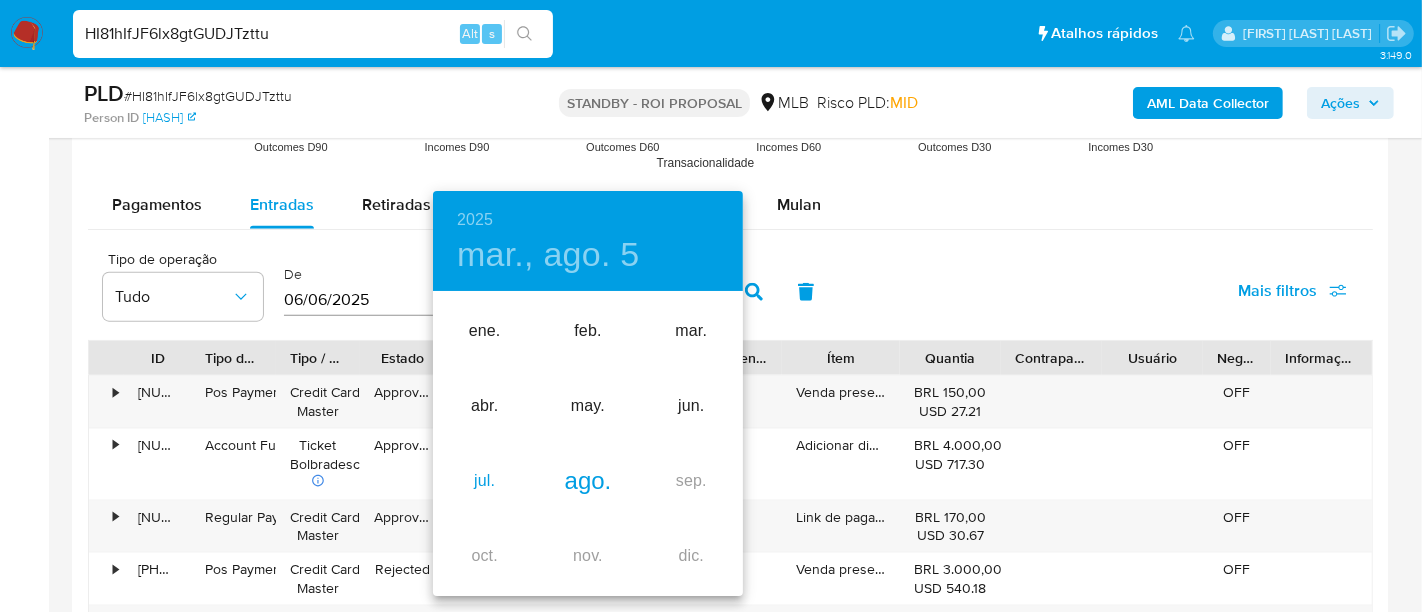 click on "jul." at bounding box center (484, 481) 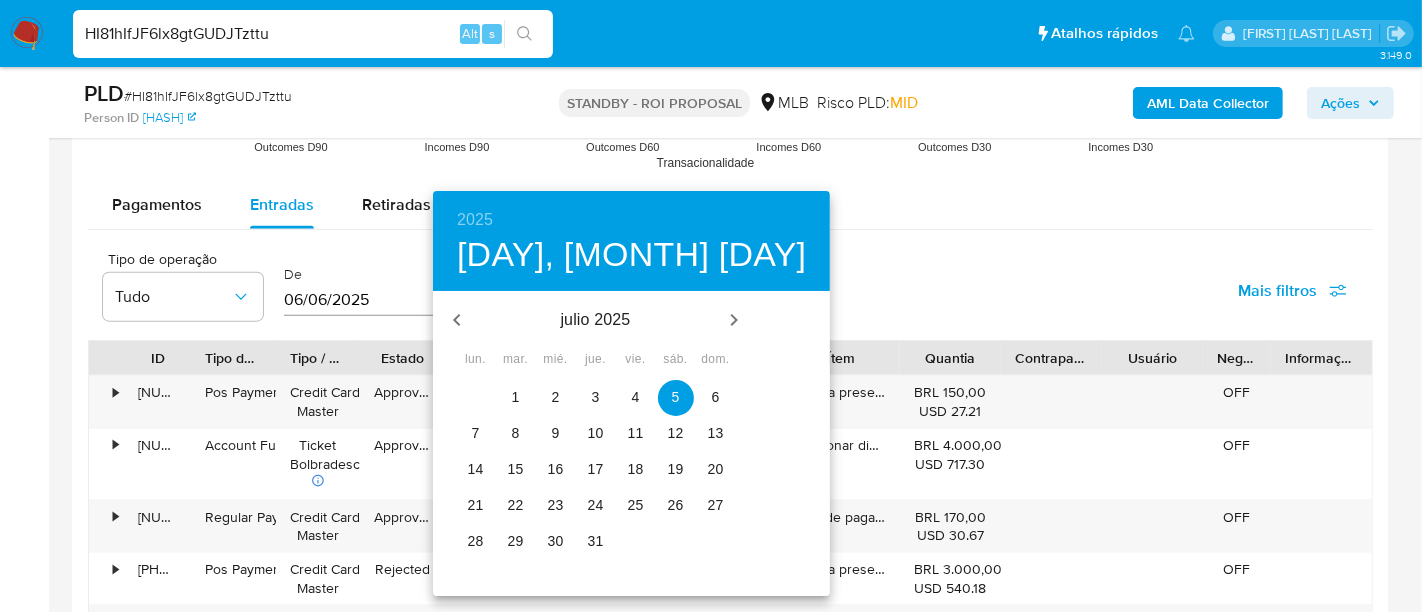 click on "30" at bounding box center (556, 541) 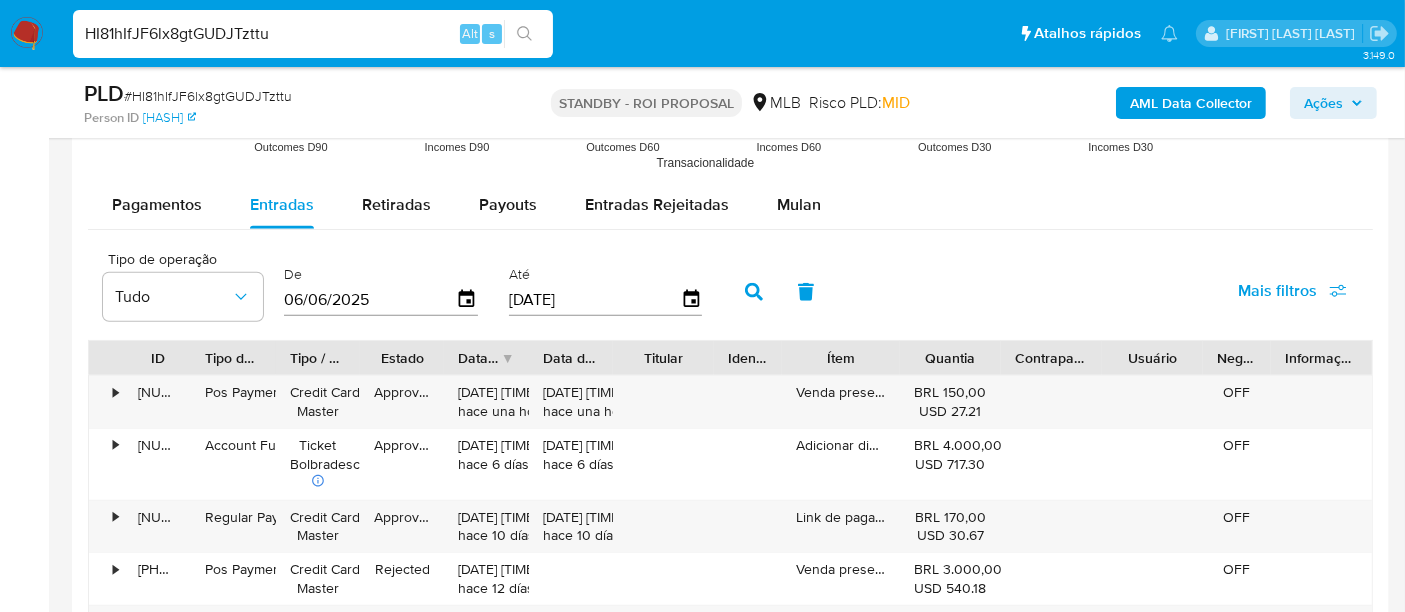 click on "Mais filtros" at bounding box center [1277, 291] 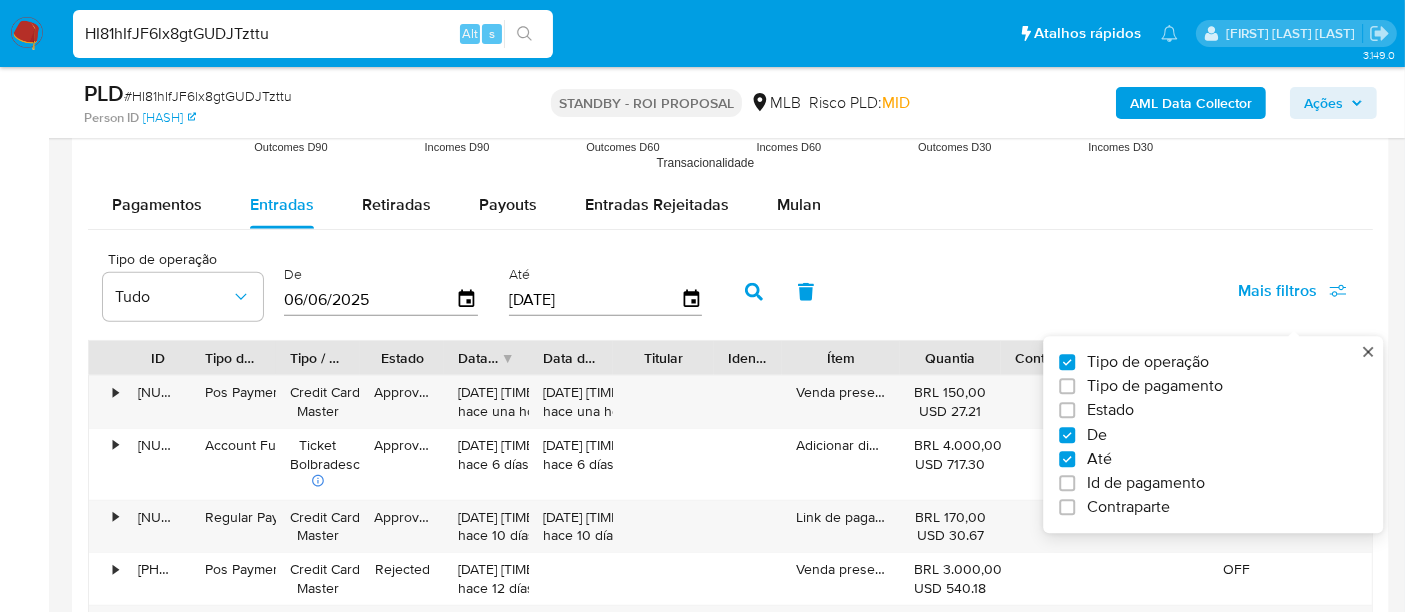 click on "Estado" at bounding box center [1110, 411] 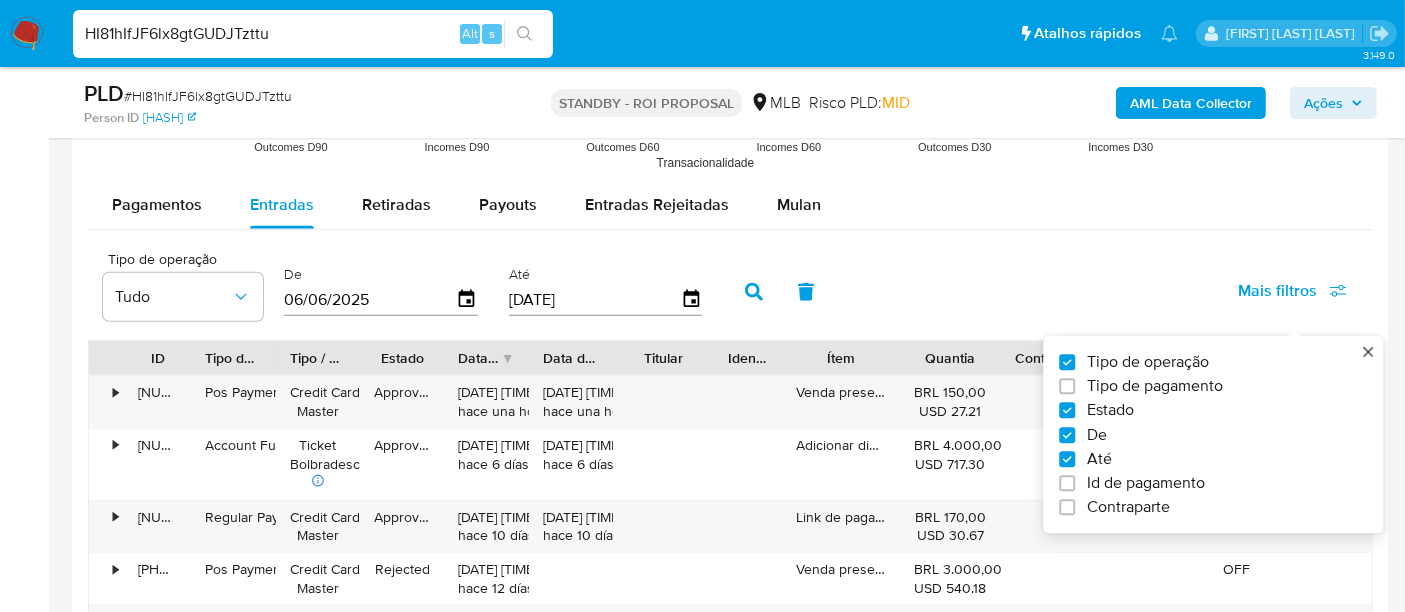 checkbox on "true" 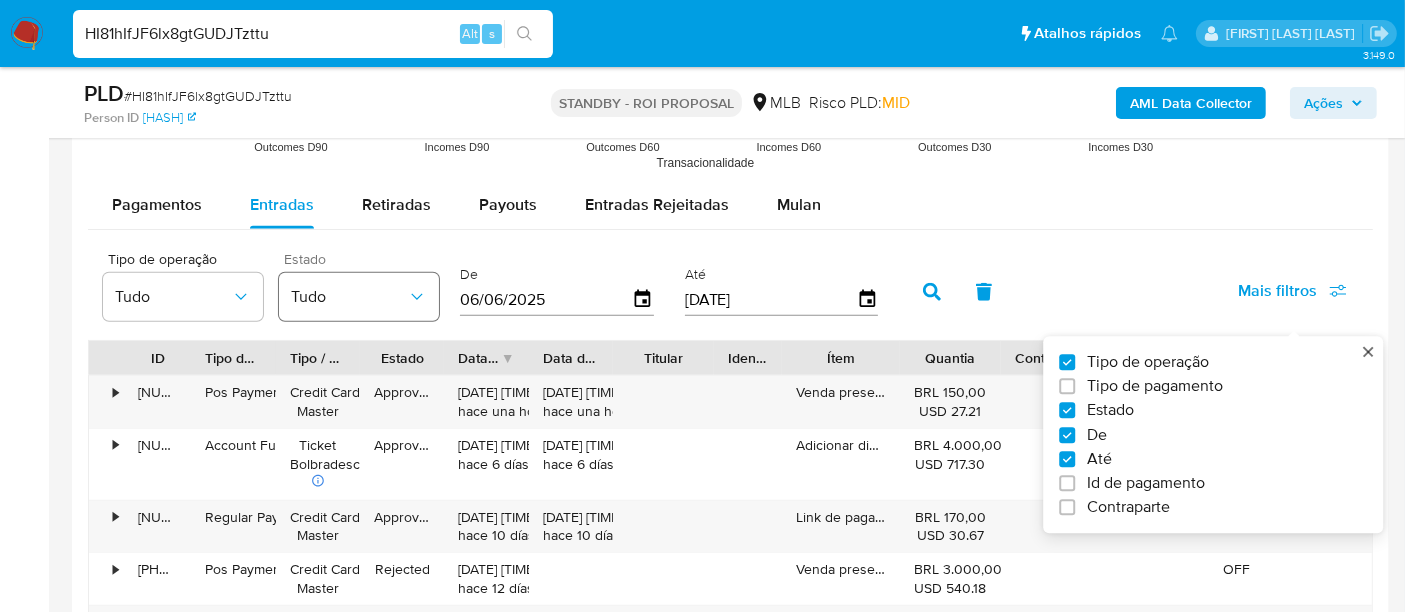 click on "Tudo" at bounding box center [349, 297] 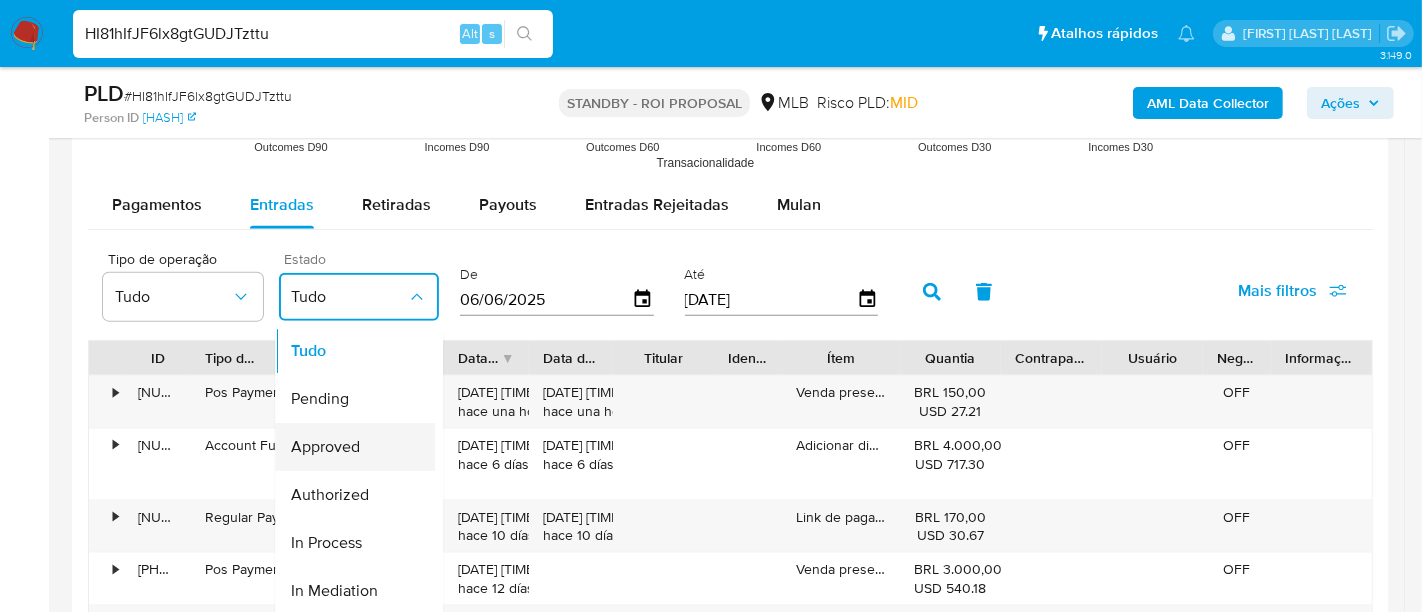 click on "Approved" at bounding box center [325, 447] 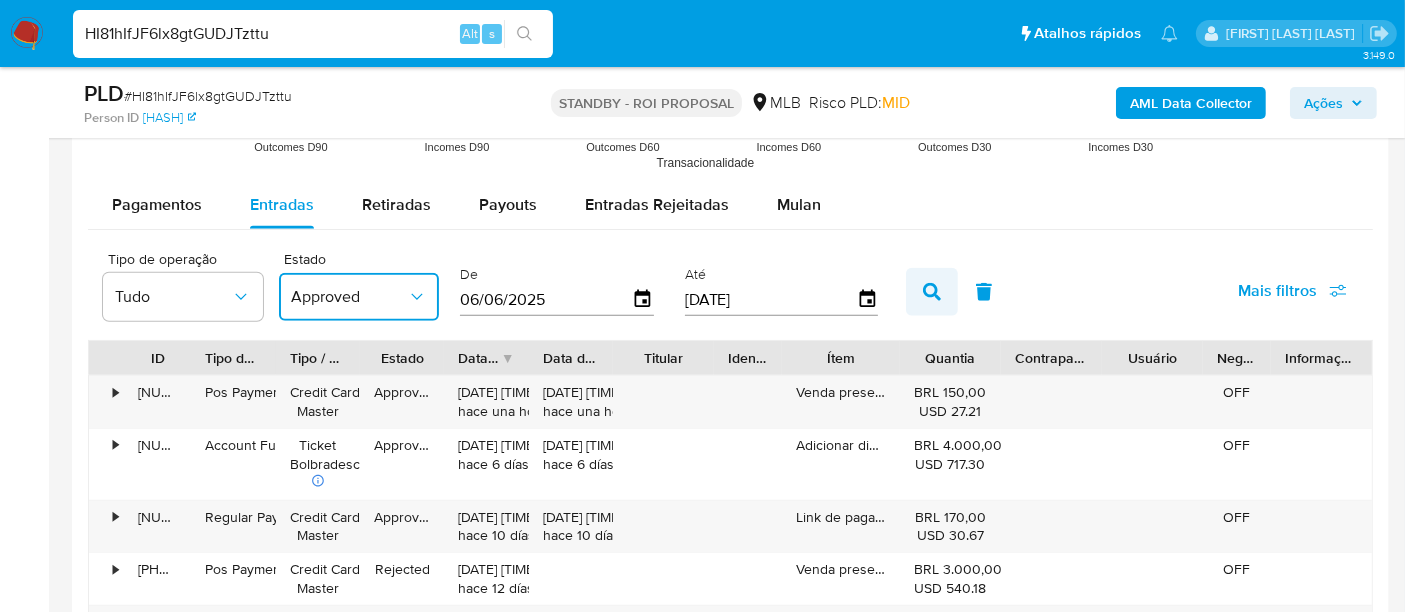 click 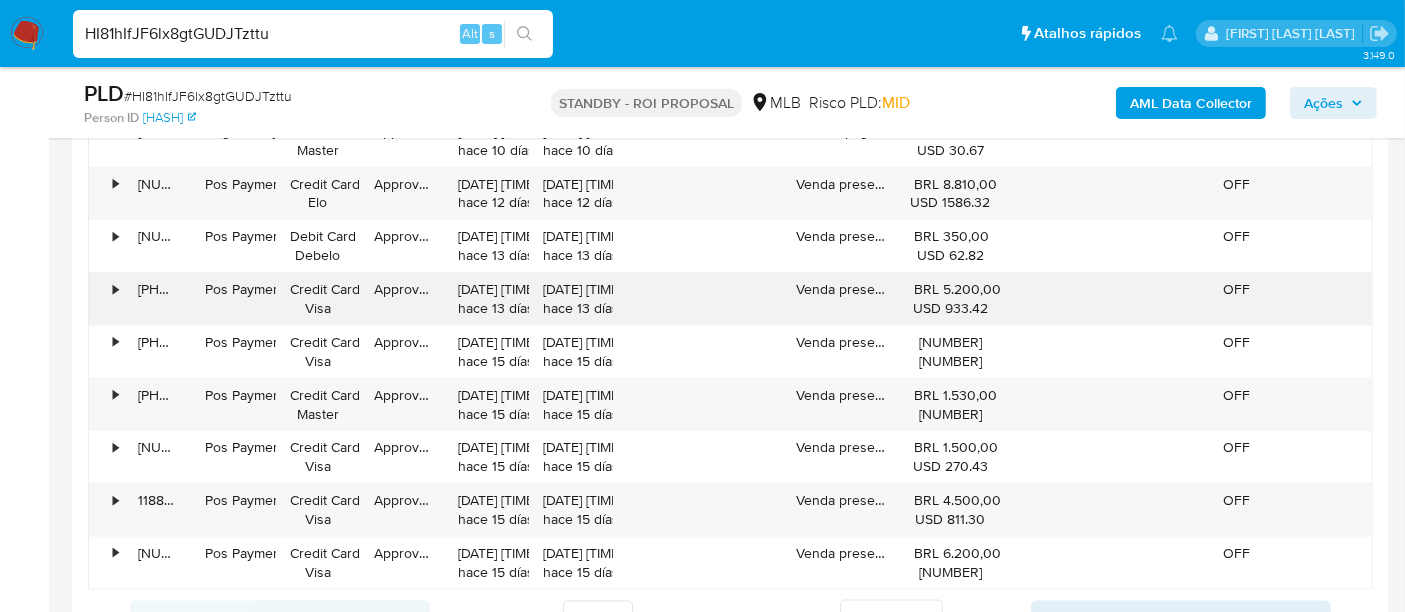 scroll, scrollTop: 2444, scrollLeft: 0, axis: vertical 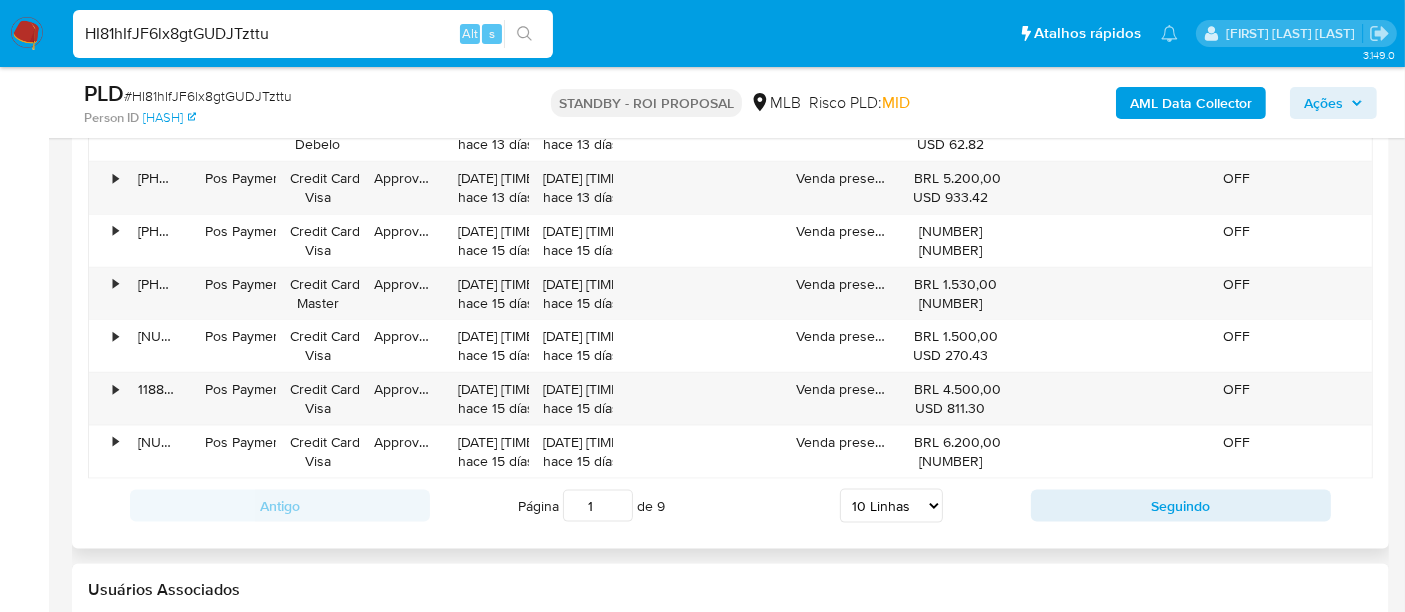 click on "5   Linhas 10   Linhas 20   Linhas 25   Linhas 50   Linhas 100   Linhas" at bounding box center (891, 506) 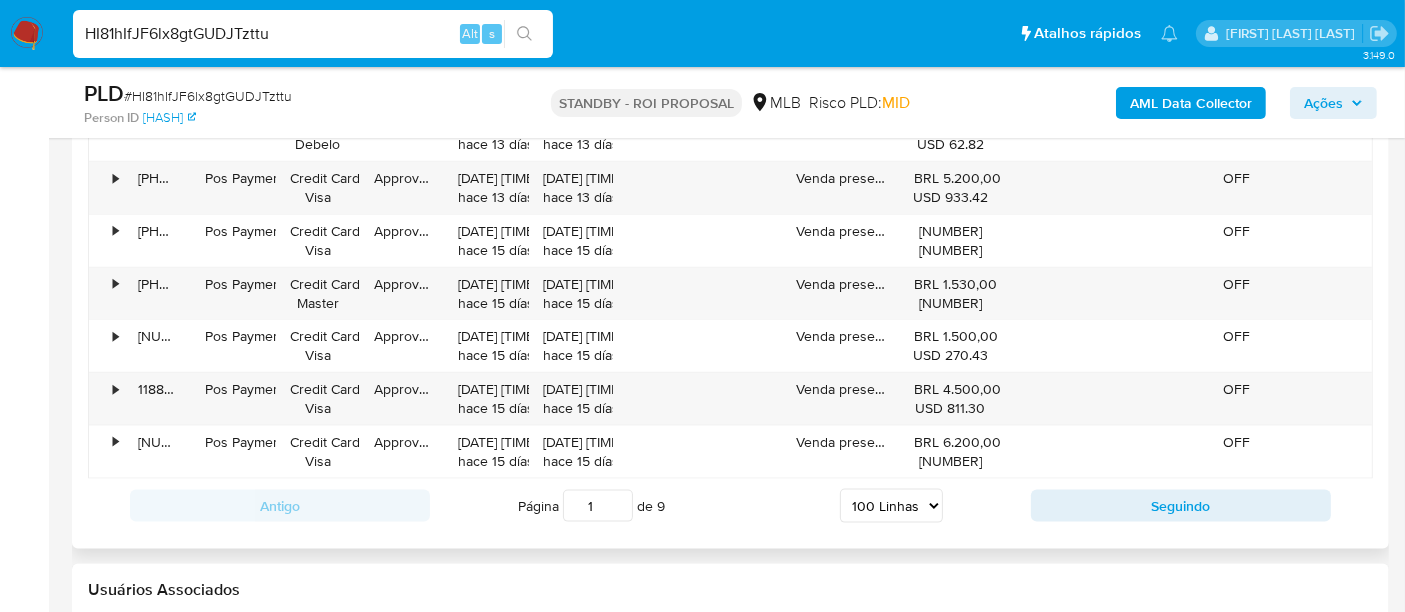 click on "5   Linhas 10   Linhas 20   Linhas 25   Linhas 50   Linhas 100   Linhas" at bounding box center [891, 506] 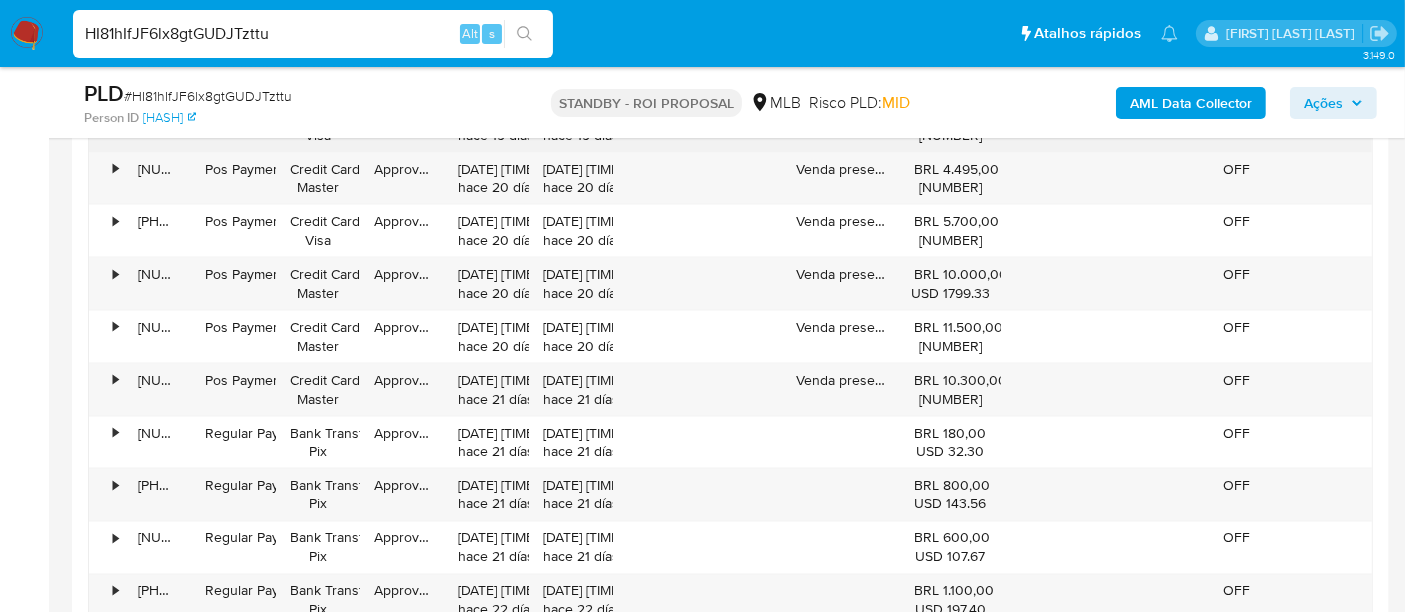 scroll, scrollTop: 3333, scrollLeft: 0, axis: vertical 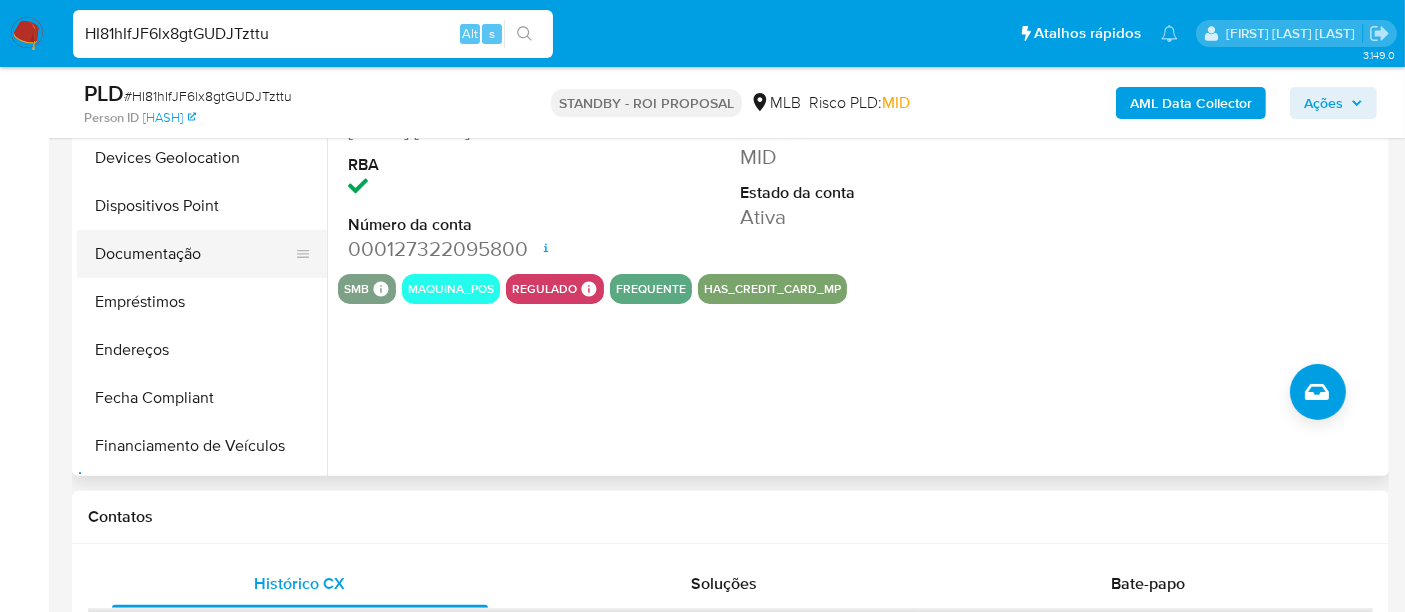 click on "Documentação" at bounding box center [194, 254] 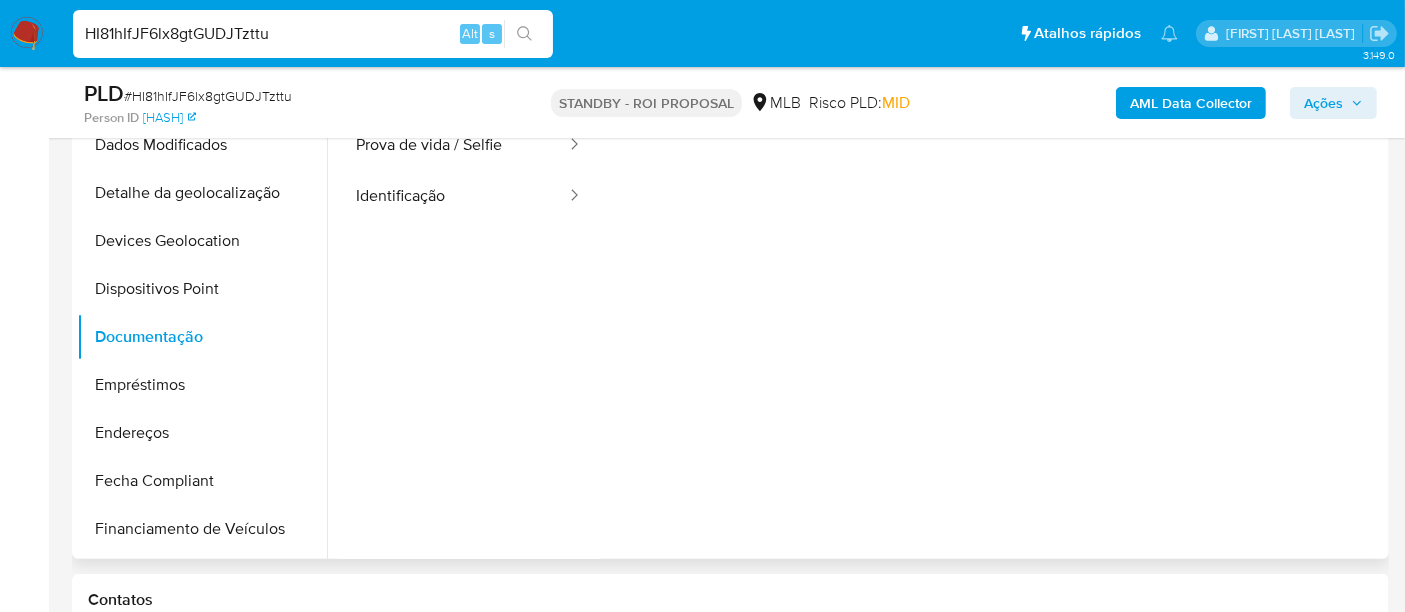scroll, scrollTop: 444, scrollLeft: 0, axis: vertical 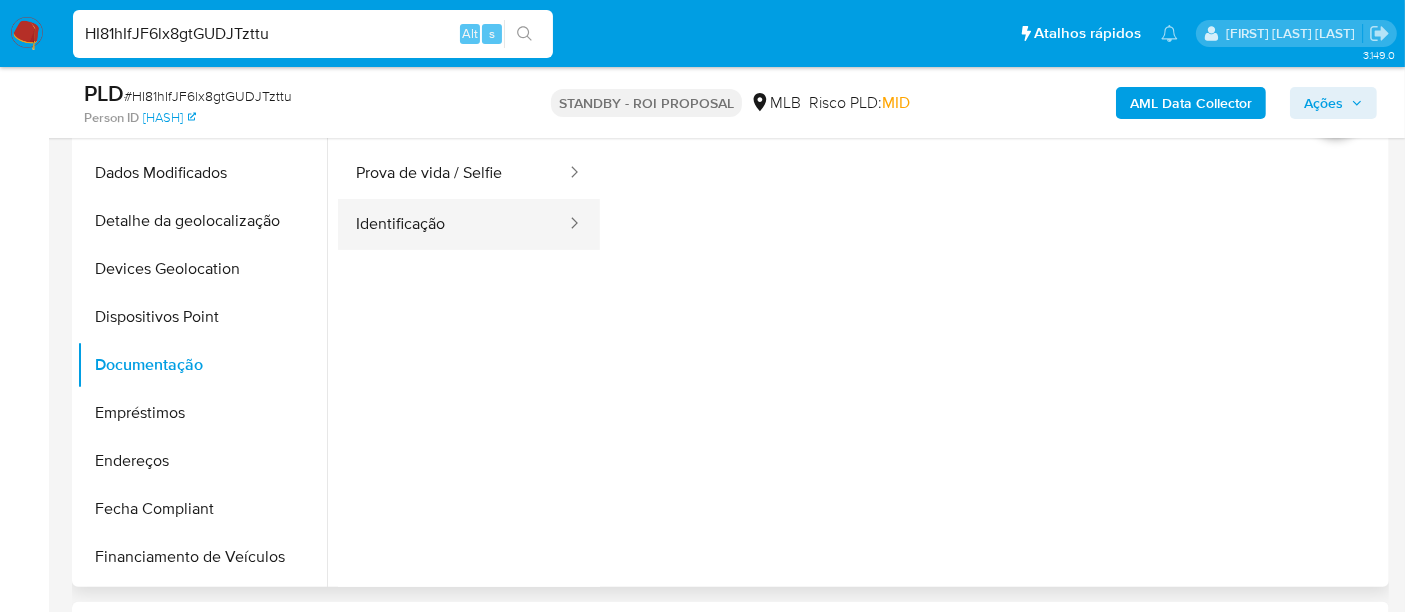click on "Identificação" at bounding box center [453, 224] 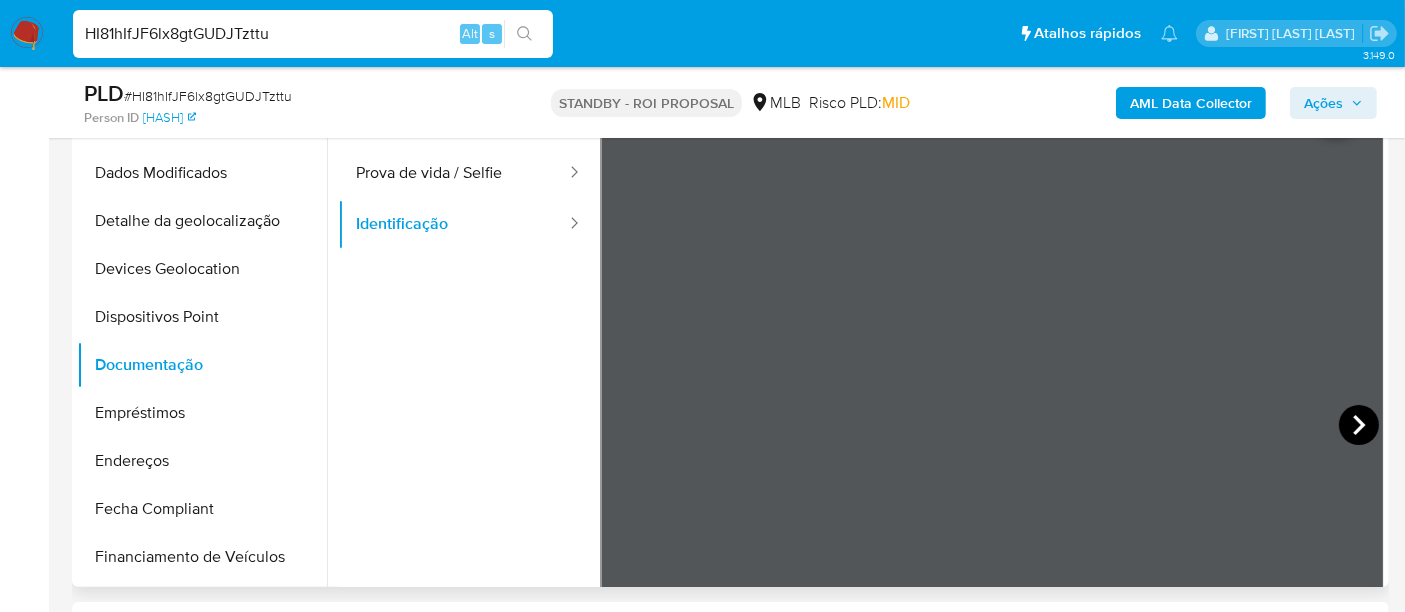 click 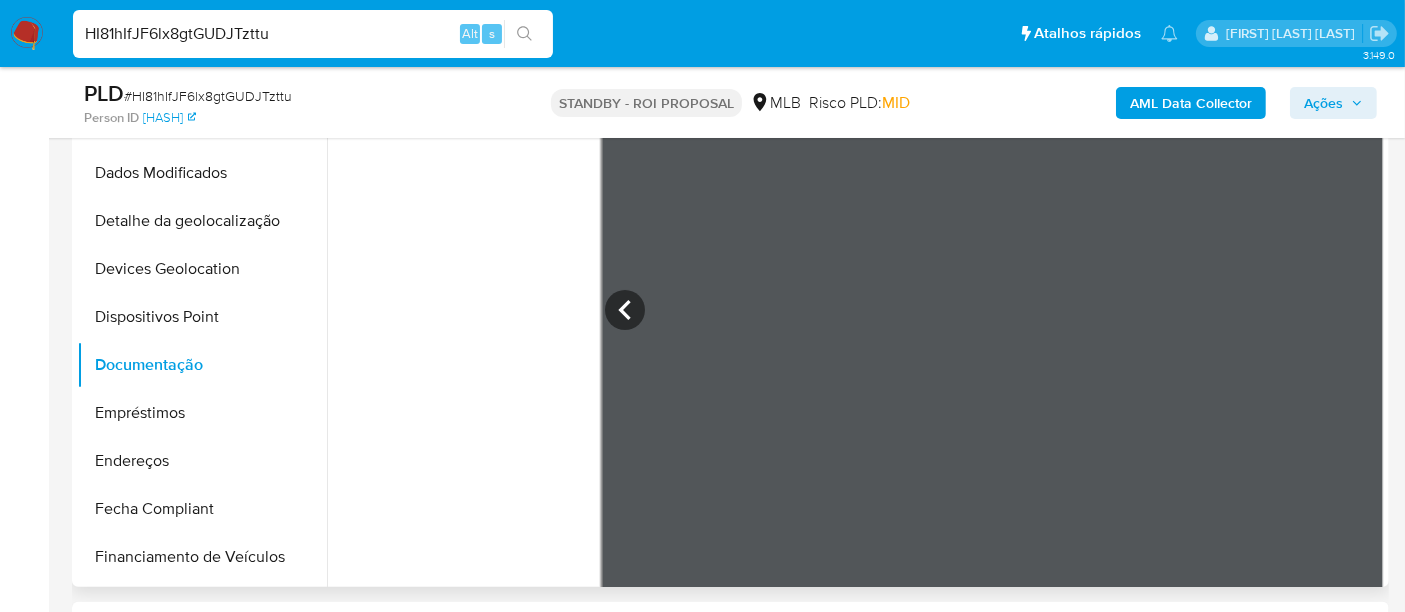 scroll, scrollTop: 168, scrollLeft: 0, axis: vertical 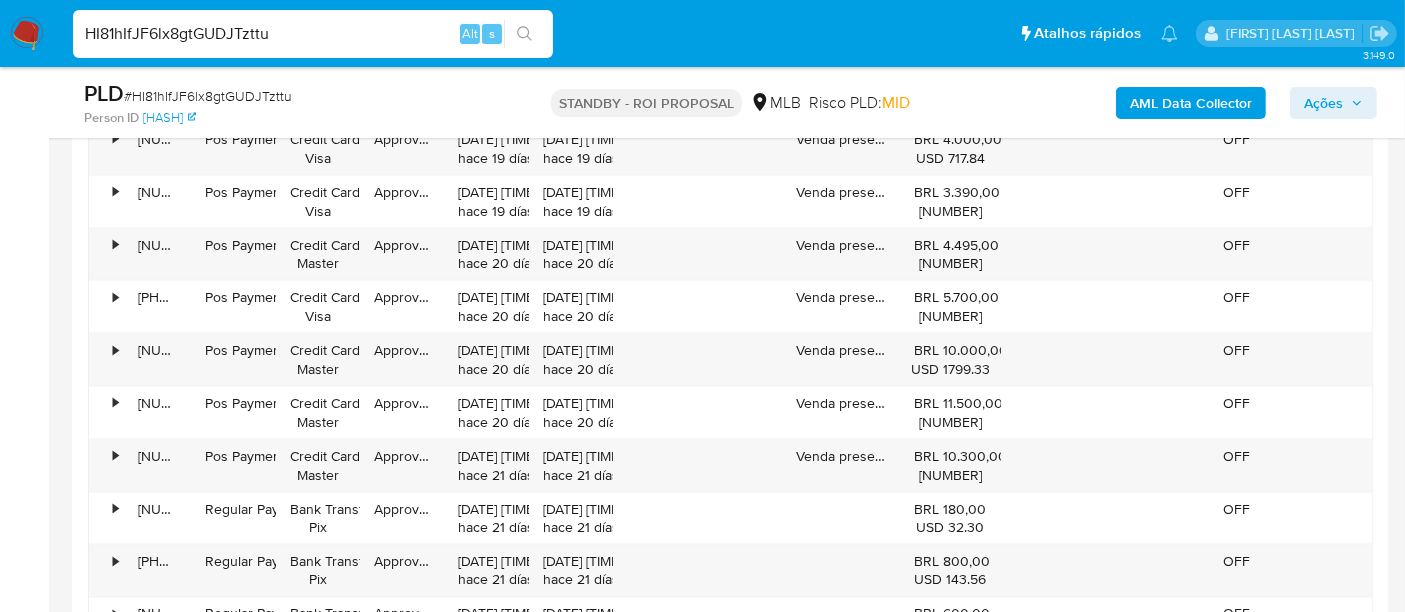 click on "HI81hIfJF6lx8gtGUDJTzttu" at bounding box center [313, 34] 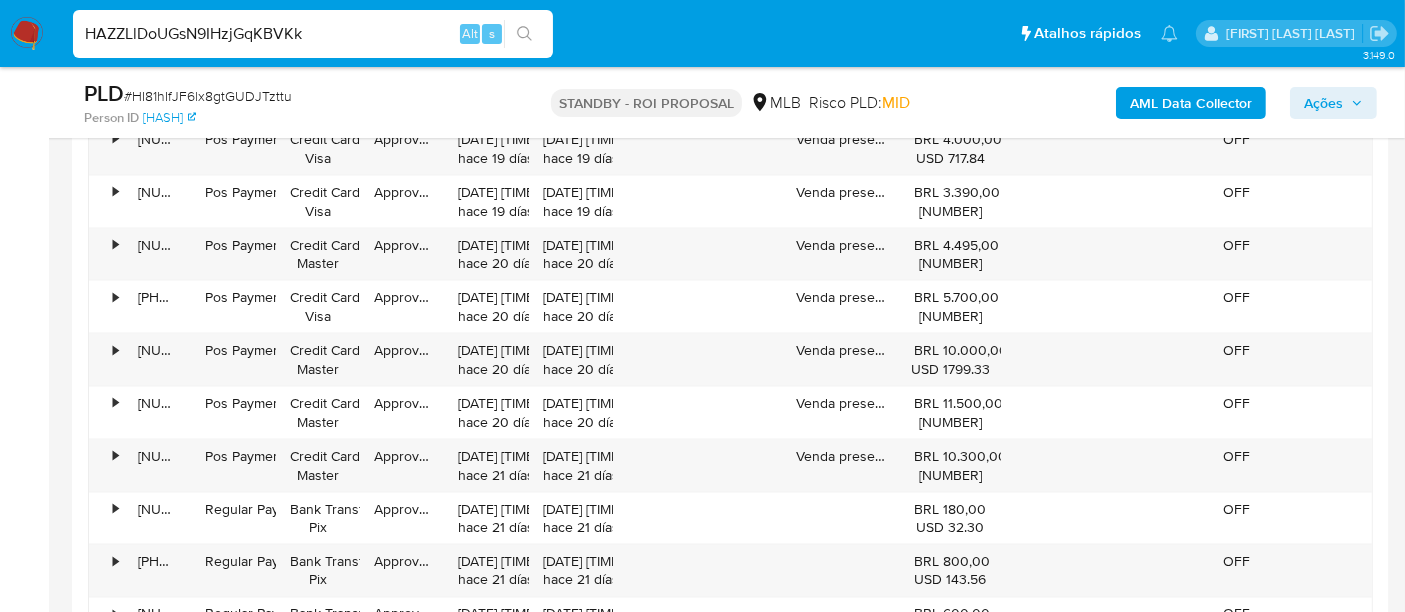 type on "HAZZLlDoUGsN9IHzjGqKBVKk" 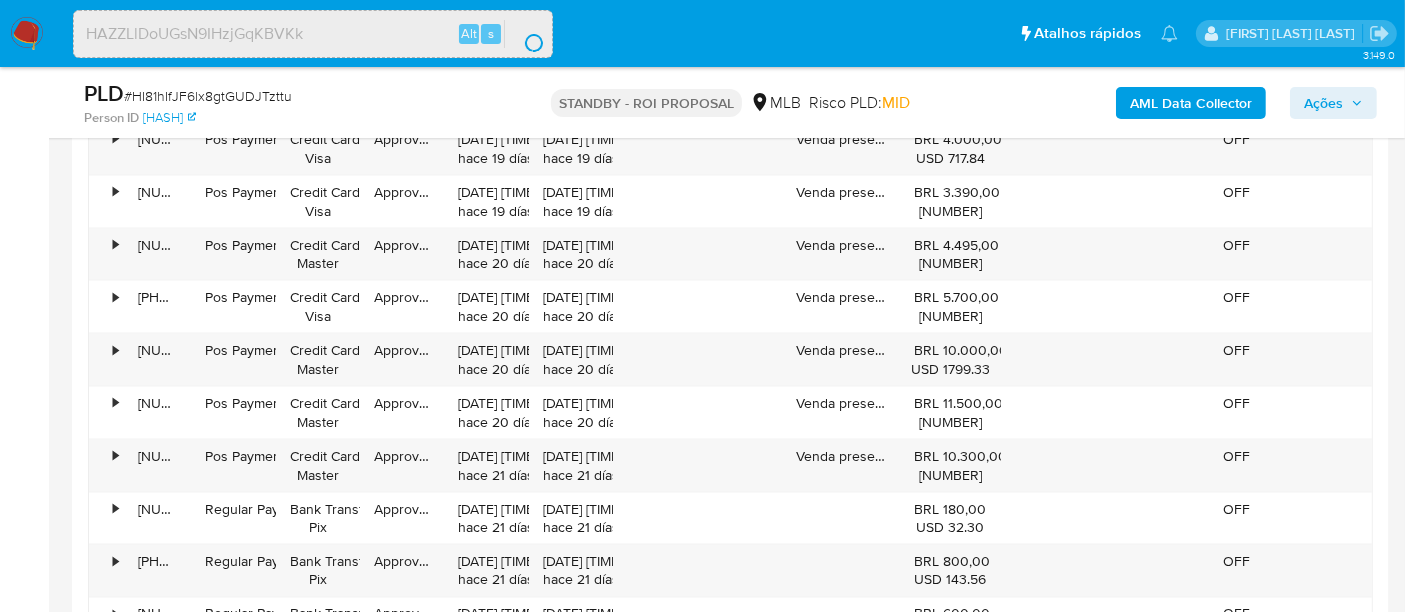 scroll, scrollTop: 0, scrollLeft: 0, axis: both 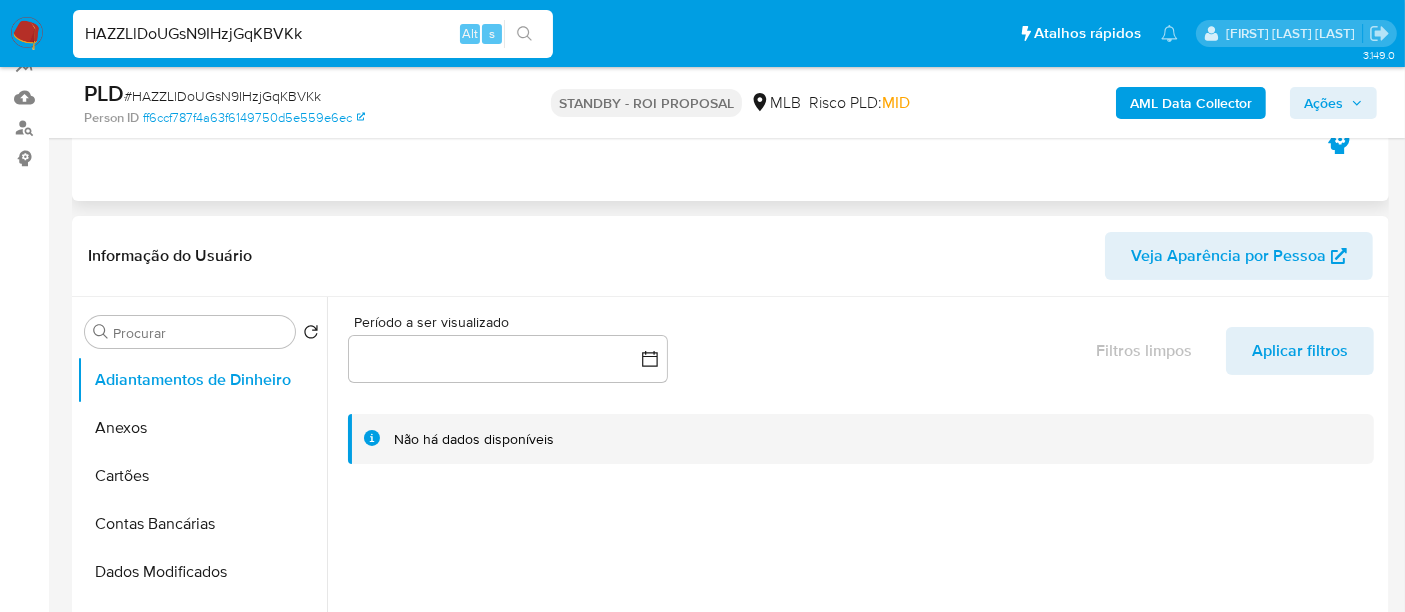 select on "10" 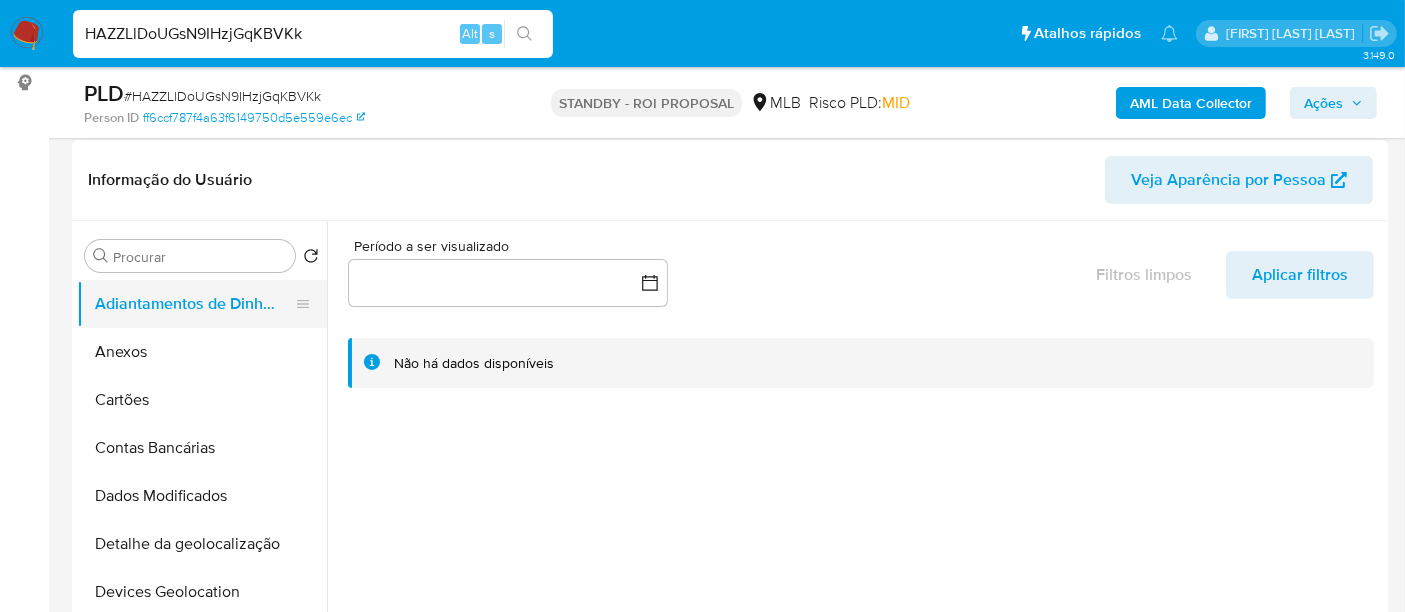 scroll, scrollTop: 333, scrollLeft: 0, axis: vertical 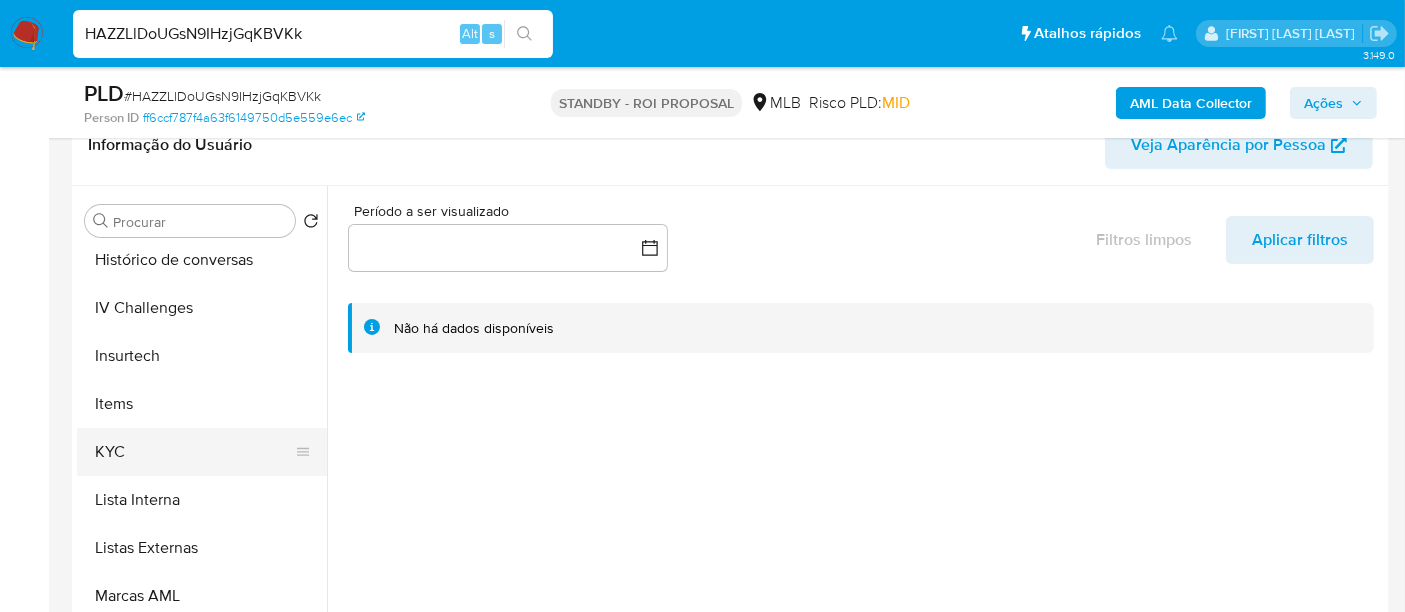 click on "KYC" at bounding box center (194, 452) 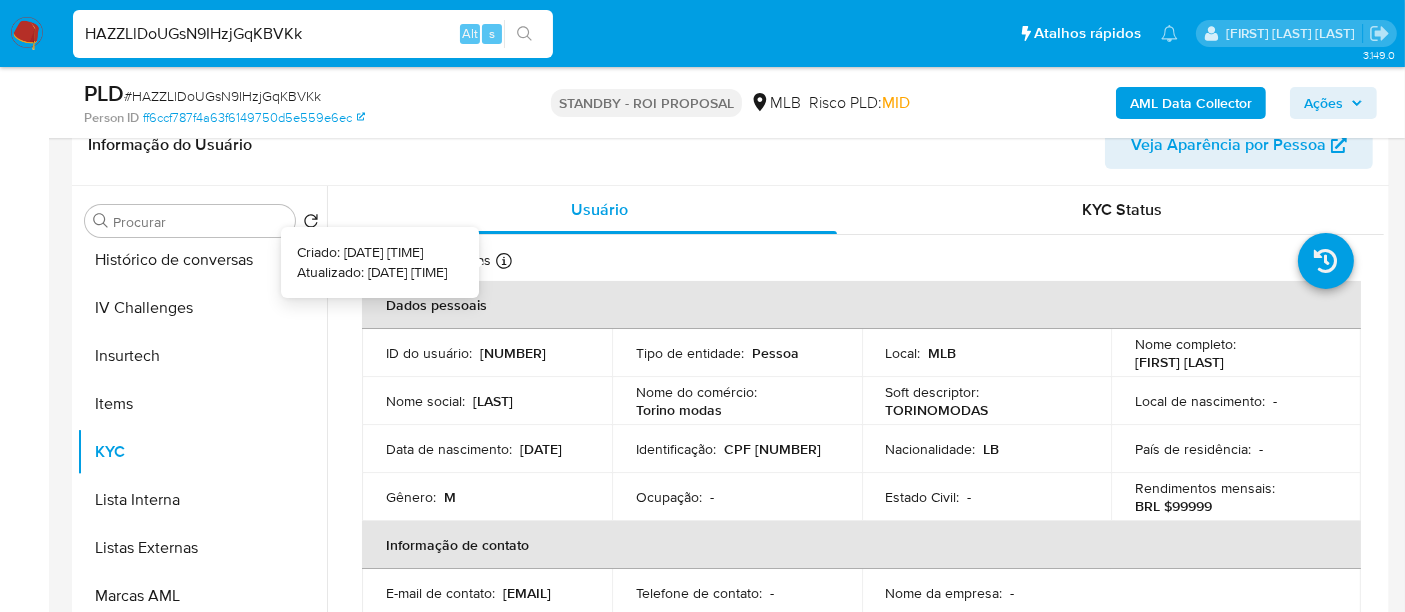 type 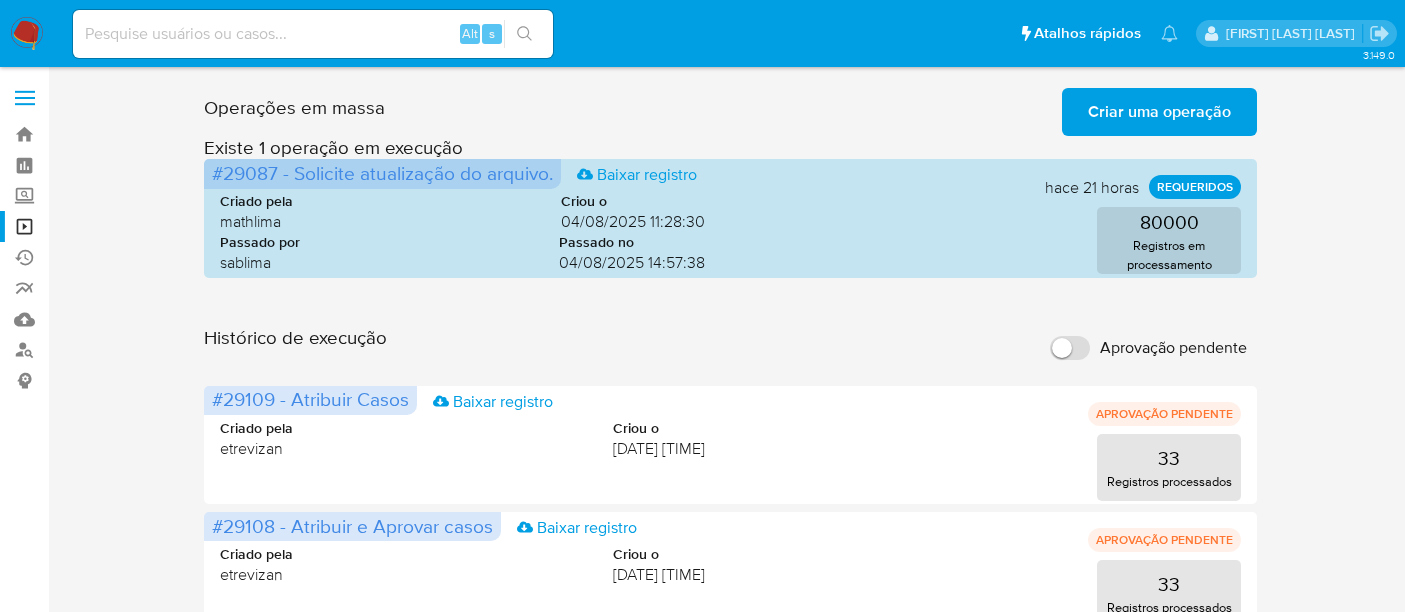 scroll, scrollTop: 0, scrollLeft: 0, axis: both 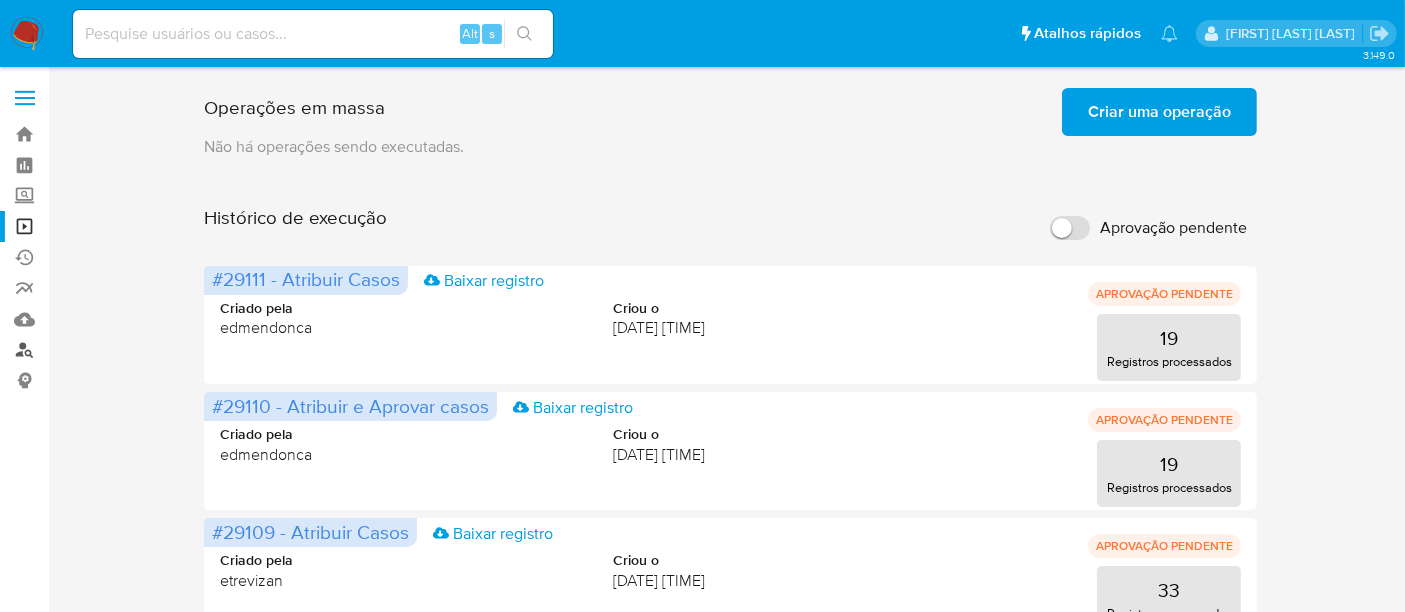 click on "Localizador de pessoas" at bounding box center [119, 350] 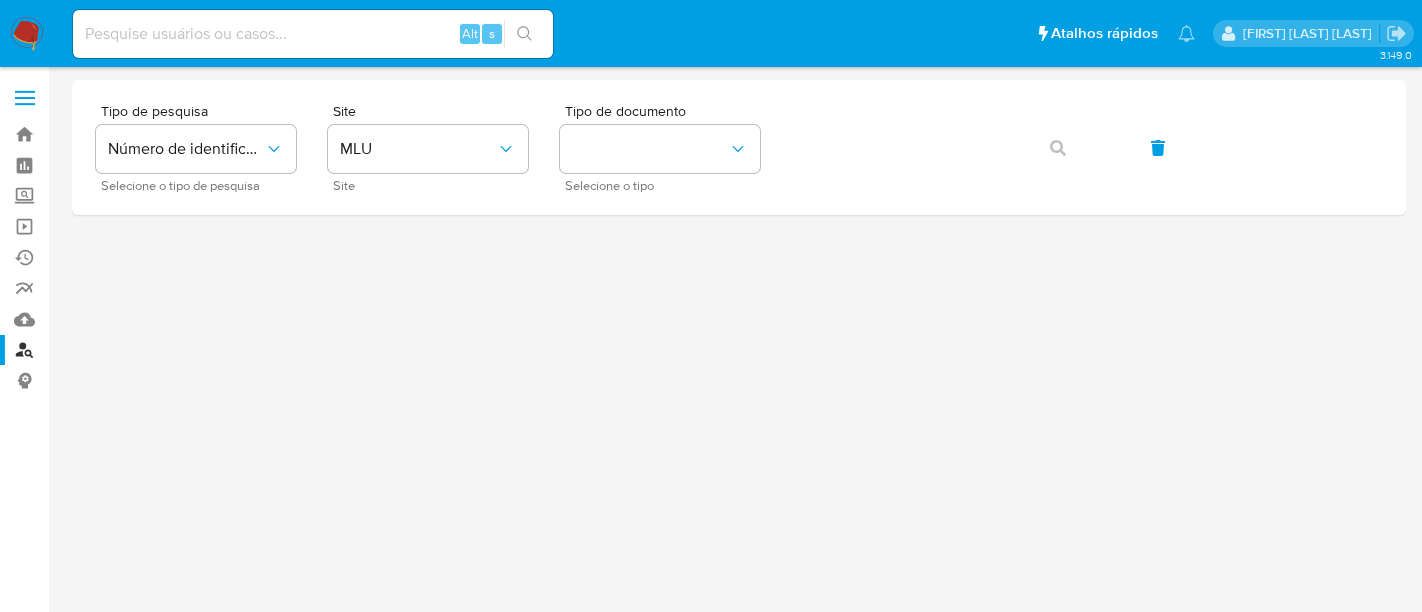 scroll, scrollTop: 0, scrollLeft: 0, axis: both 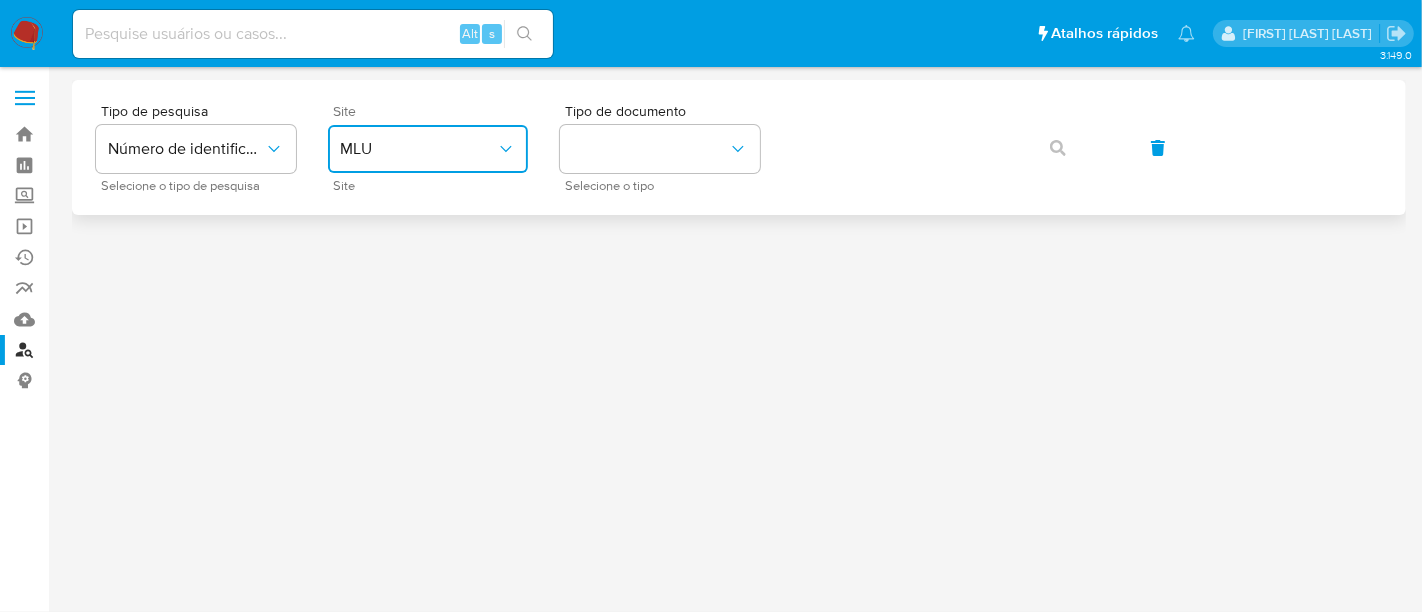 click on "MLU" at bounding box center [418, 149] 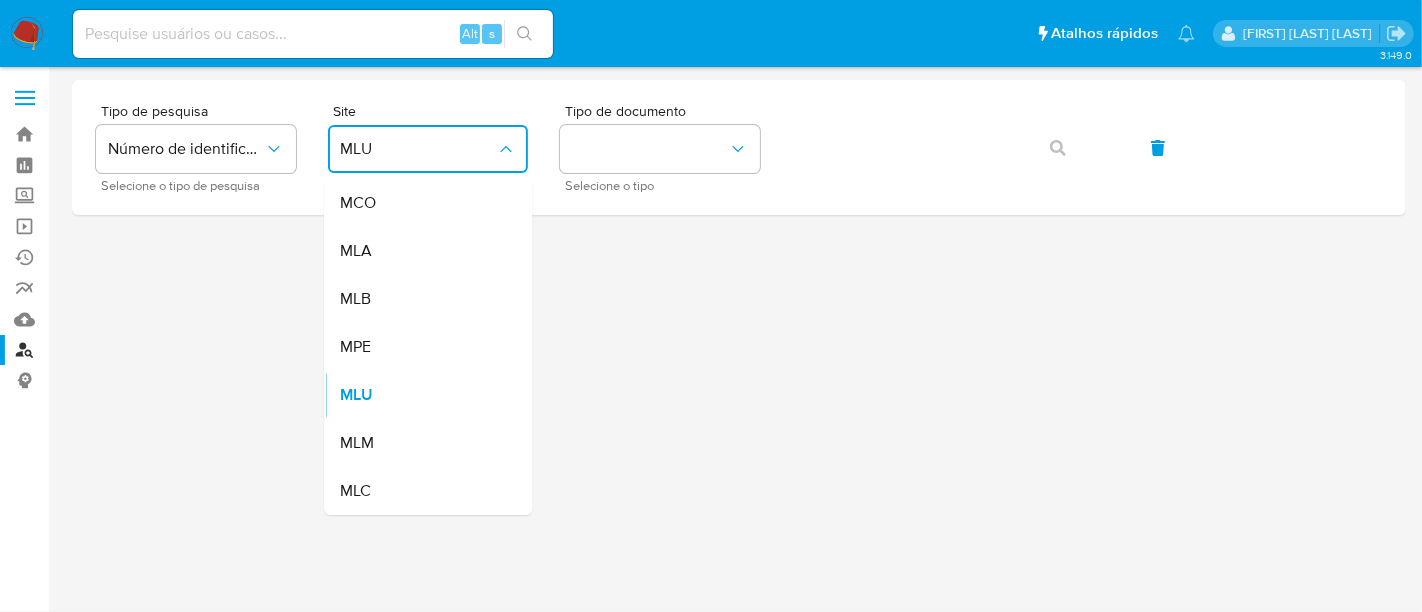 click on "MLB" at bounding box center (422, 299) 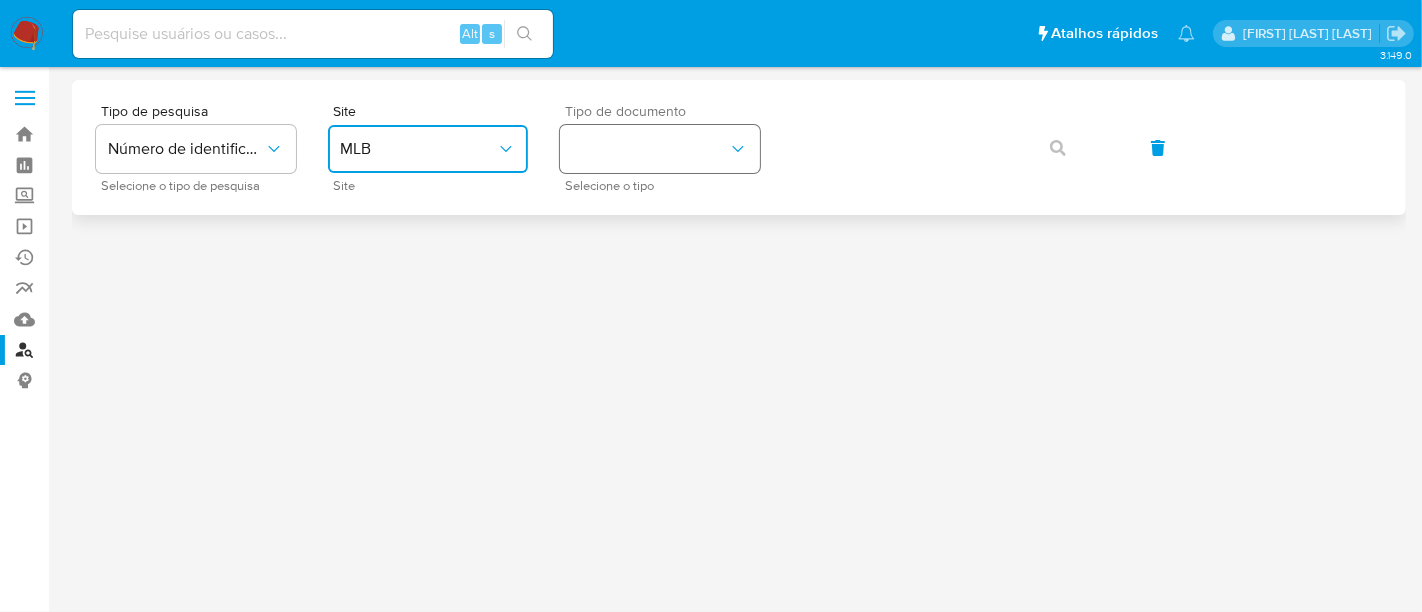 click at bounding box center [660, 149] 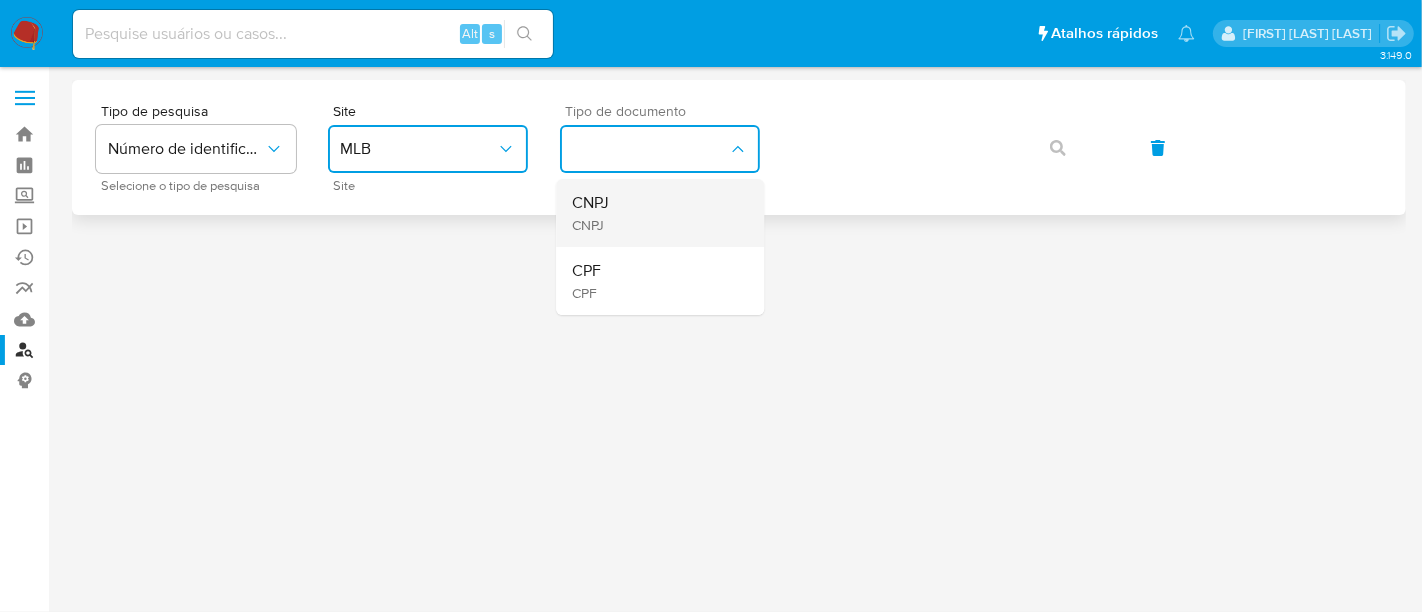 click on "CNPJ CNPJ" at bounding box center (654, 213) 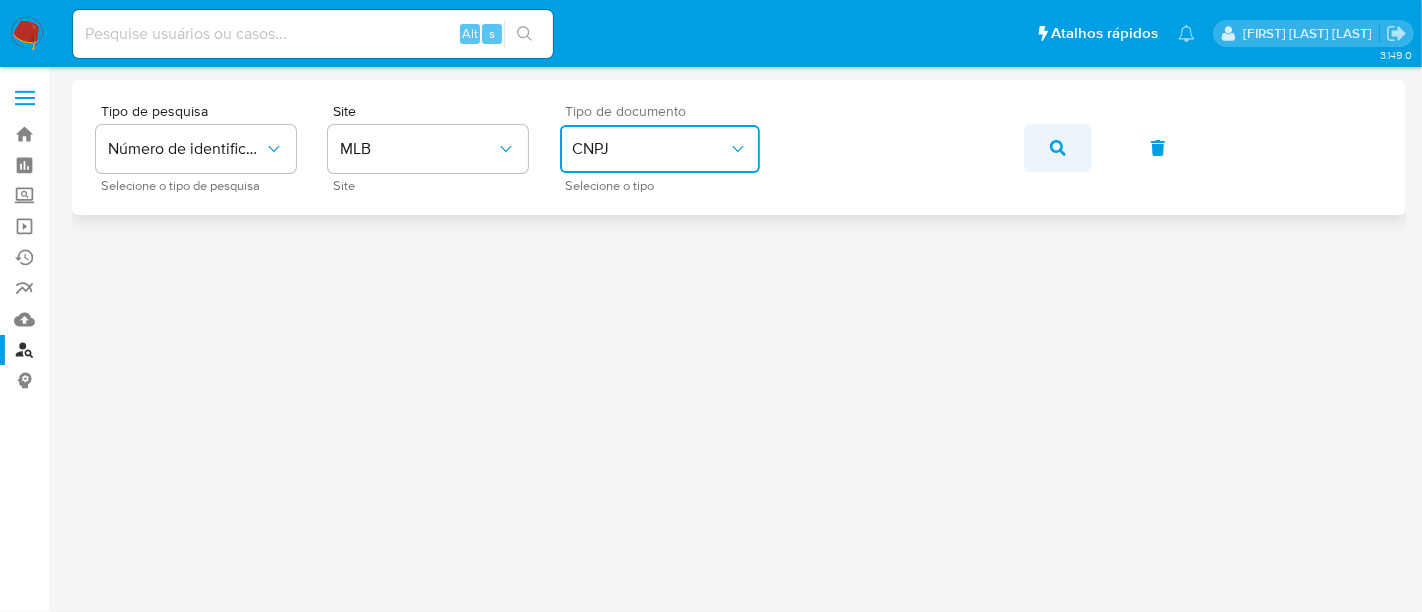click 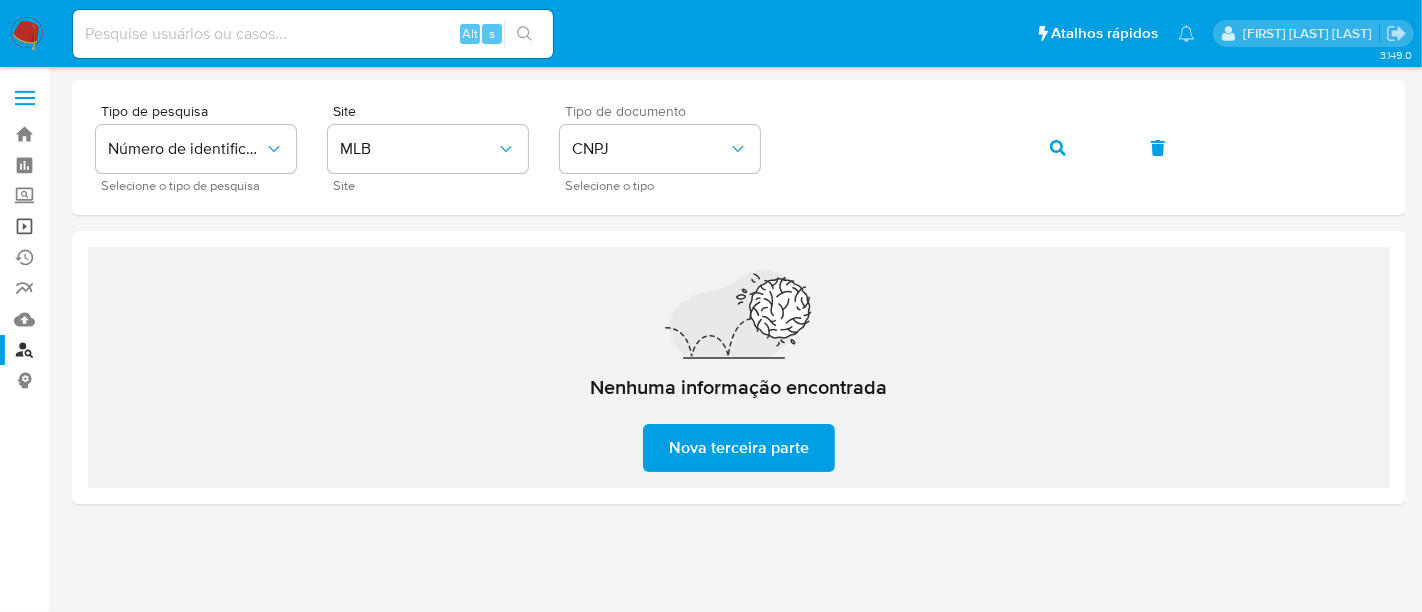 click on "Operações em massa" at bounding box center [119, 226] 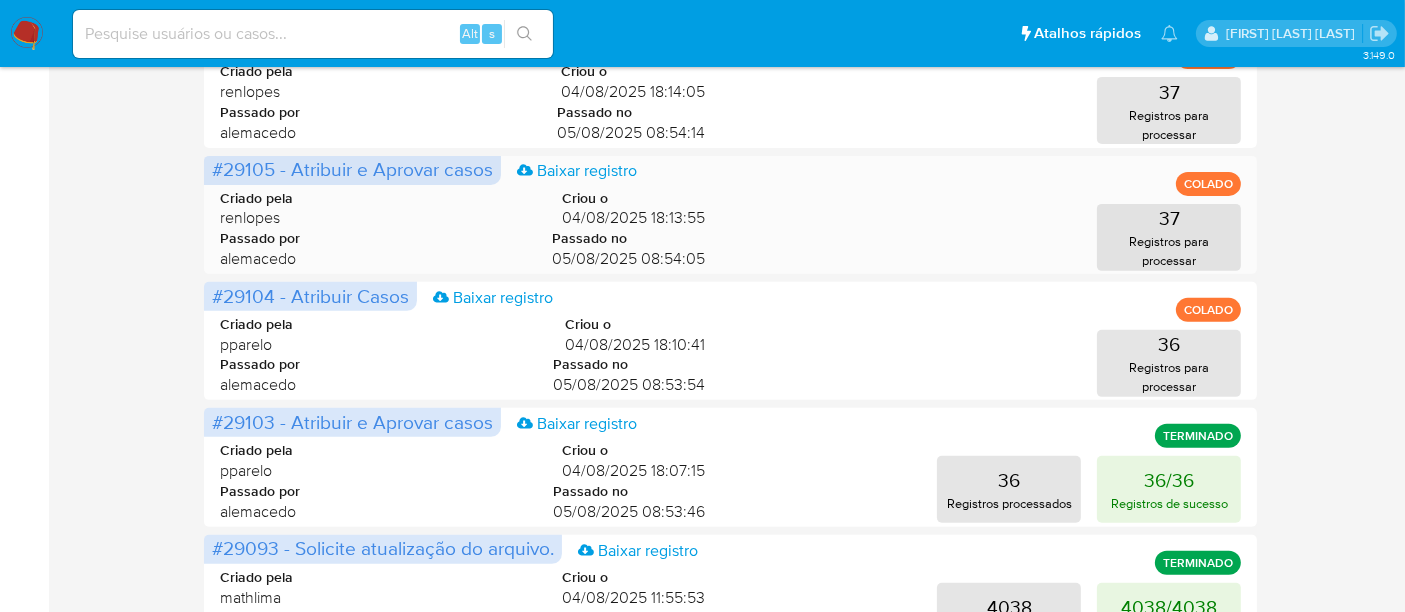 scroll, scrollTop: 777, scrollLeft: 0, axis: vertical 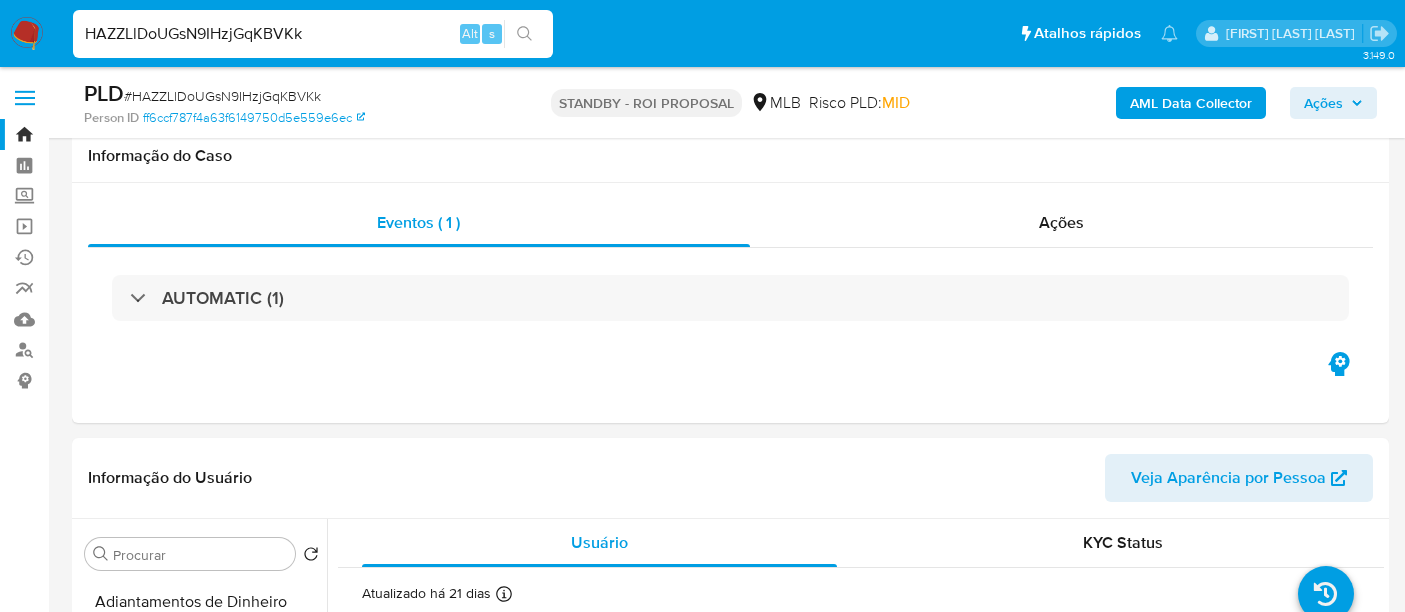 select on "10" 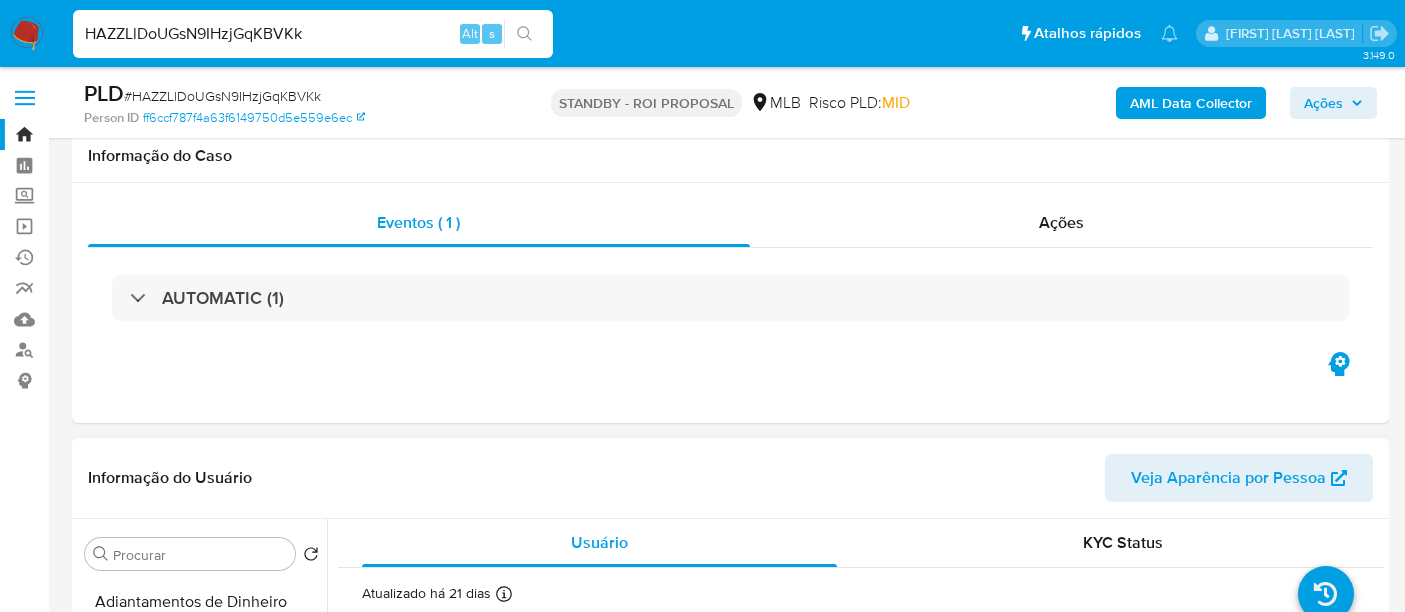 scroll, scrollTop: 333, scrollLeft: 0, axis: vertical 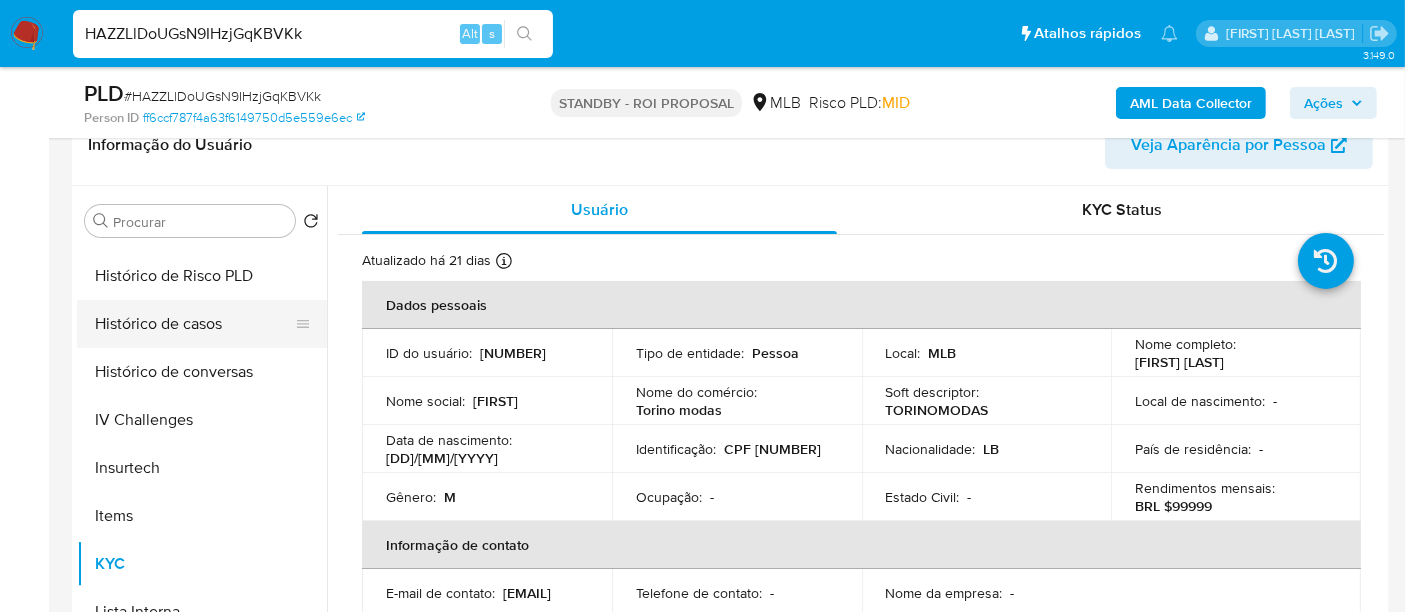 click on "Histórico de casos" at bounding box center (194, 324) 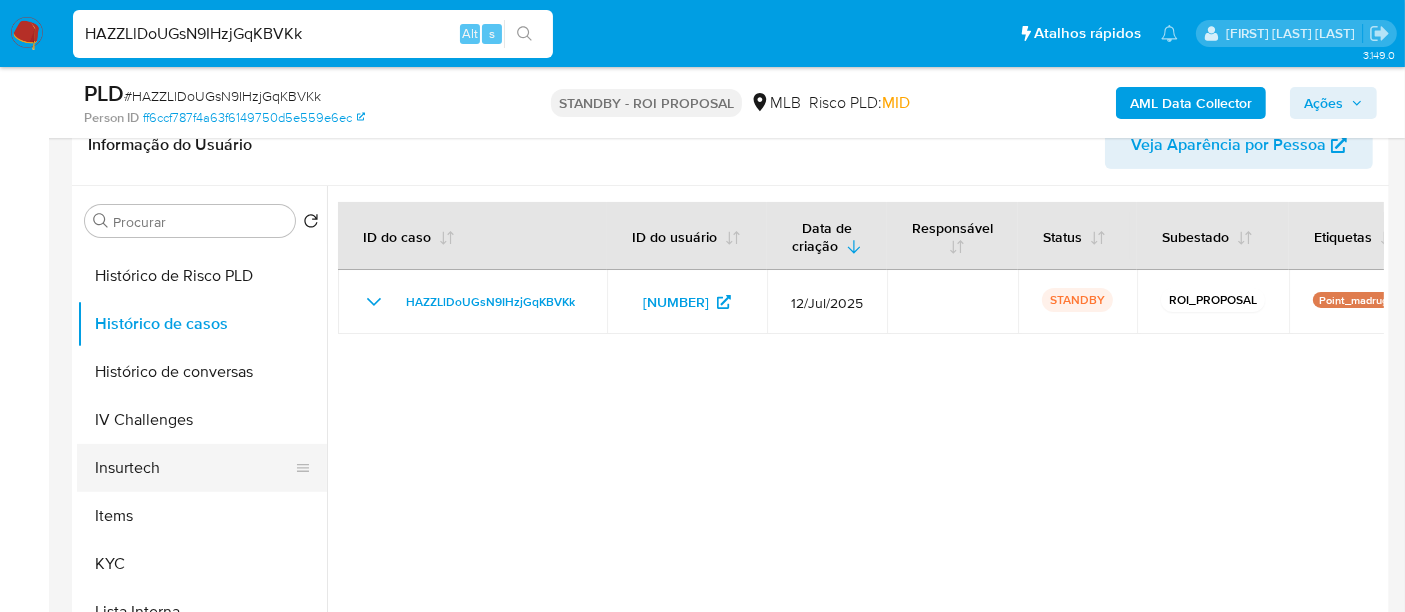 scroll, scrollTop: 332, scrollLeft: 0, axis: vertical 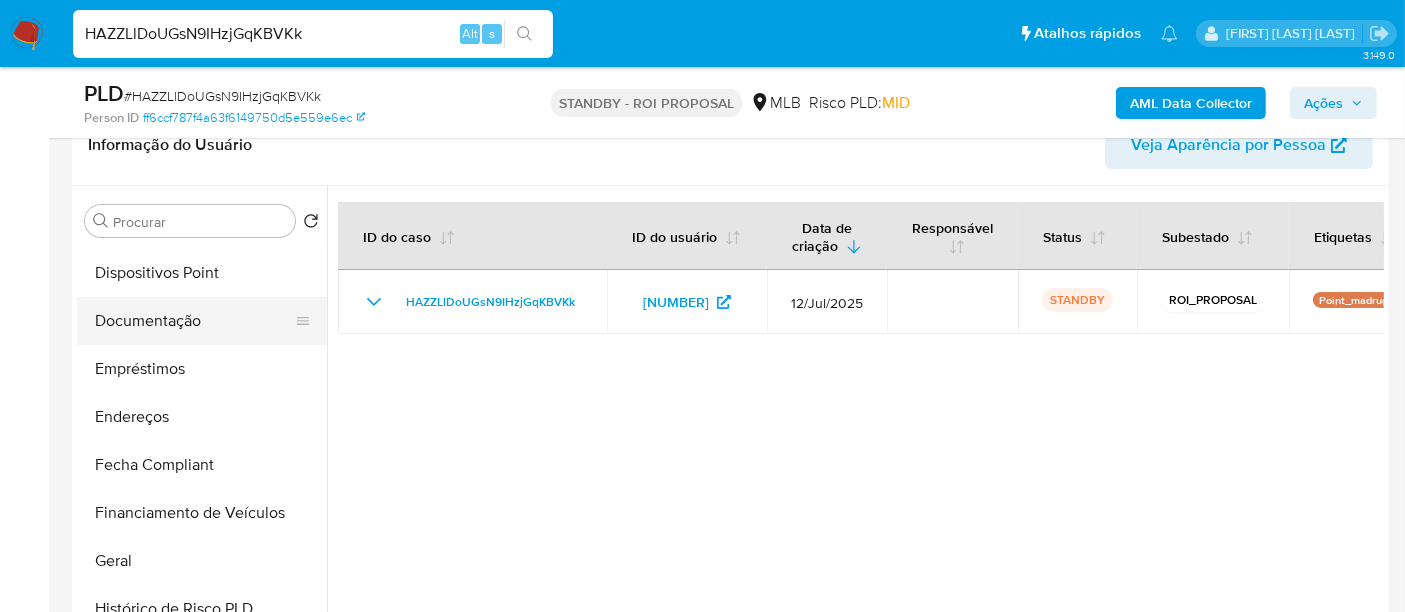 click on "Documentação" at bounding box center (194, 321) 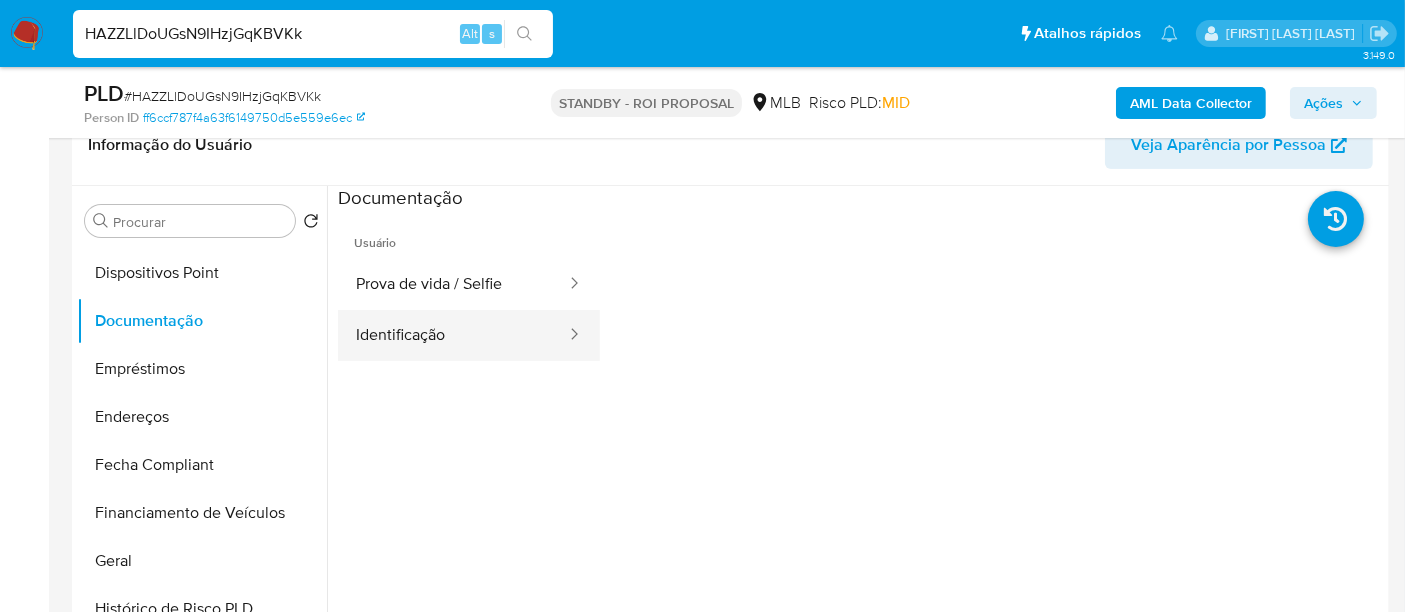 click on "Identificação" at bounding box center [453, 335] 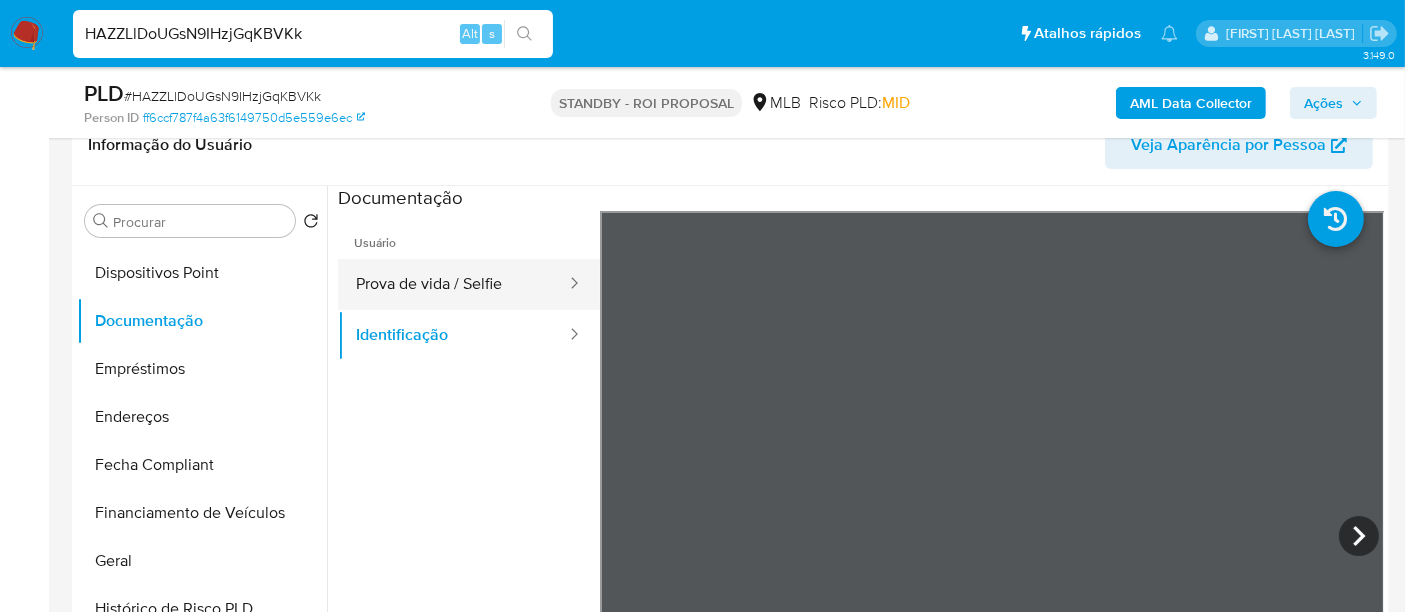 click on "Prova de vida / Selfie" at bounding box center (453, 284) 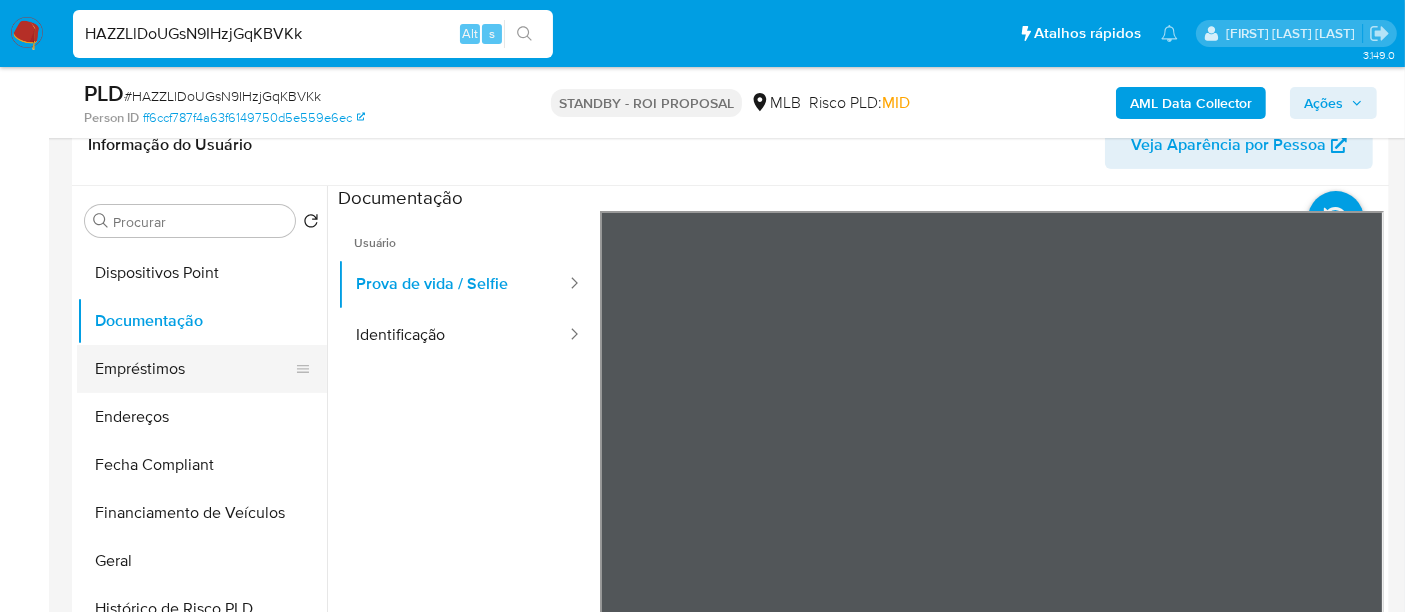 scroll, scrollTop: 844, scrollLeft: 0, axis: vertical 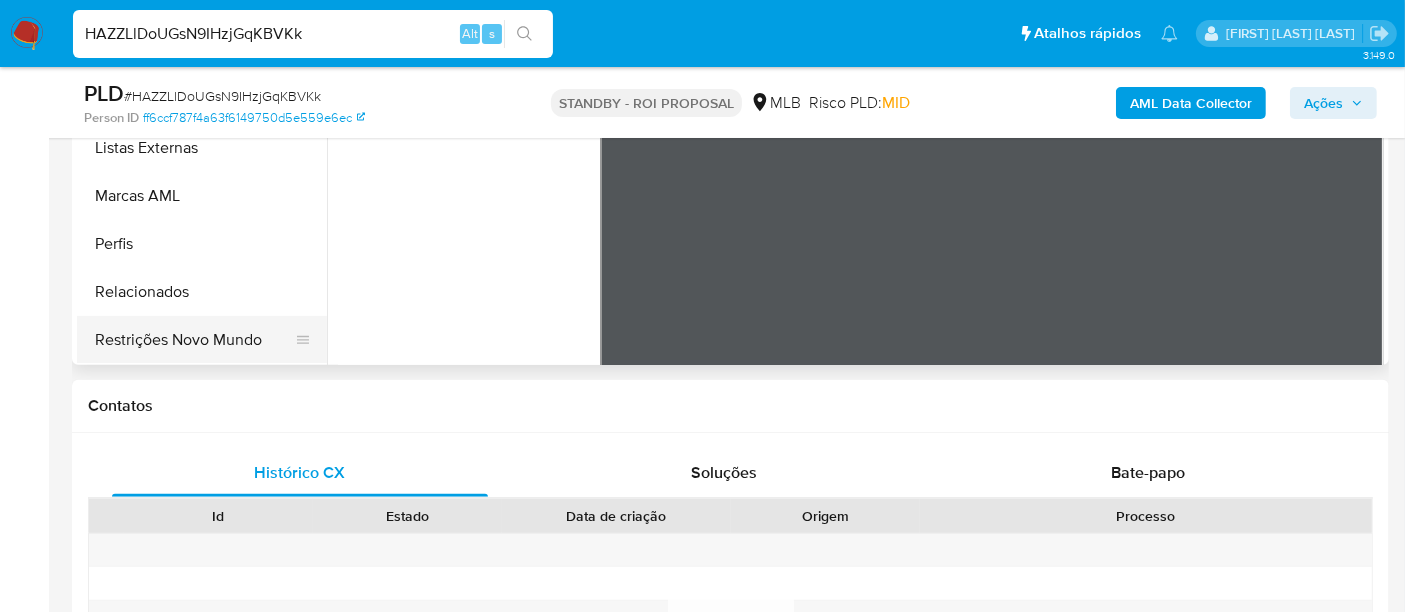 click on "Restrições Novo Mundo" at bounding box center (194, 340) 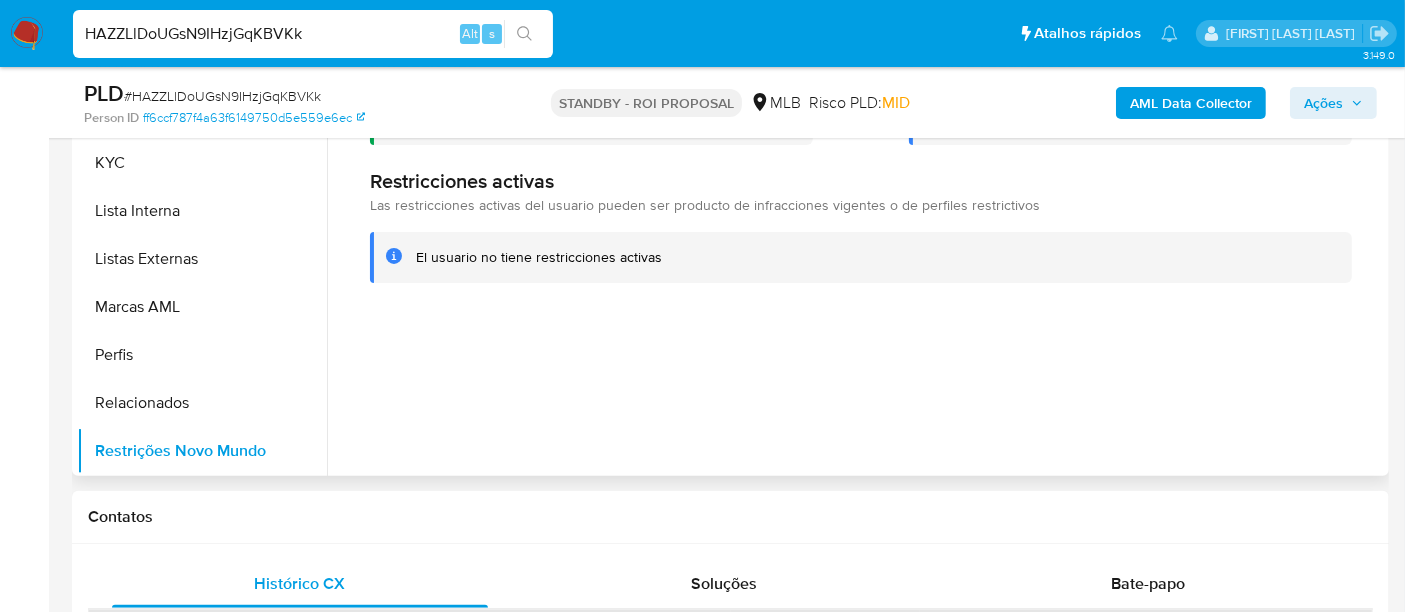 scroll, scrollTop: 444, scrollLeft: 0, axis: vertical 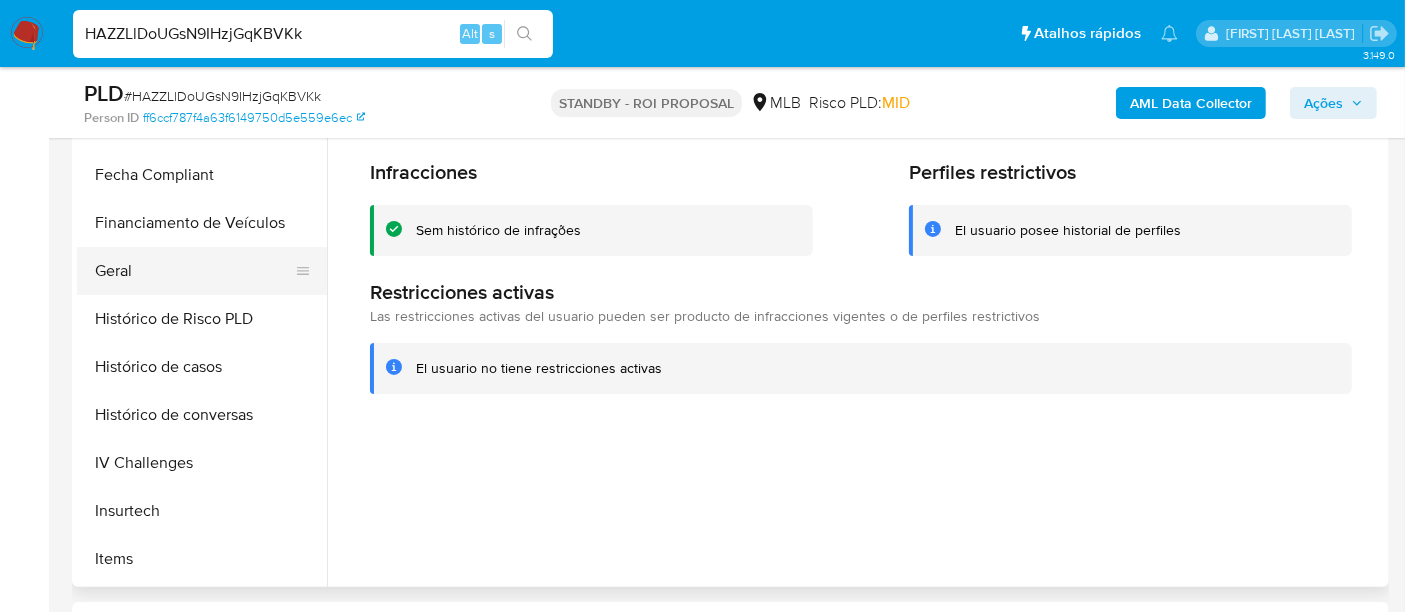 click on "Geral" at bounding box center [194, 271] 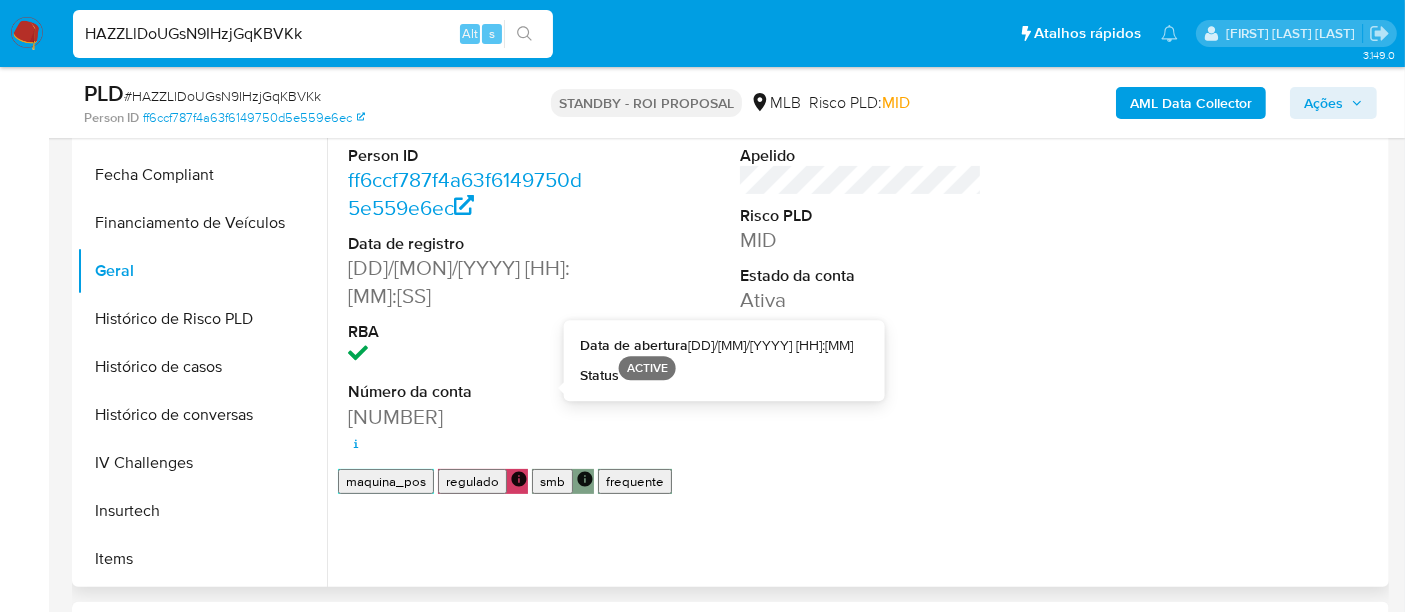 type 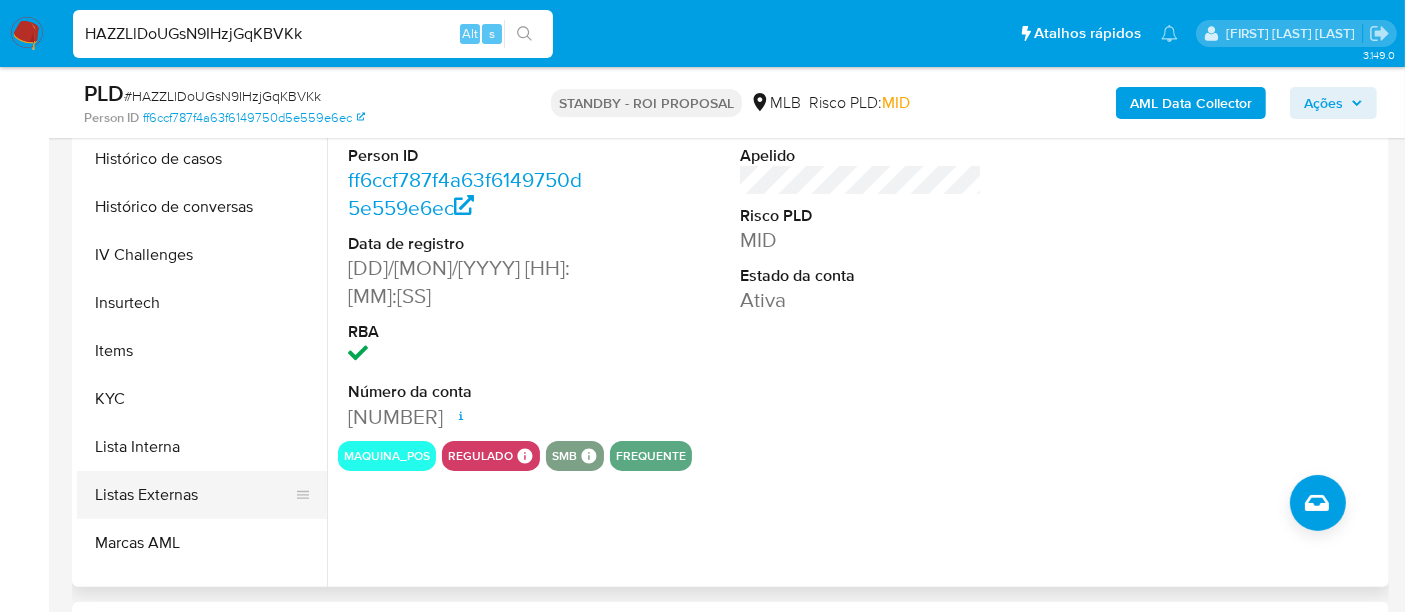 scroll, scrollTop: 844, scrollLeft: 0, axis: vertical 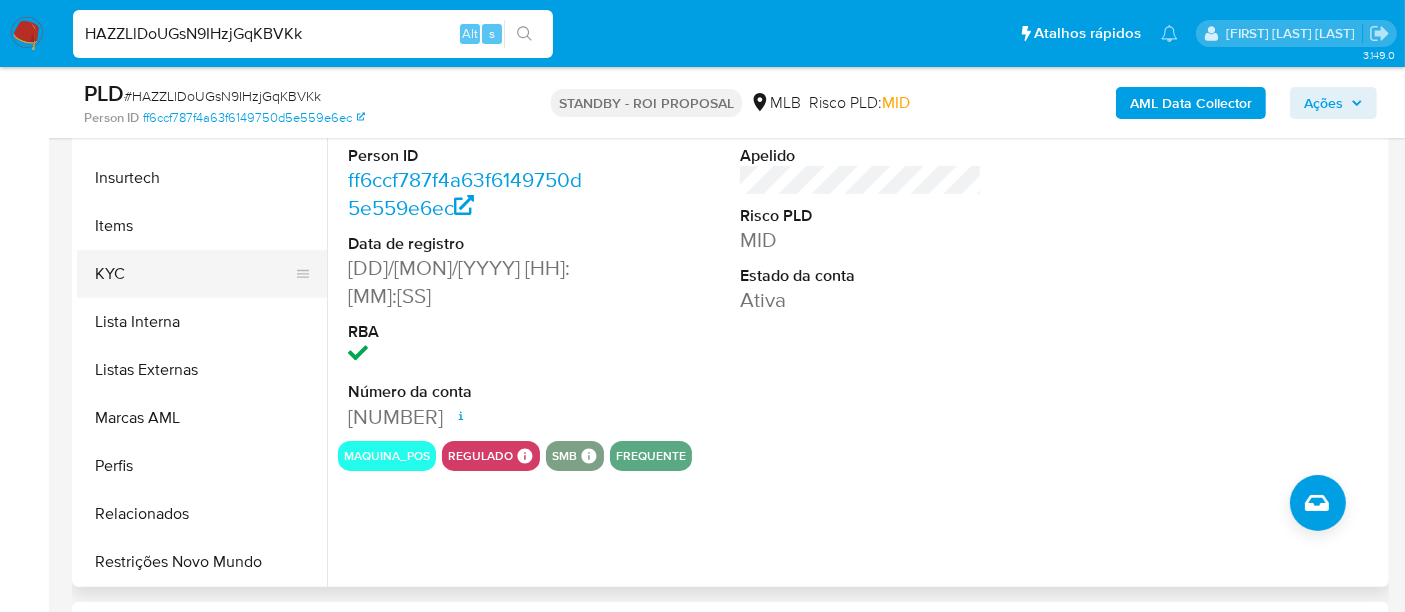 click on "KYC" at bounding box center (194, 274) 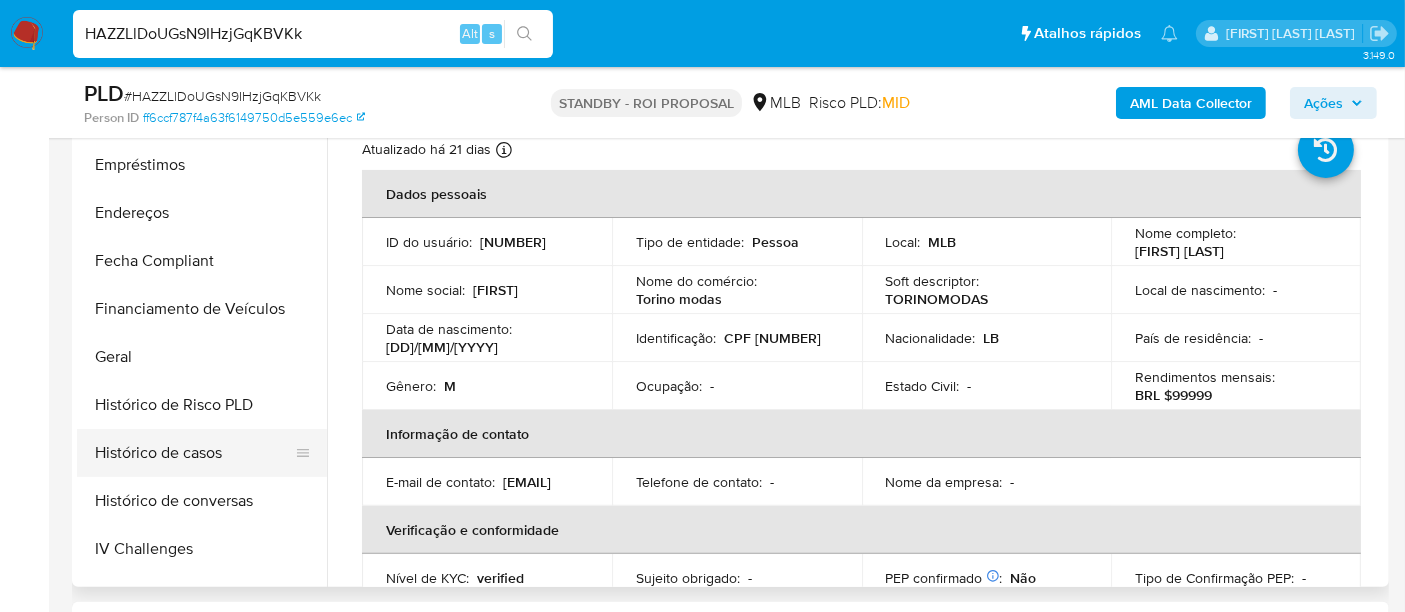 scroll, scrollTop: 288, scrollLeft: 0, axis: vertical 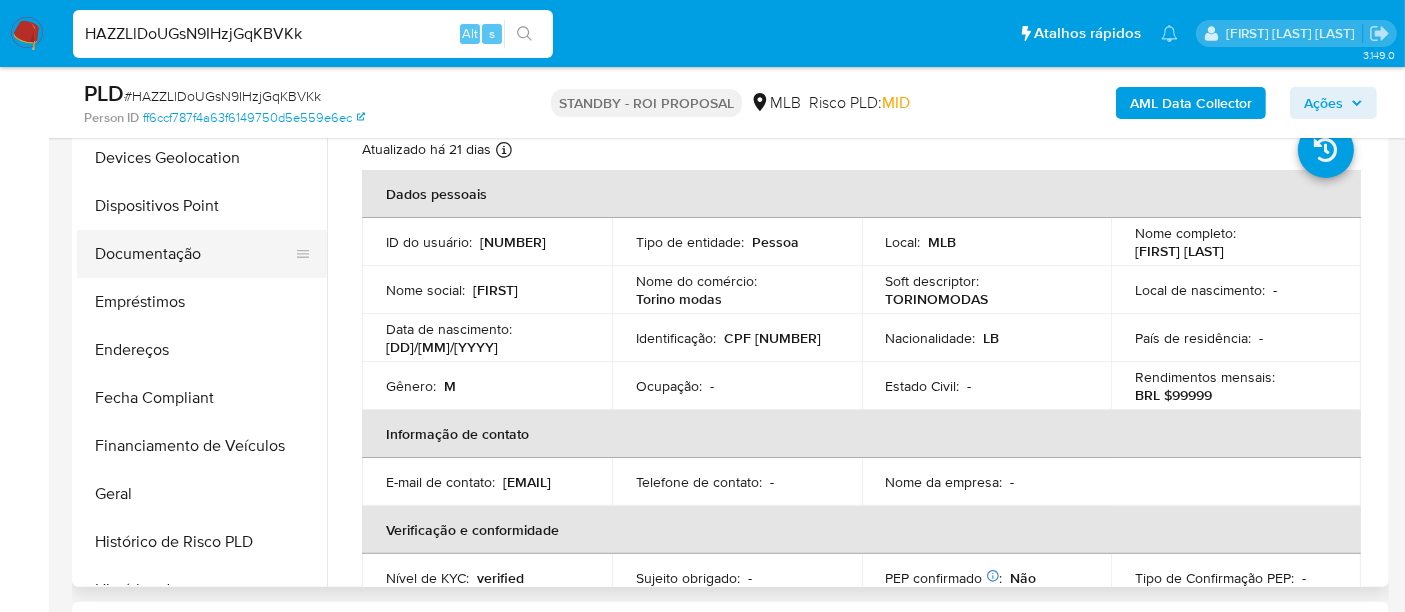 click on "Documentação" at bounding box center (194, 254) 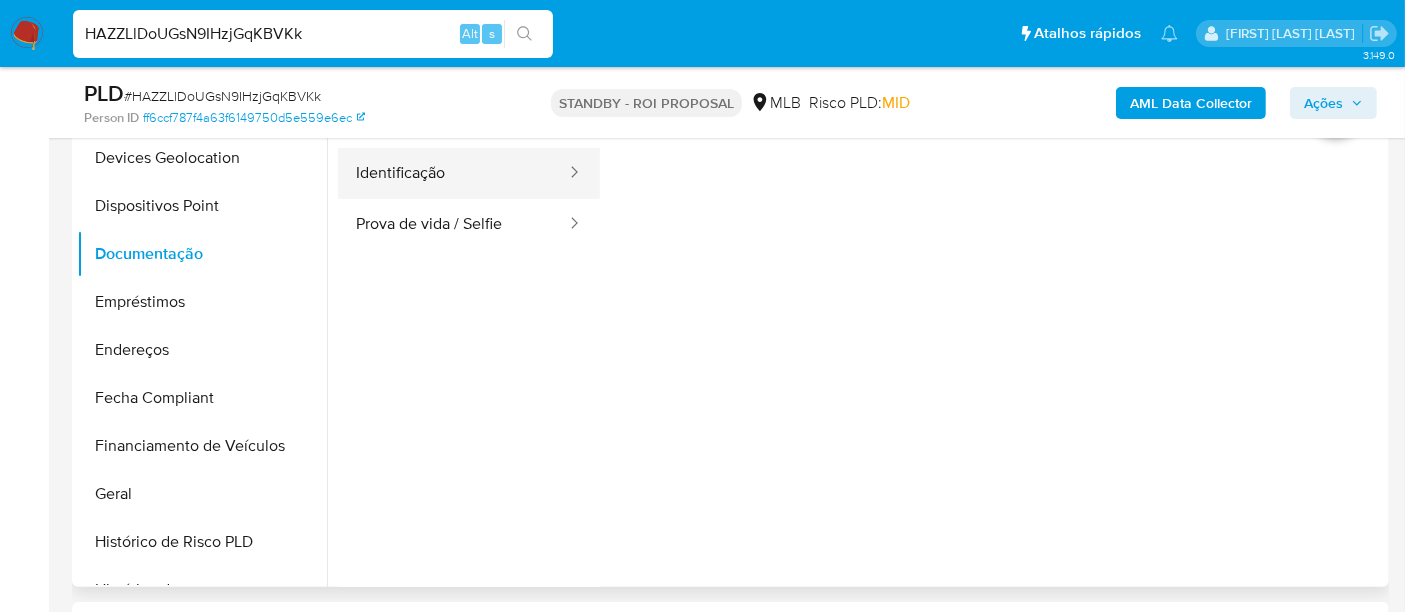 click on "Identificação" at bounding box center [453, 173] 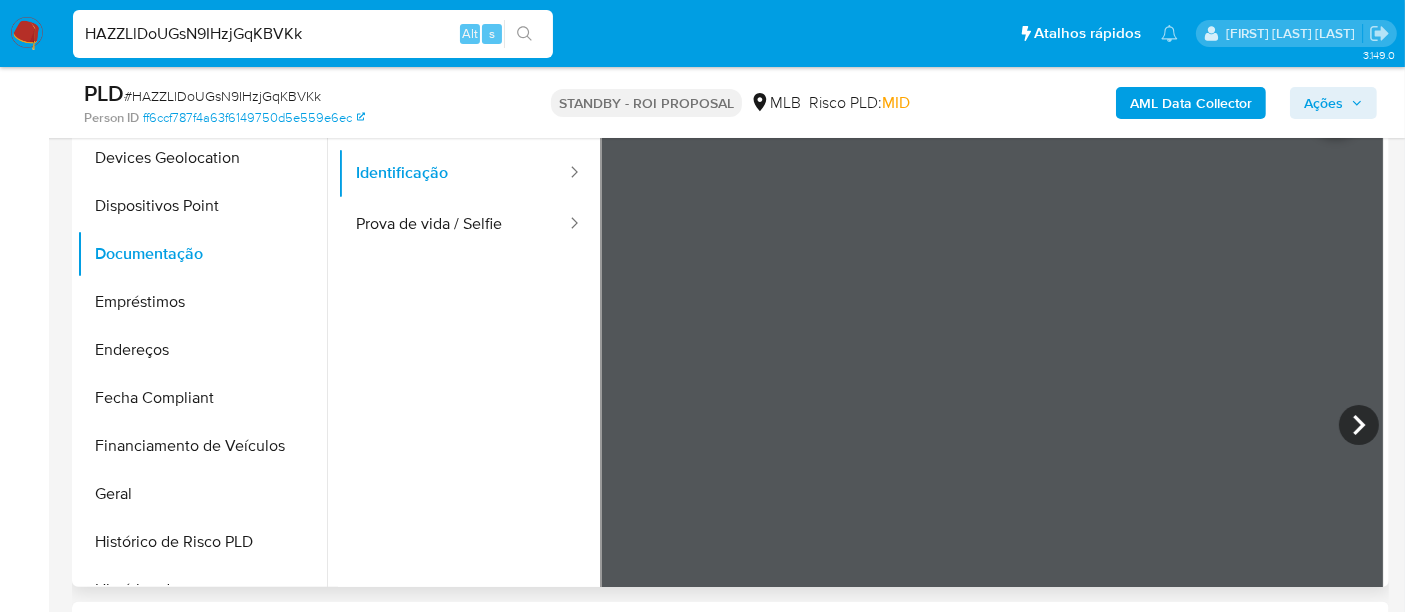 type 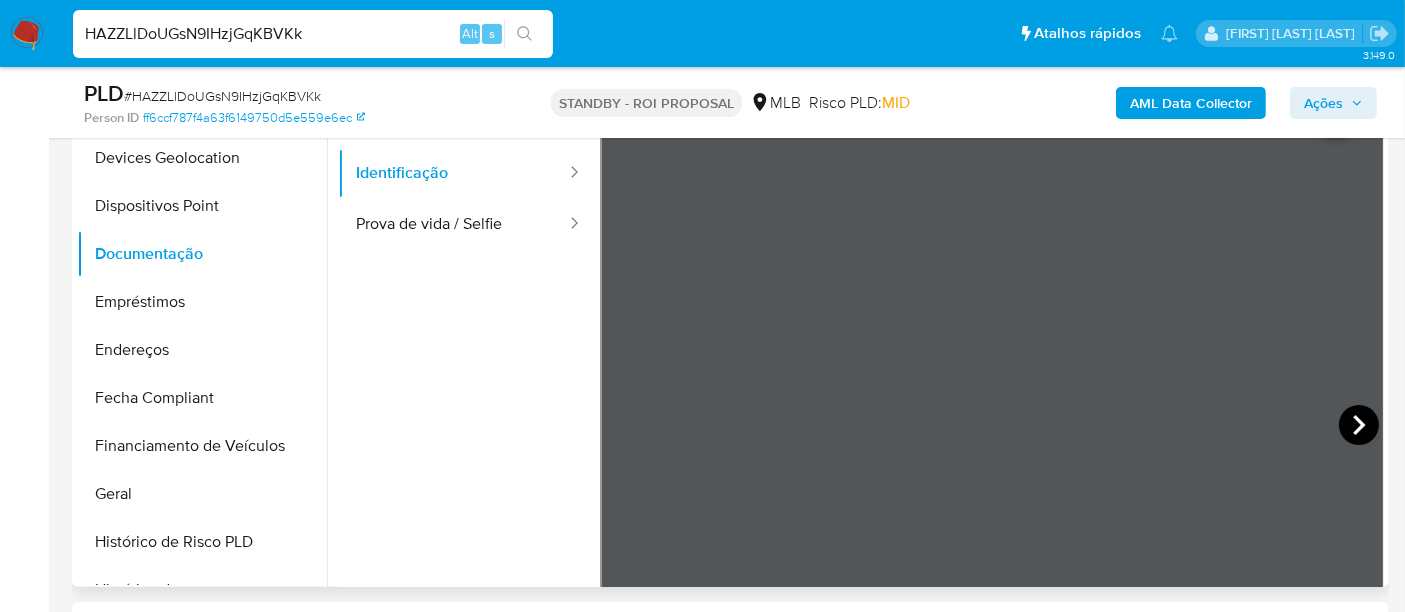 click 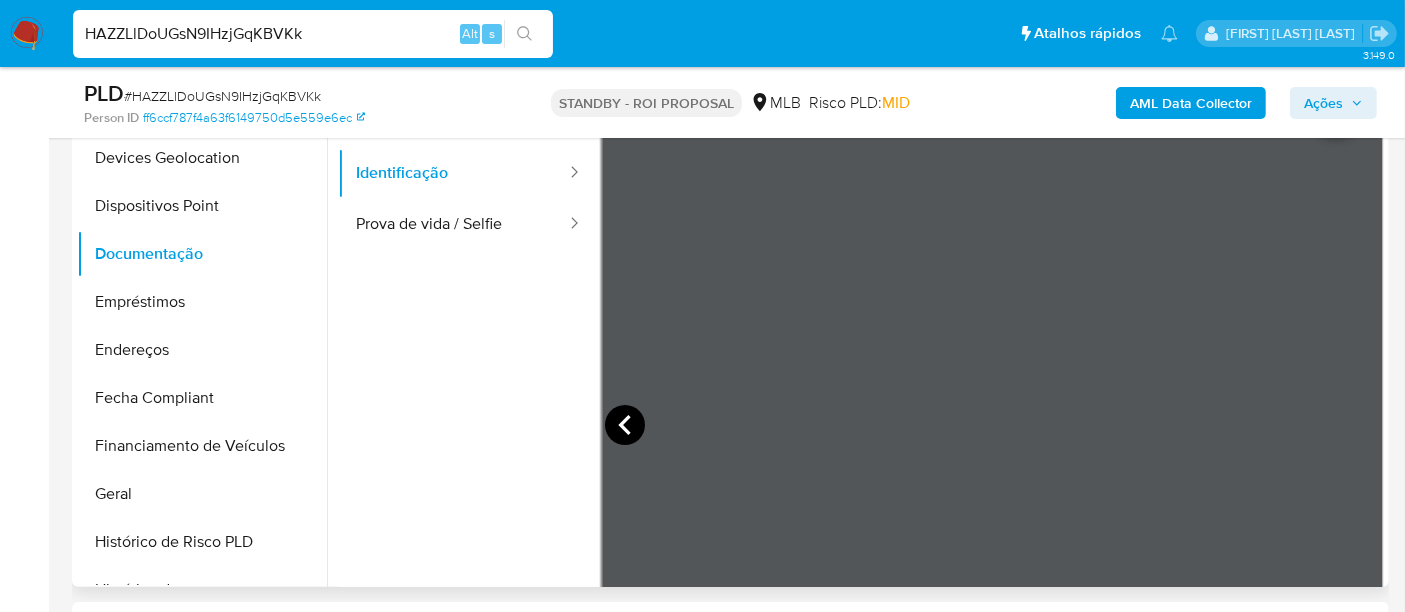 click 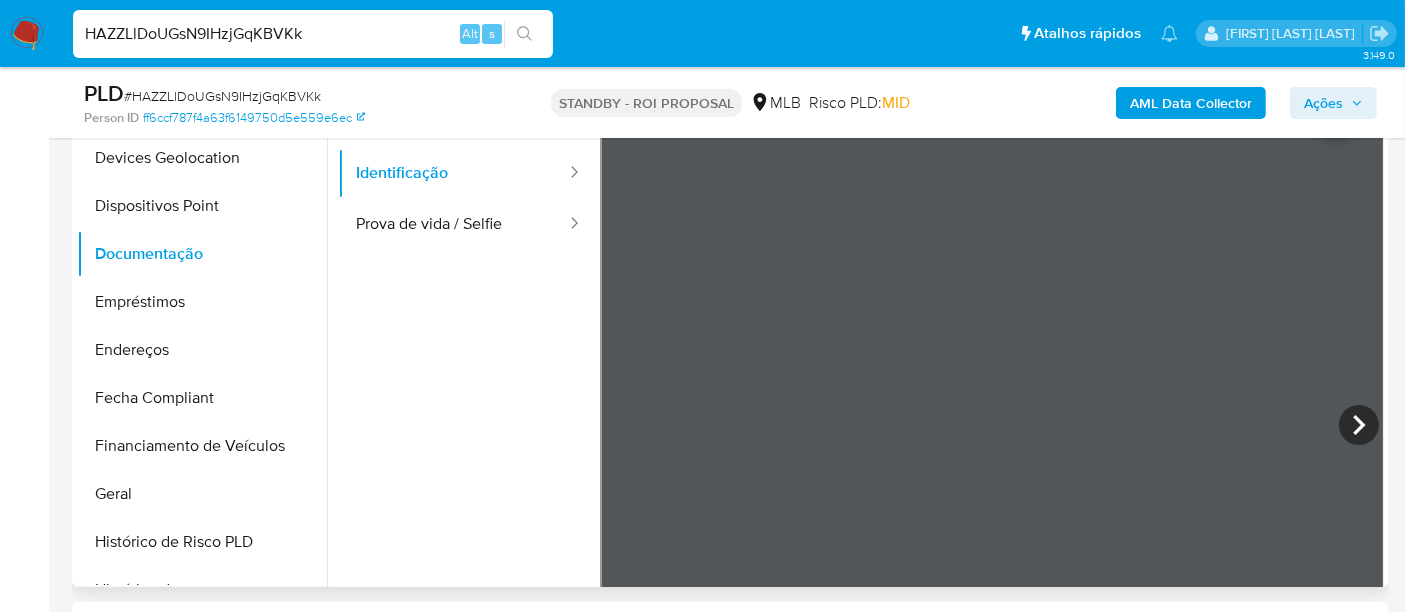 click on "[RANDOM_STRING]" at bounding box center (313, 34) 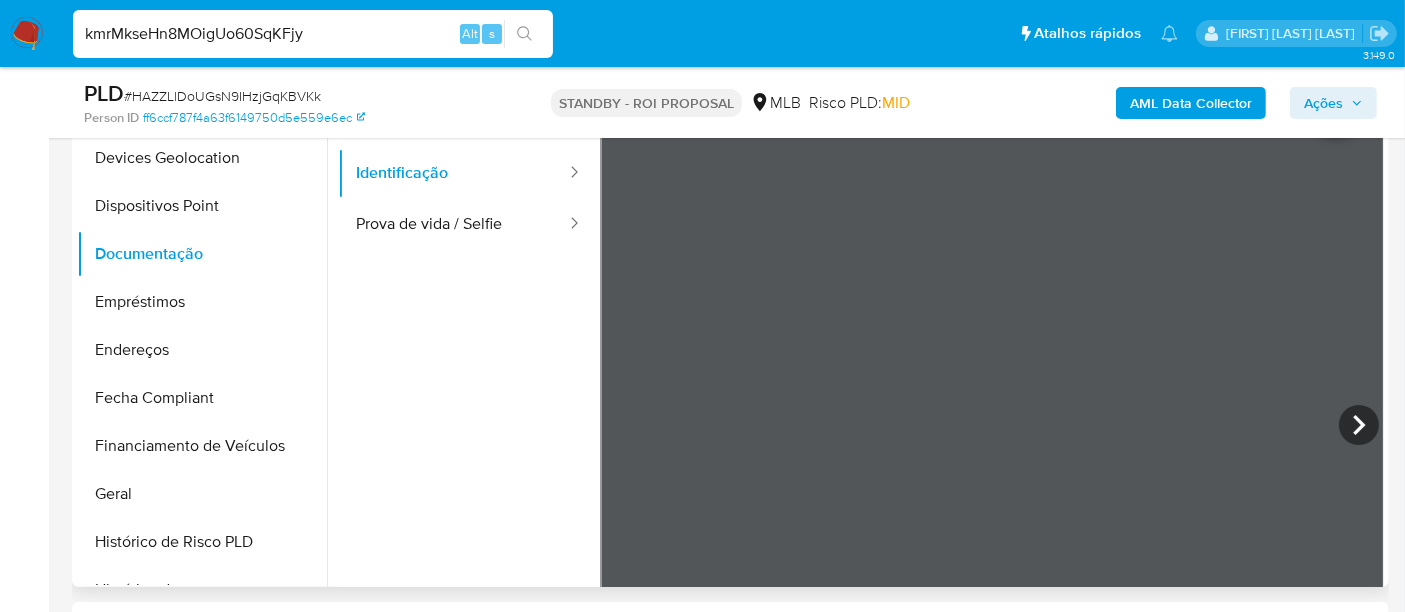 type on "kmrMkseHn8MOigUo60SqKFjy" 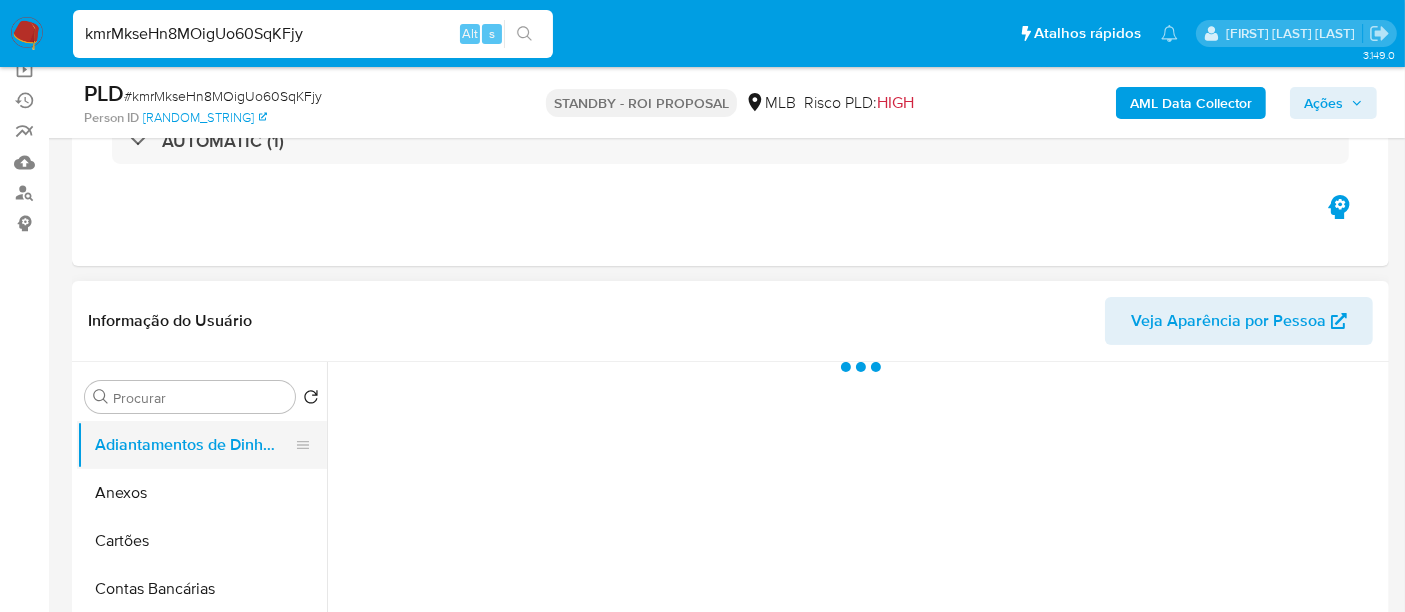 scroll, scrollTop: 222, scrollLeft: 0, axis: vertical 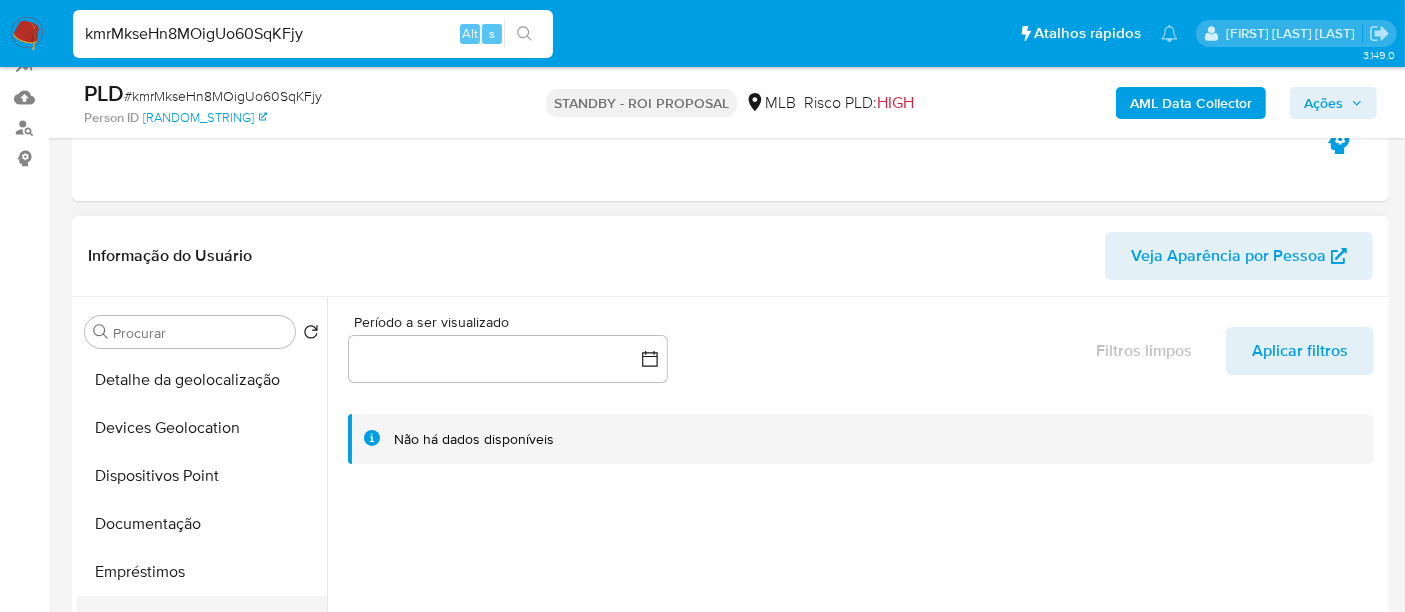 select on "10" 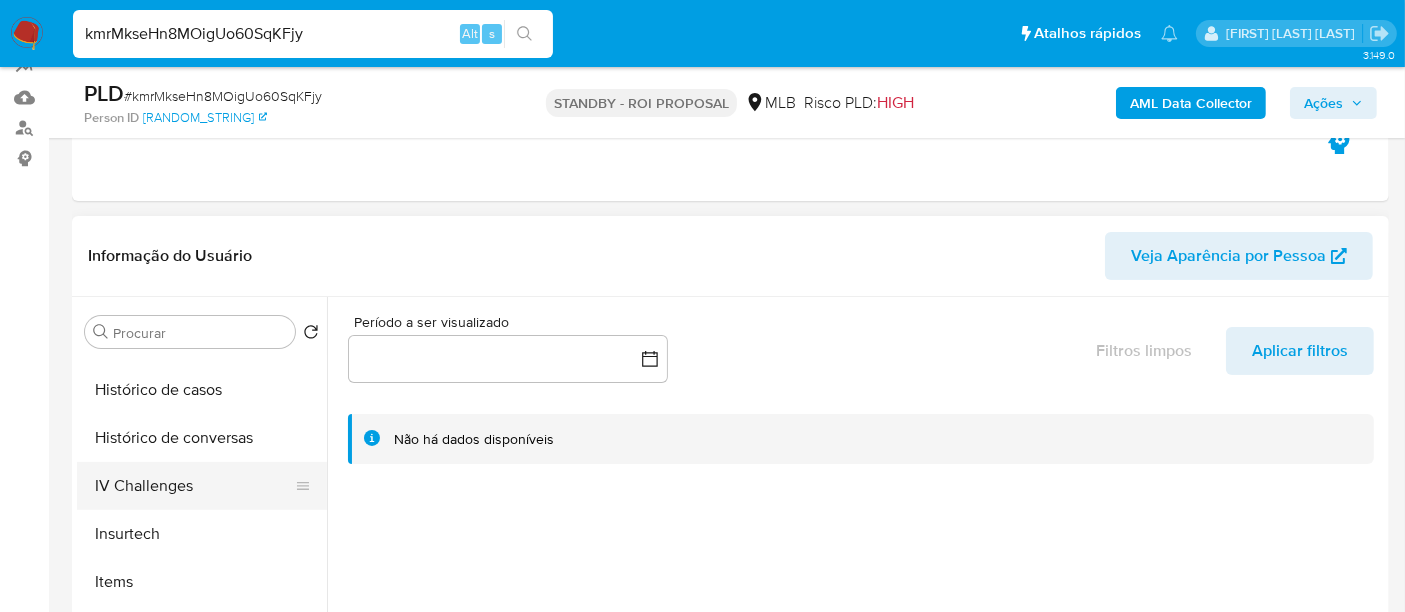 scroll, scrollTop: 777, scrollLeft: 0, axis: vertical 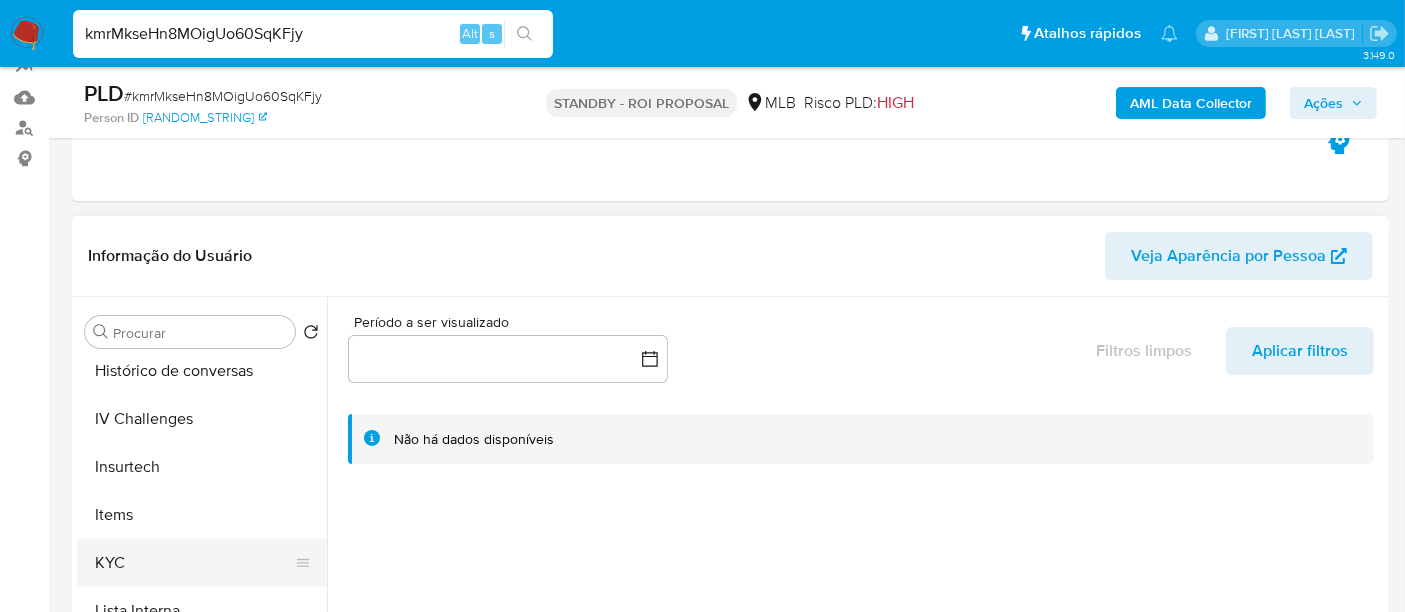 click on "KYC" at bounding box center (194, 563) 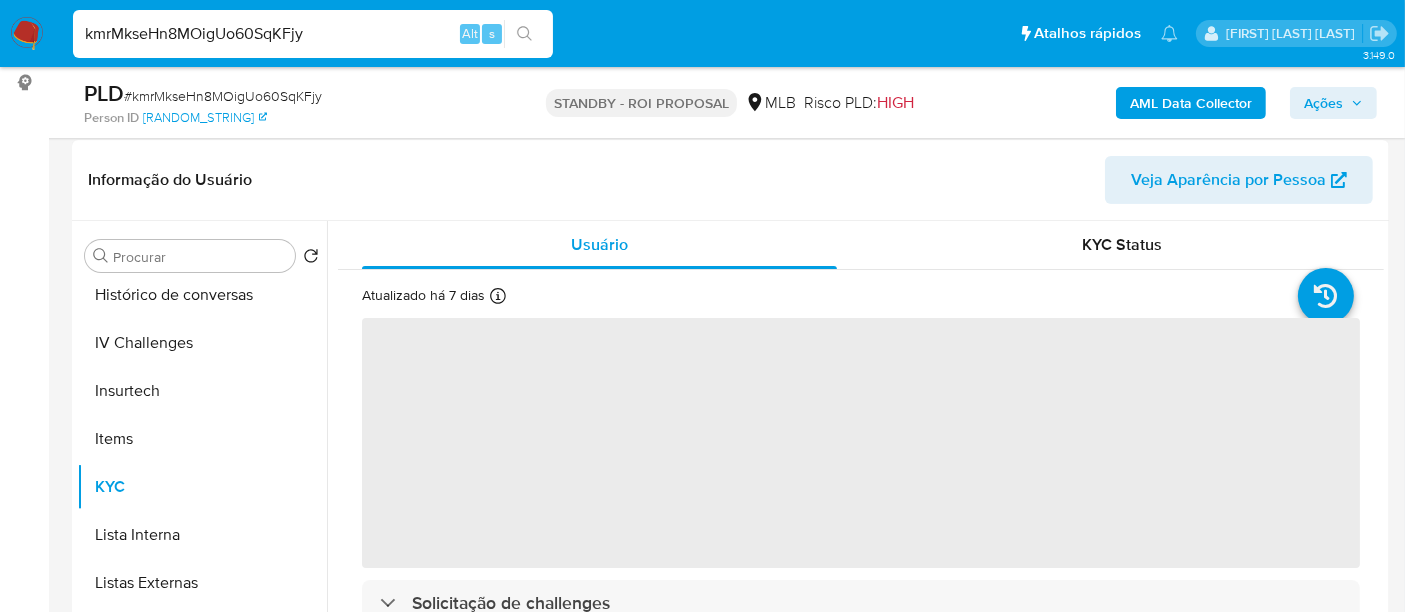 scroll, scrollTop: 333, scrollLeft: 0, axis: vertical 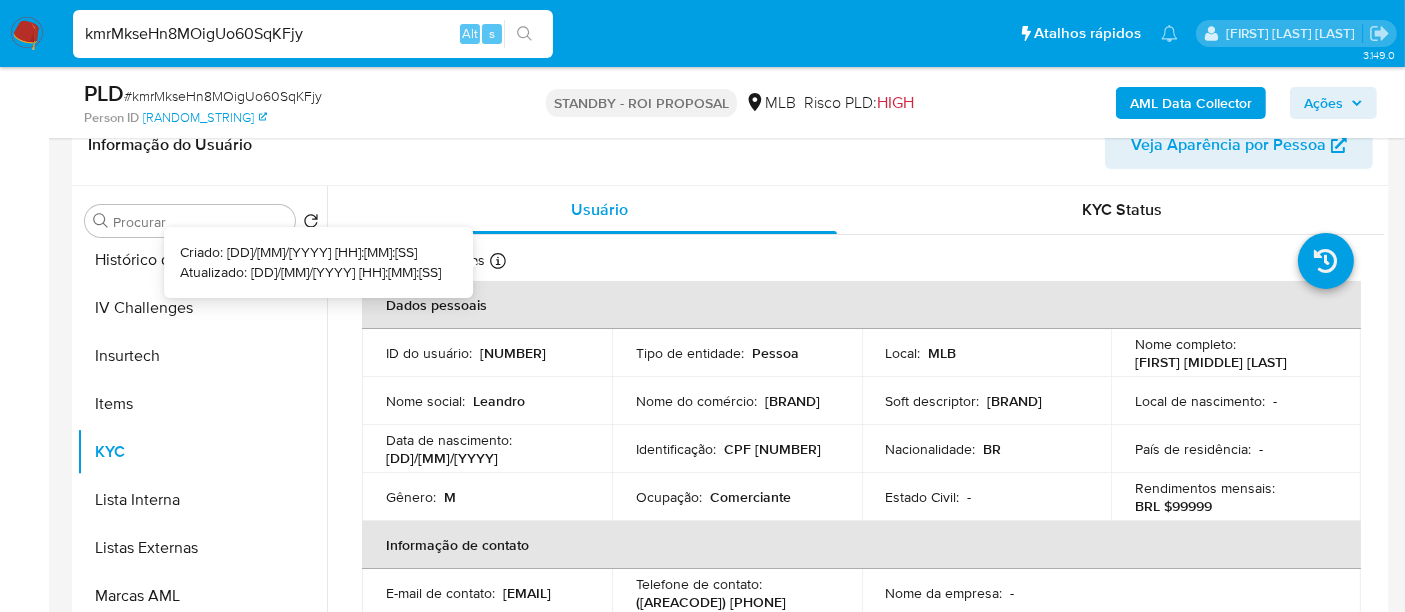 type 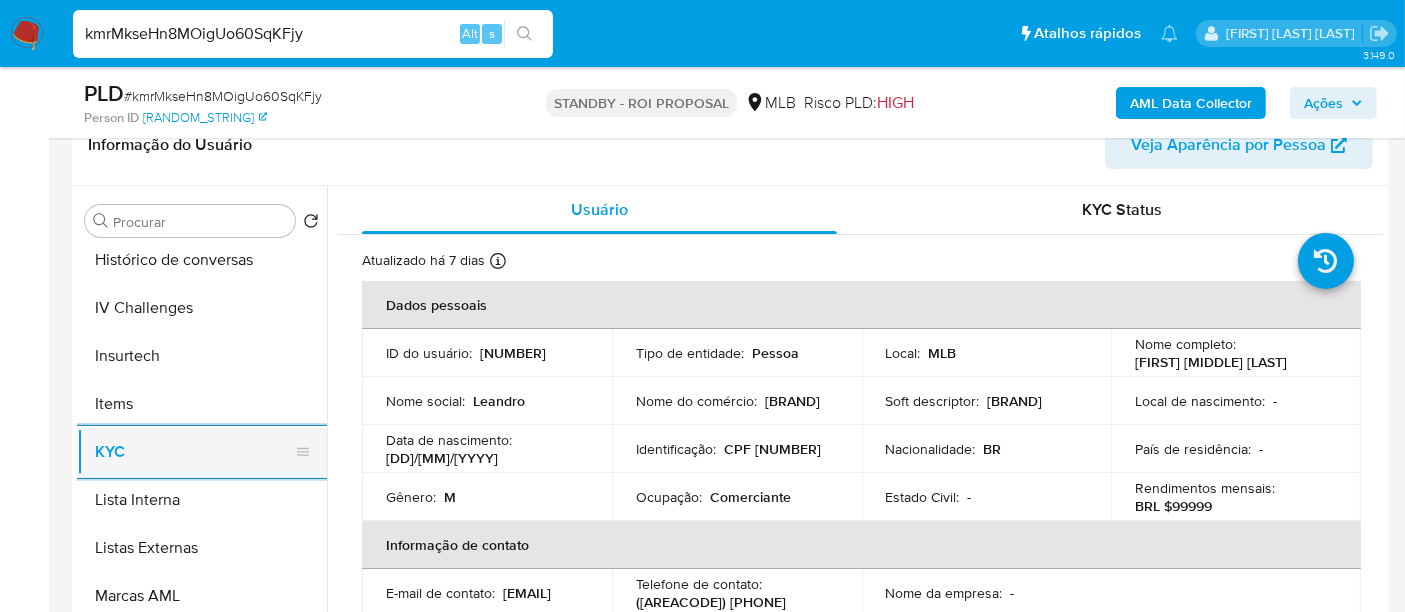 scroll, scrollTop: 666, scrollLeft: 0, axis: vertical 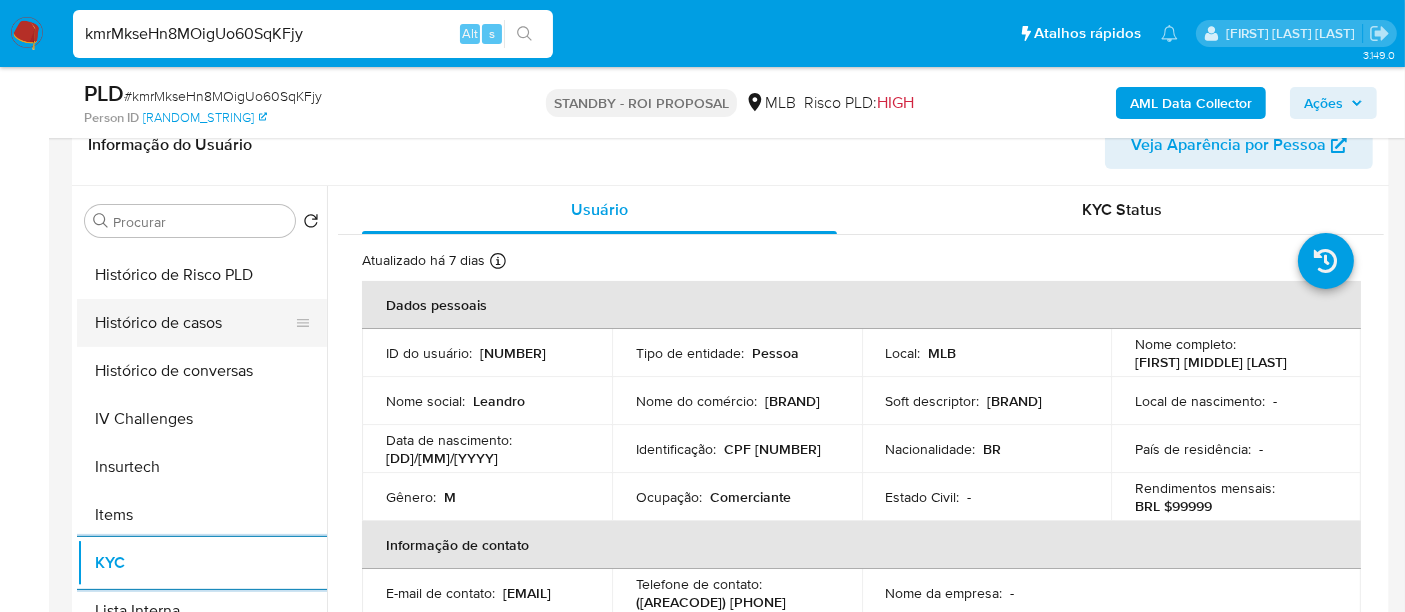 click on "Histórico de casos" at bounding box center [194, 323] 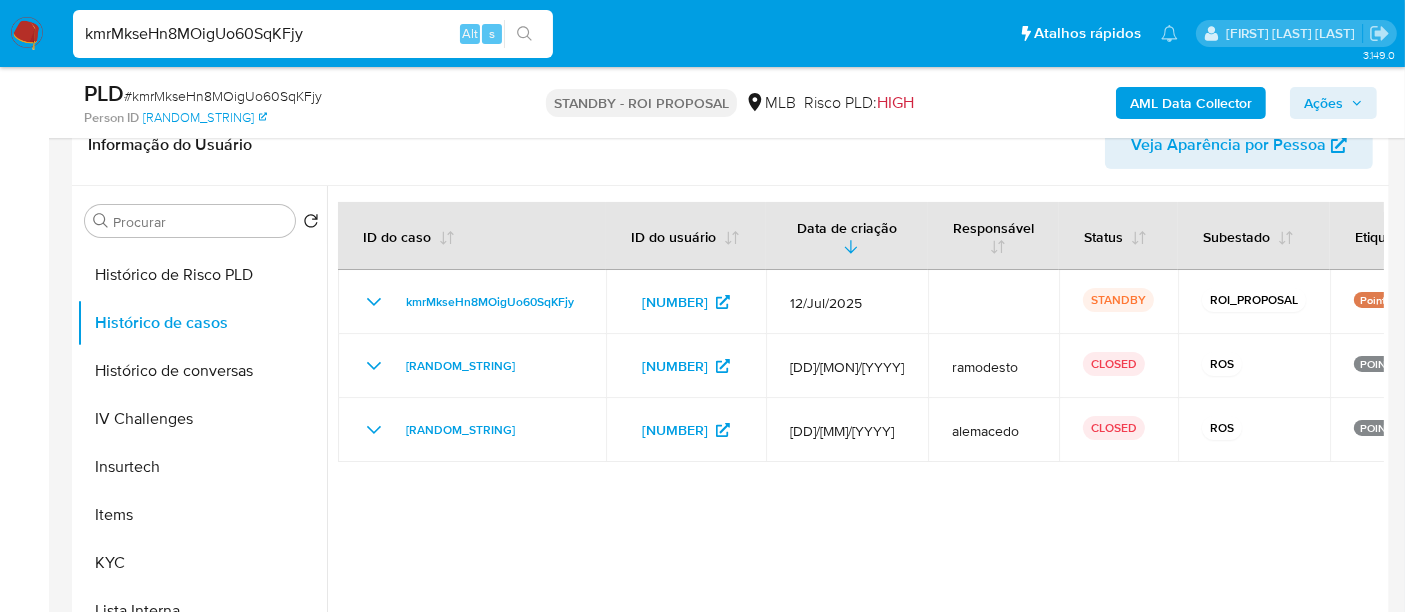 type 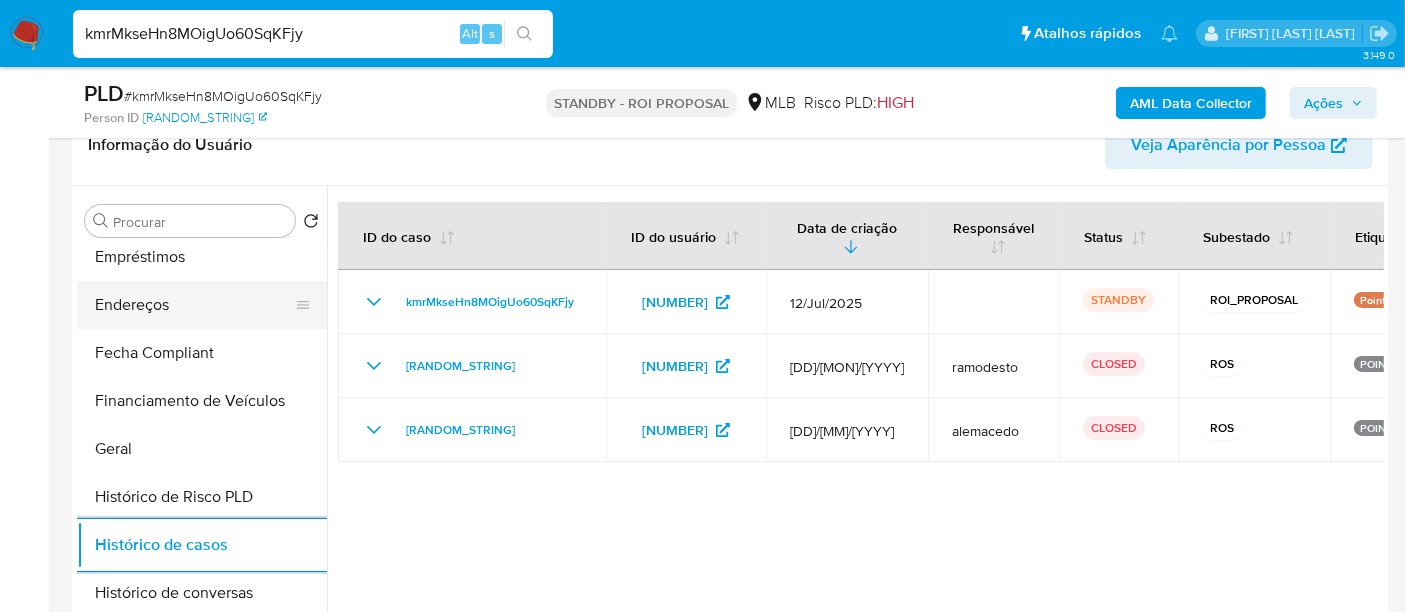 scroll, scrollTop: 333, scrollLeft: 0, axis: vertical 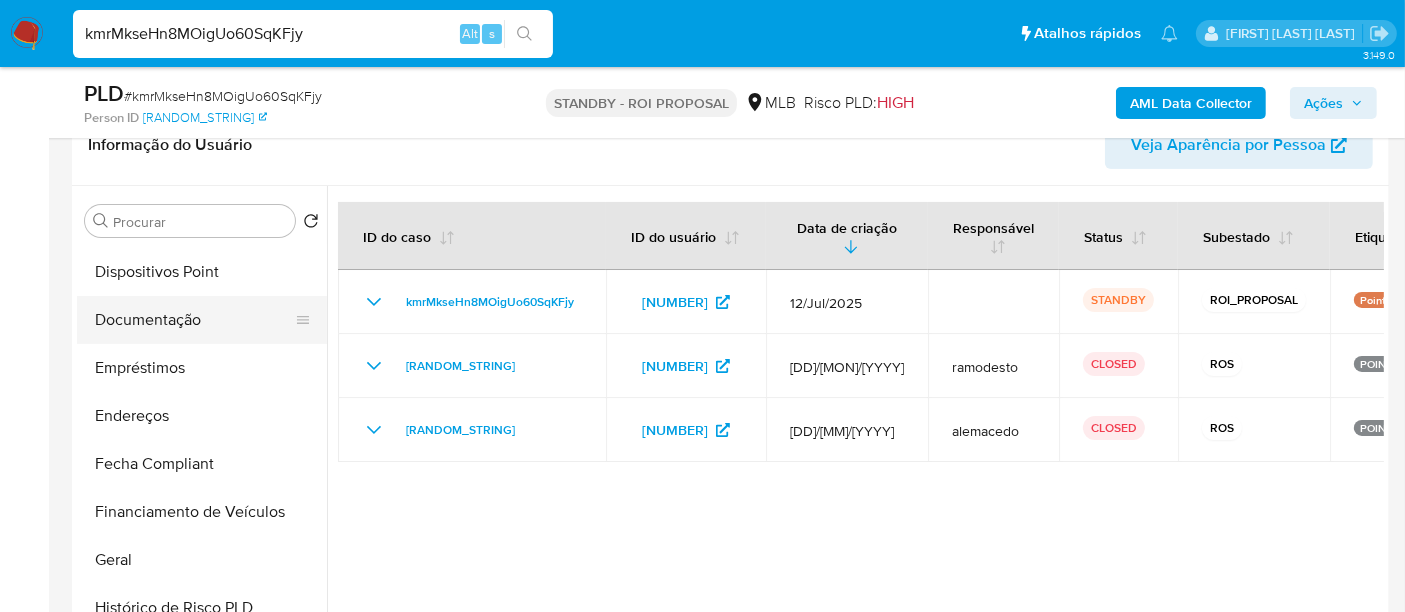 click on "Documentação" at bounding box center [194, 320] 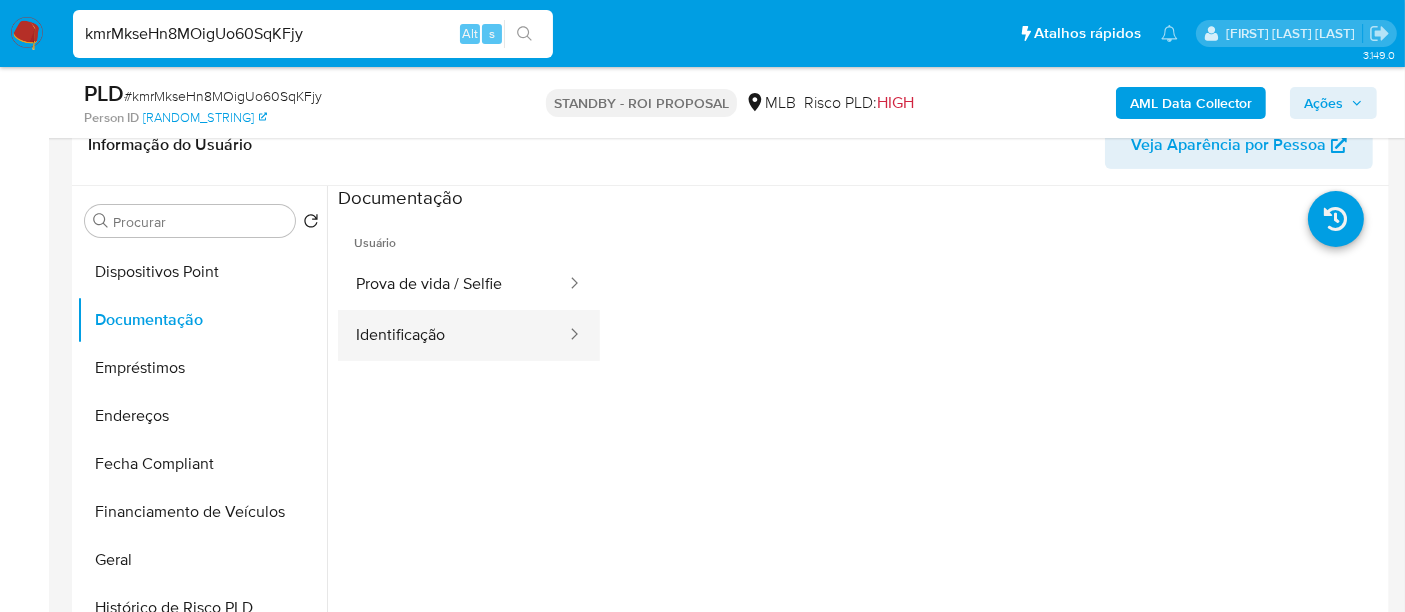 click on "Identificação" at bounding box center [453, 335] 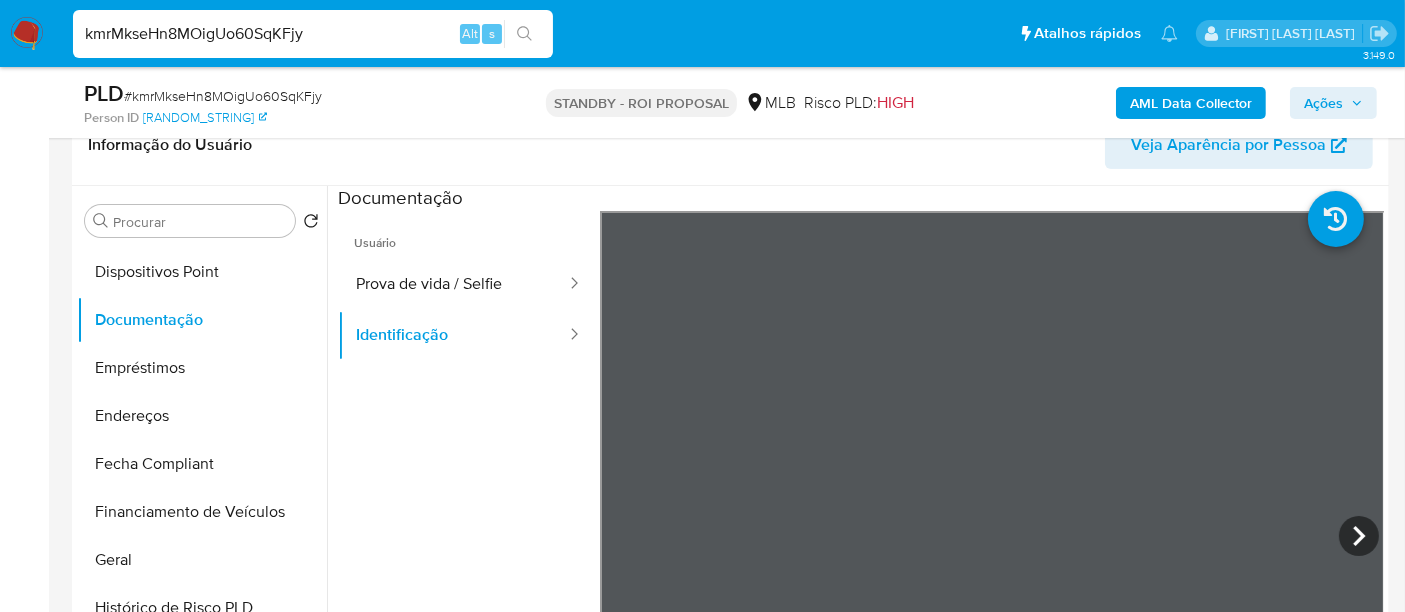 scroll, scrollTop: 444, scrollLeft: 0, axis: vertical 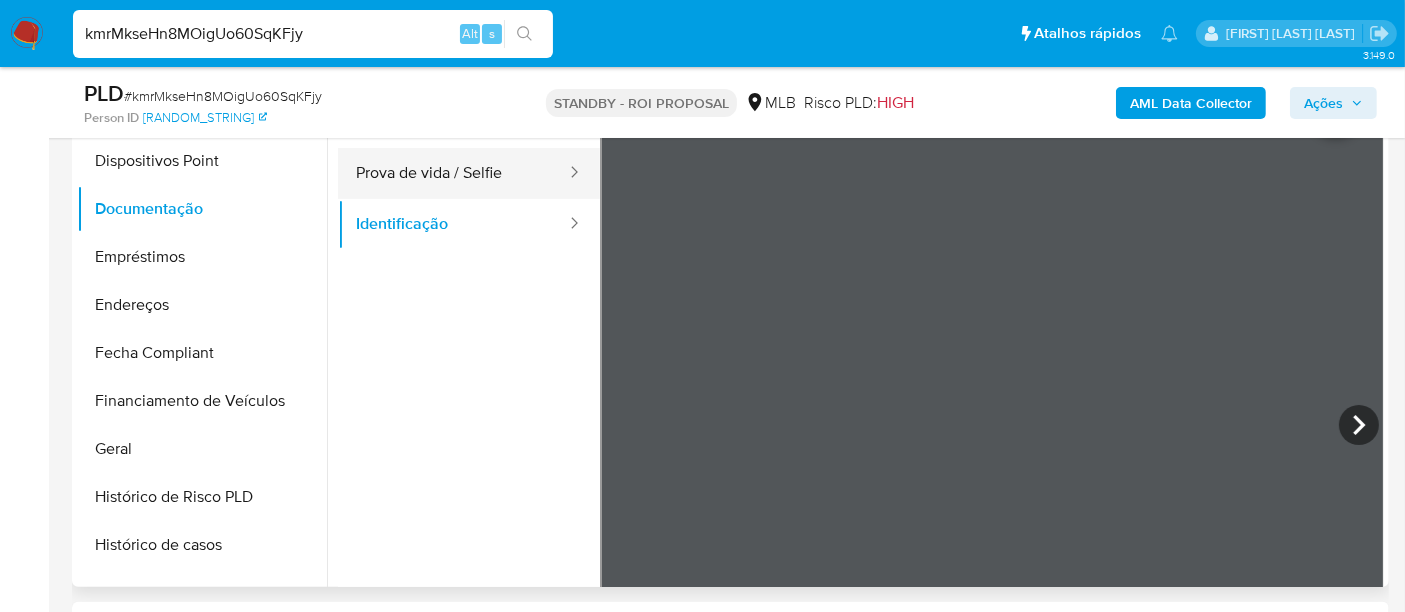 click on "Prova de vida / Selfie" at bounding box center (453, 173) 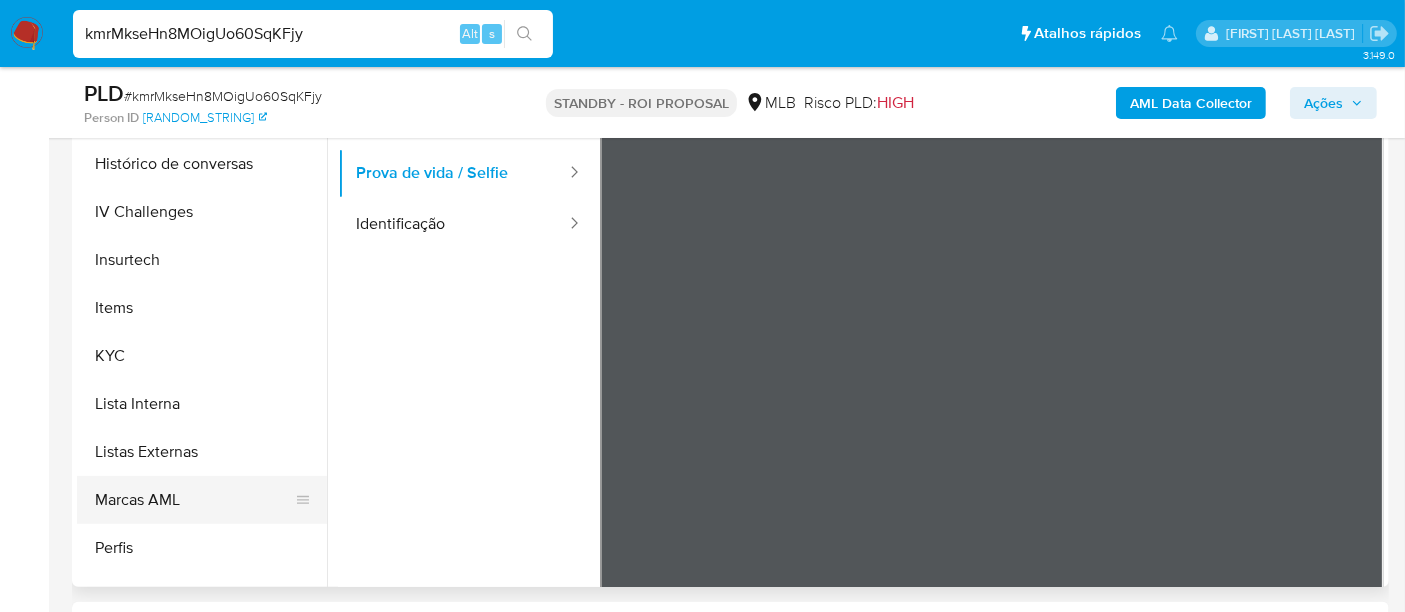scroll, scrollTop: 844, scrollLeft: 0, axis: vertical 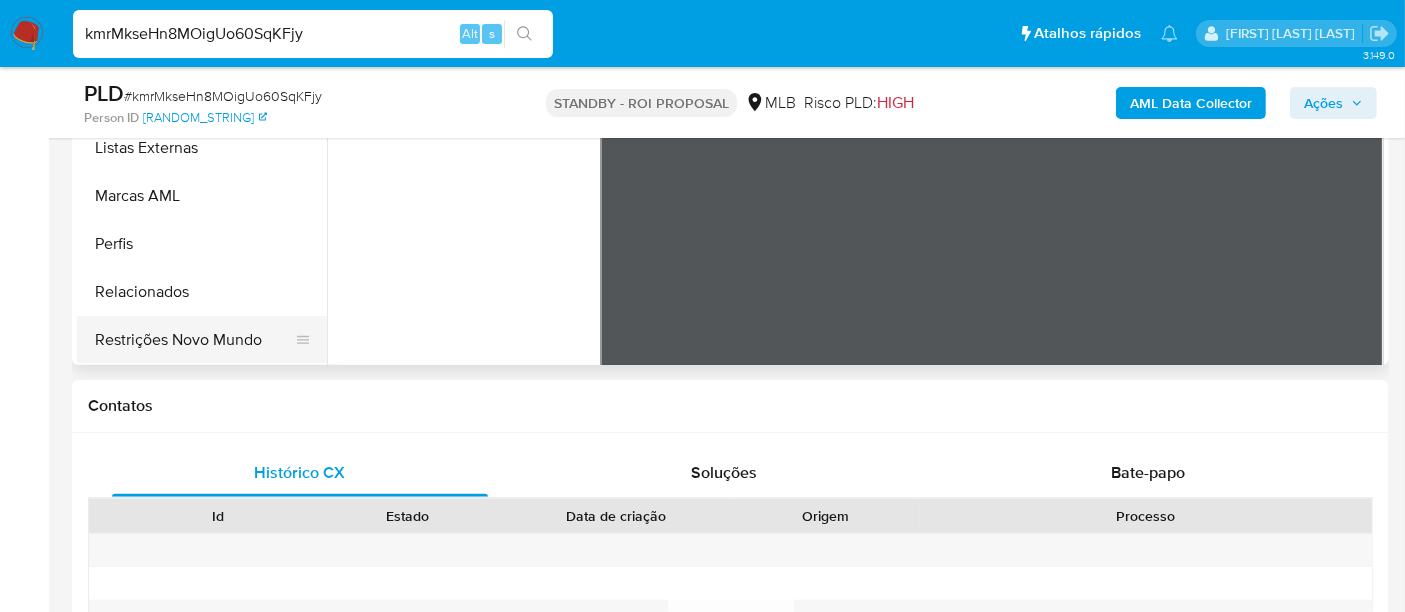 click on "Restrições Novo Mundo" at bounding box center (194, 340) 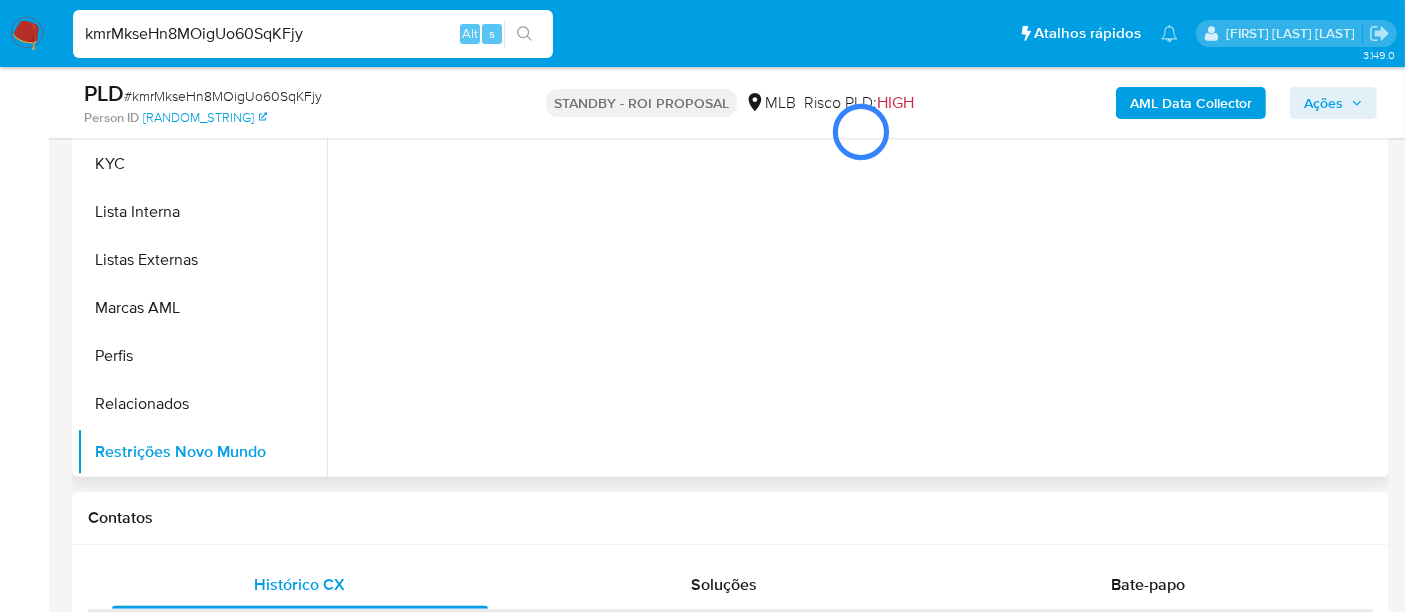 scroll, scrollTop: 444, scrollLeft: 0, axis: vertical 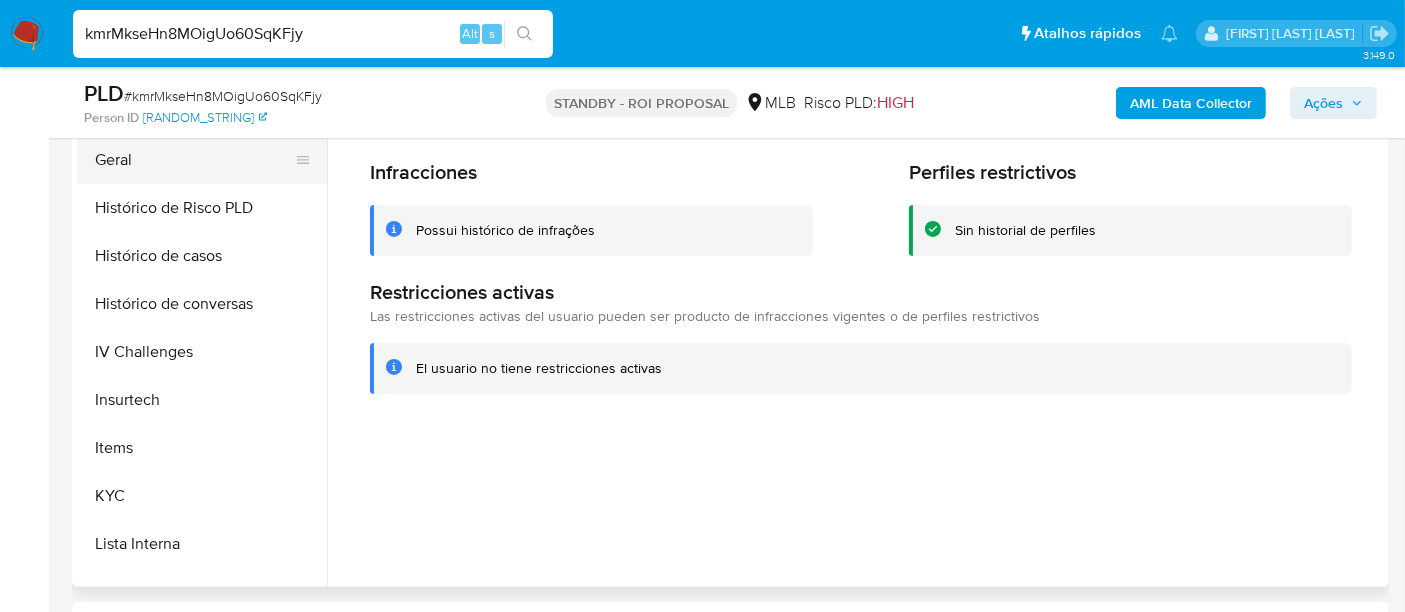 click on "Geral" at bounding box center [194, 160] 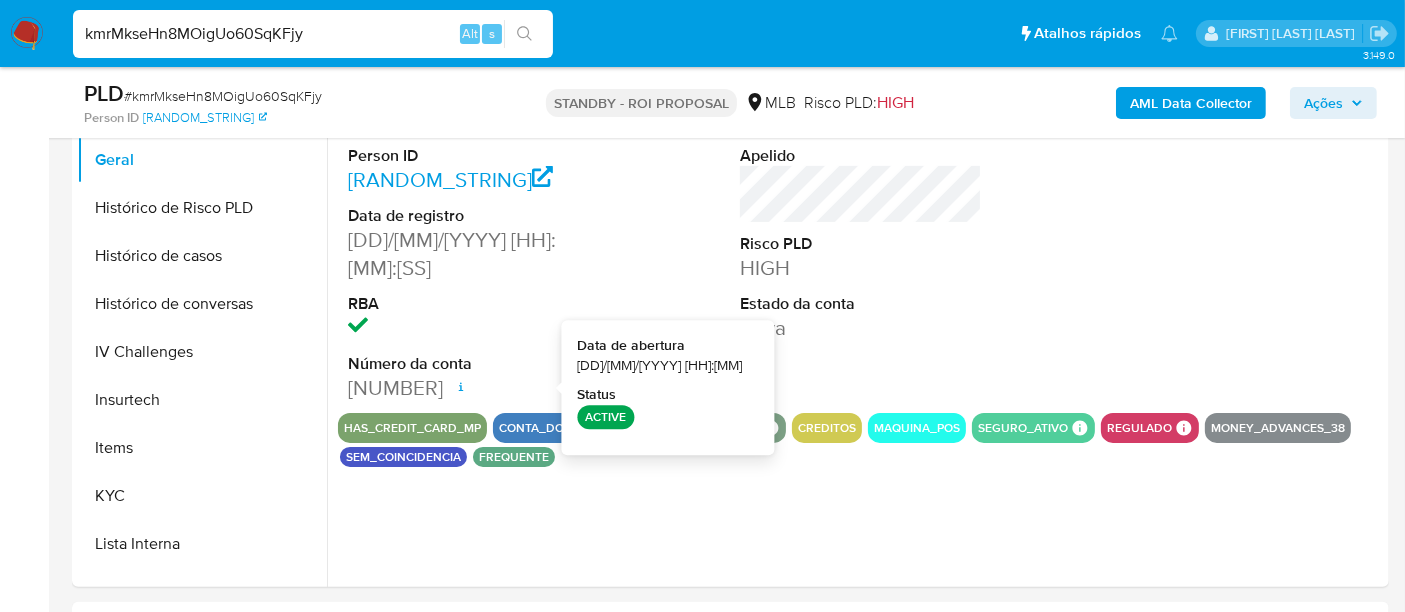type 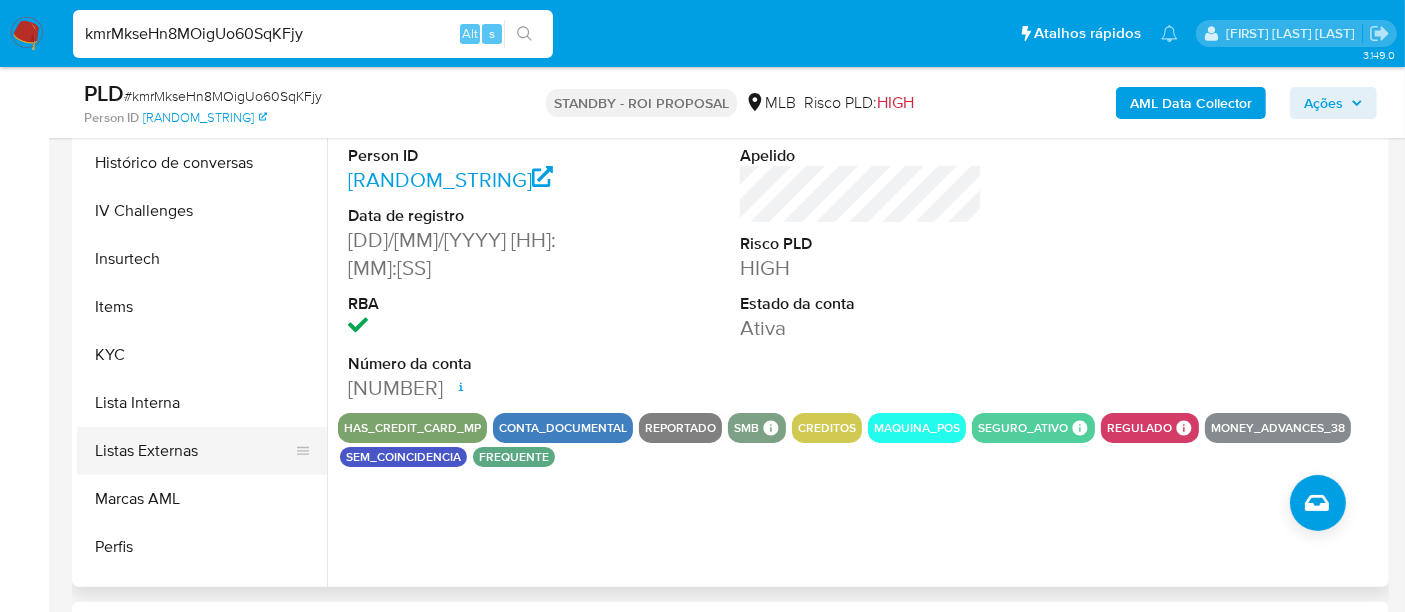 scroll, scrollTop: 844, scrollLeft: 0, axis: vertical 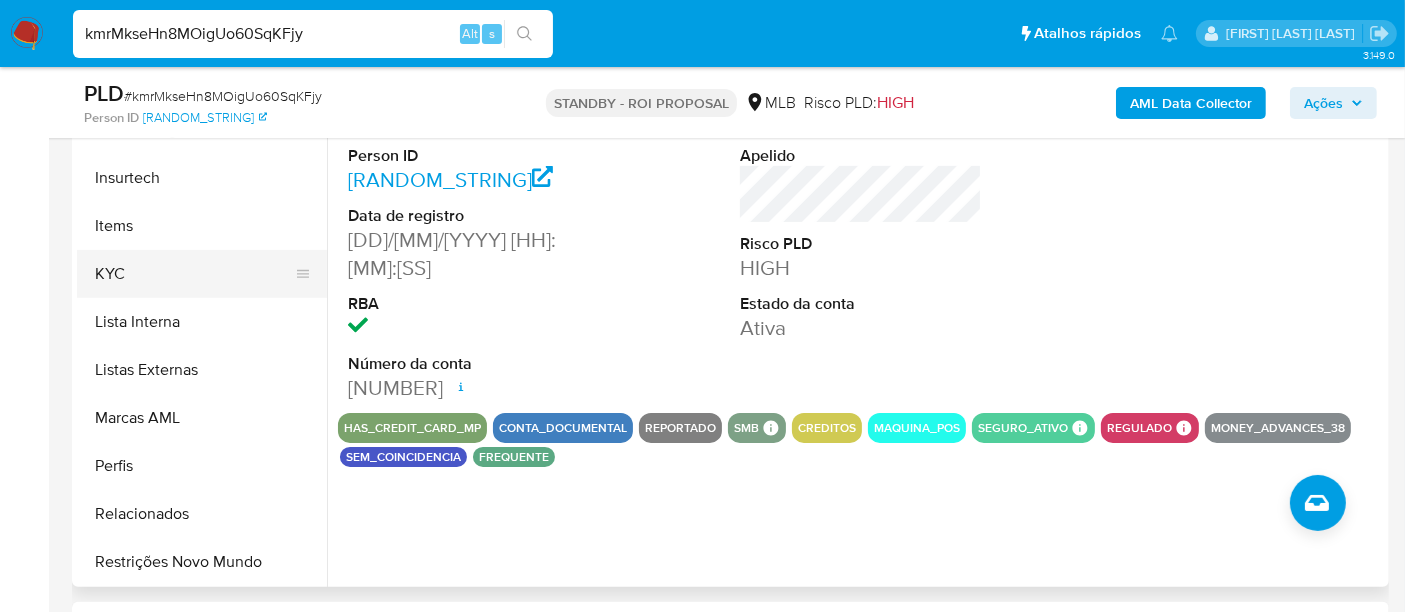 click on "KYC" at bounding box center (194, 274) 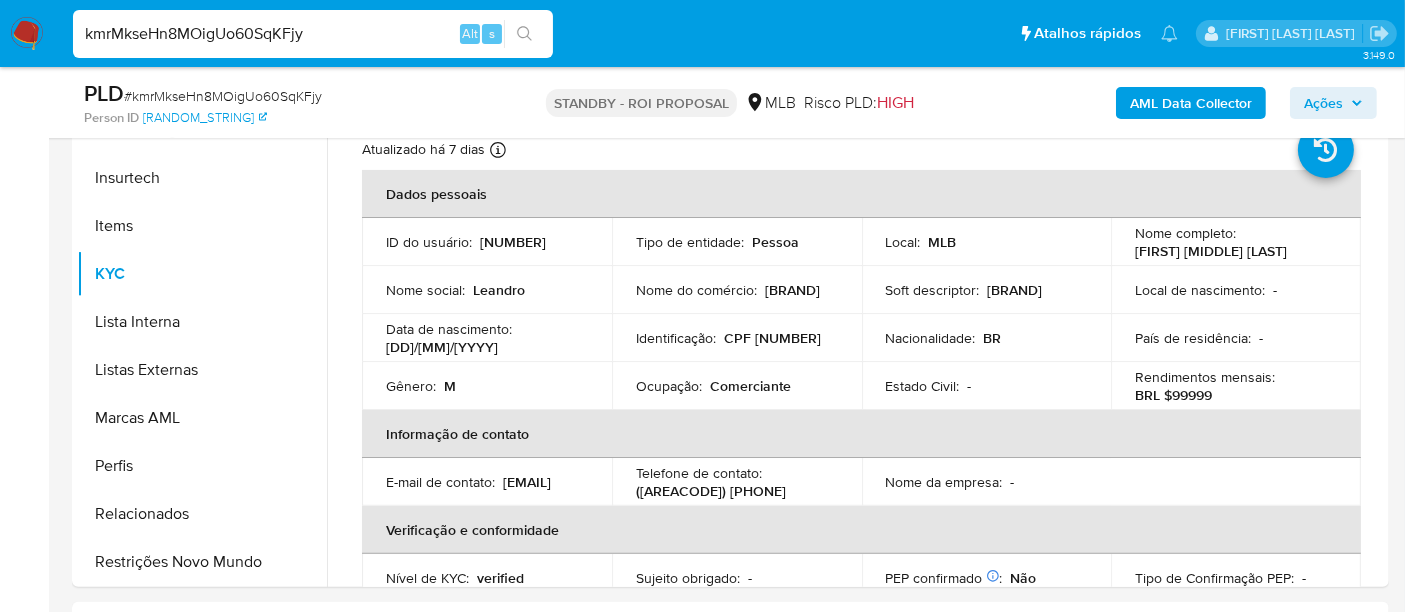 click on "kmrMkseHn8MOigUo60SqKFjy" at bounding box center [313, 34] 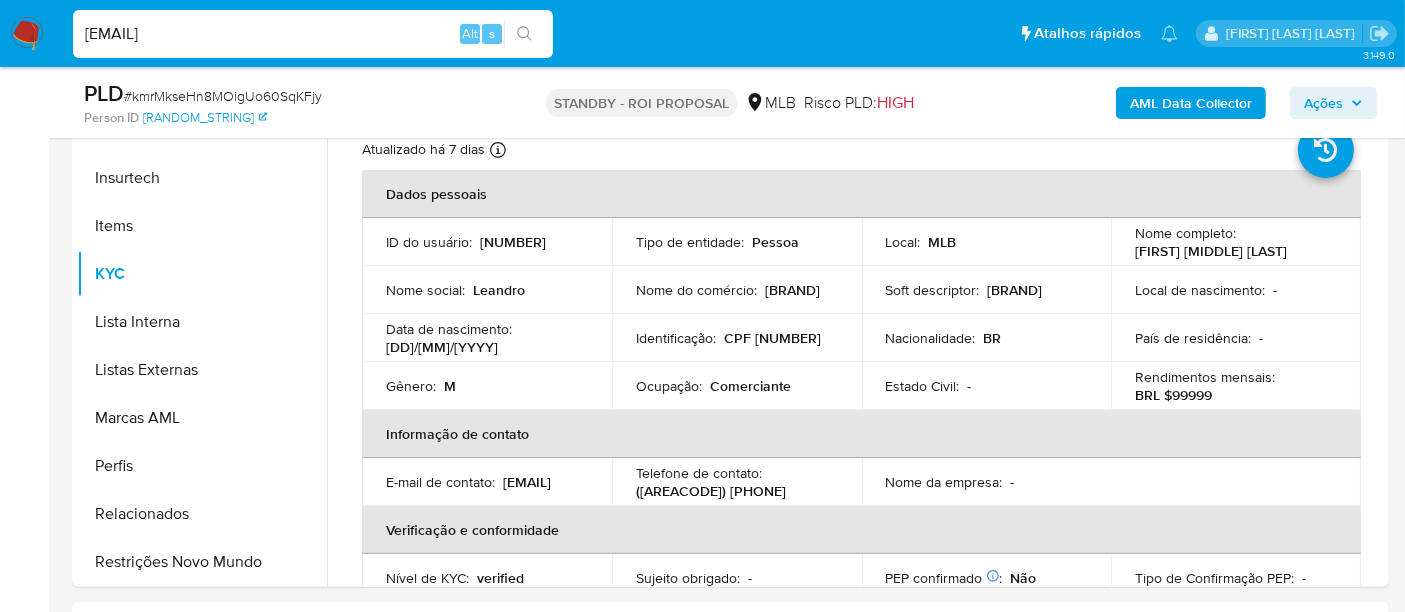 type on "[EMAIL]" 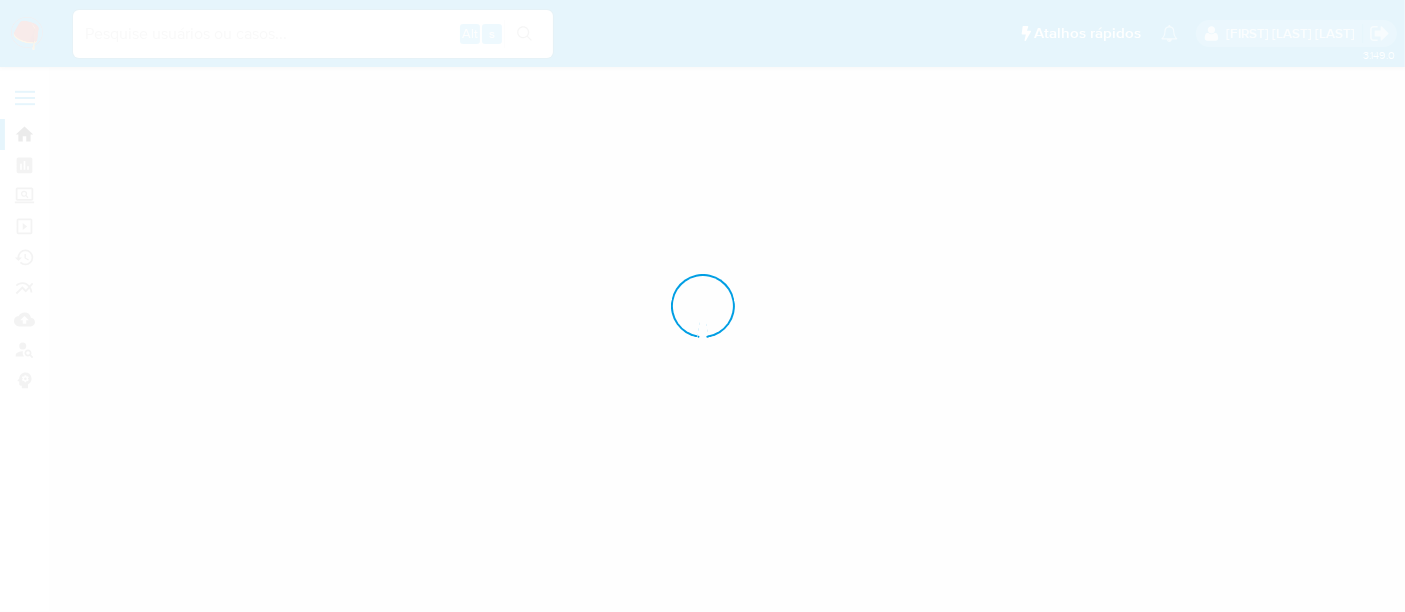 scroll, scrollTop: 0, scrollLeft: 0, axis: both 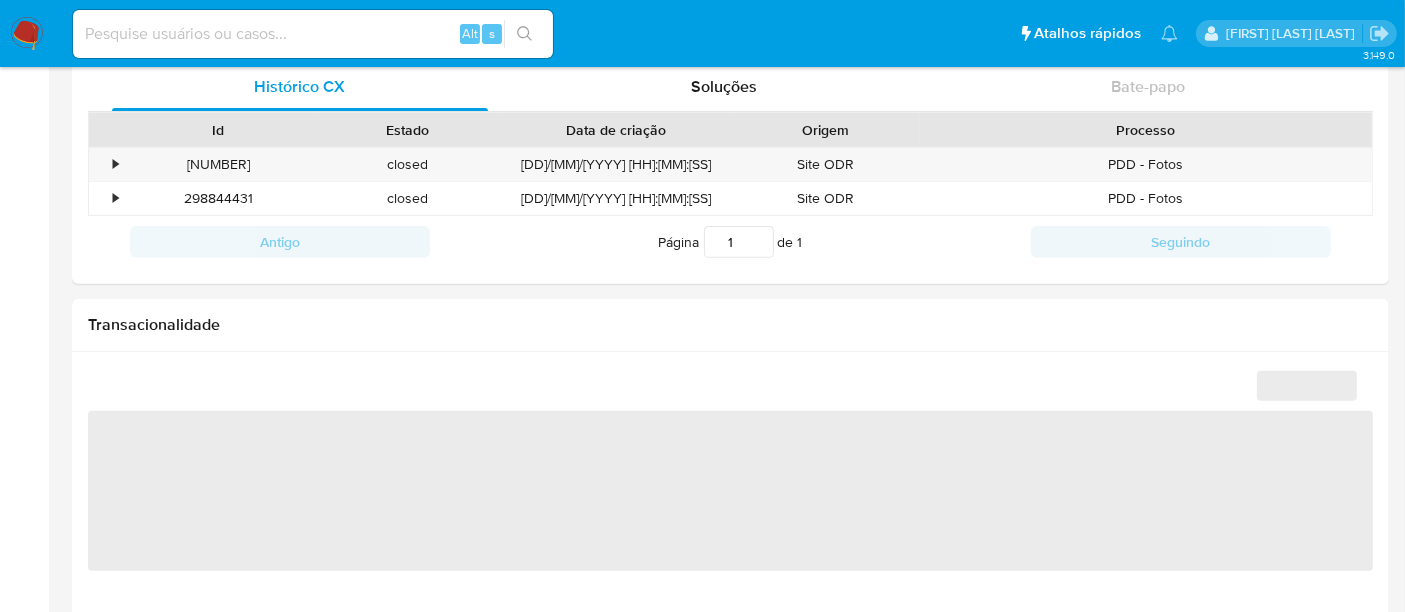 select on "10" 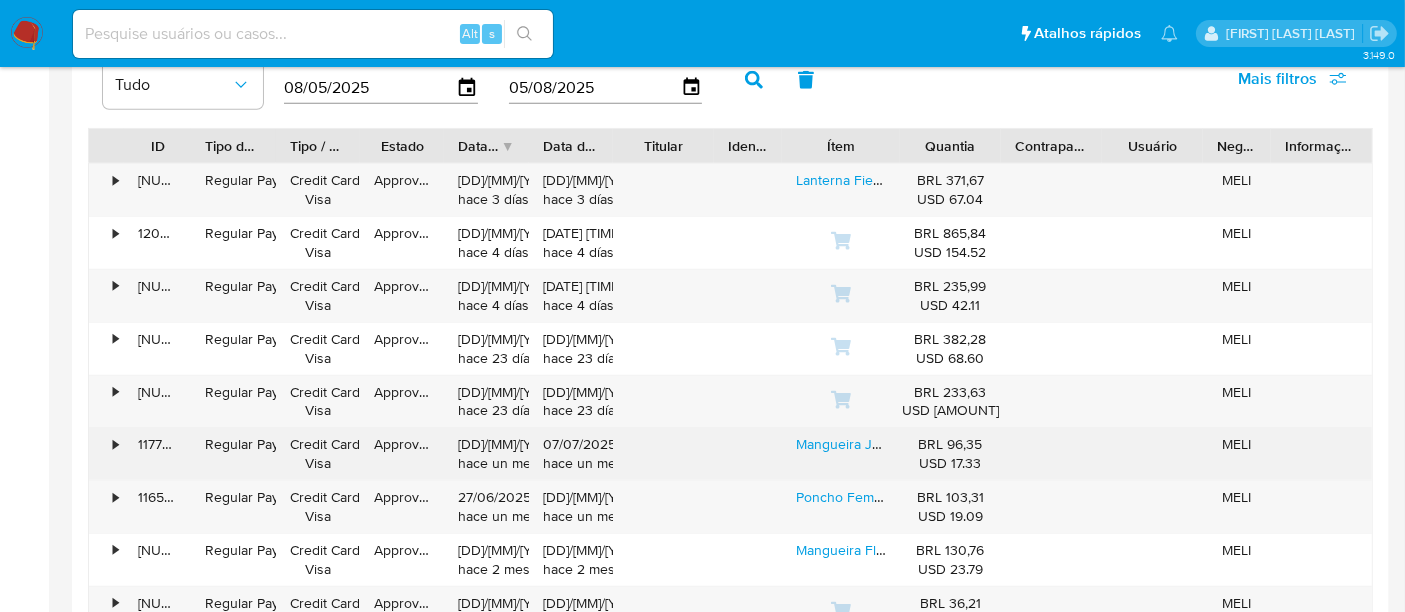 scroll, scrollTop: 1777, scrollLeft: 0, axis: vertical 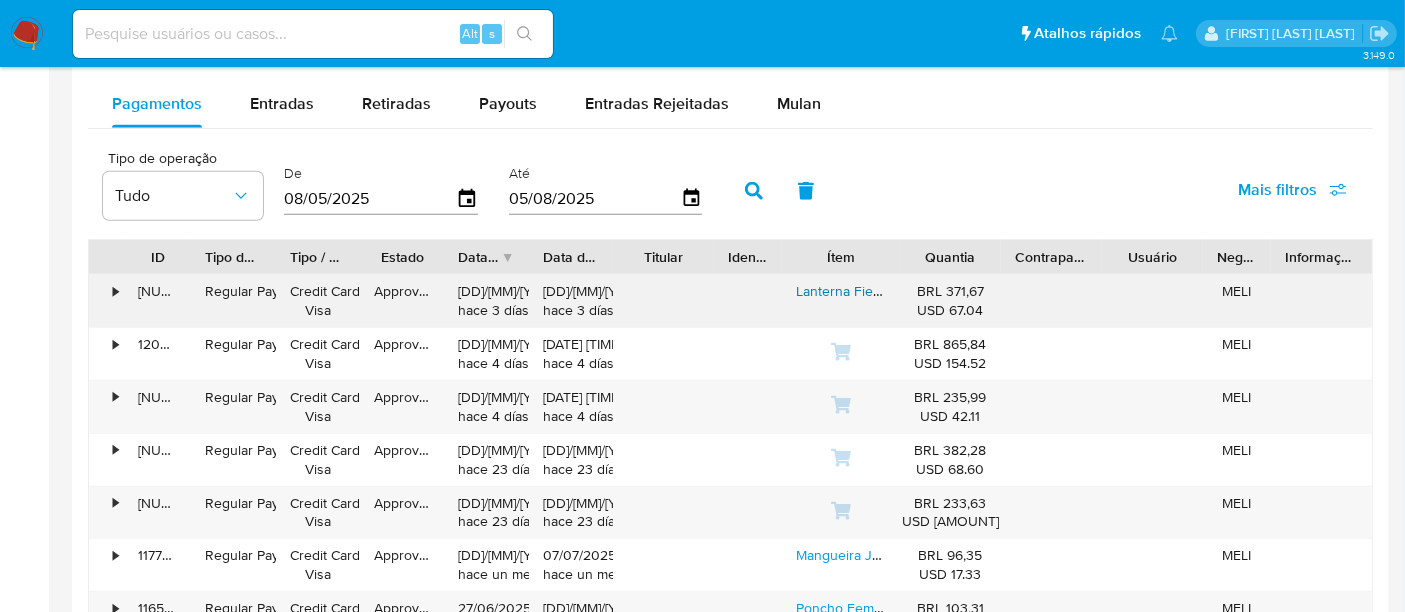 click on "Lanterna Fiesta Hatch 2003 2004 2005 2006 2007" at bounding box center [958, 291] 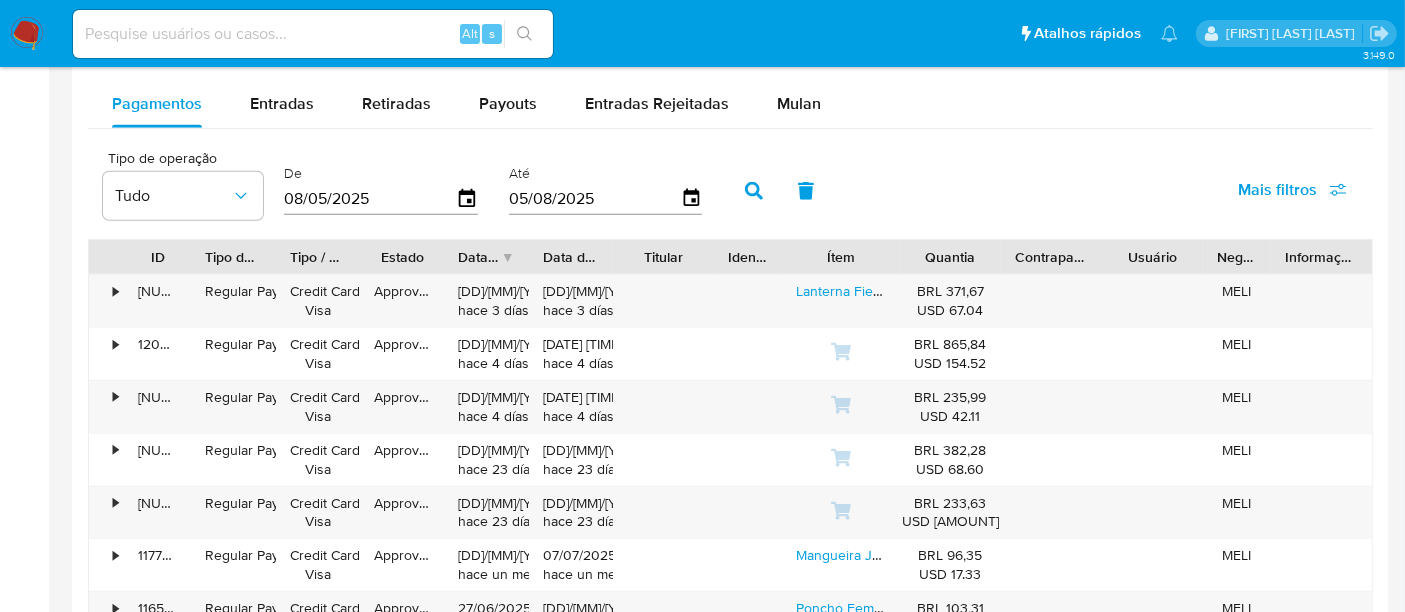 click at bounding box center [313, 34] 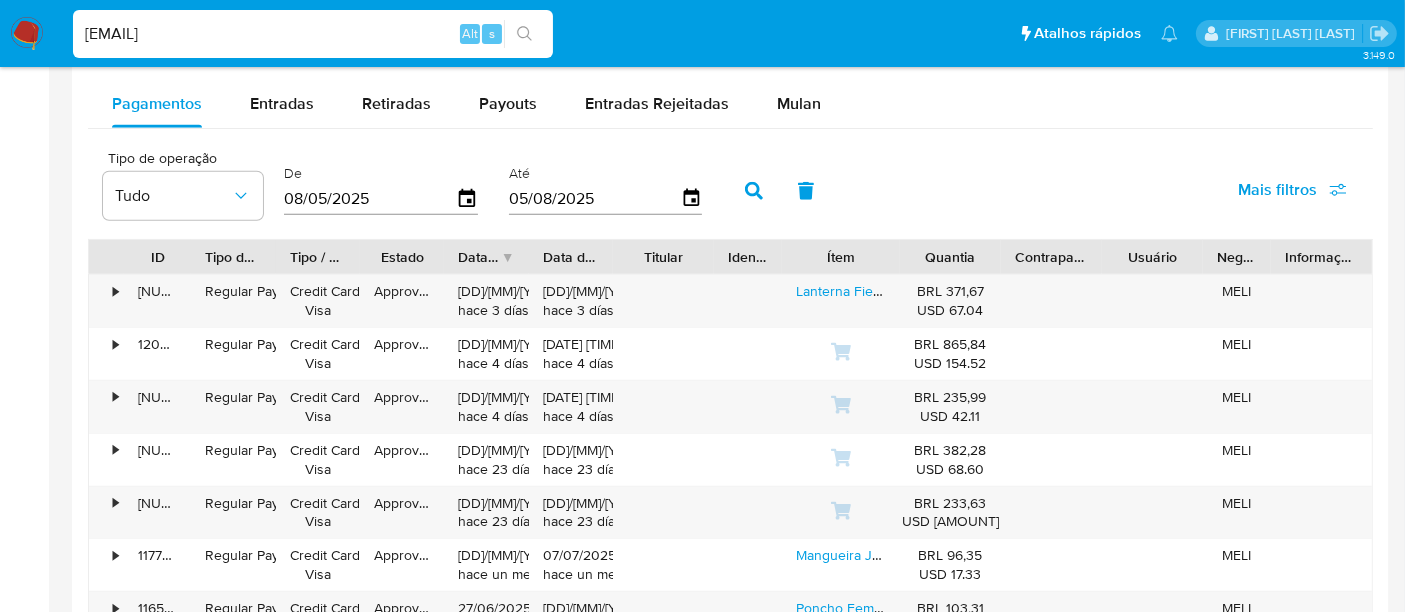 type on "[EMAIL]" 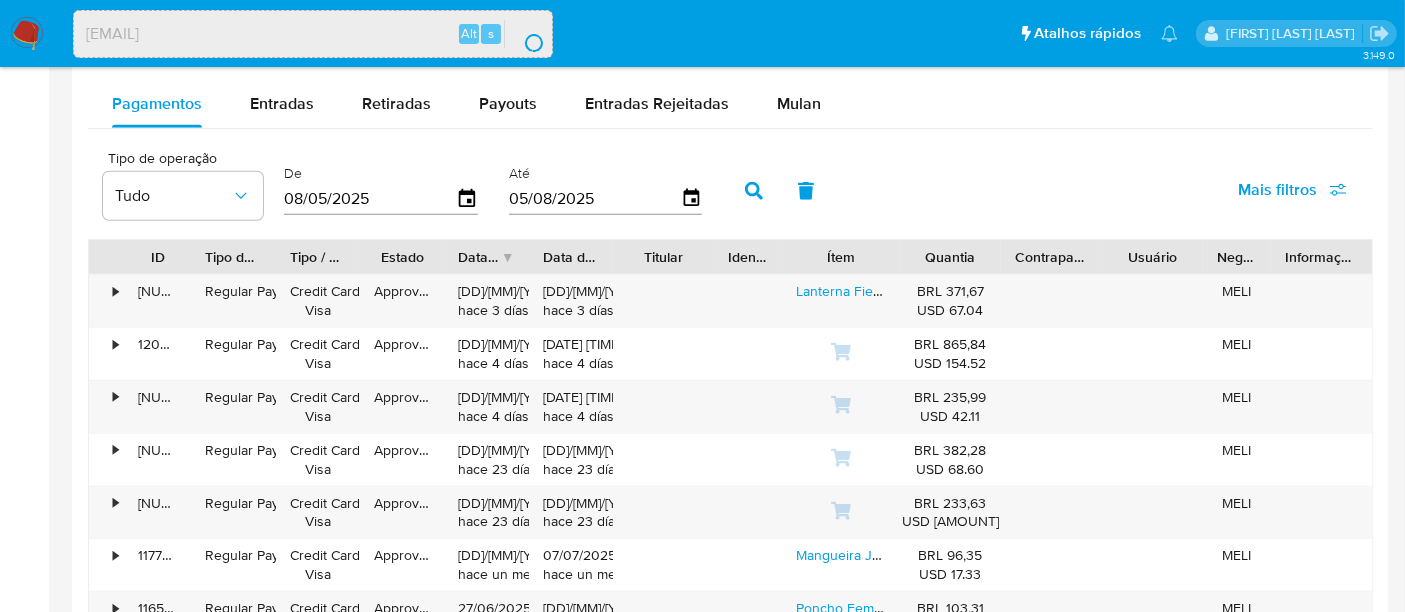 scroll, scrollTop: 0, scrollLeft: 0, axis: both 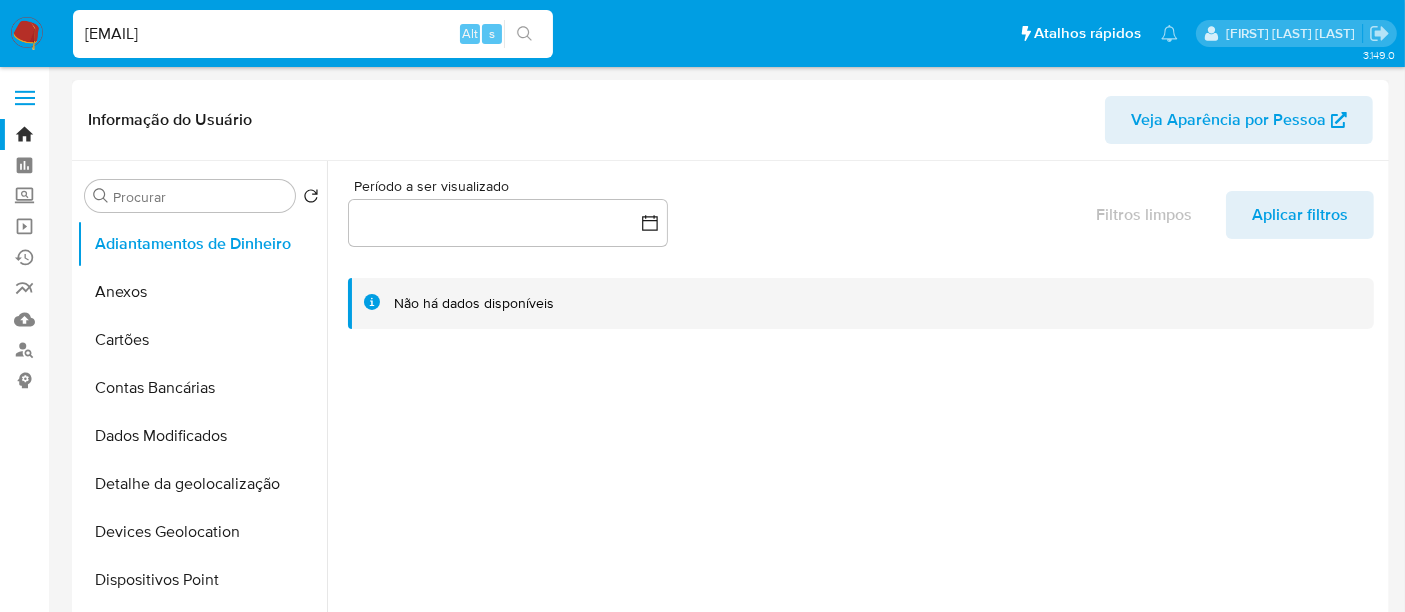 select on "10" 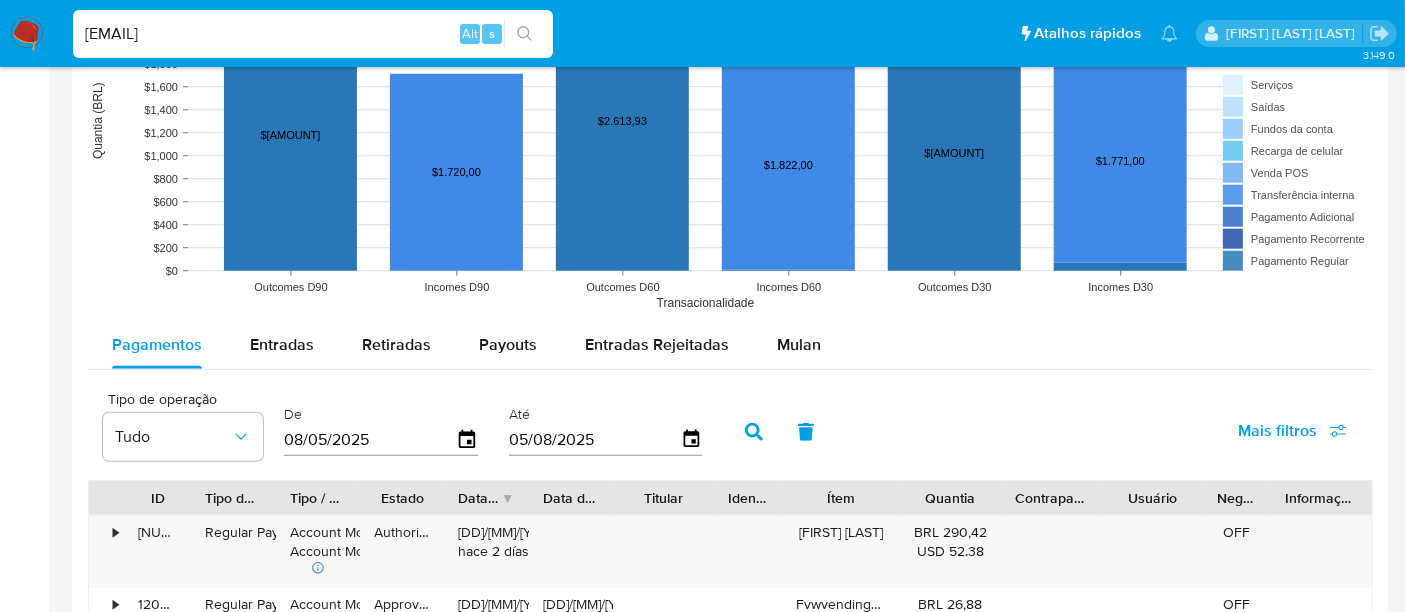 scroll, scrollTop: 1666, scrollLeft: 0, axis: vertical 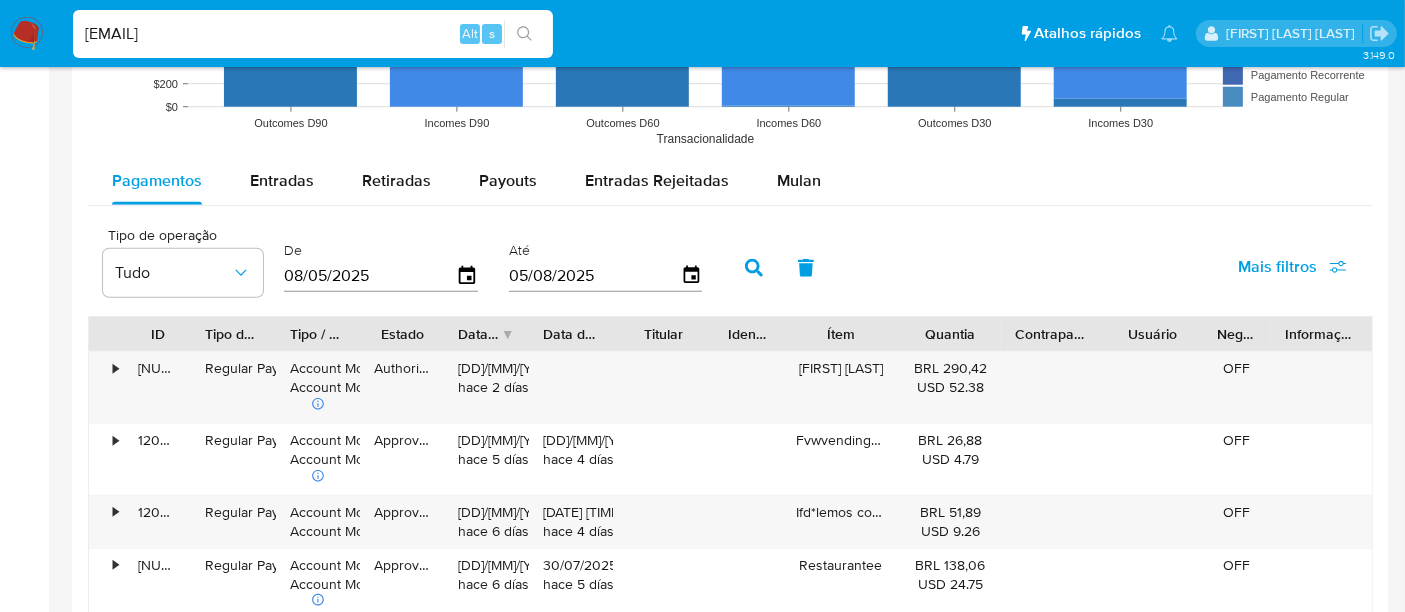 click on "[EMAIL]" at bounding box center [313, 34] 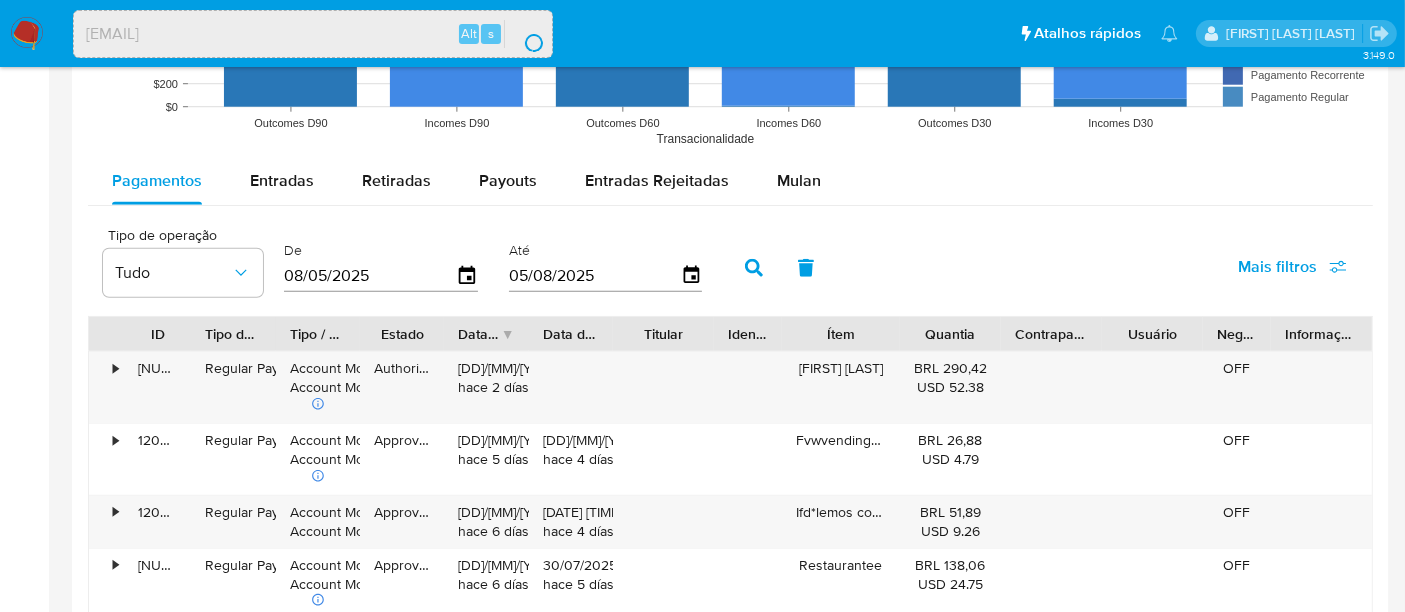 scroll, scrollTop: 0, scrollLeft: 0, axis: both 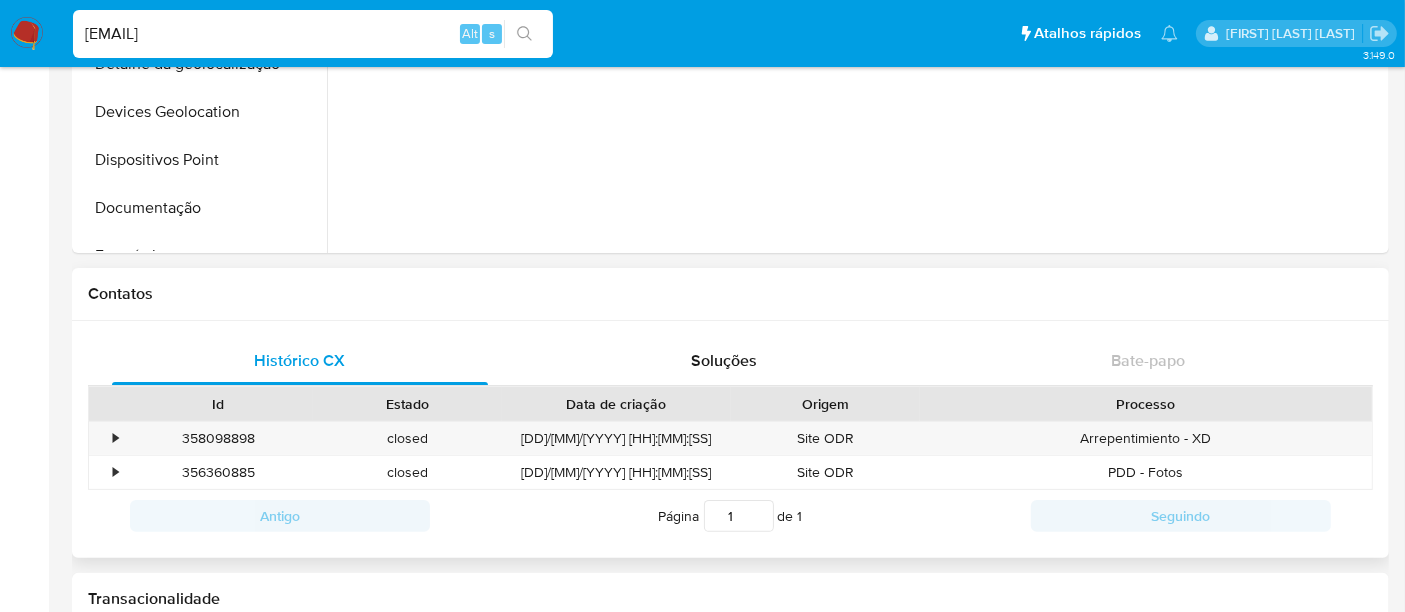 select on "10" 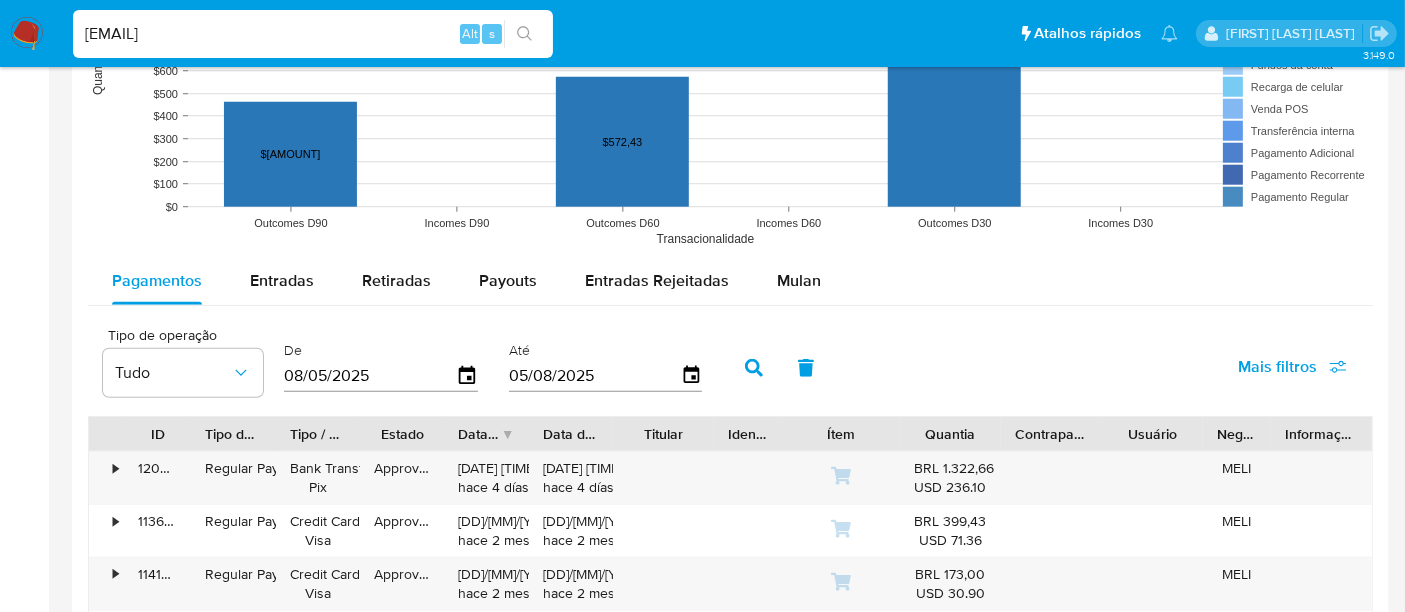 scroll, scrollTop: 1777, scrollLeft: 0, axis: vertical 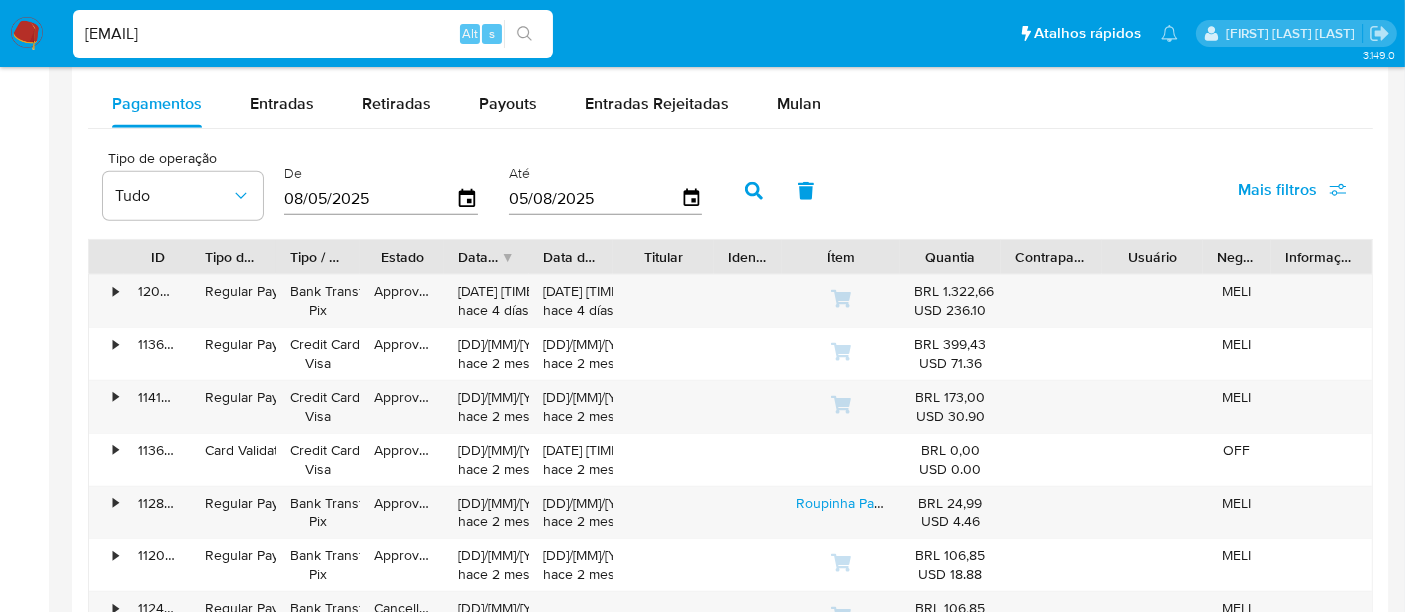 click on "[EMAIL]" at bounding box center (313, 34) 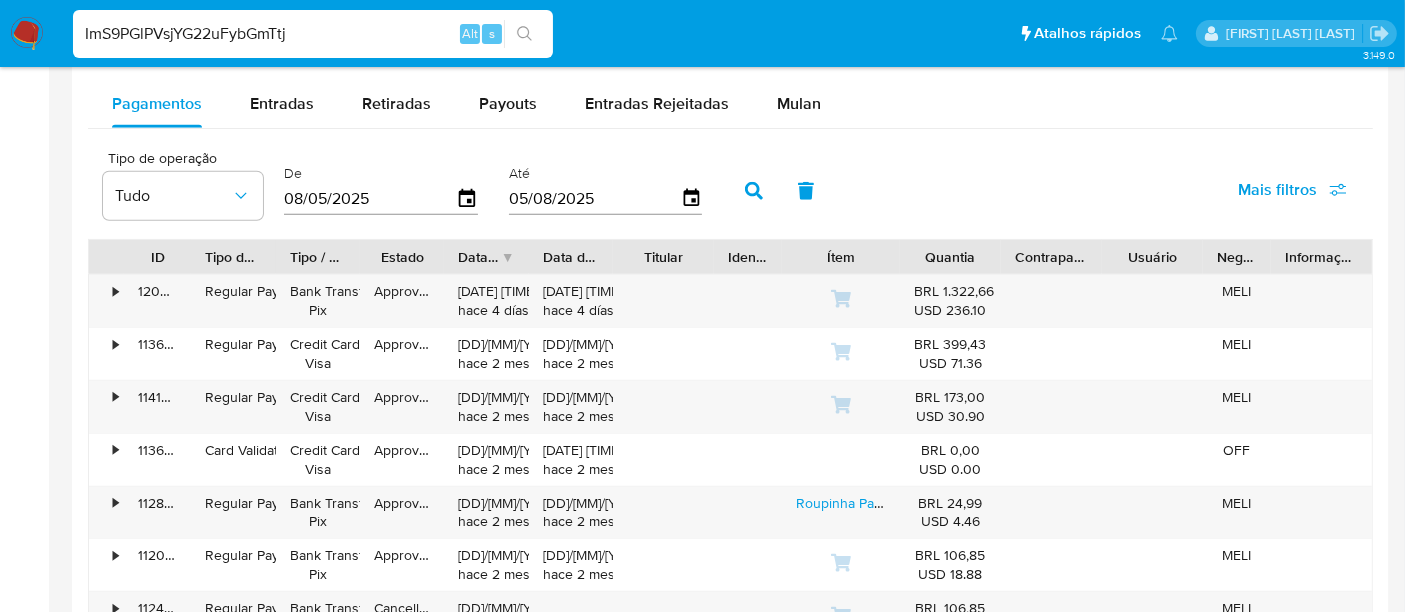 type on "ImS9PGlPVsjYG22uFybGmTtj" 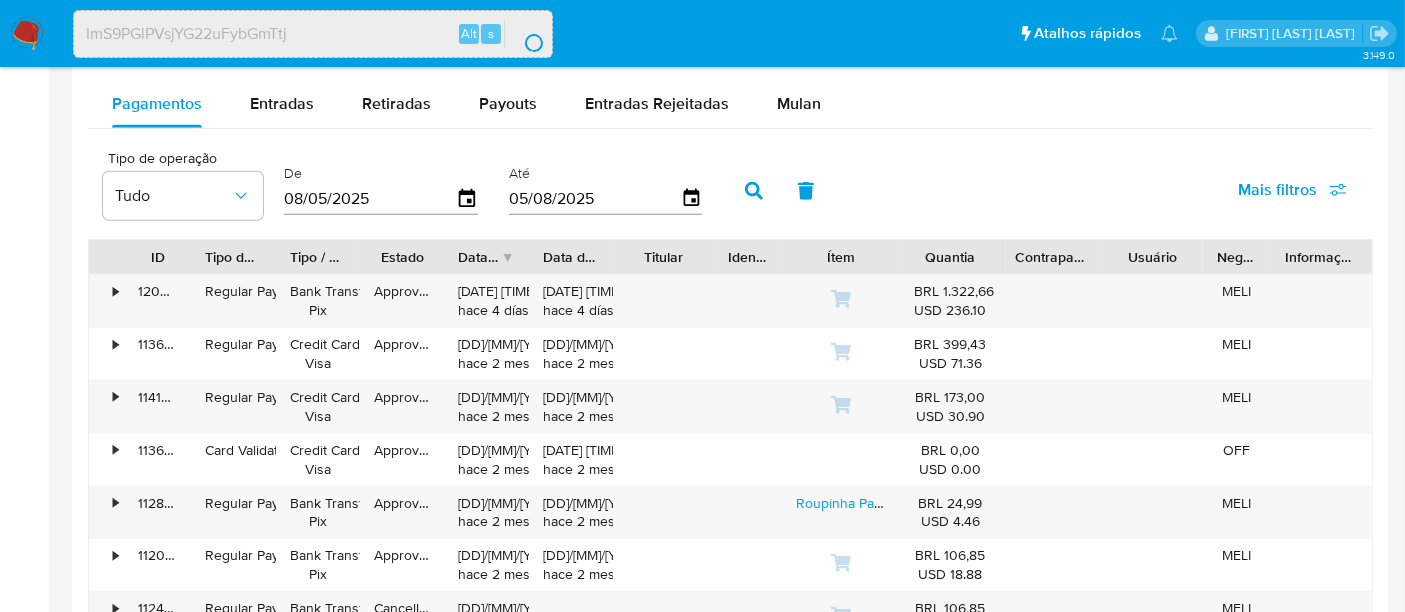 scroll, scrollTop: 0, scrollLeft: 0, axis: both 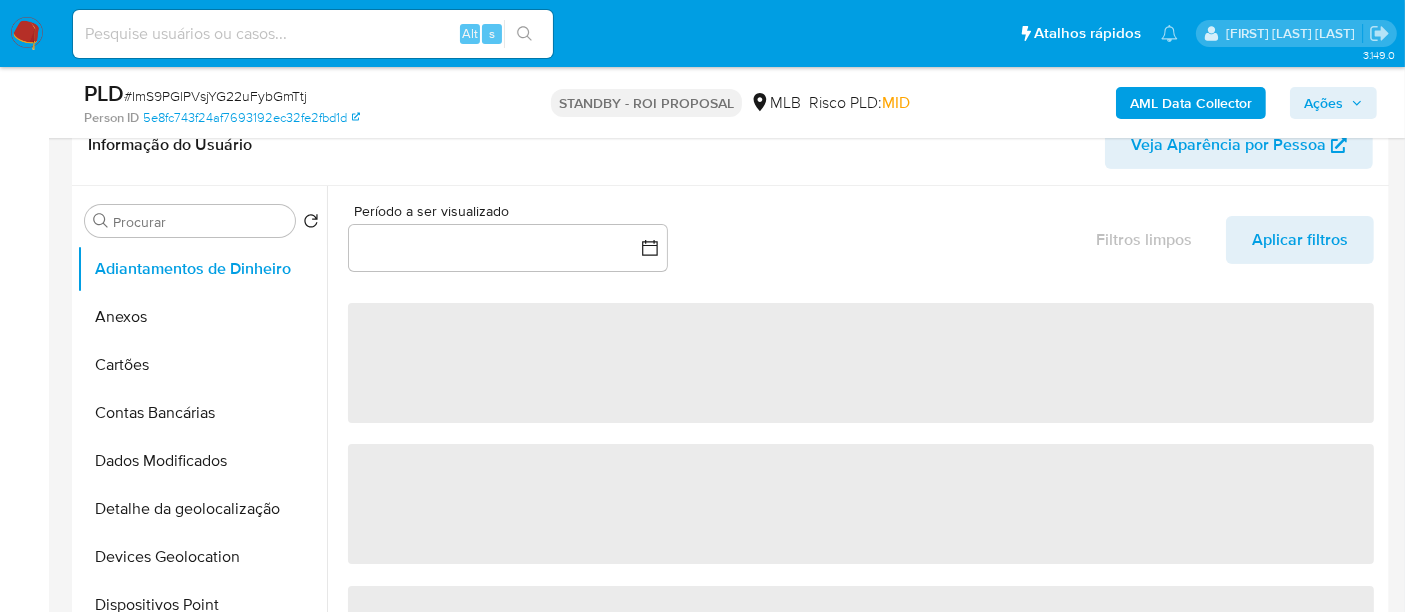 select on "10" 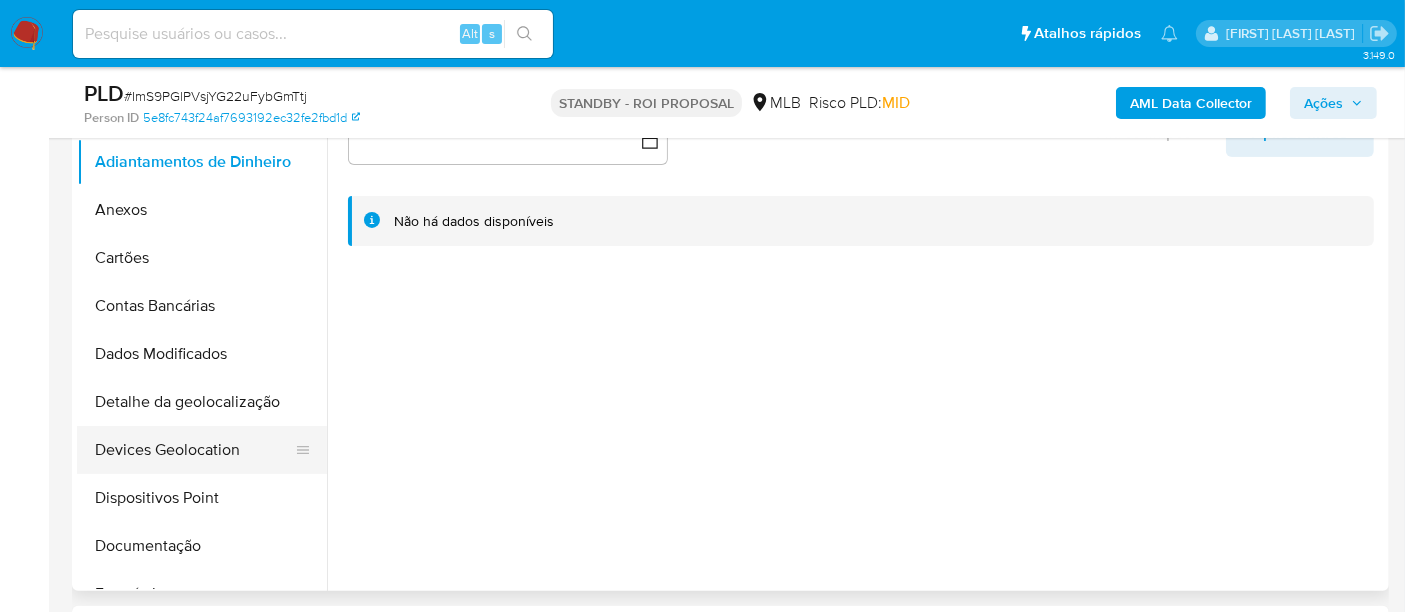 scroll, scrollTop: 555, scrollLeft: 0, axis: vertical 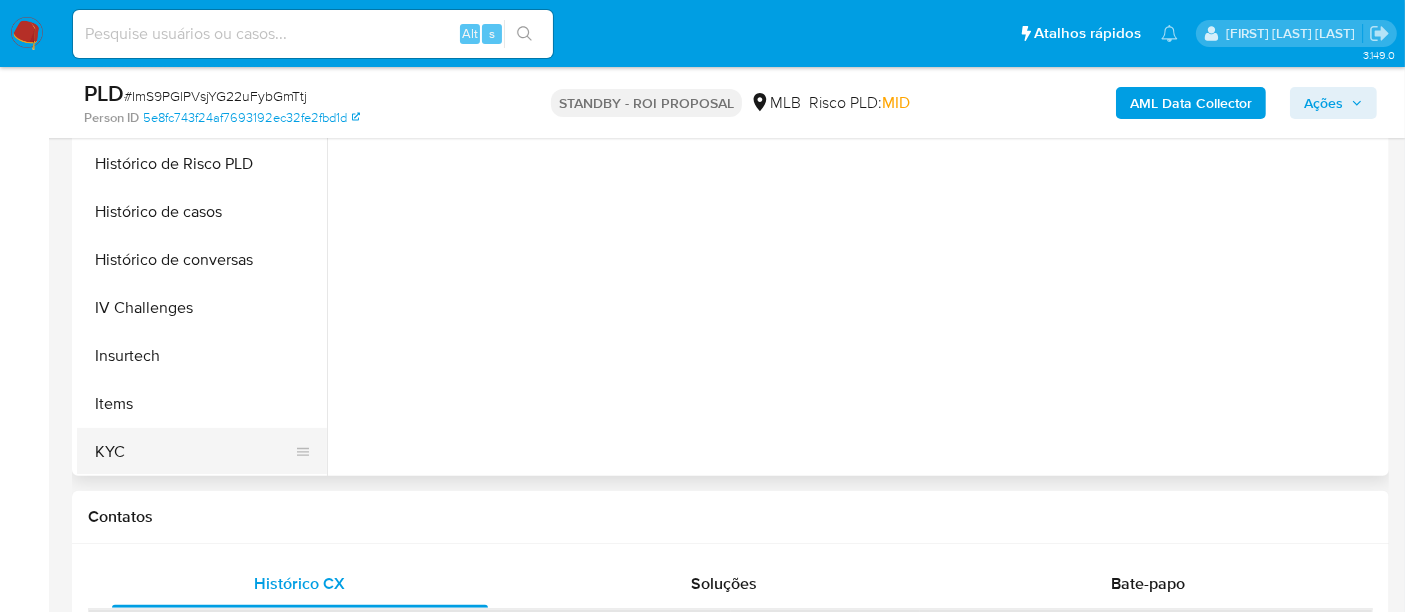 click on "KYC" at bounding box center [194, 452] 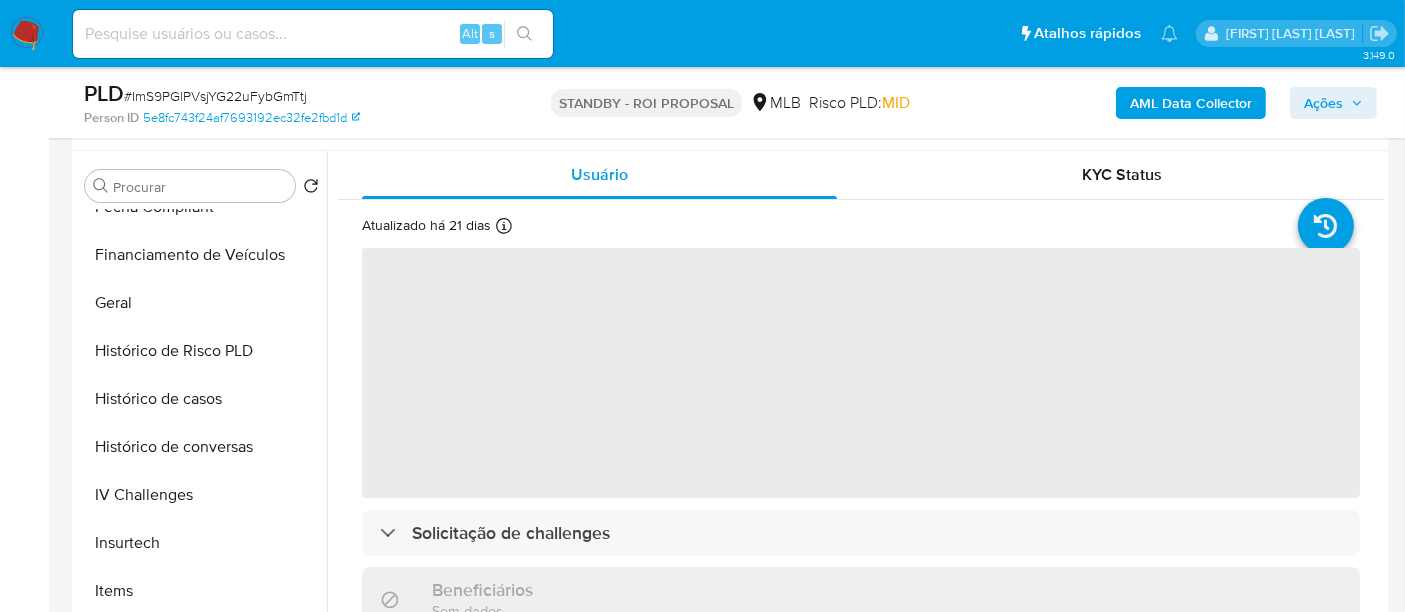 scroll, scrollTop: 333, scrollLeft: 0, axis: vertical 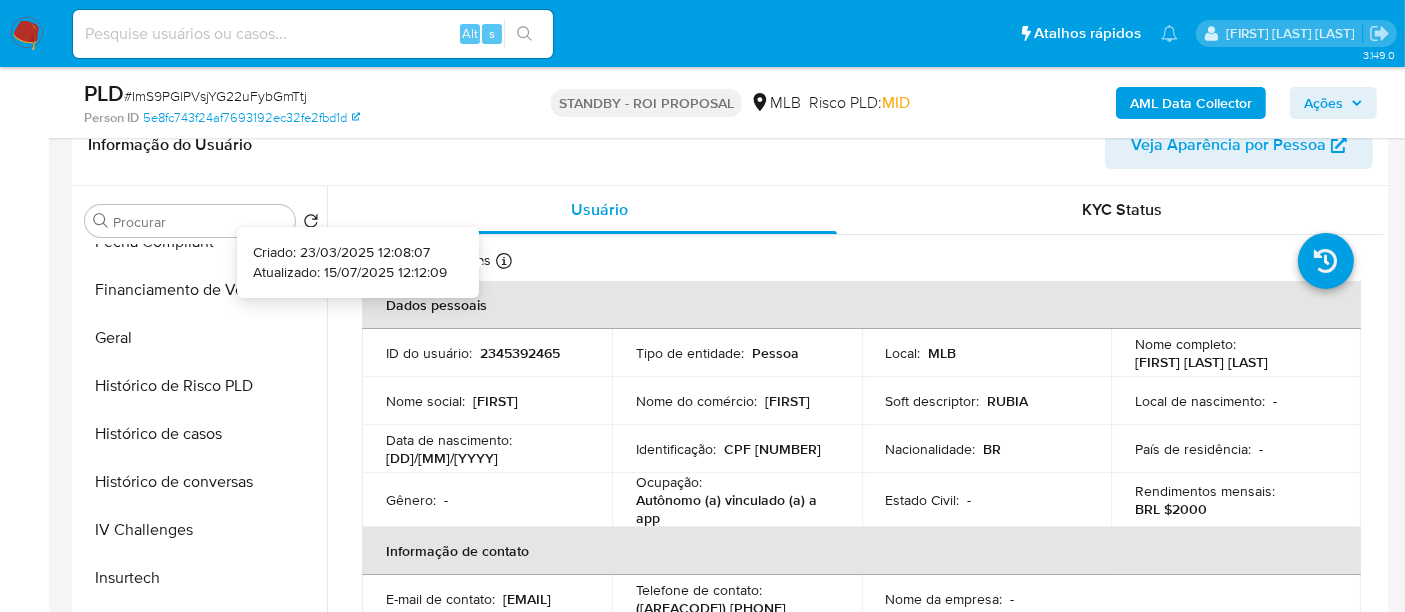 type 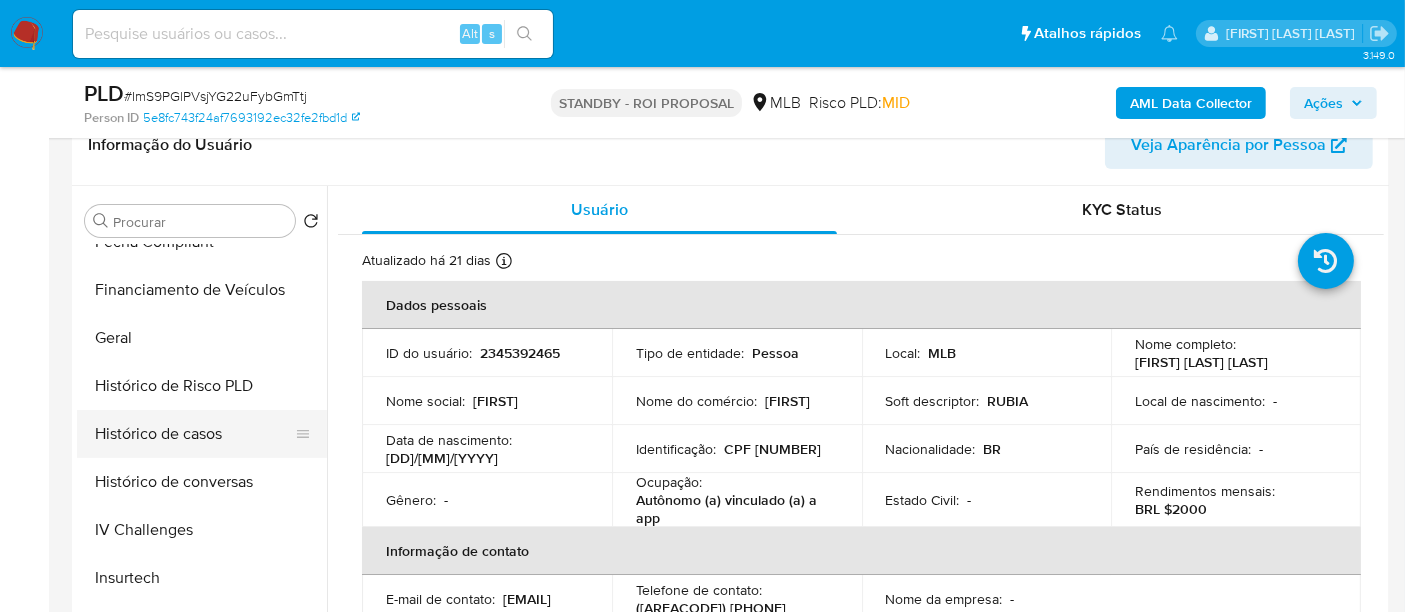 click on "Histórico de casos" at bounding box center [194, 434] 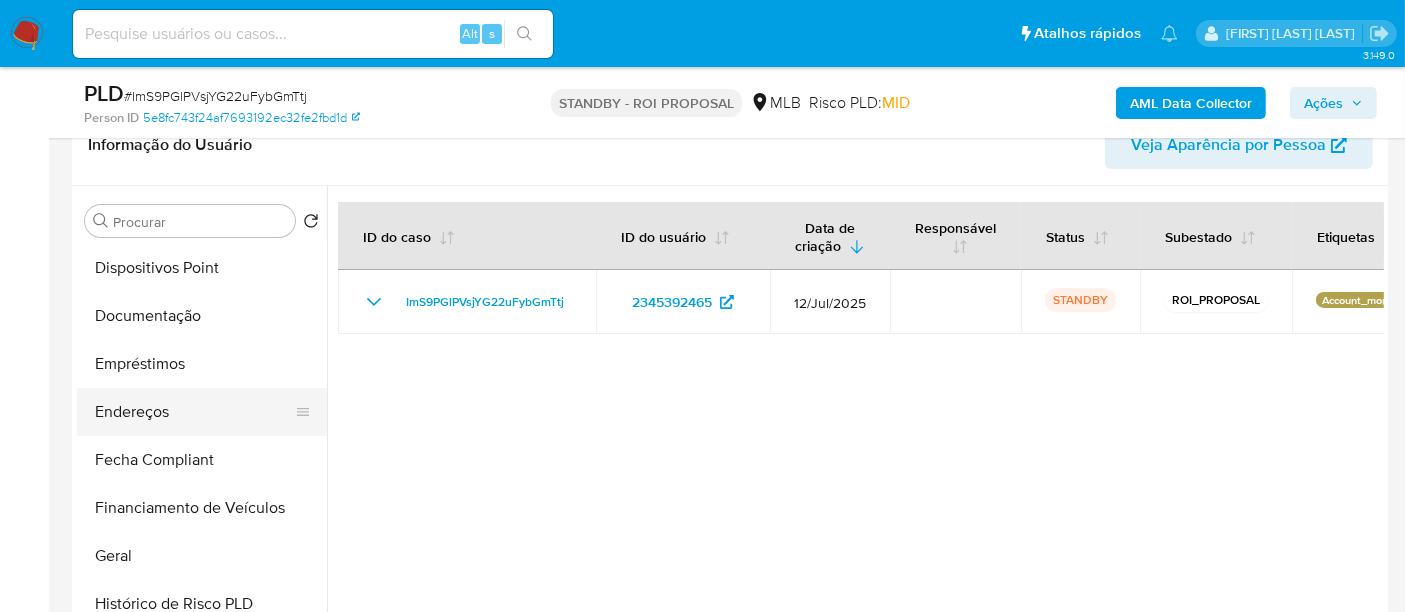 scroll, scrollTop: 333, scrollLeft: 0, axis: vertical 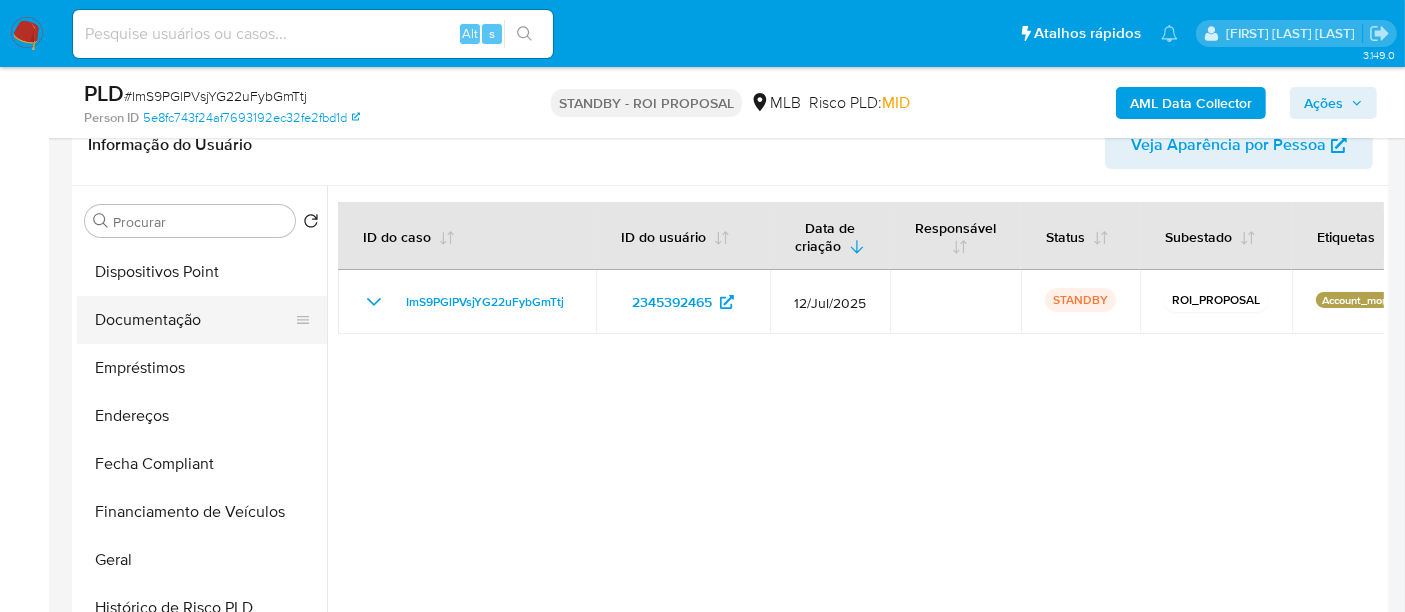 click on "Documentação" at bounding box center (194, 320) 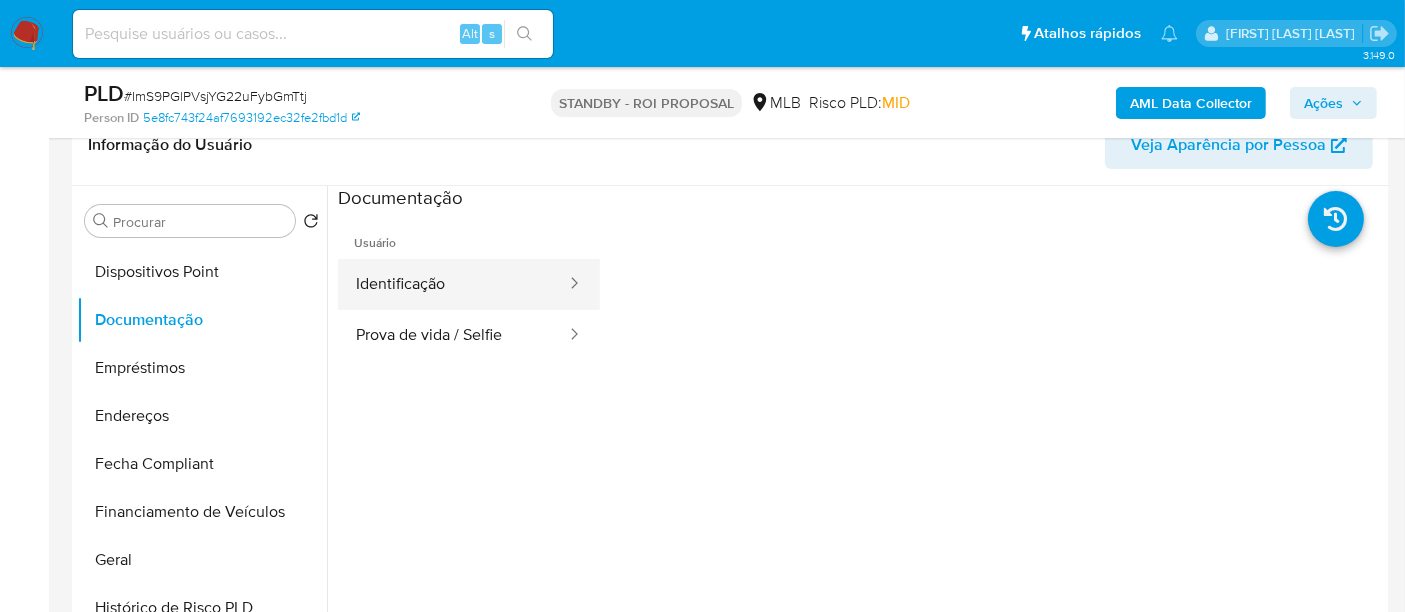 click on "Identificação" at bounding box center (453, 284) 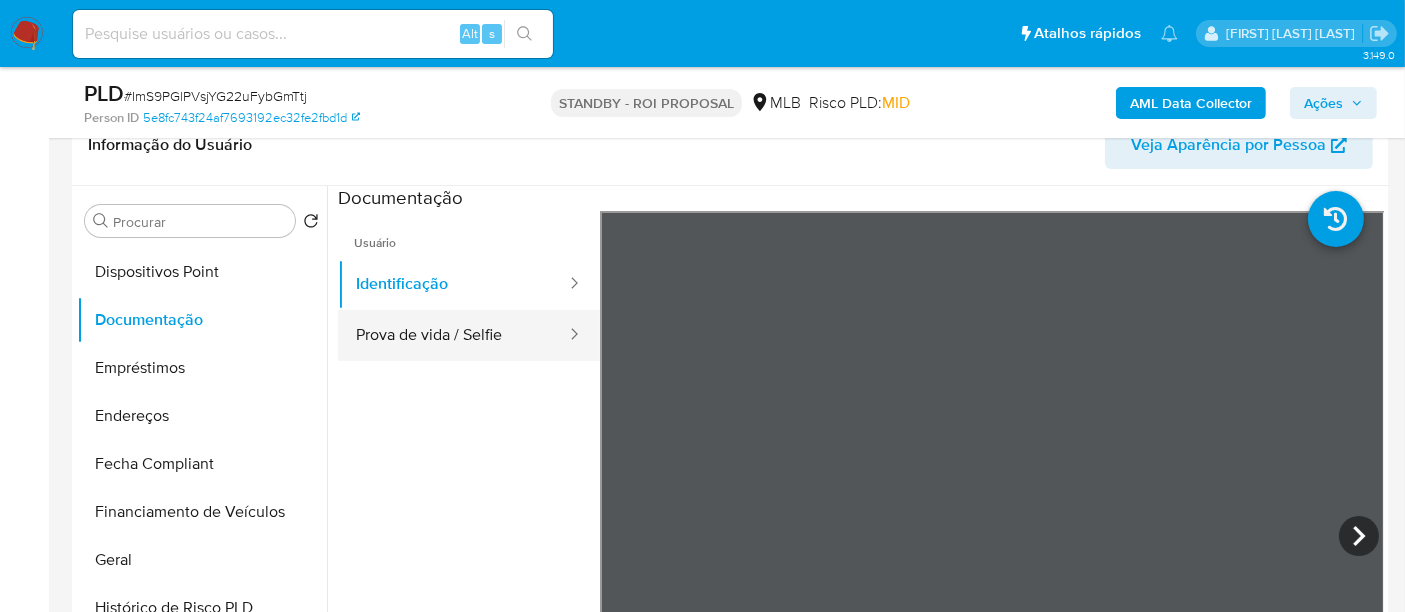 click on "Prova de vida / Selfie" at bounding box center [453, 335] 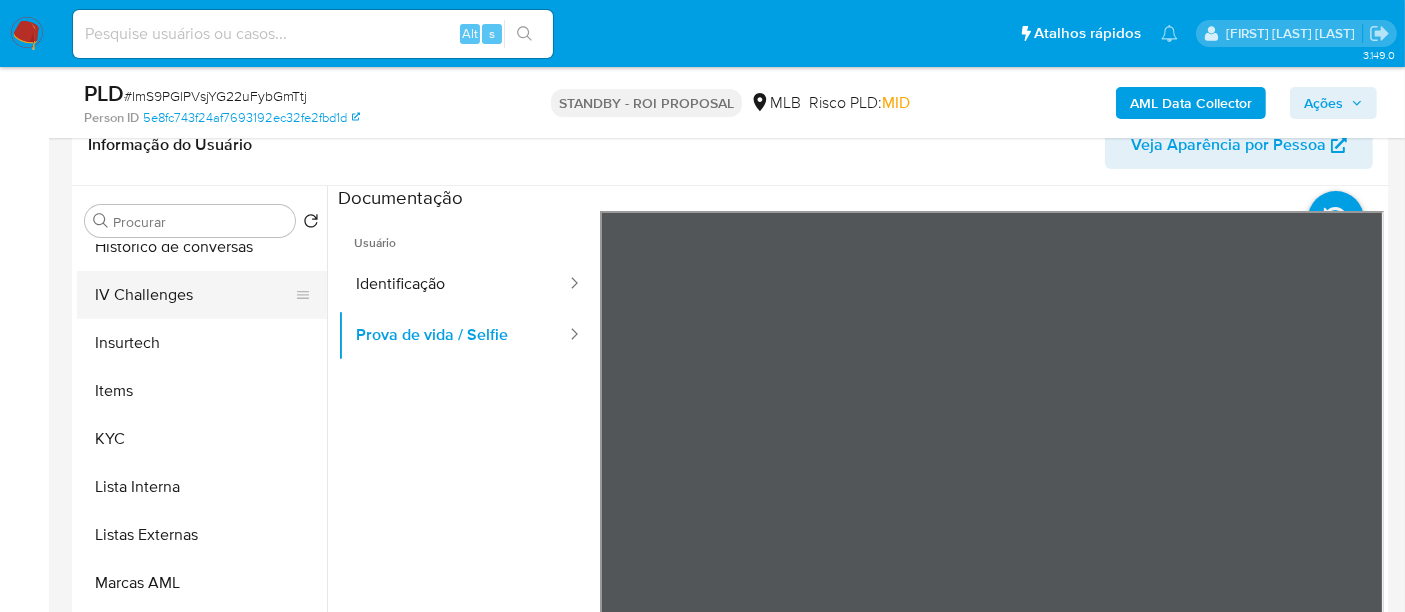 scroll, scrollTop: 844, scrollLeft: 0, axis: vertical 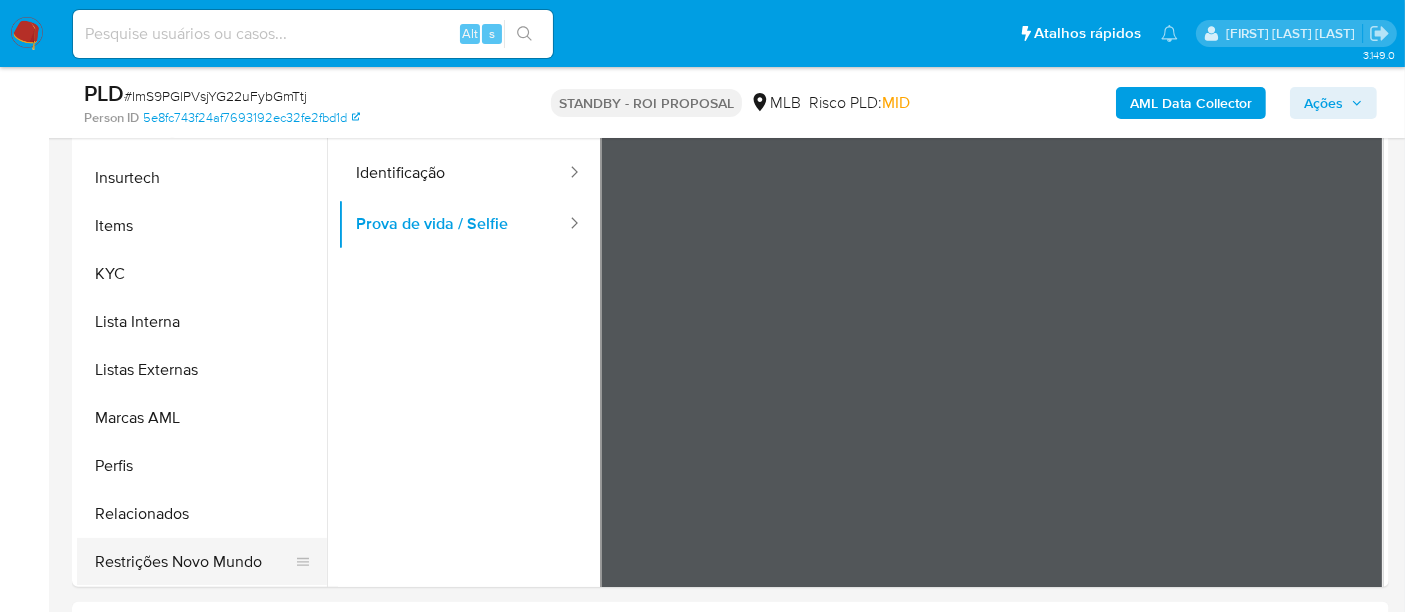 click on "Restrições Novo Mundo" at bounding box center [194, 562] 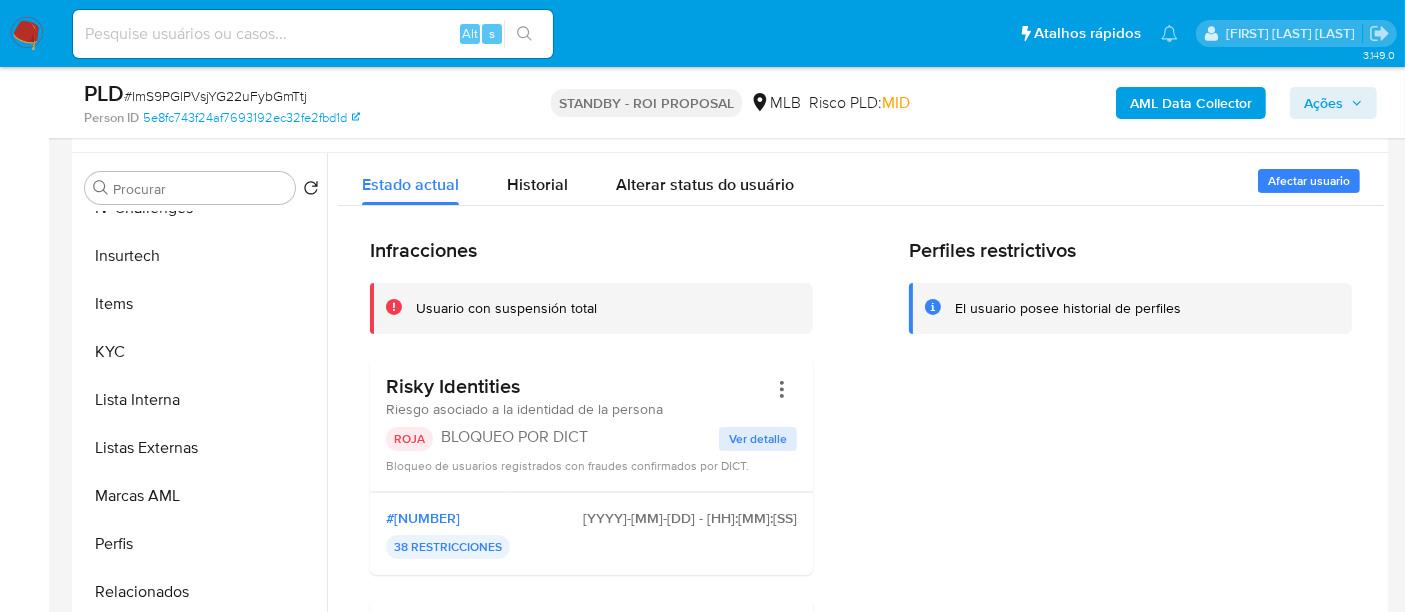 scroll, scrollTop: 333, scrollLeft: 0, axis: vertical 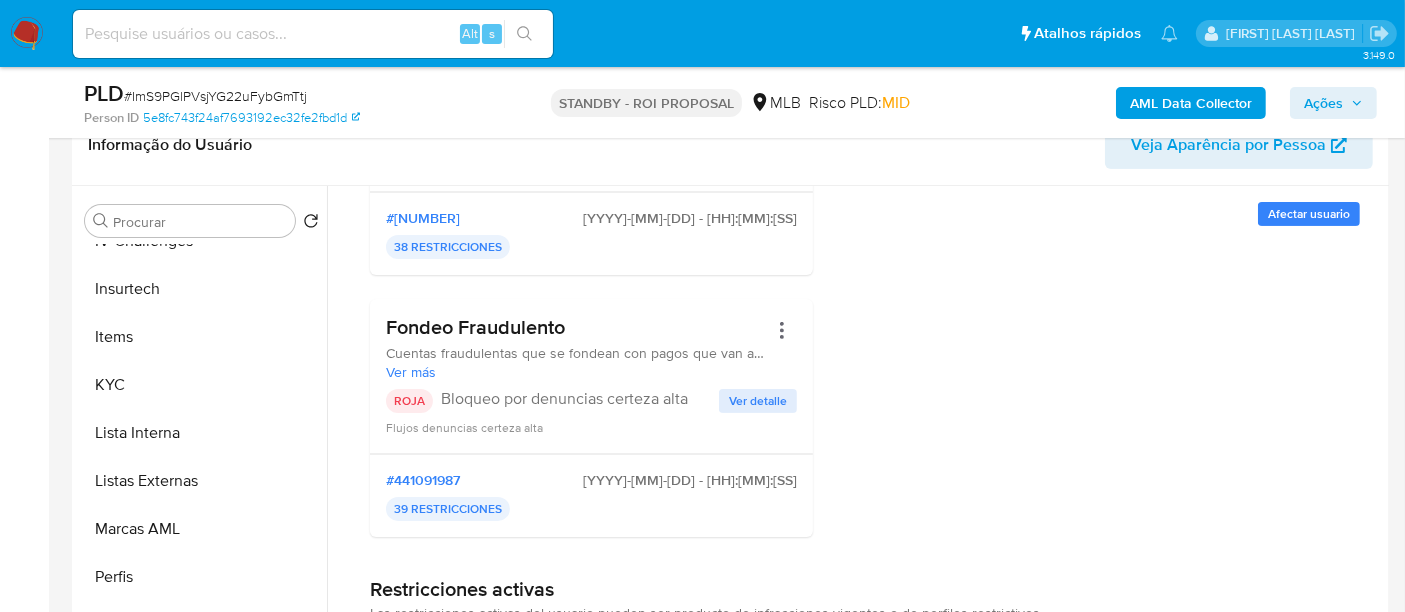 click on "Ver detalle" at bounding box center [758, 401] 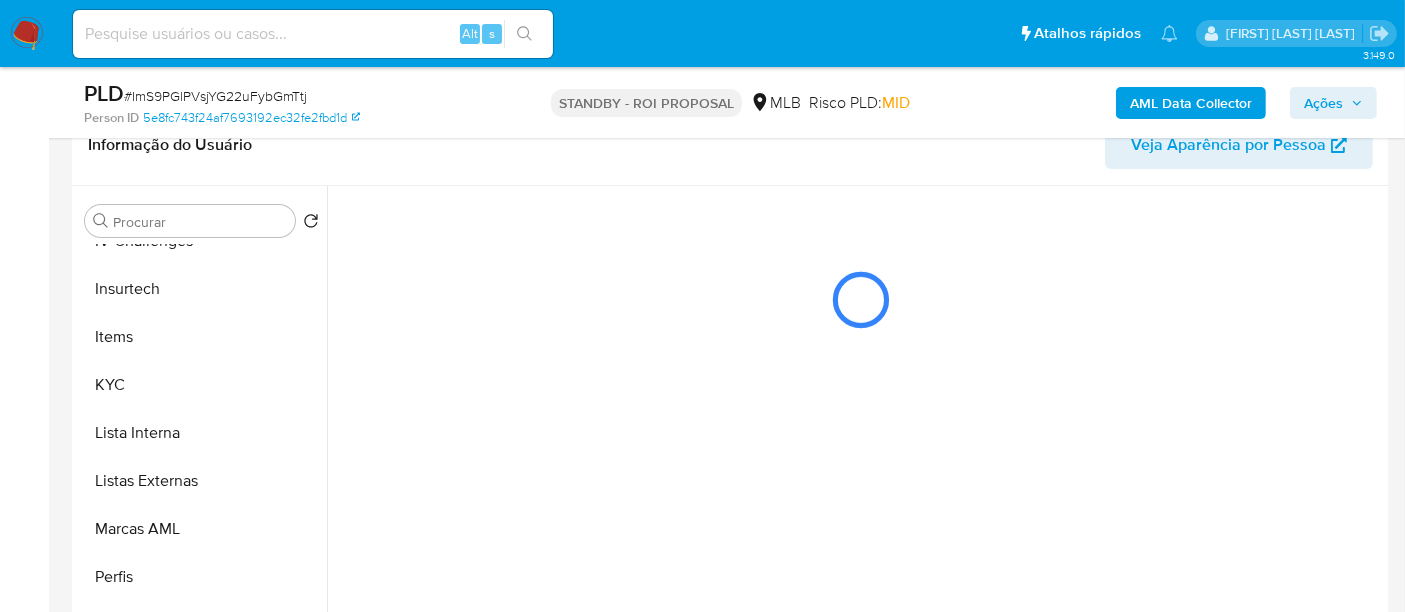 scroll, scrollTop: 0, scrollLeft: 0, axis: both 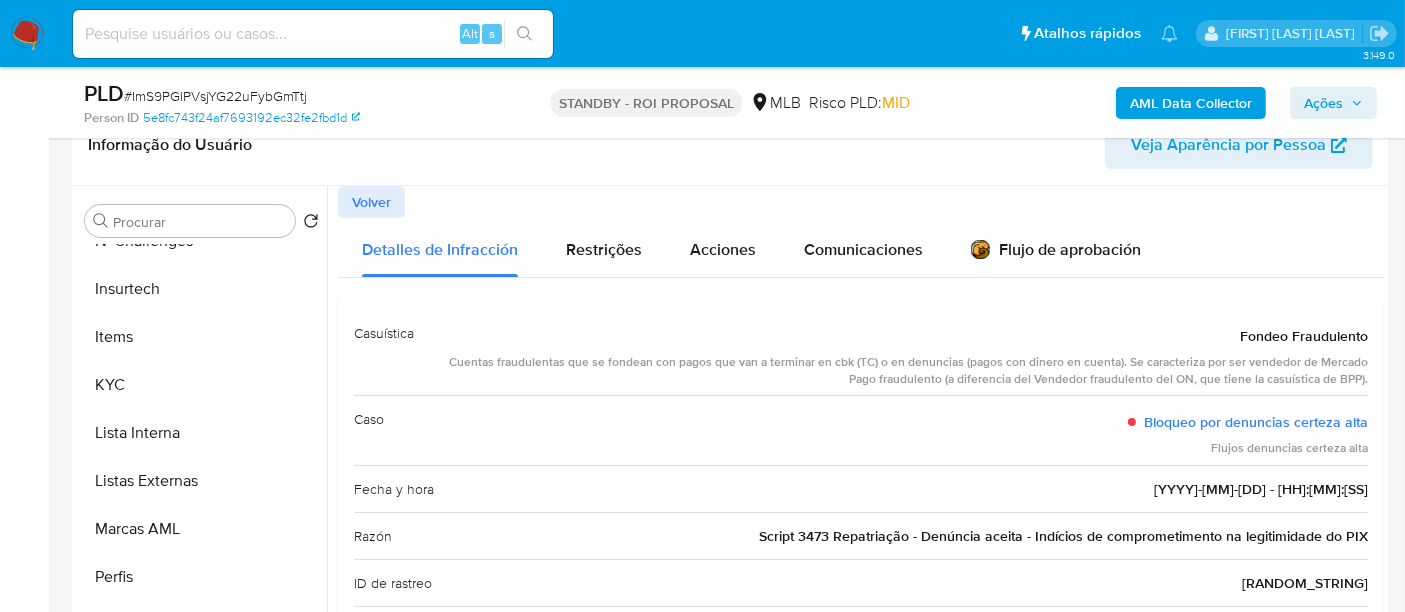 click on "Volver" at bounding box center [371, 202] 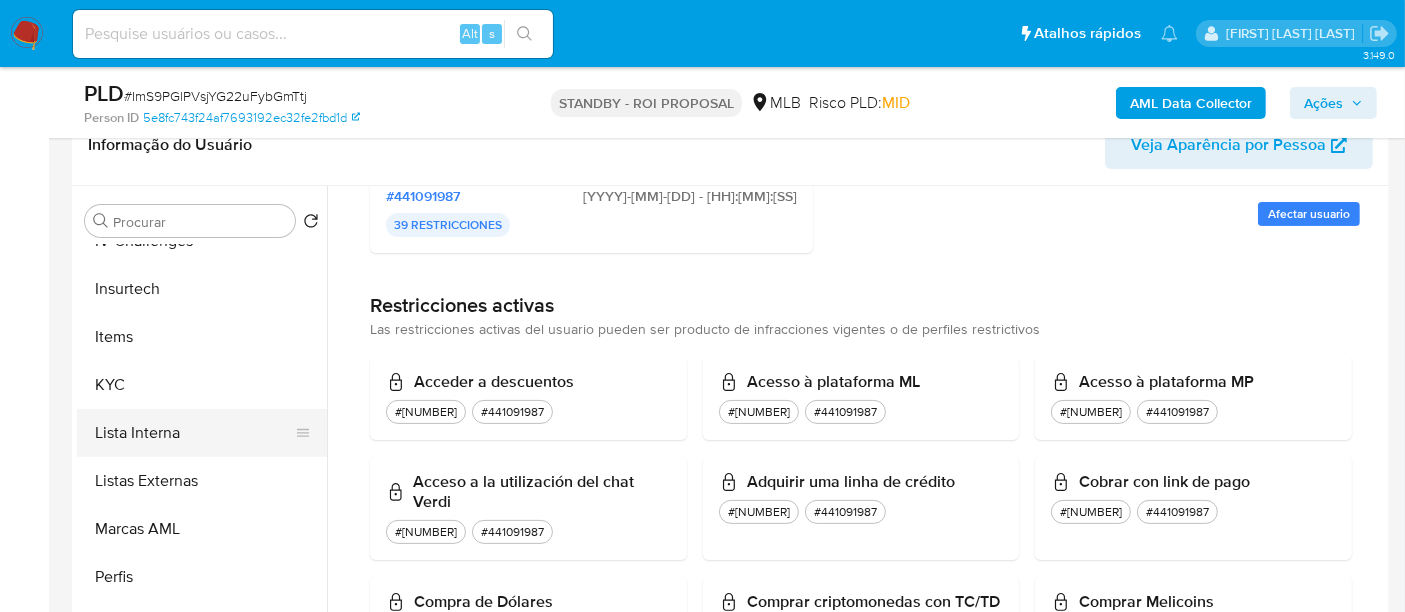 scroll, scrollTop: 666, scrollLeft: 0, axis: vertical 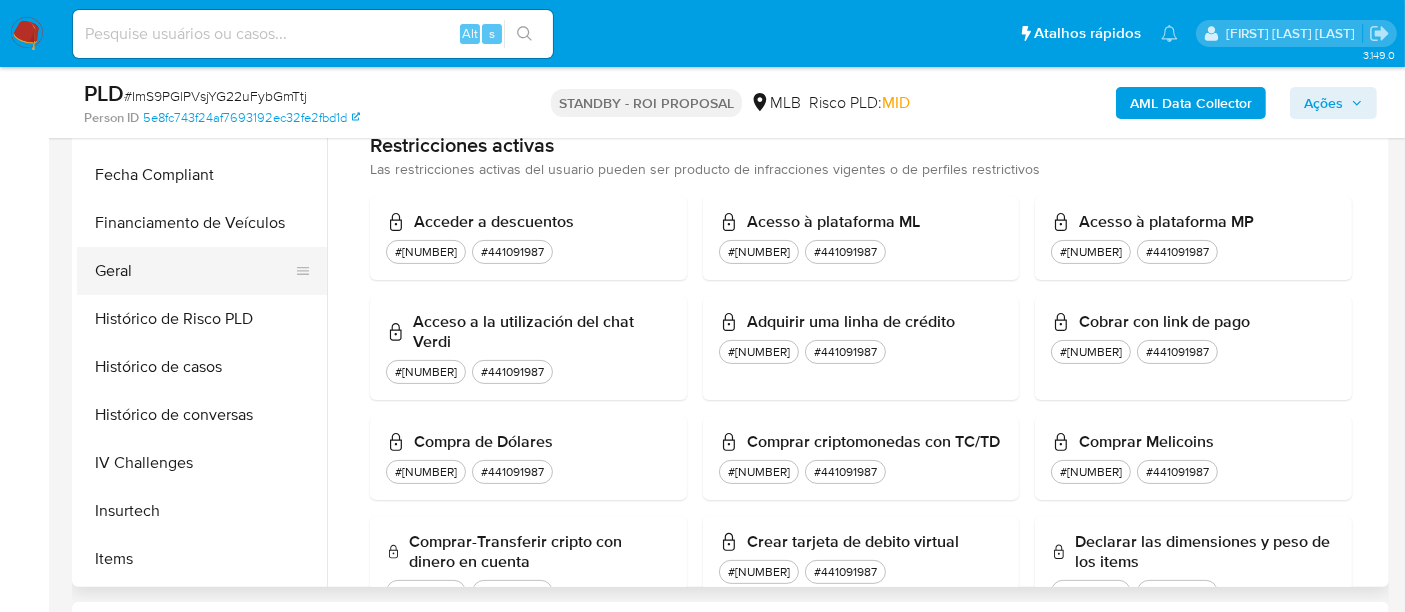 click on "Geral" at bounding box center (194, 271) 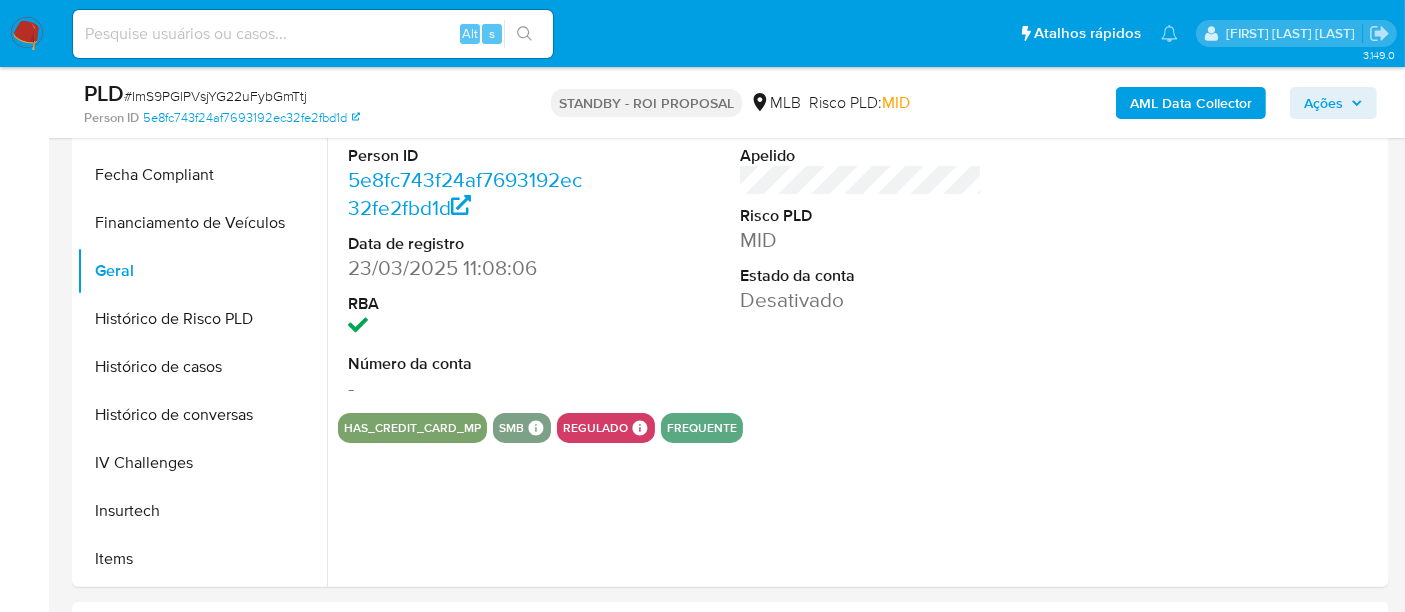 type 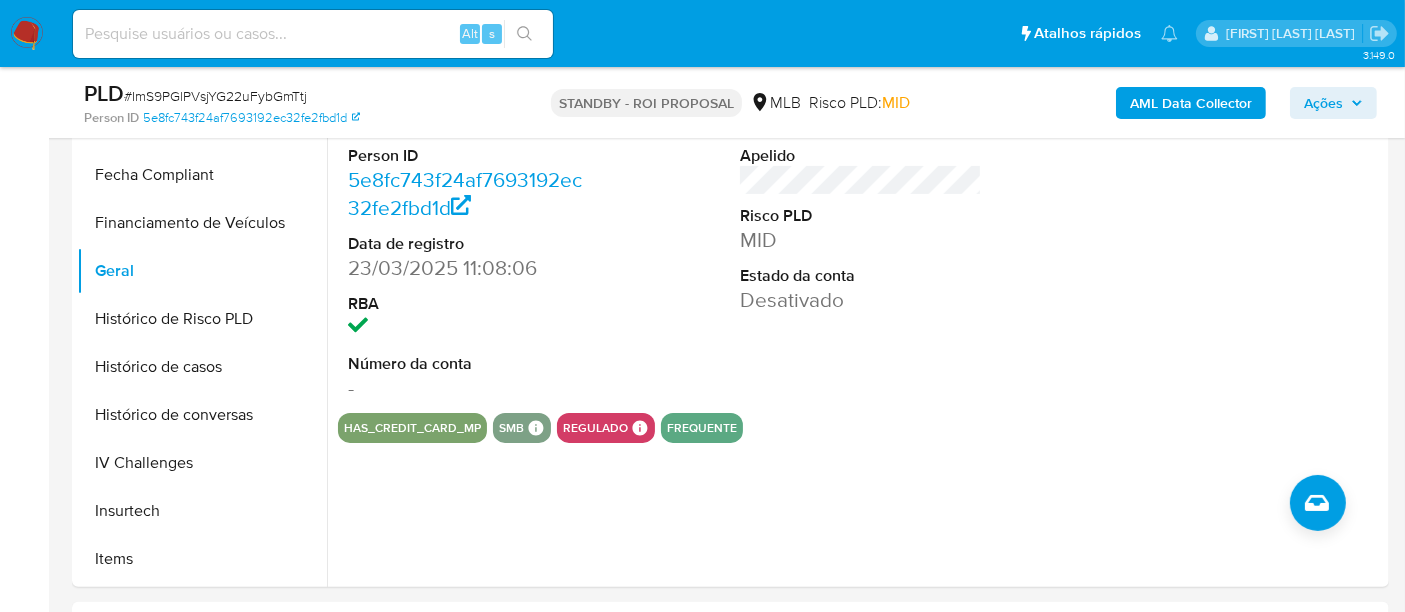 click at bounding box center [313, 34] 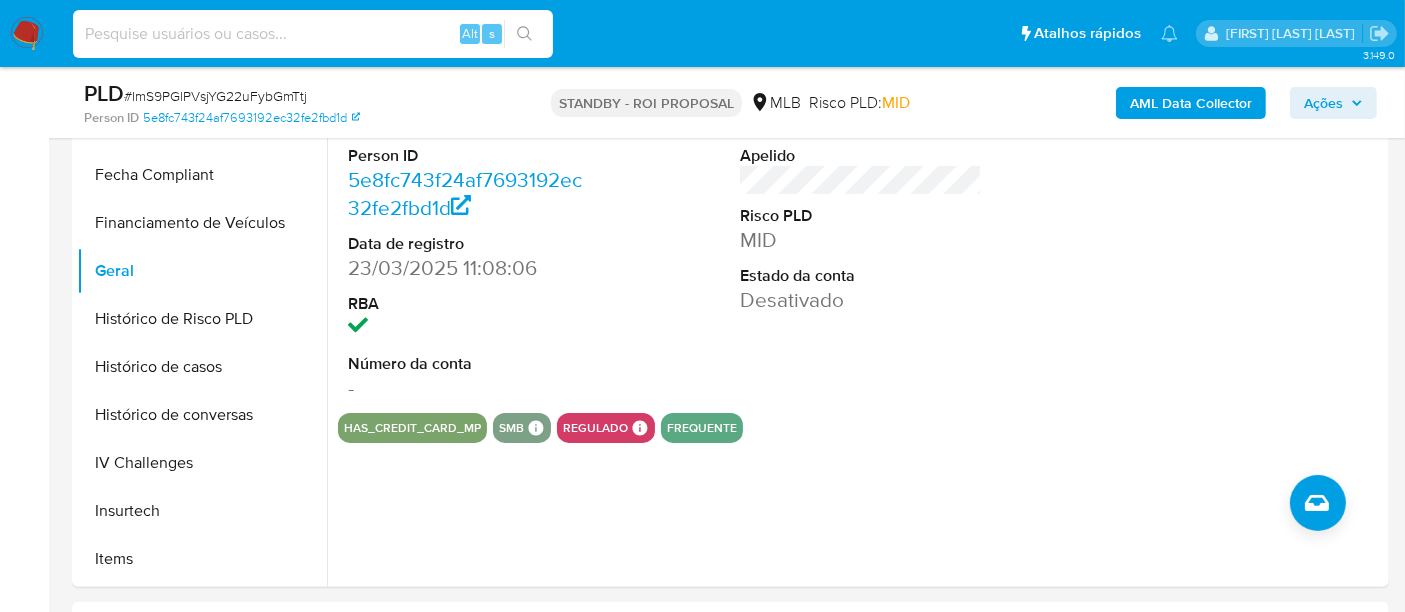 paste on "JAdgIQjoLzSRviwEDIblTOZS" 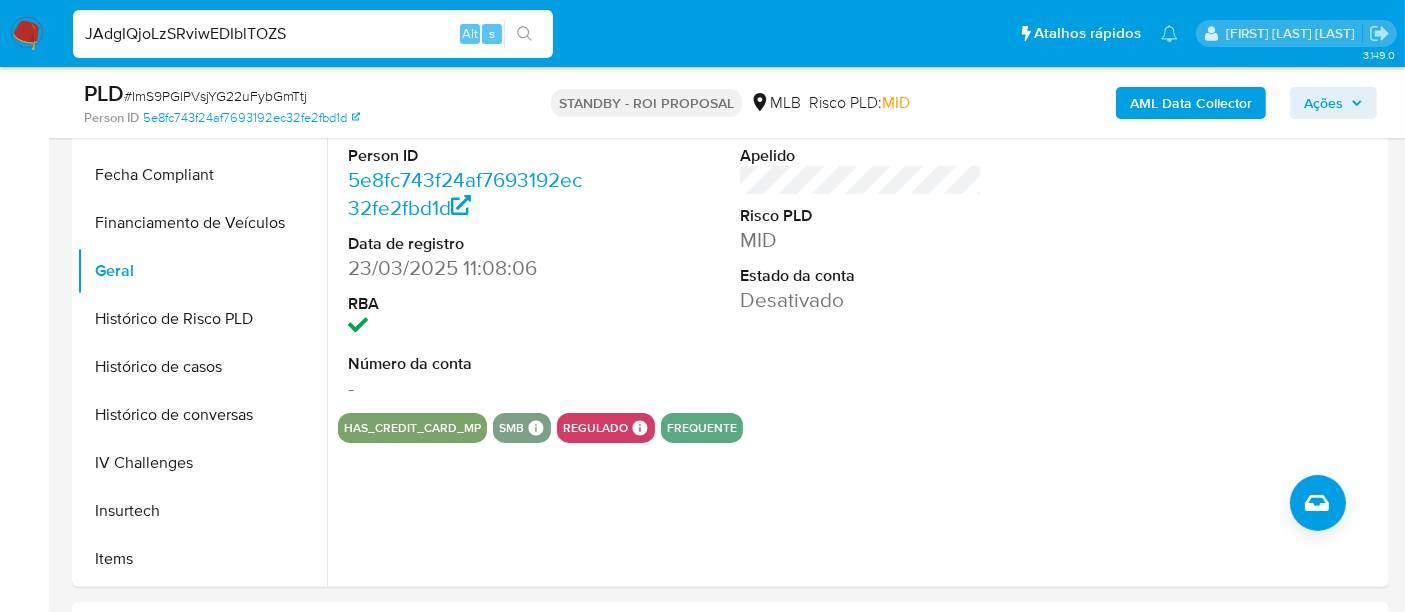 type on "JAdgIQjoLzSRviwEDIblTOZS" 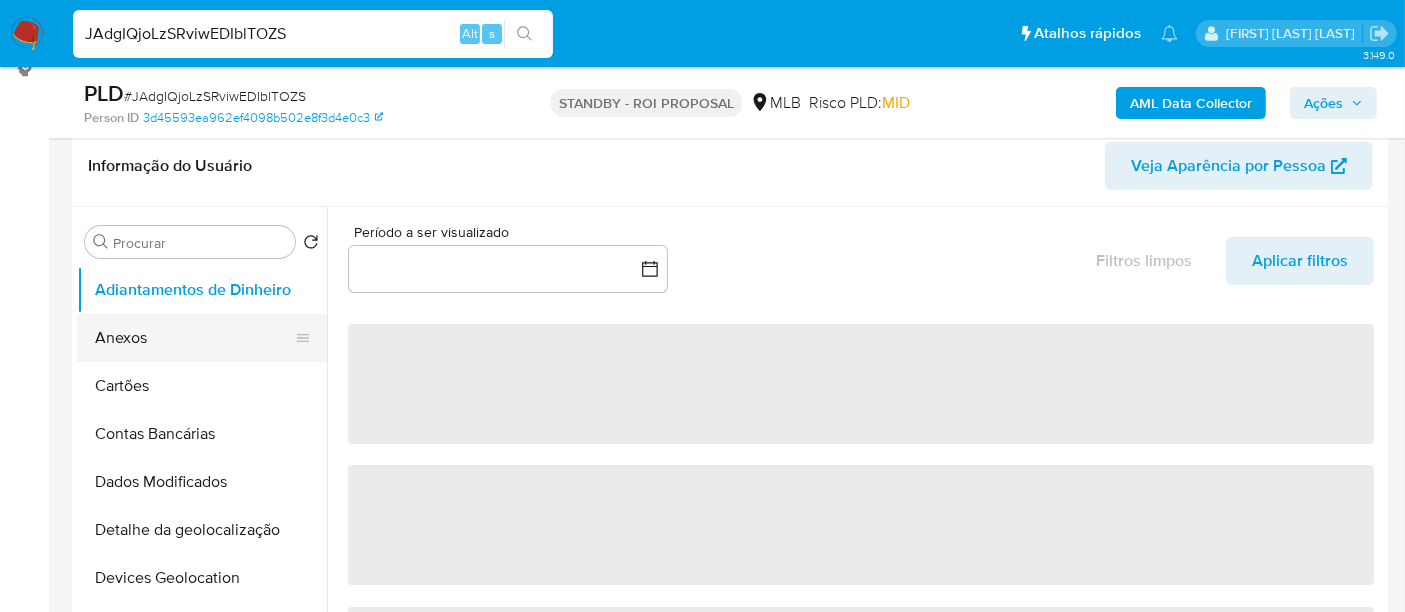 scroll, scrollTop: 333, scrollLeft: 0, axis: vertical 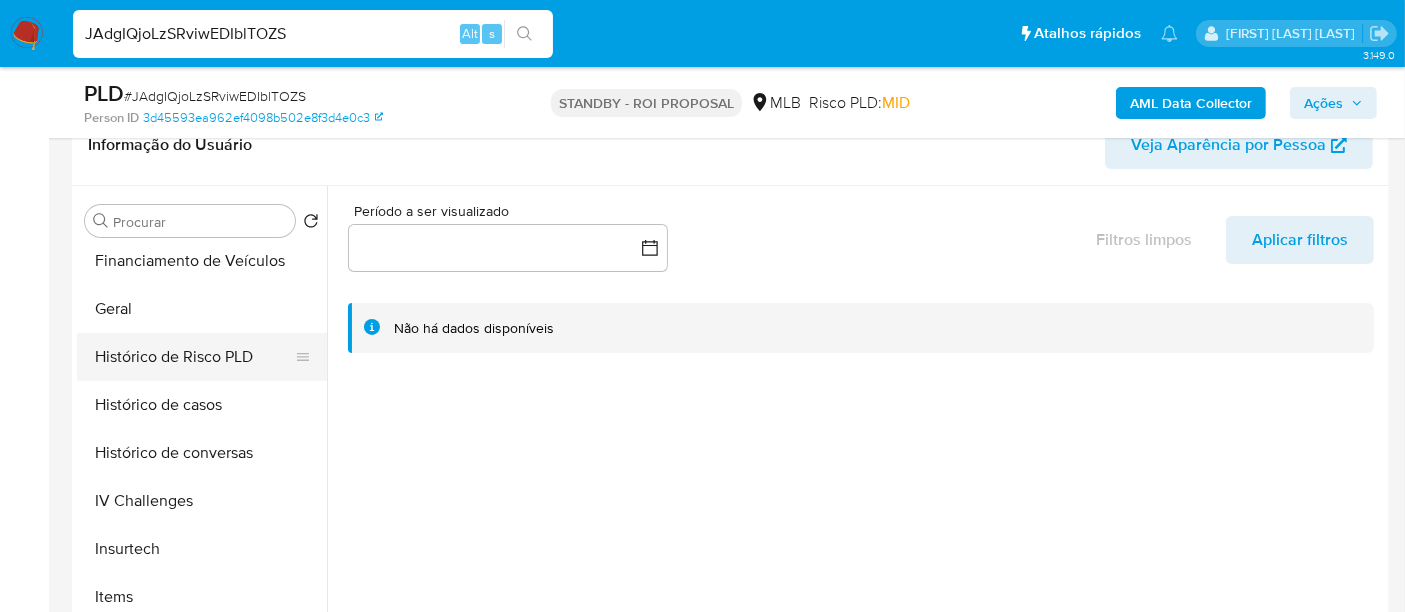 select on "10" 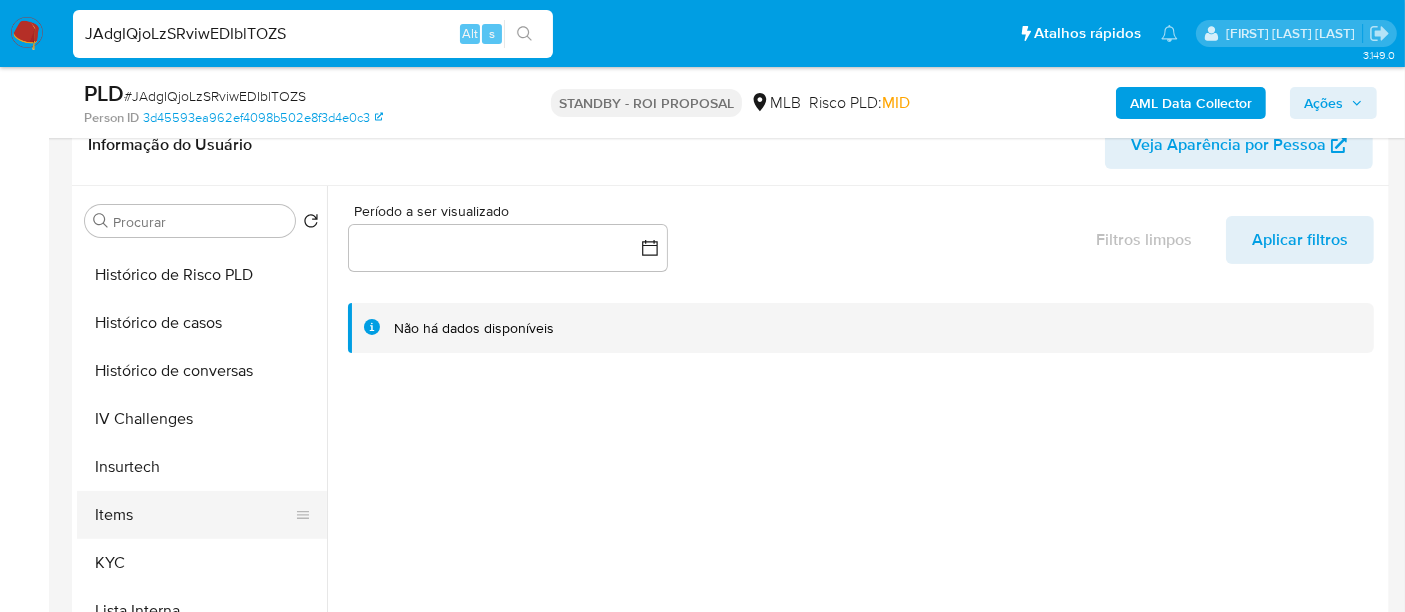scroll, scrollTop: 777, scrollLeft: 0, axis: vertical 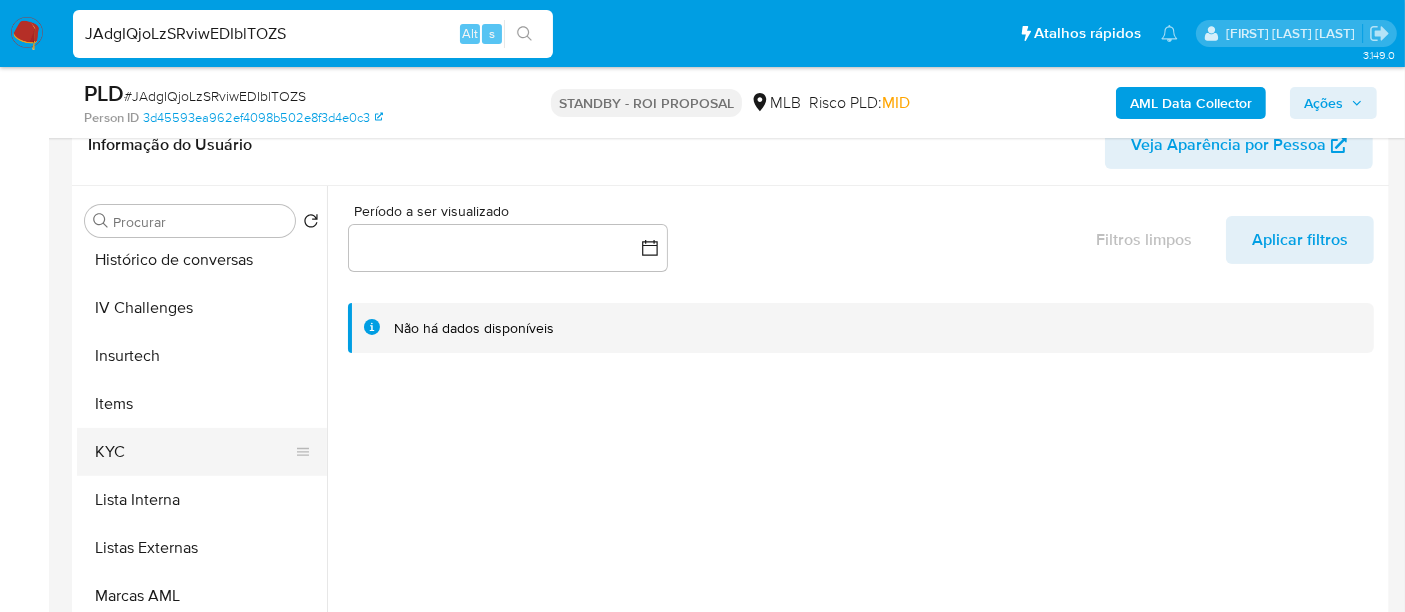 click on "KYC" at bounding box center [194, 452] 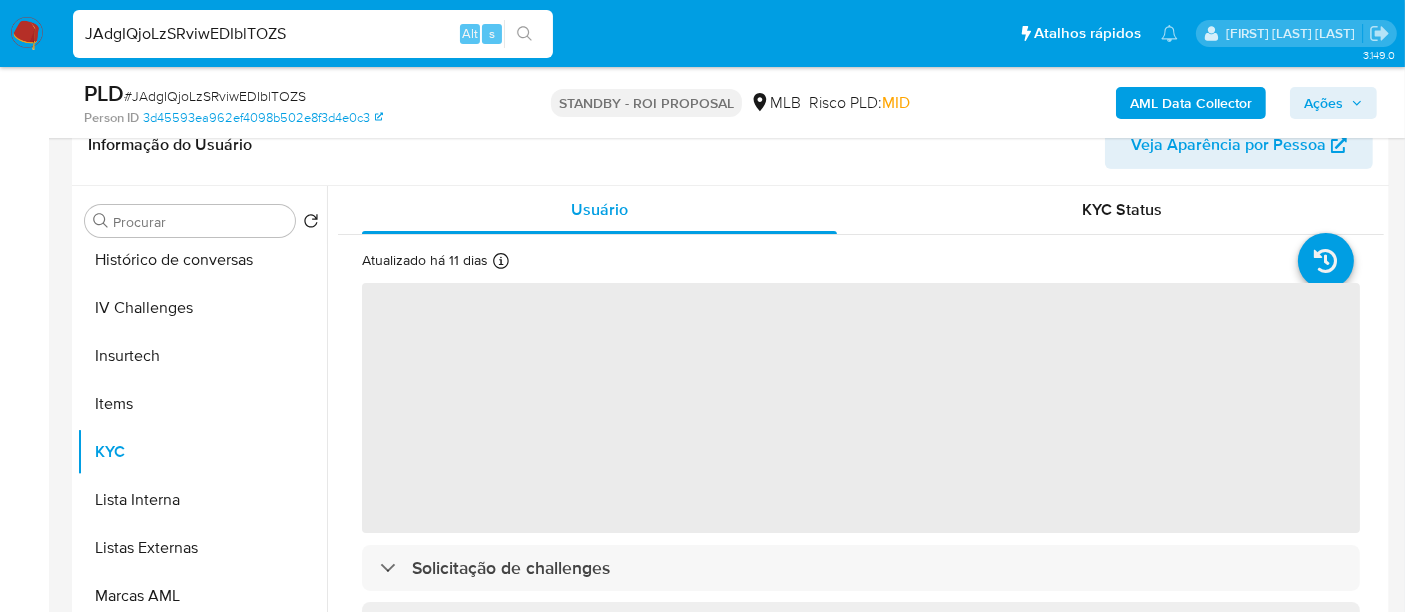 scroll, scrollTop: 111, scrollLeft: 0, axis: vertical 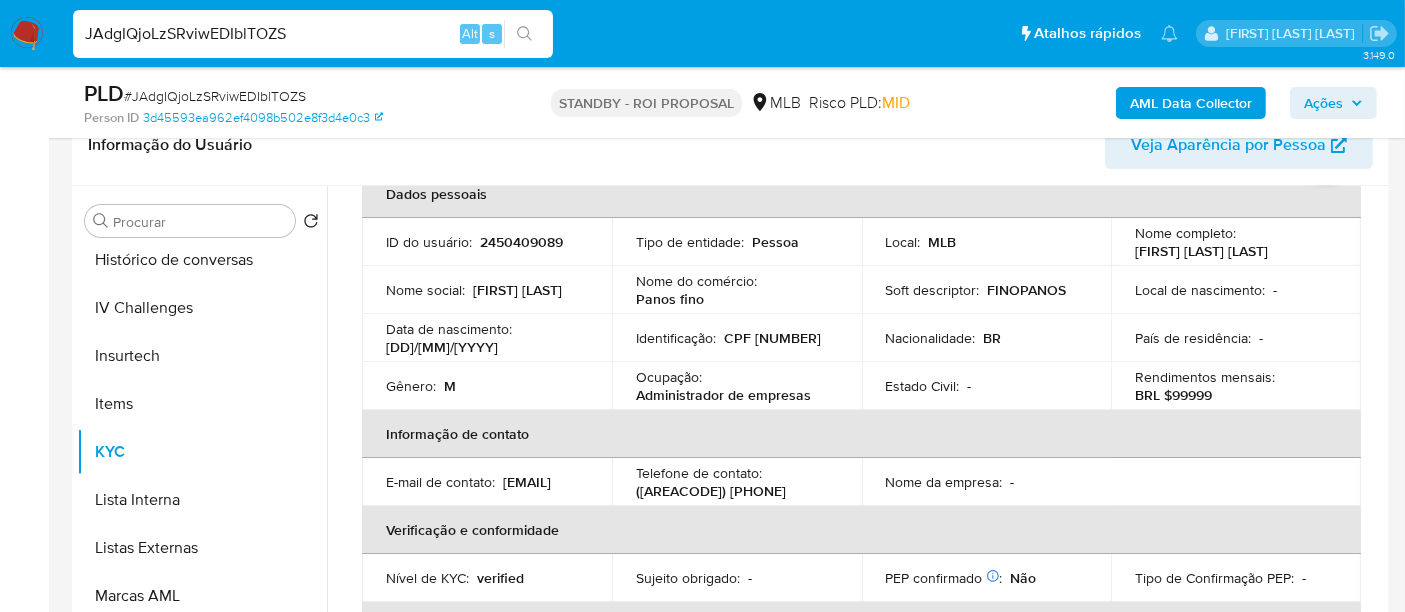 type 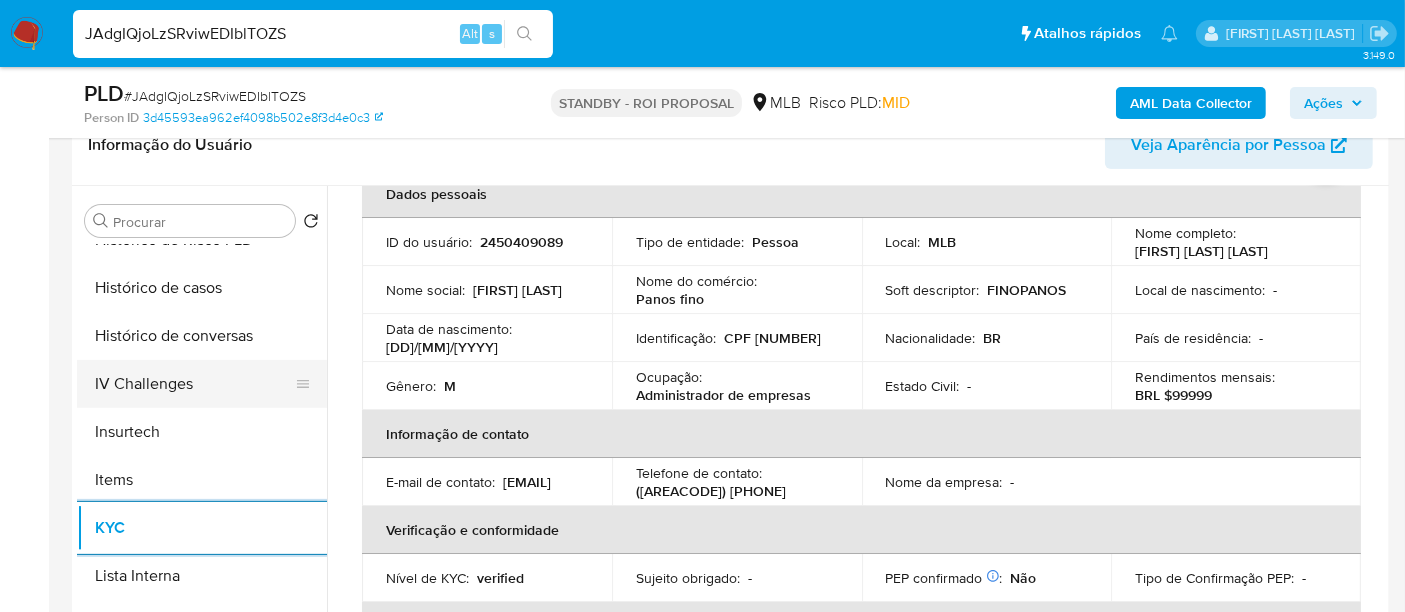 scroll, scrollTop: 666, scrollLeft: 0, axis: vertical 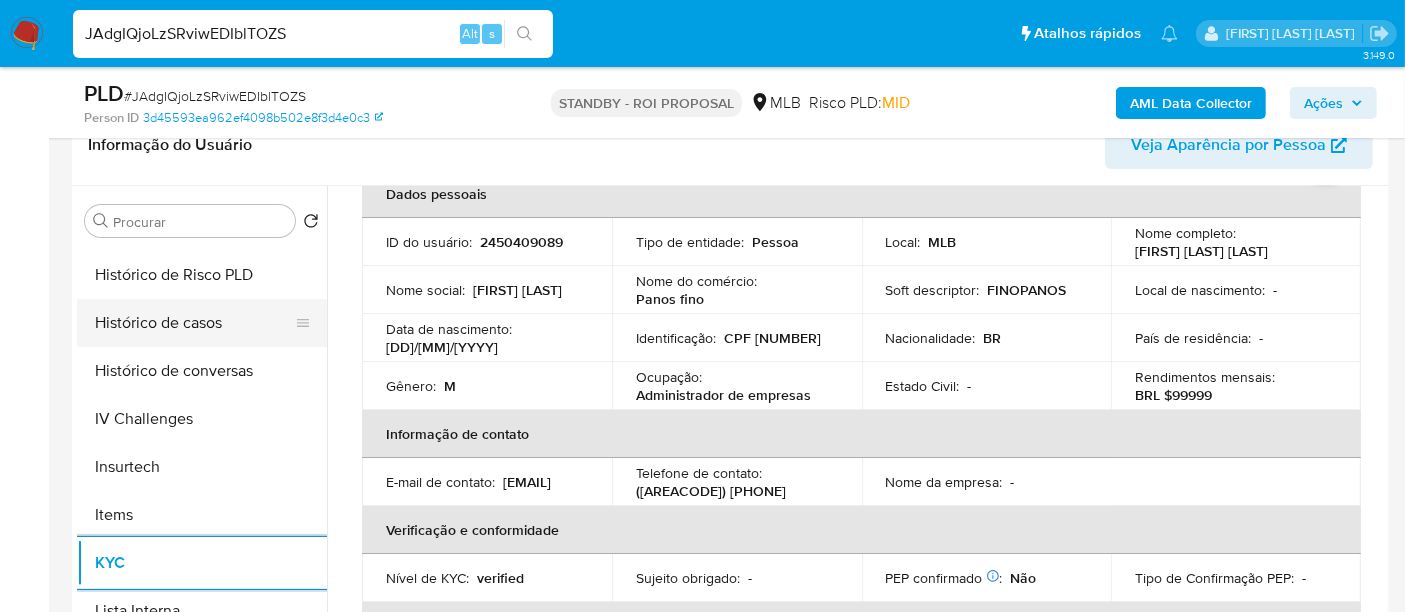 click on "Histórico de casos" at bounding box center [194, 323] 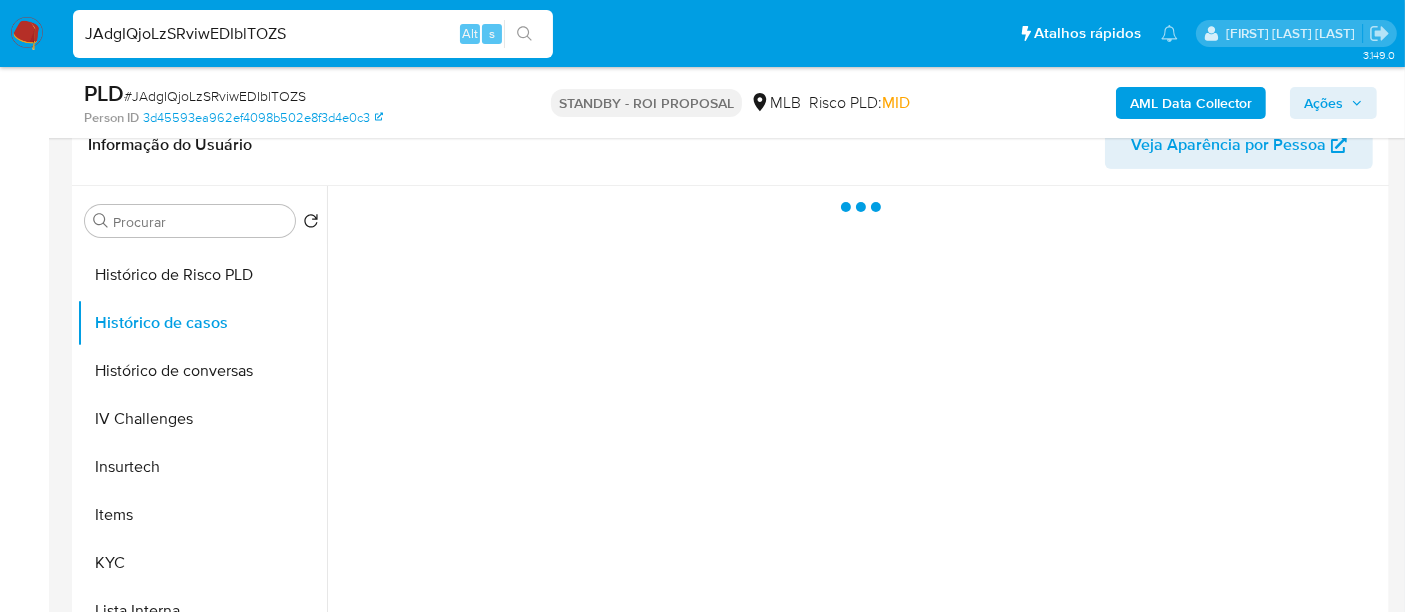 scroll, scrollTop: 0, scrollLeft: 0, axis: both 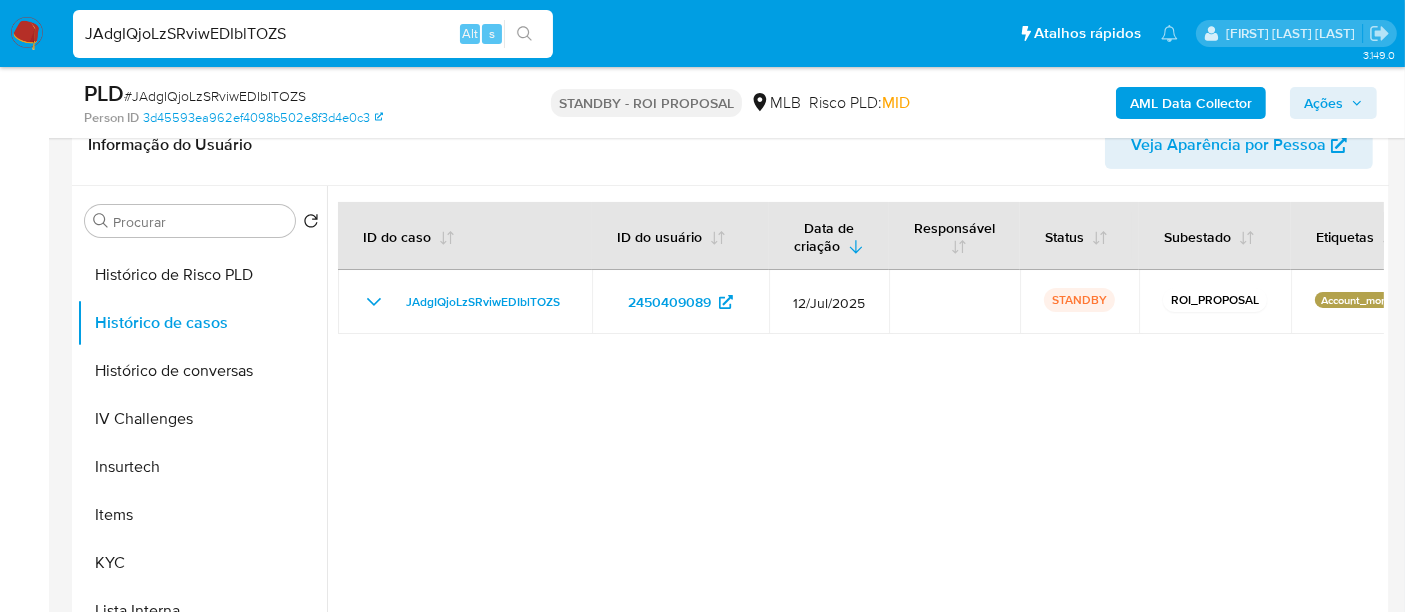 type 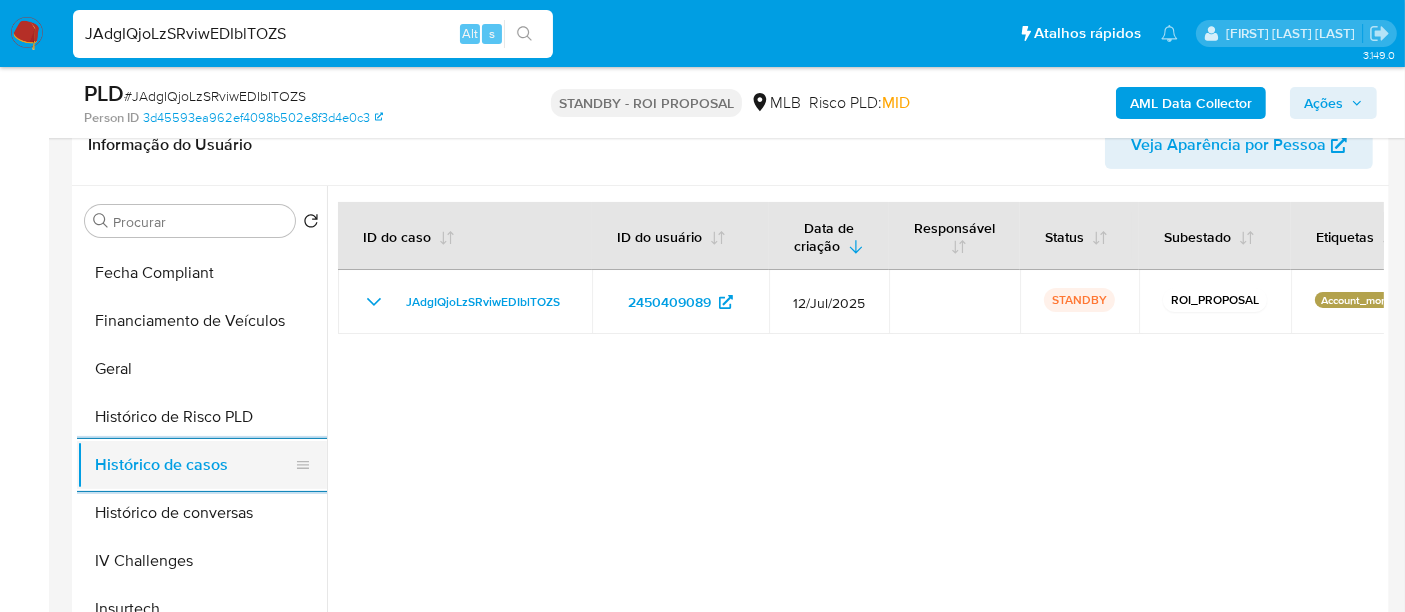 scroll, scrollTop: 333, scrollLeft: 0, axis: vertical 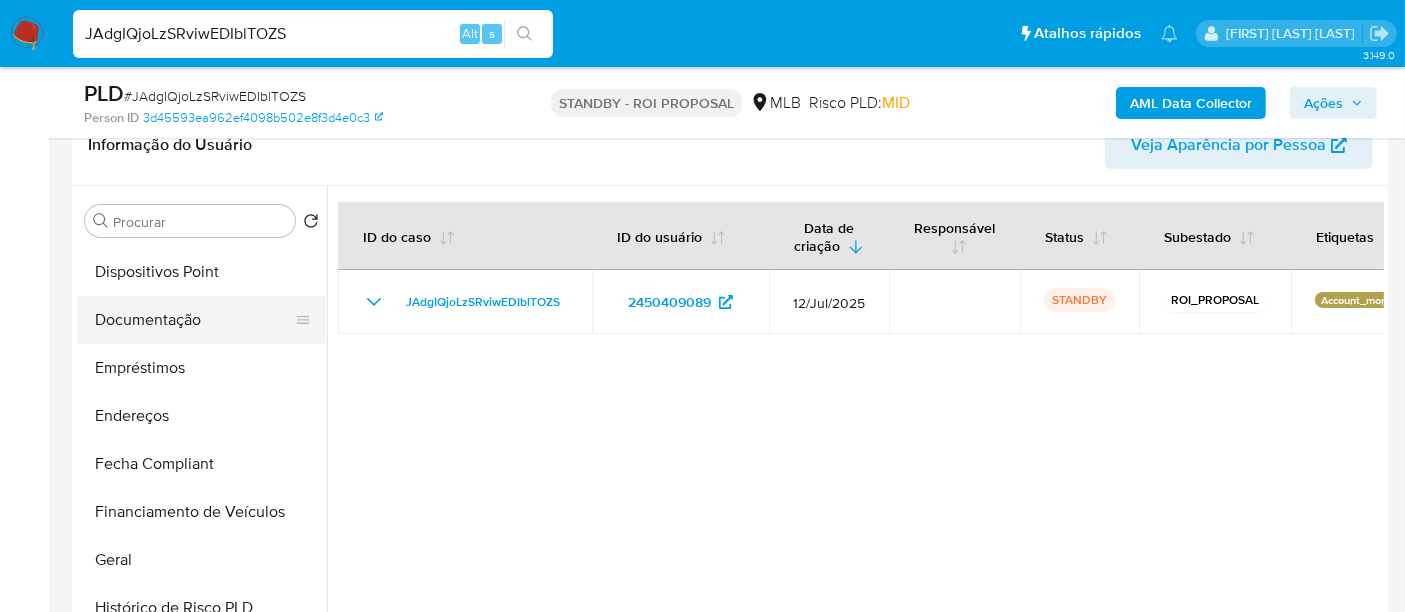 click on "Documentação" at bounding box center (194, 320) 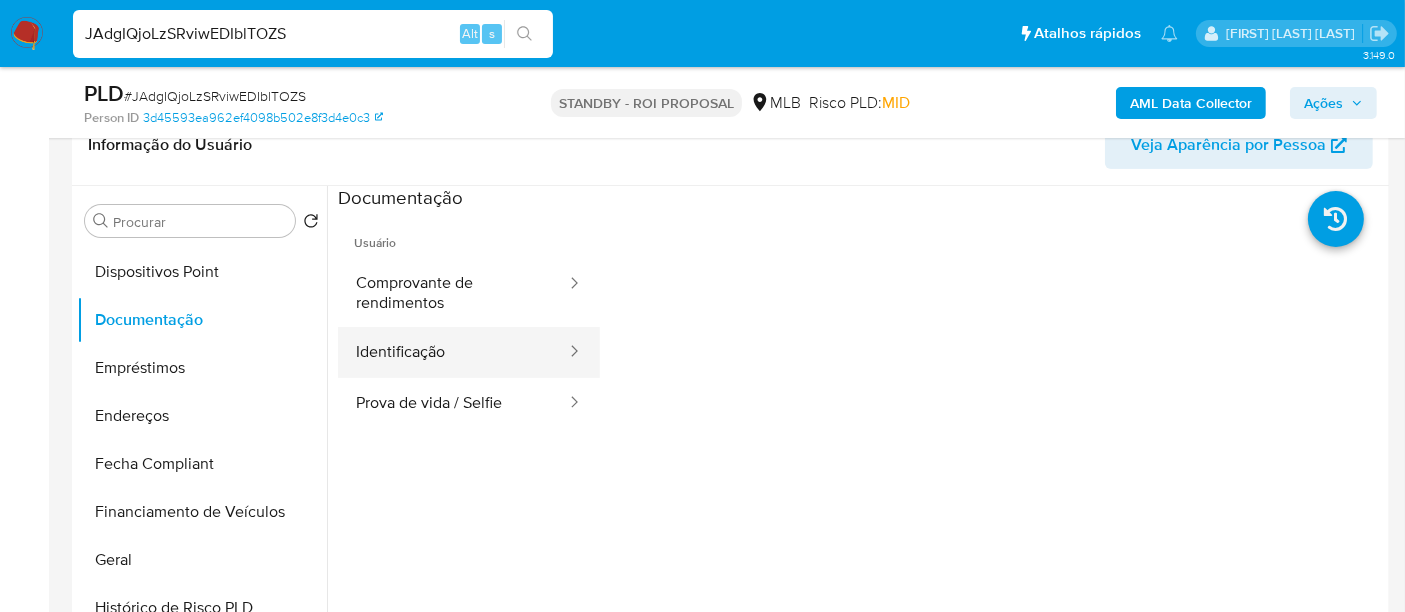 click on "Identificação" at bounding box center (453, 352) 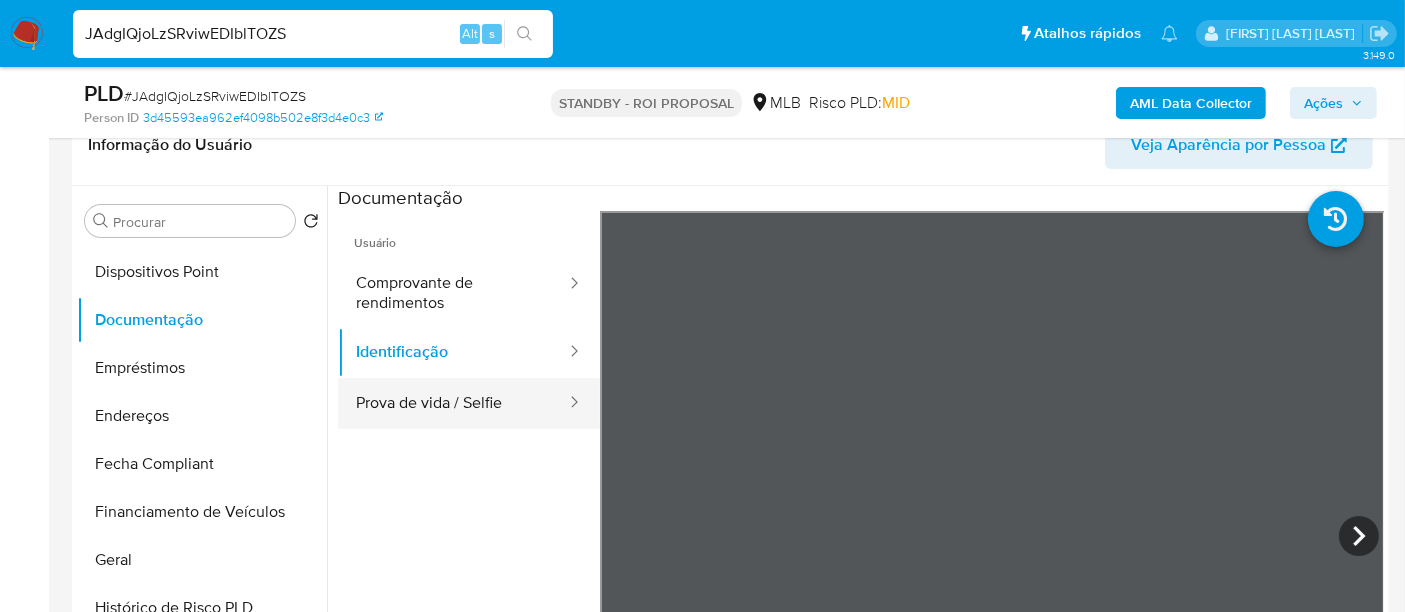 click on "Prova de vida / Selfie" at bounding box center [453, 403] 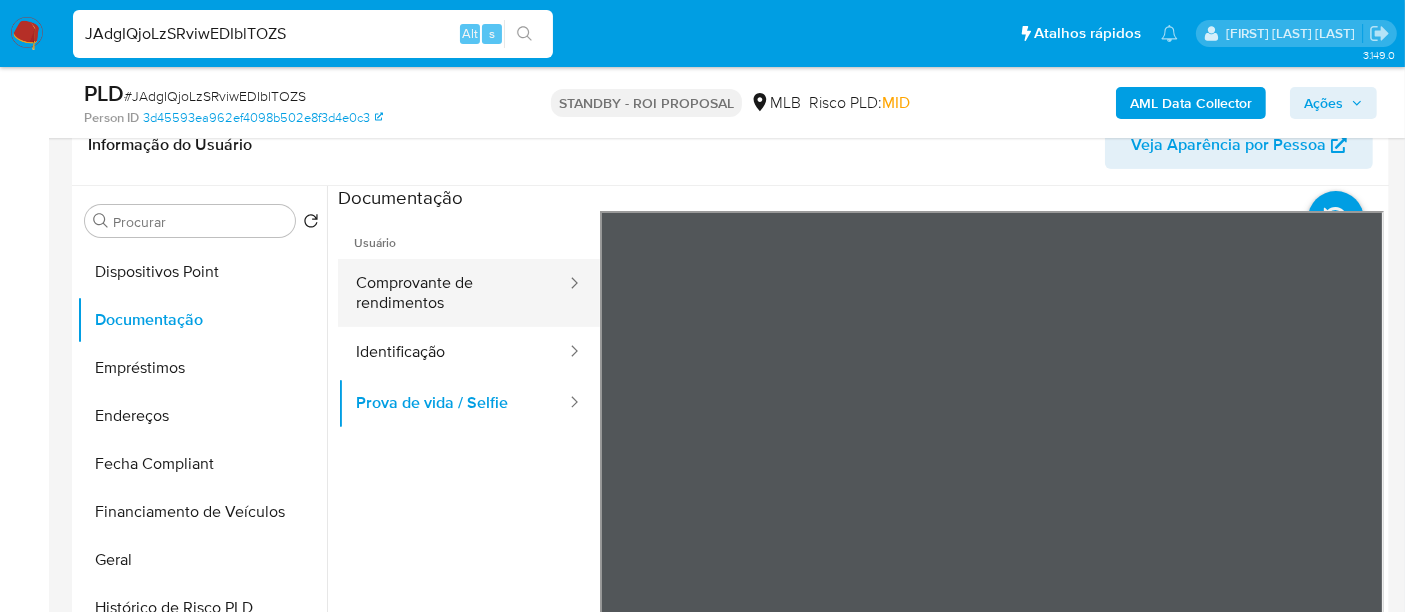 click on "Comprovante de rendimentos" at bounding box center [453, 293] 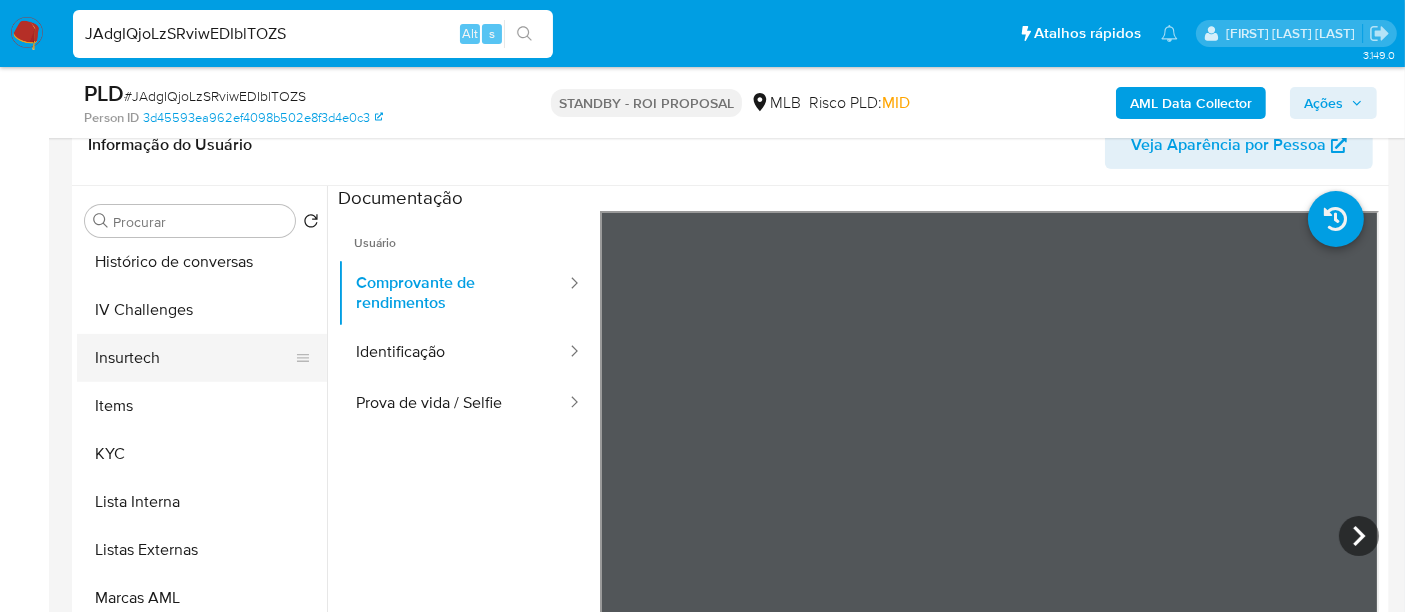 scroll, scrollTop: 844, scrollLeft: 0, axis: vertical 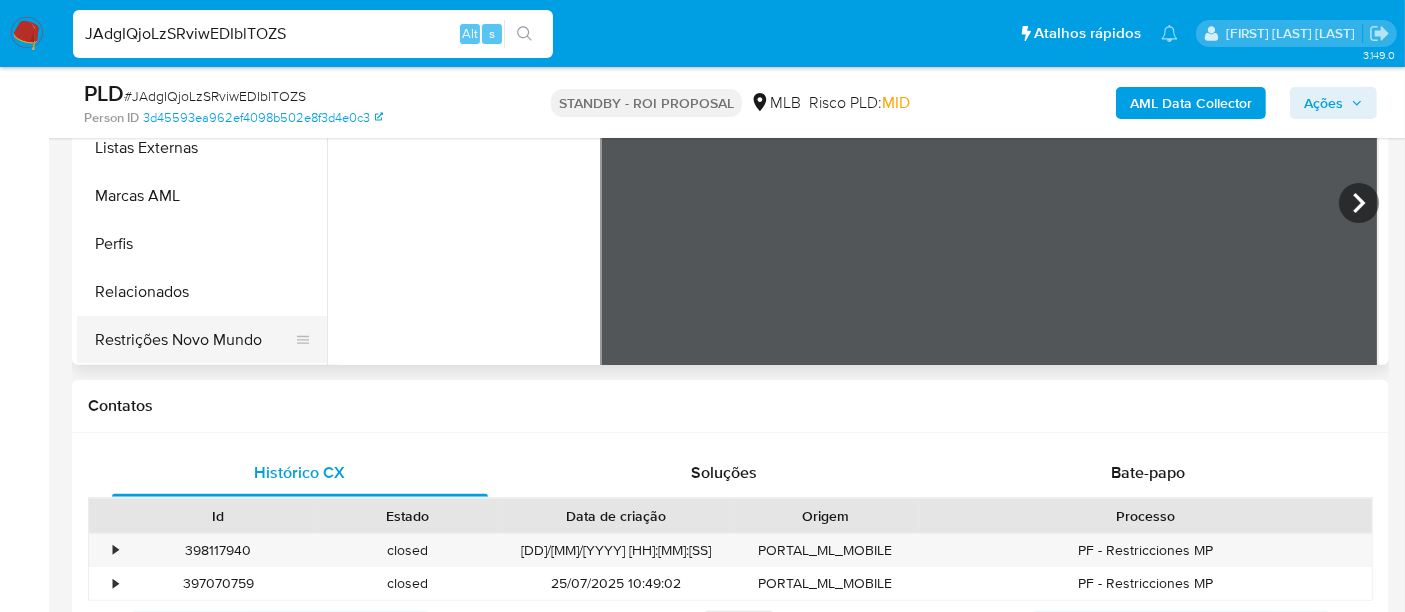 click on "Restrições Novo Mundo" at bounding box center (194, 340) 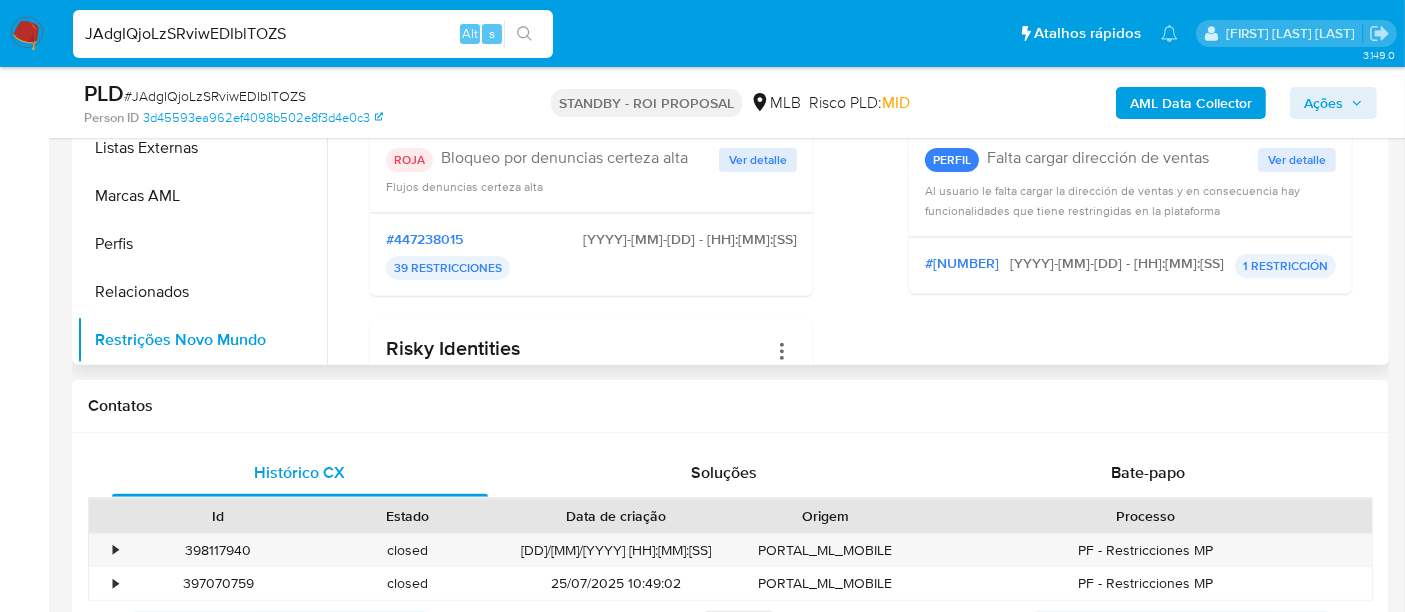 scroll, scrollTop: 444, scrollLeft: 0, axis: vertical 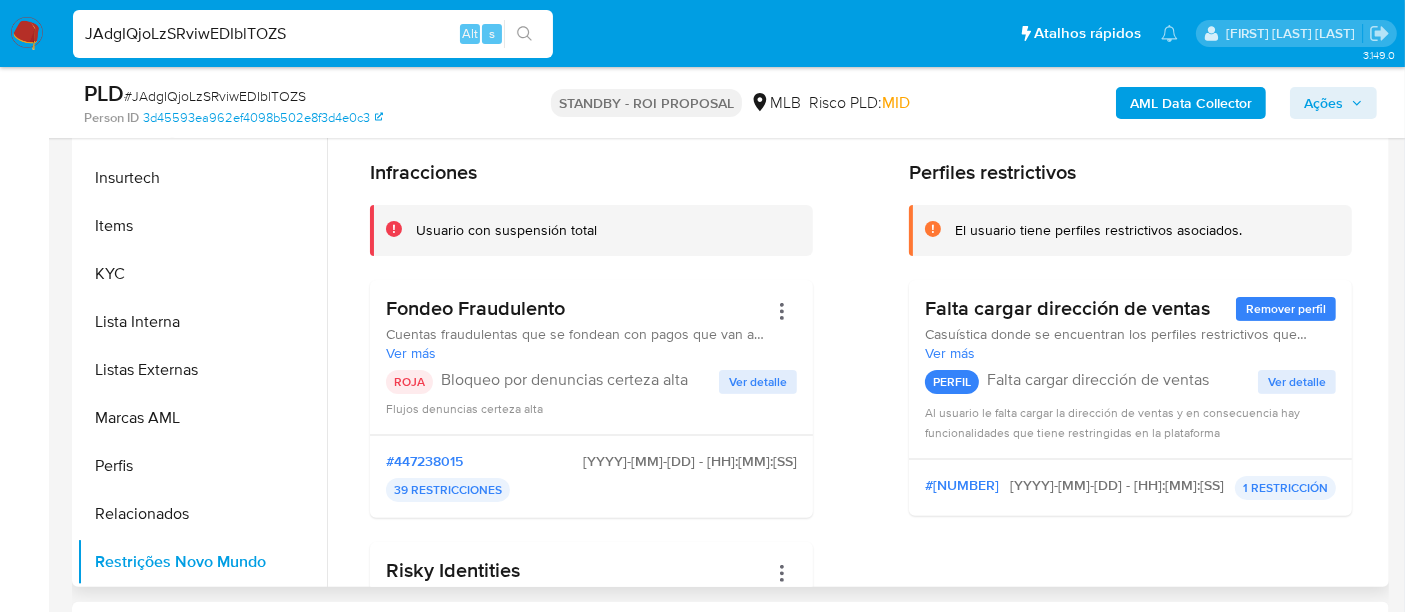 click on "Ver detalle" at bounding box center (758, 382) 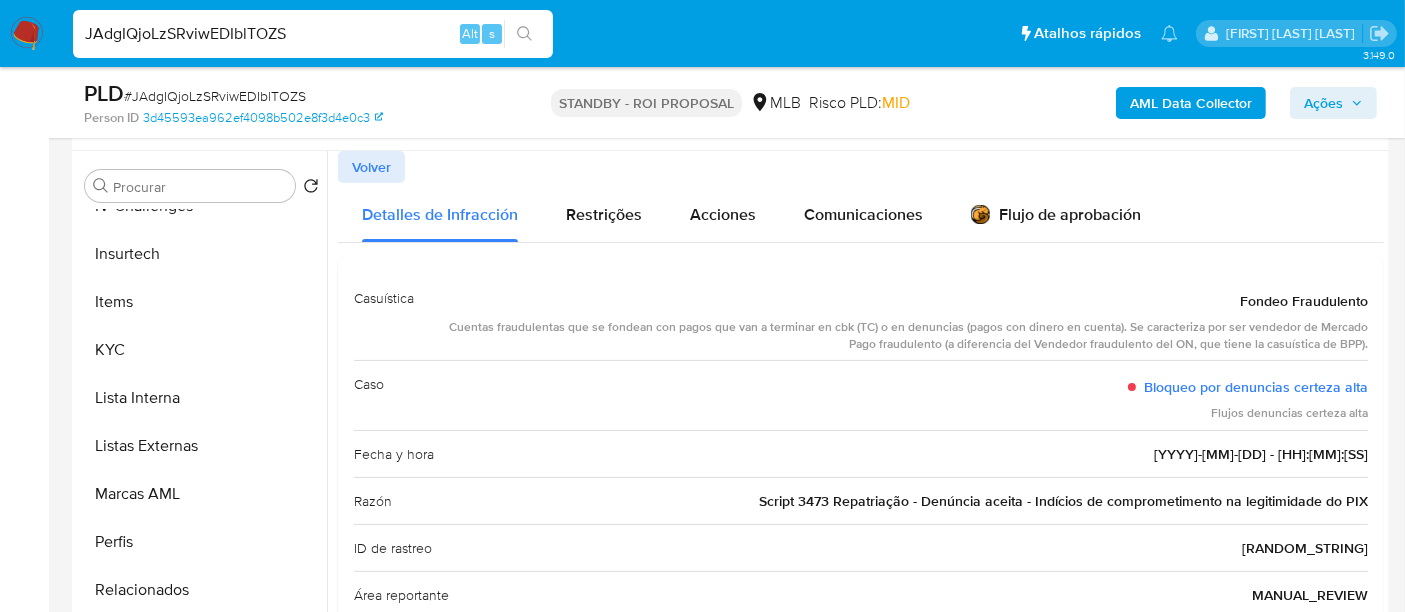 scroll, scrollTop: 333, scrollLeft: 0, axis: vertical 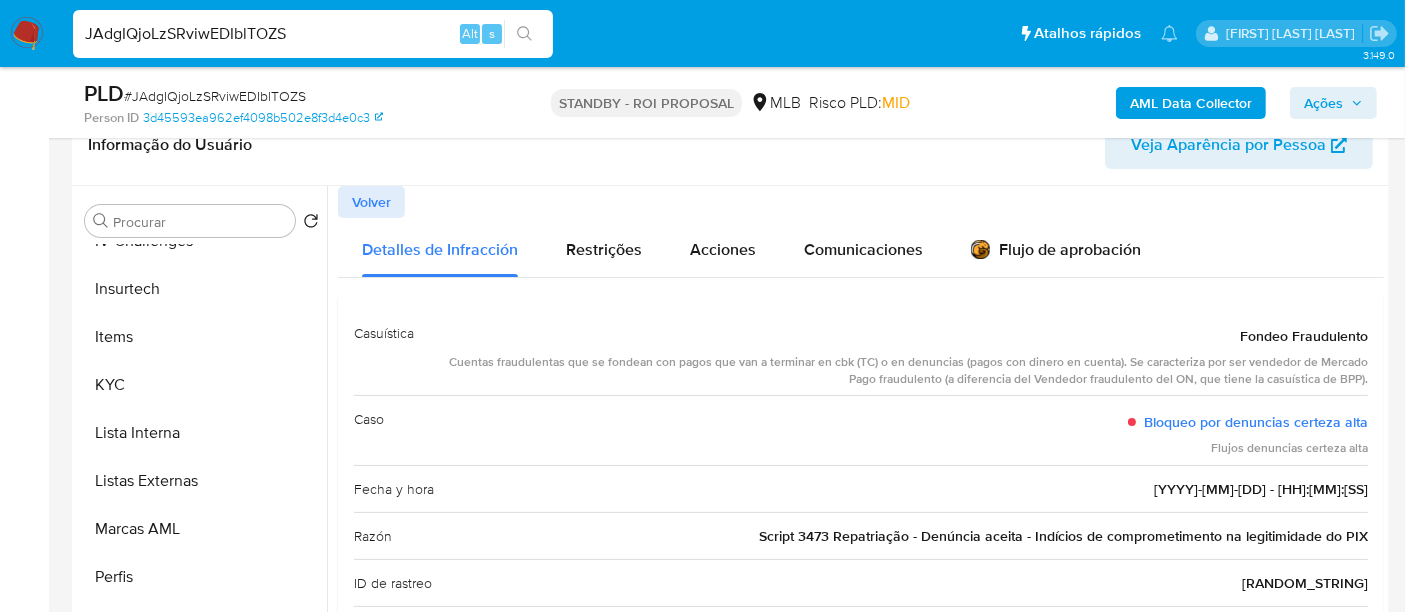 click on "Volver" at bounding box center (371, 202) 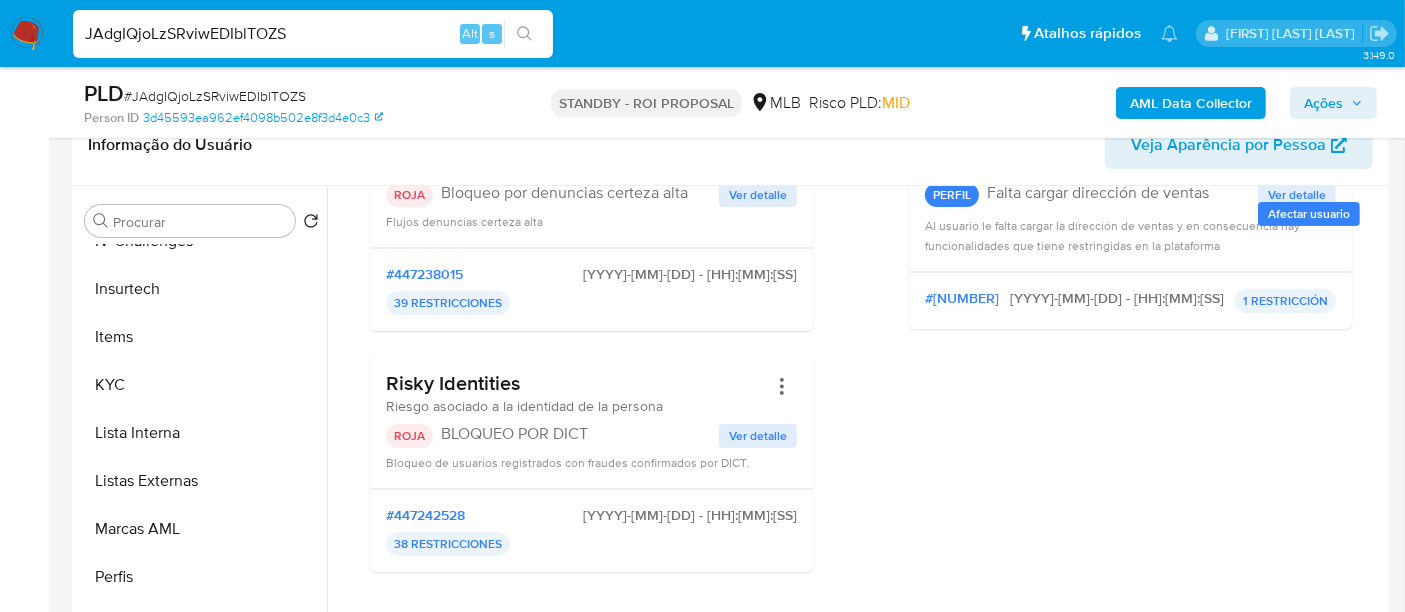 scroll, scrollTop: 333, scrollLeft: 0, axis: vertical 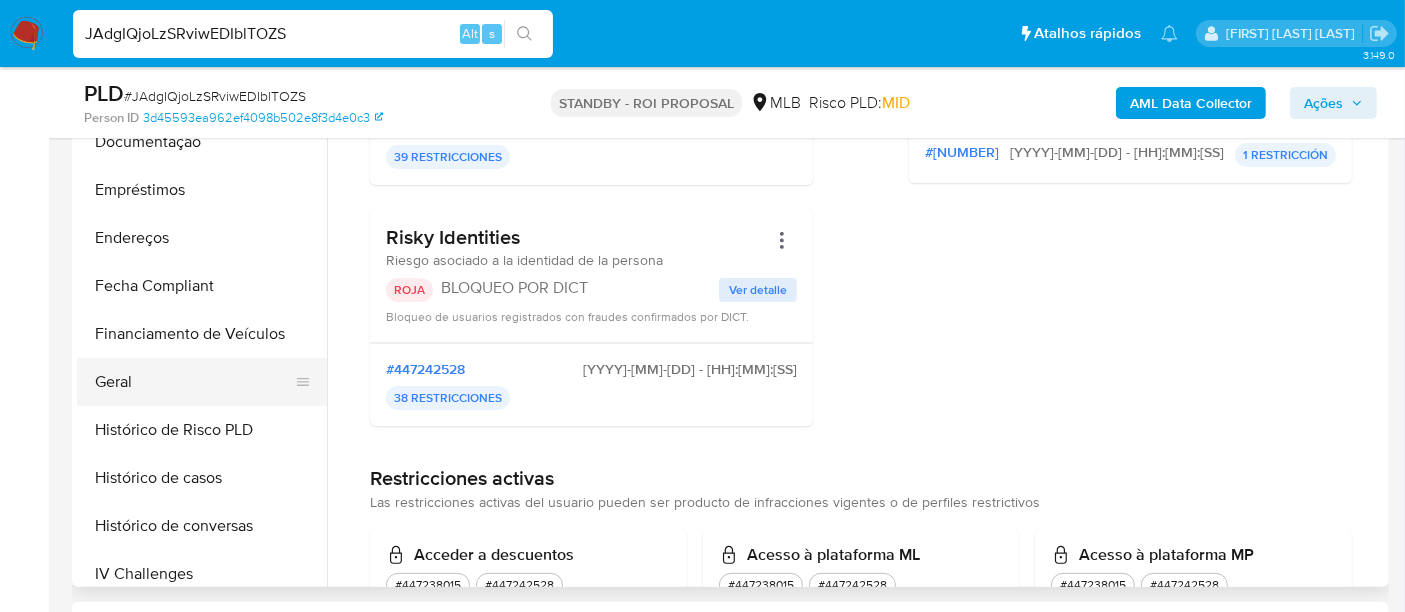 click on "Geral" at bounding box center [194, 382] 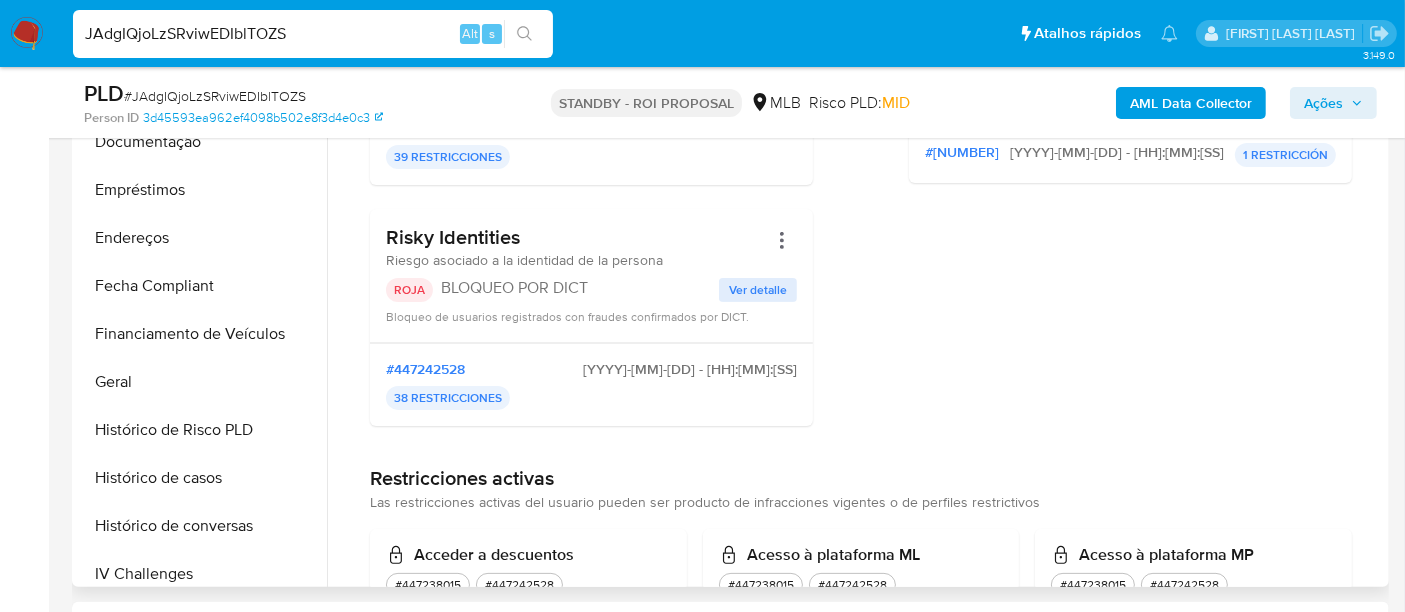 scroll, scrollTop: 0, scrollLeft: 0, axis: both 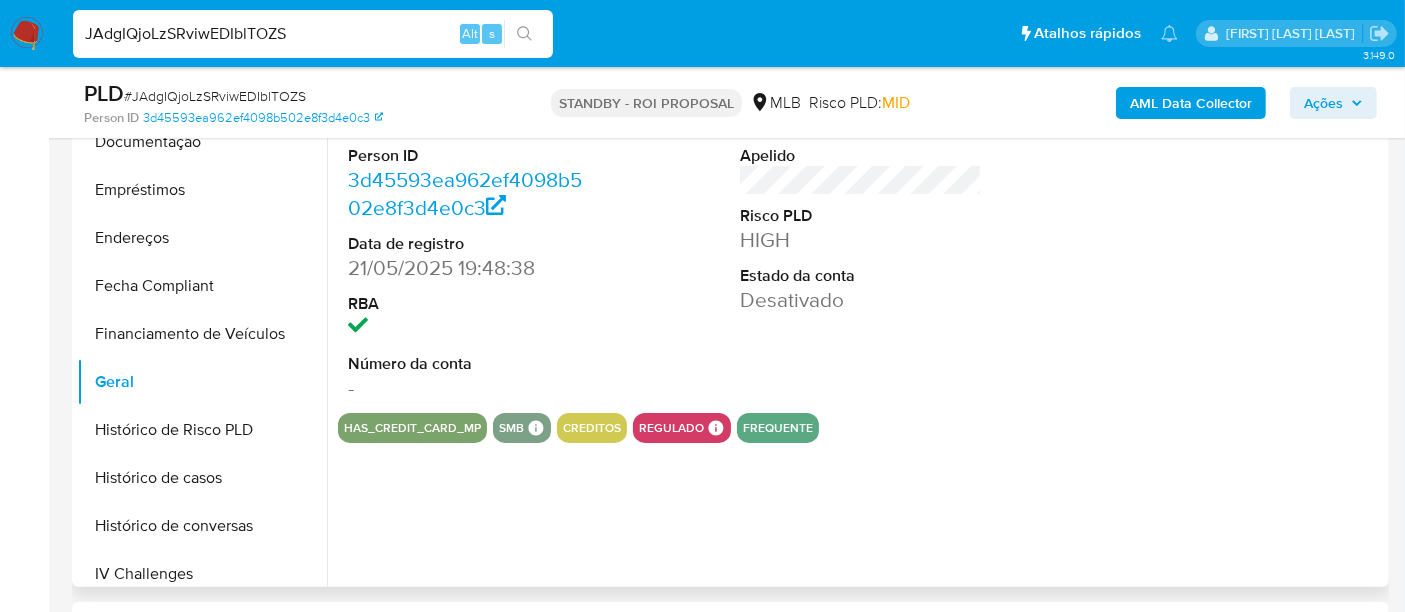 type 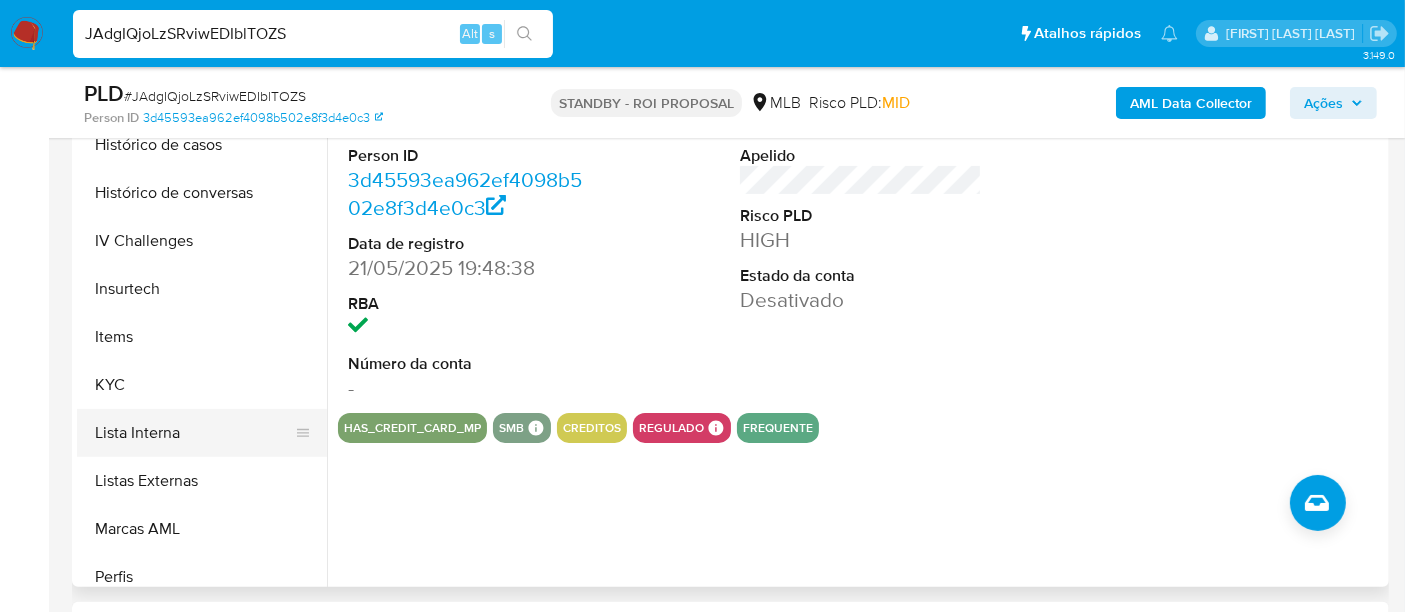 scroll, scrollTop: 844, scrollLeft: 0, axis: vertical 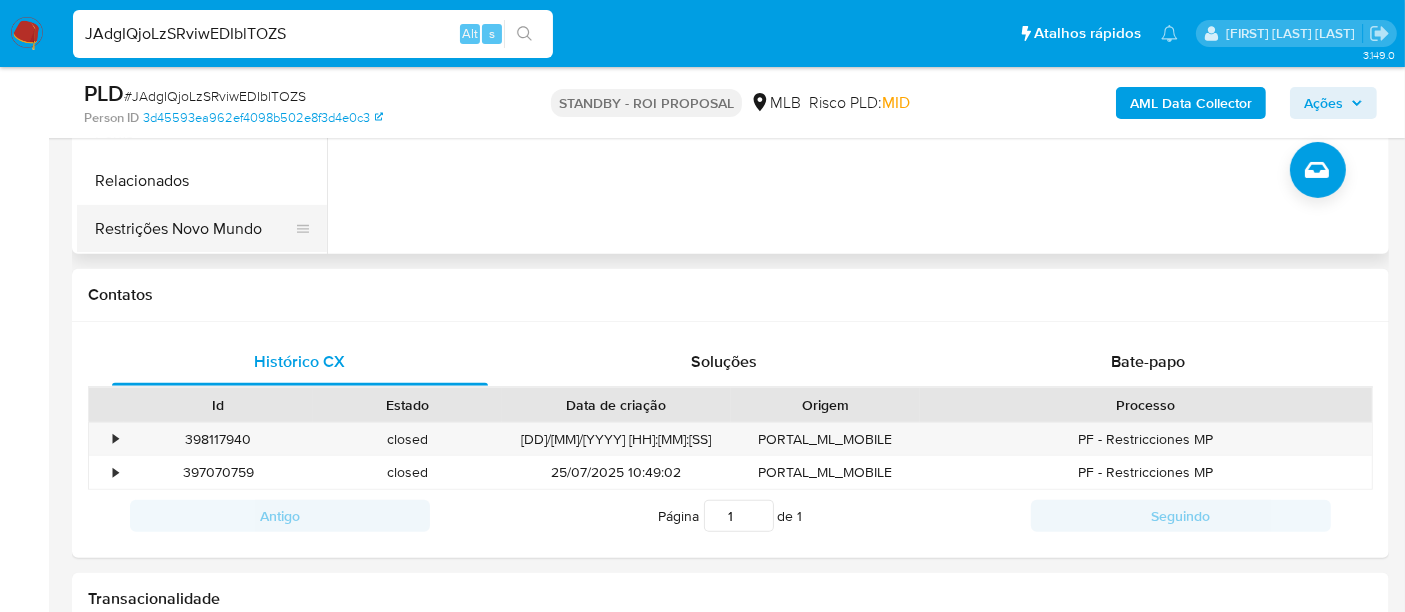 click on "Restrições Novo Mundo" at bounding box center [194, 229] 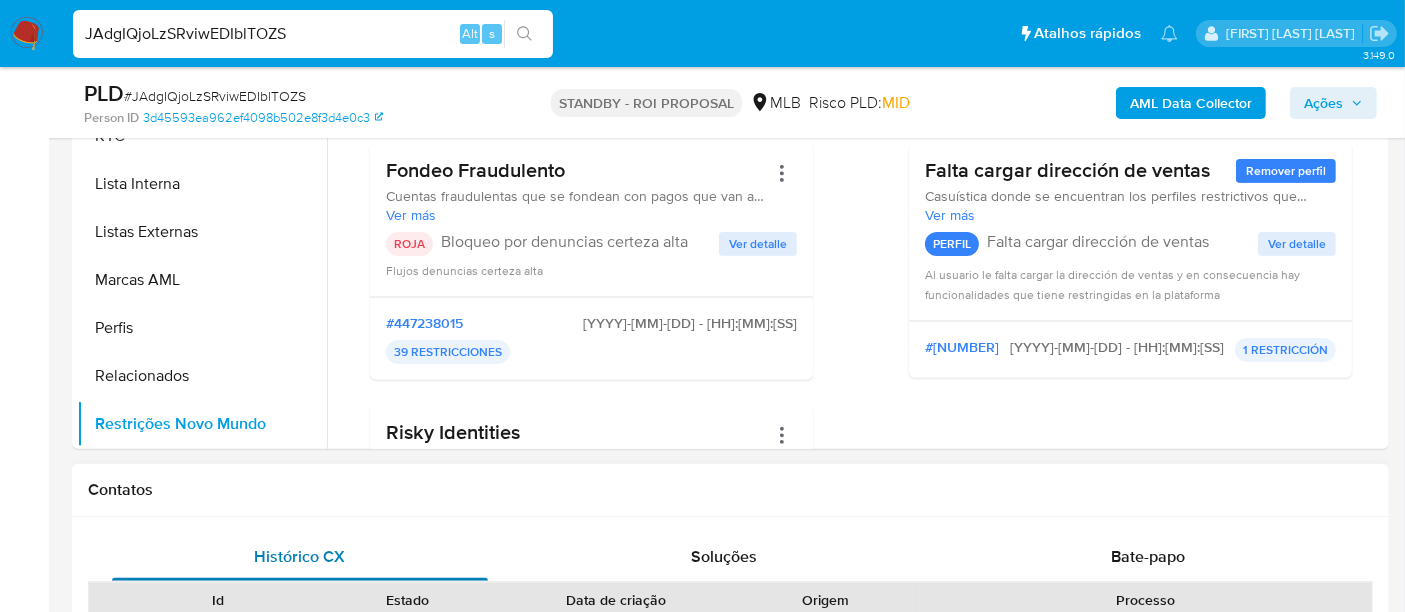 scroll, scrollTop: 444, scrollLeft: 0, axis: vertical 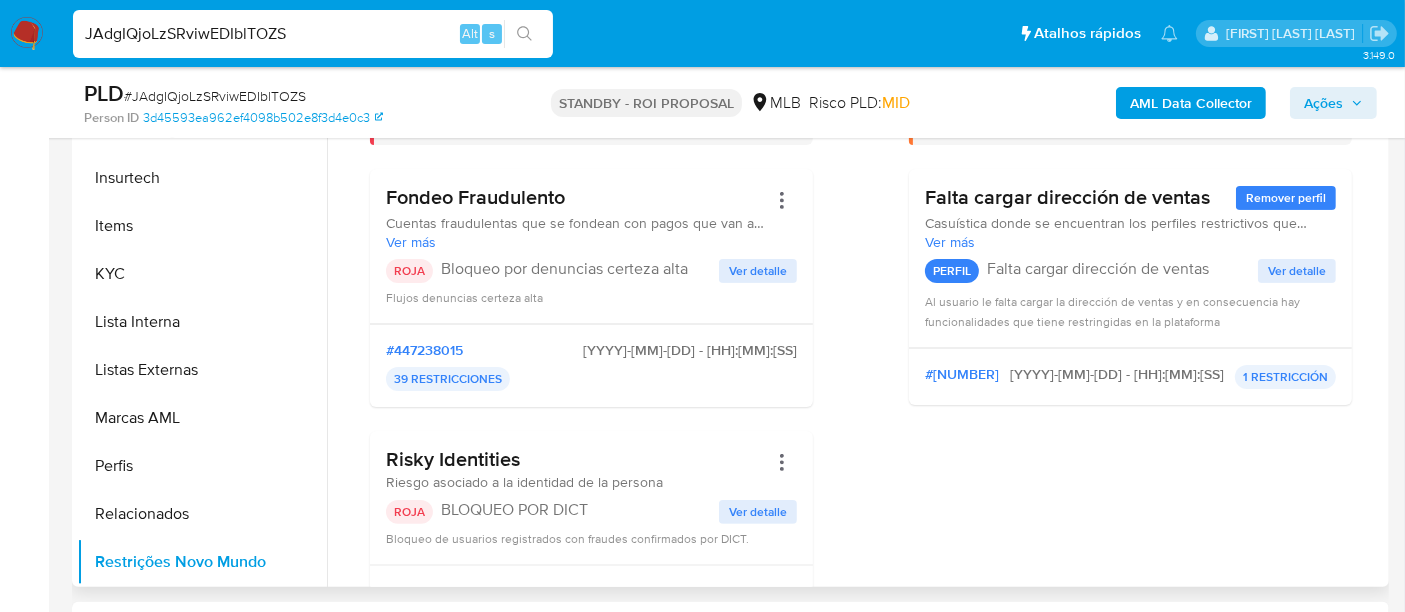 click on "Ver detalle" at bounding box center (758, 271) 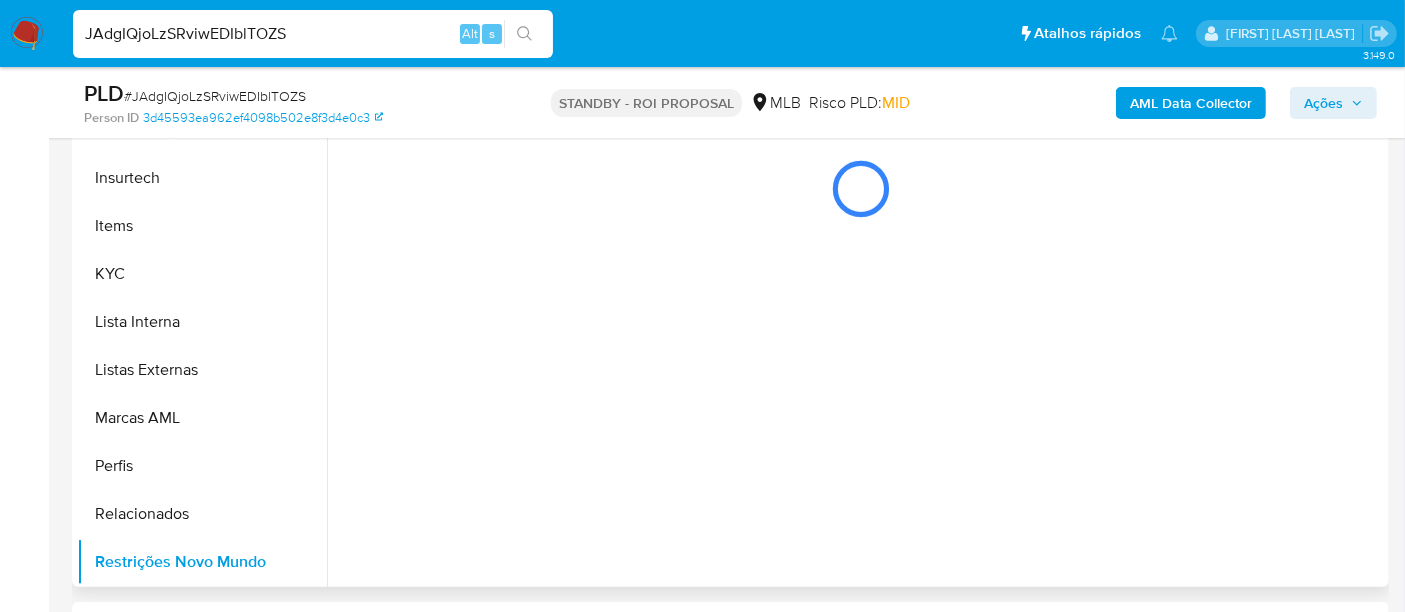 scroll, scrollTop: 0, scrollLeft: 0, axis: both 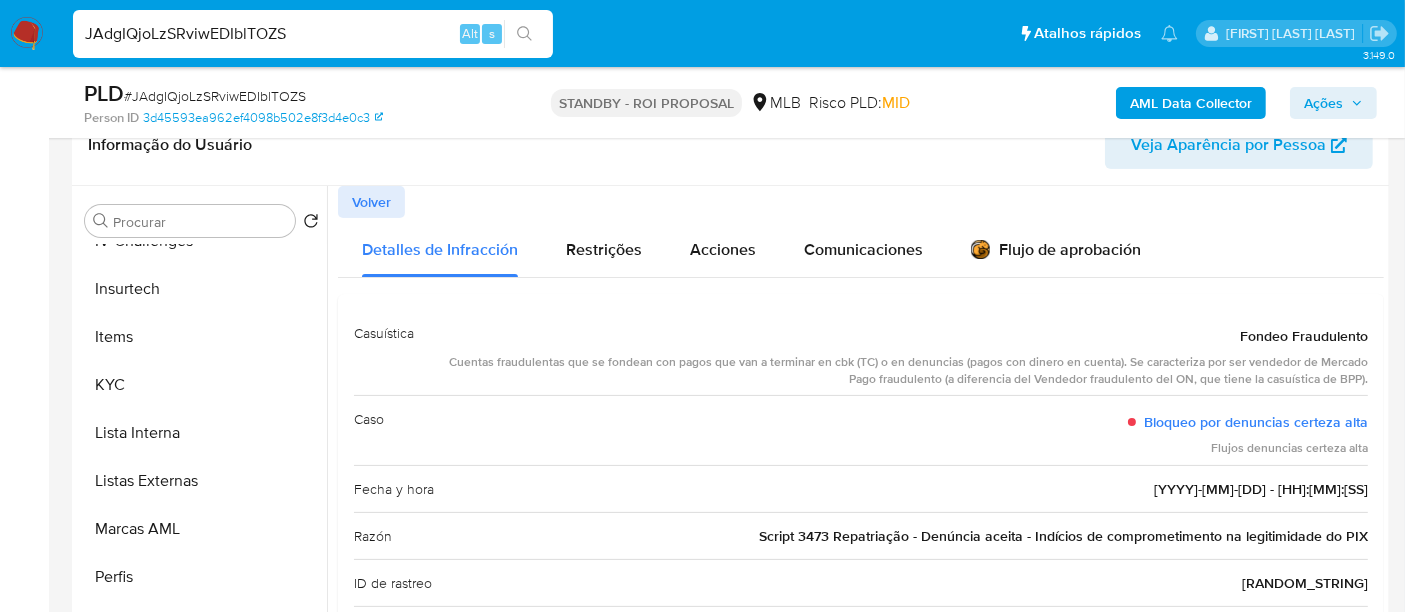 click on "Volver" at bounding box center (371, 202) 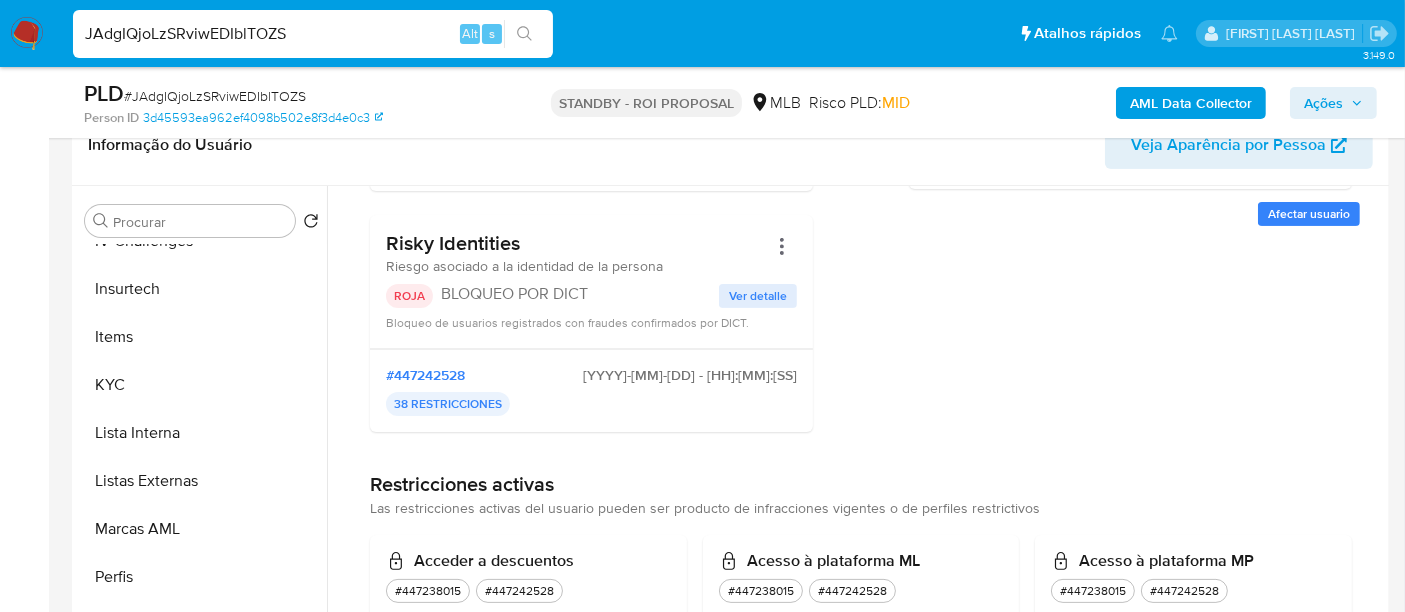 scroll, scrollTop: 333, scrollLeft: 0, axis: vertical 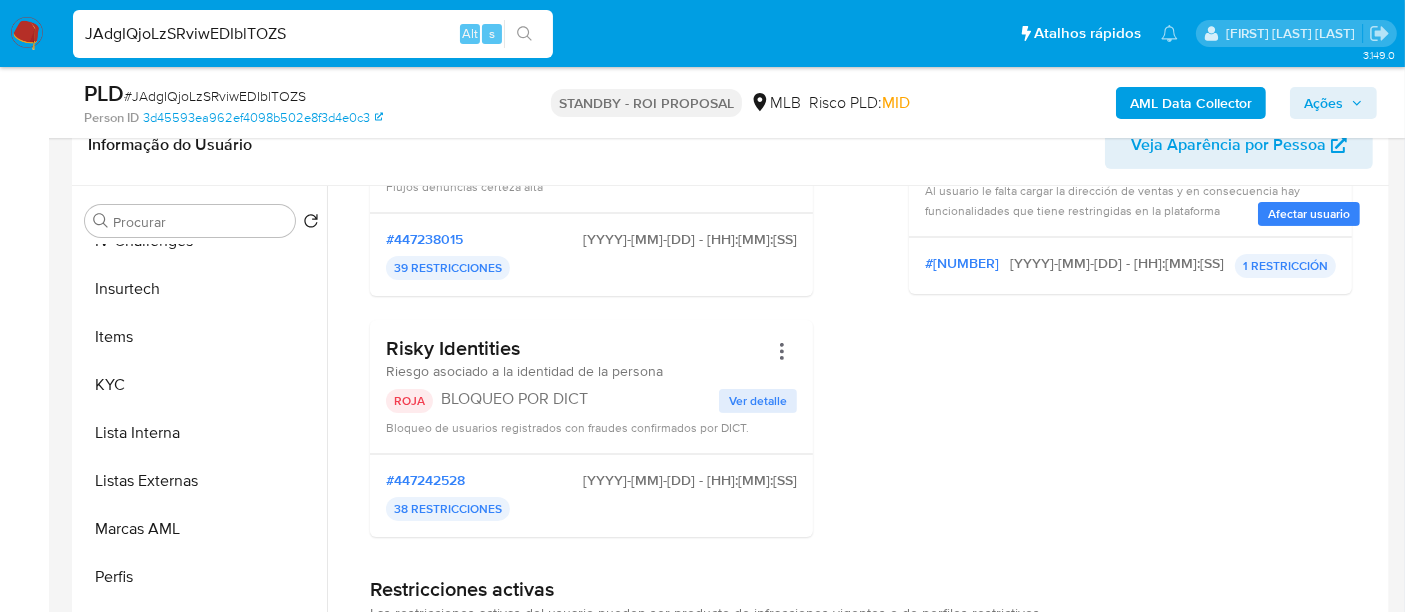 drag, startPoint x: 593, startPoint y: 367, endPoint x: 442, endPoint y: 370, distance: 151.0298 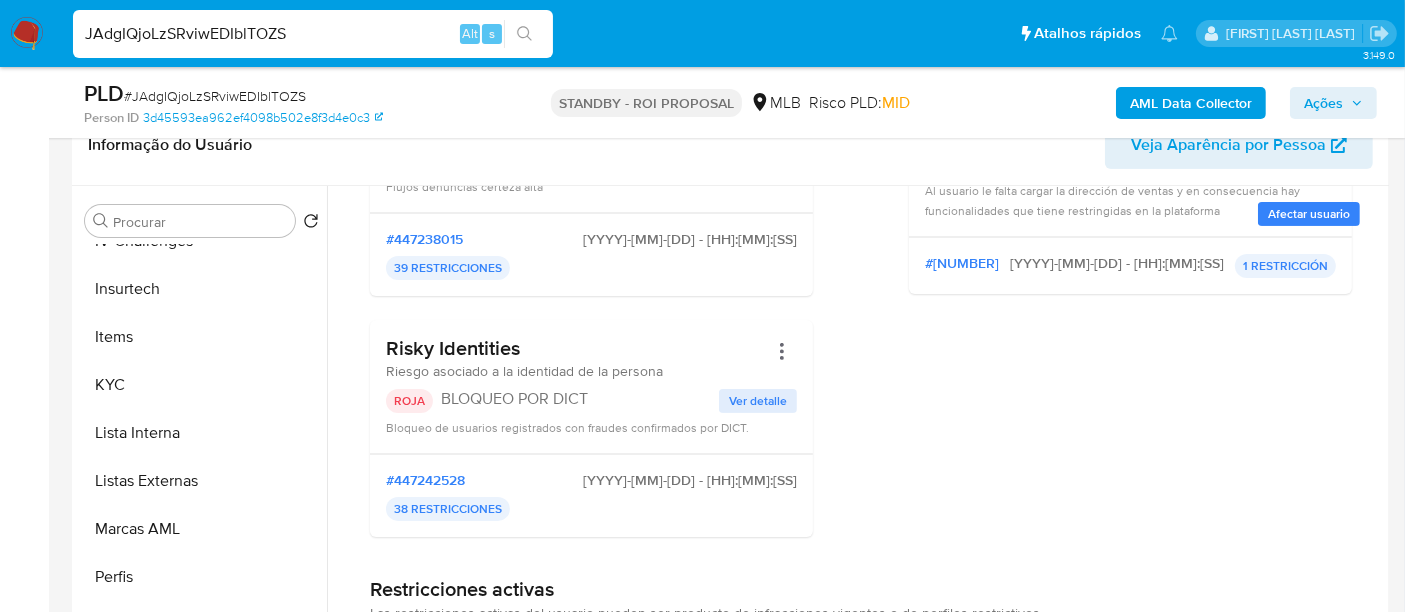 click on "JAdgIQjoLzSRviwEDIblTOZS" at bounding box center (313, 34) 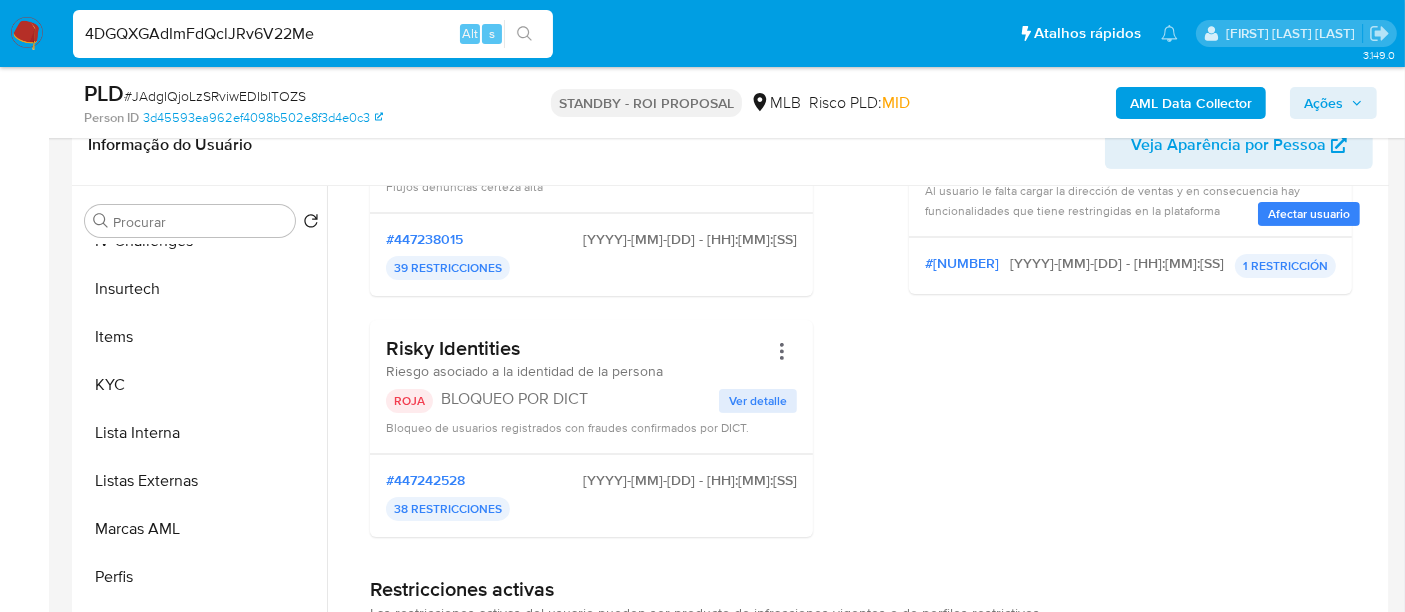 type on "4DGQXGAdImFdQclJRv6V22Me" 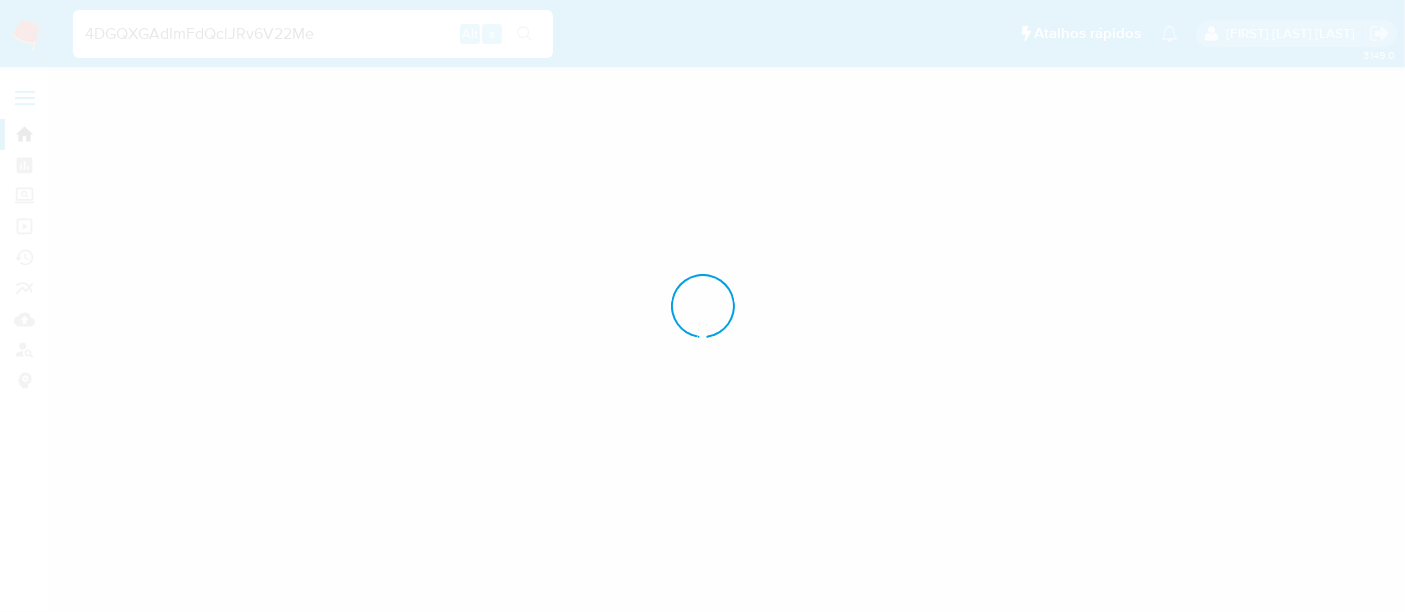 scroll, scrollTop: 0, scrollLeft: 0, axis: both 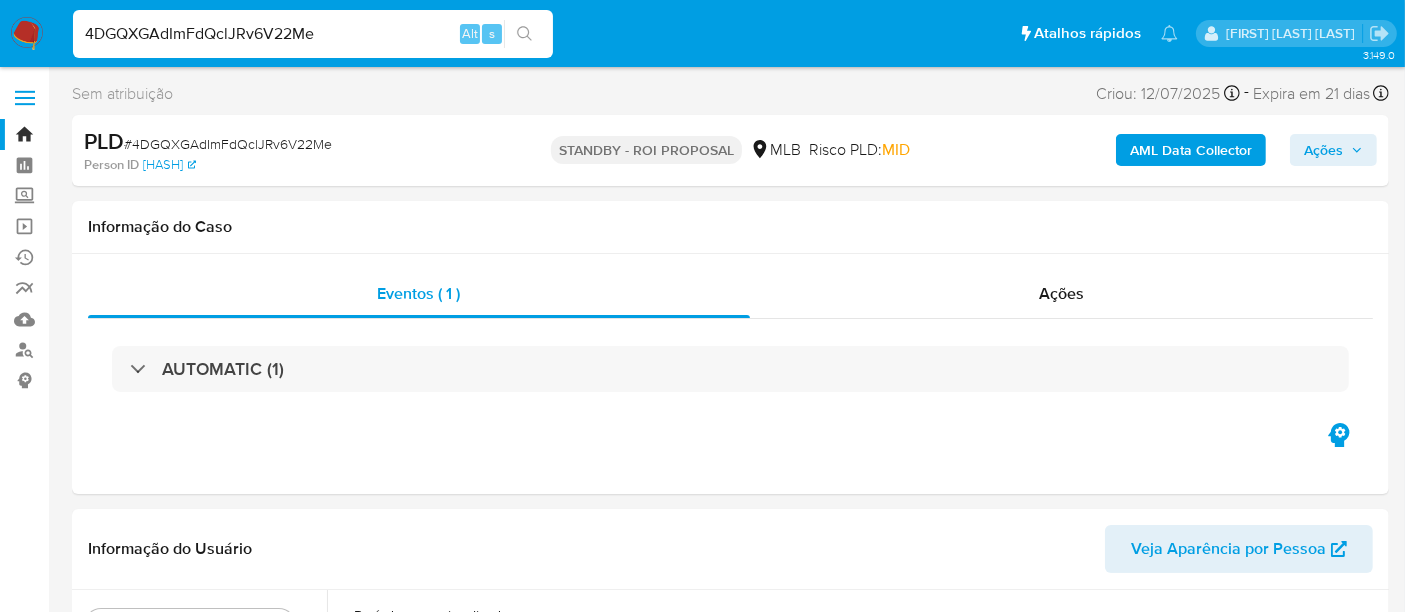 select on "10" 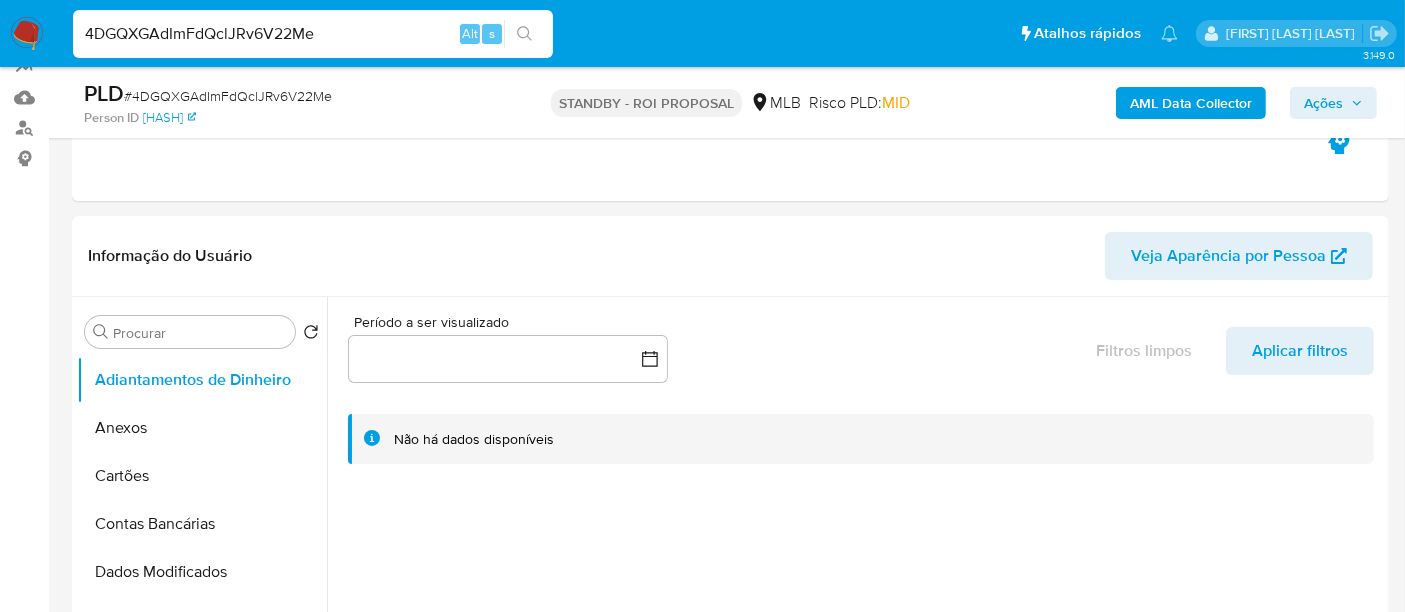 scroll, scrollTop: 444, scrollLeft: 0, axis: vertical 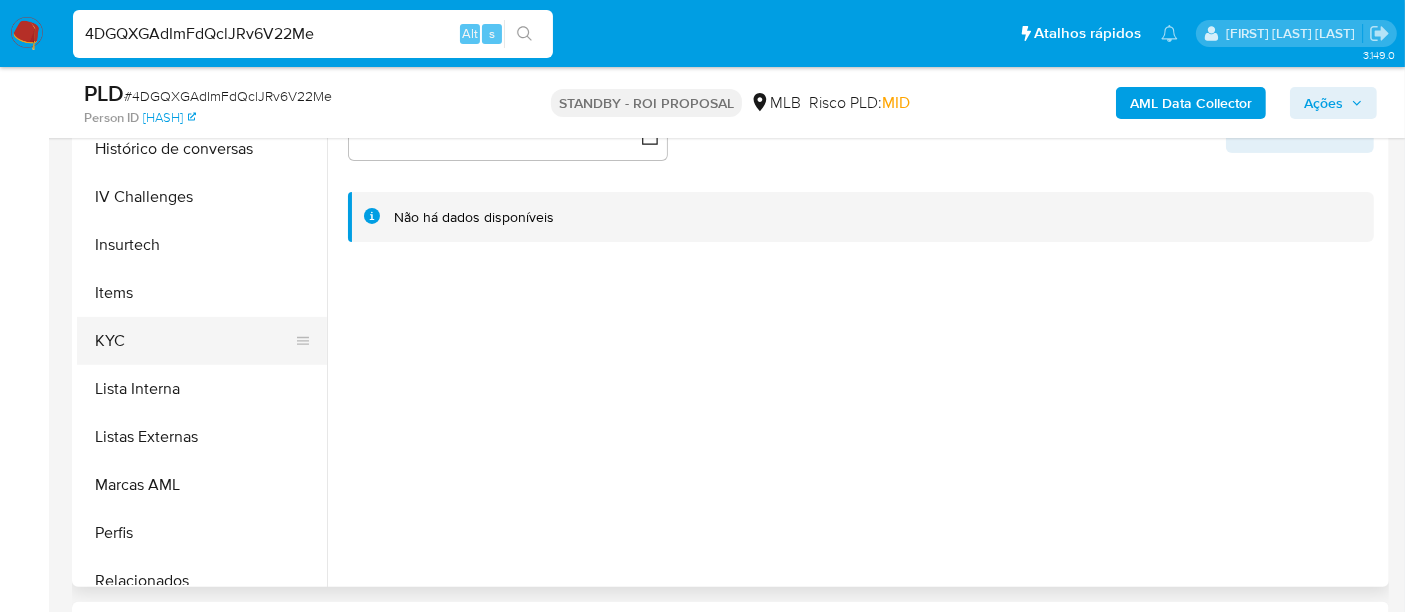 click on "KYC" at bounding box center (194, 341) 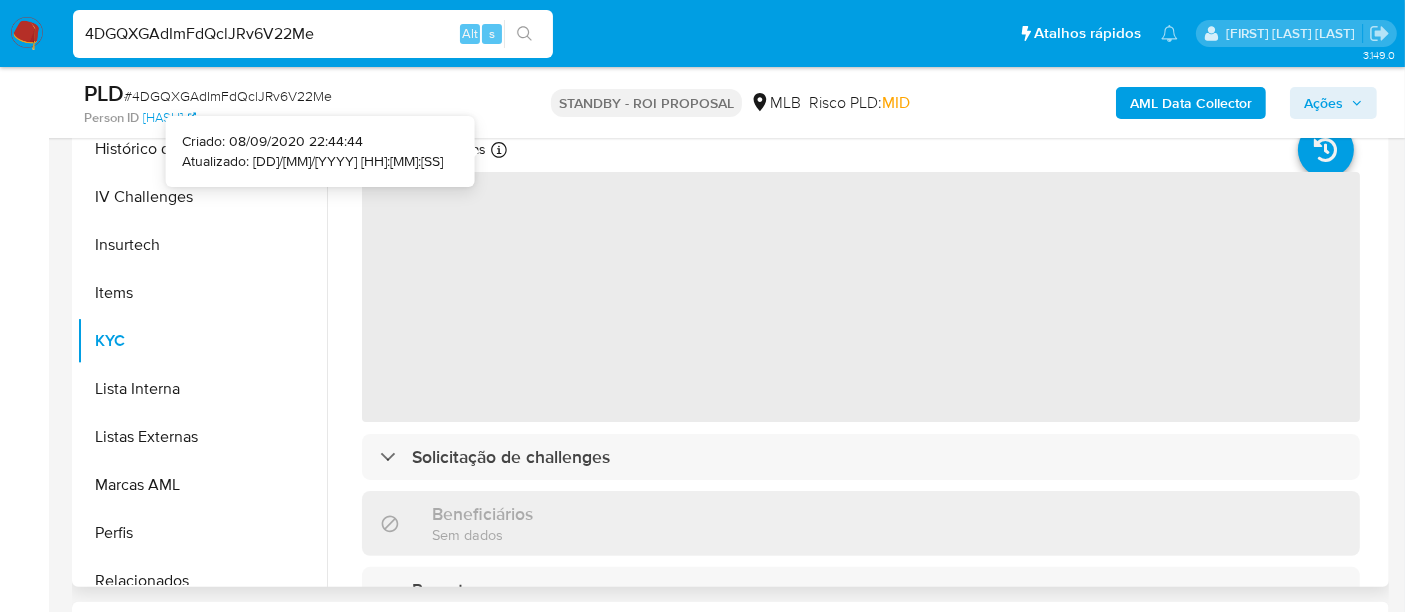 type 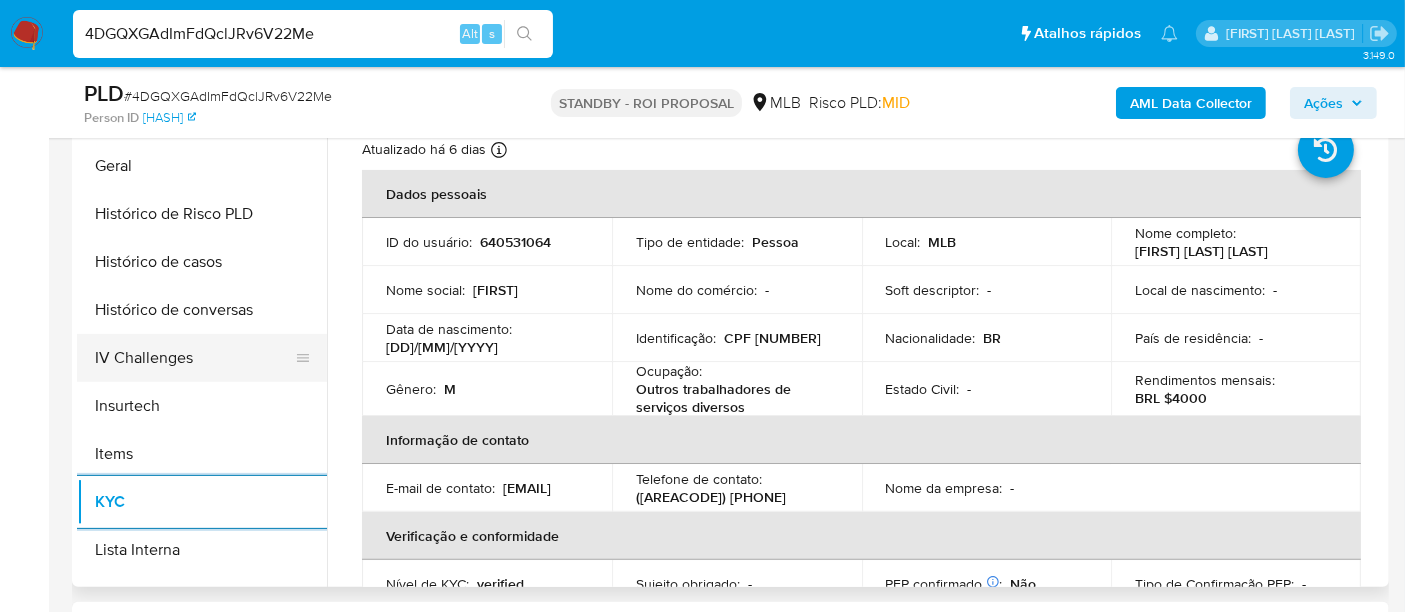 scroll, scrollTop: 555, scrollLeft: 0, axis: vertical 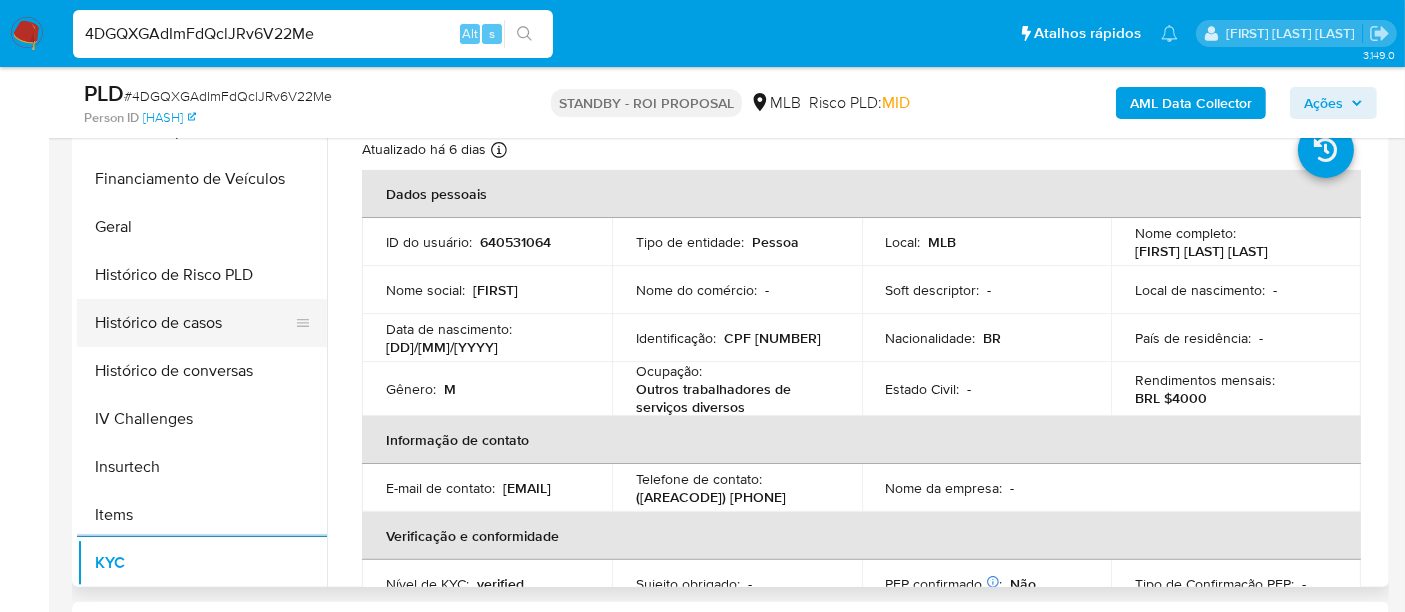 click on "Histórico de casos" at bounding box center (194, 323) 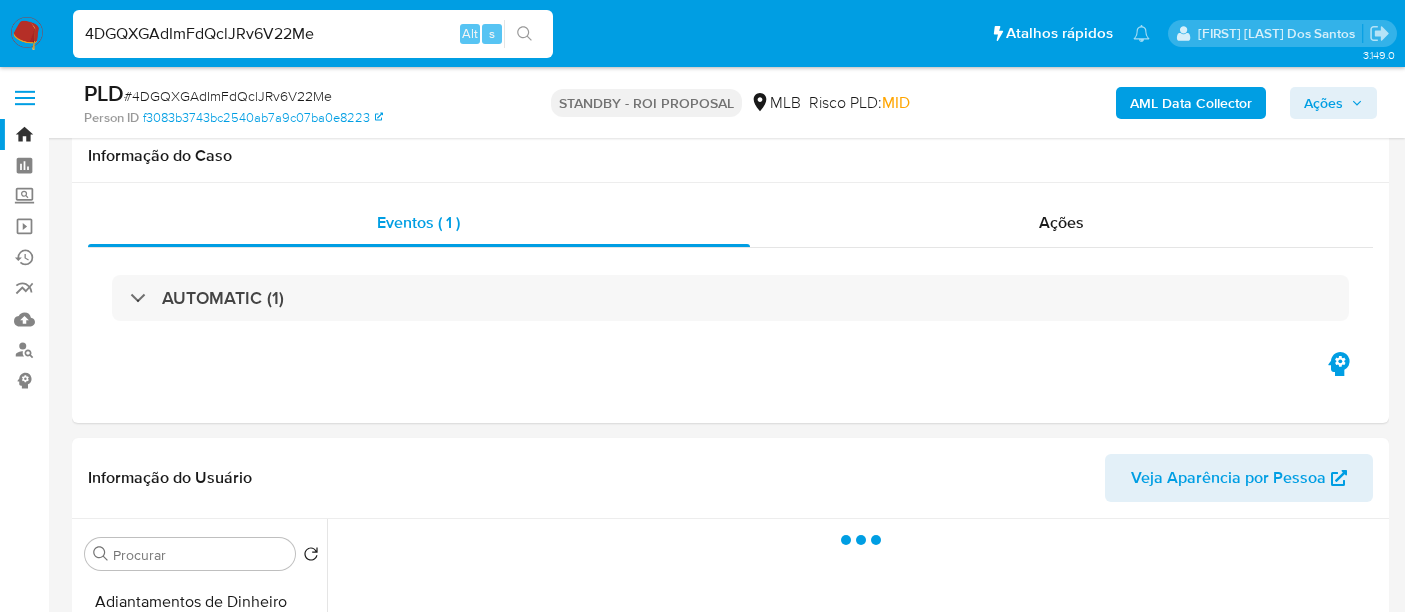 select on "10" 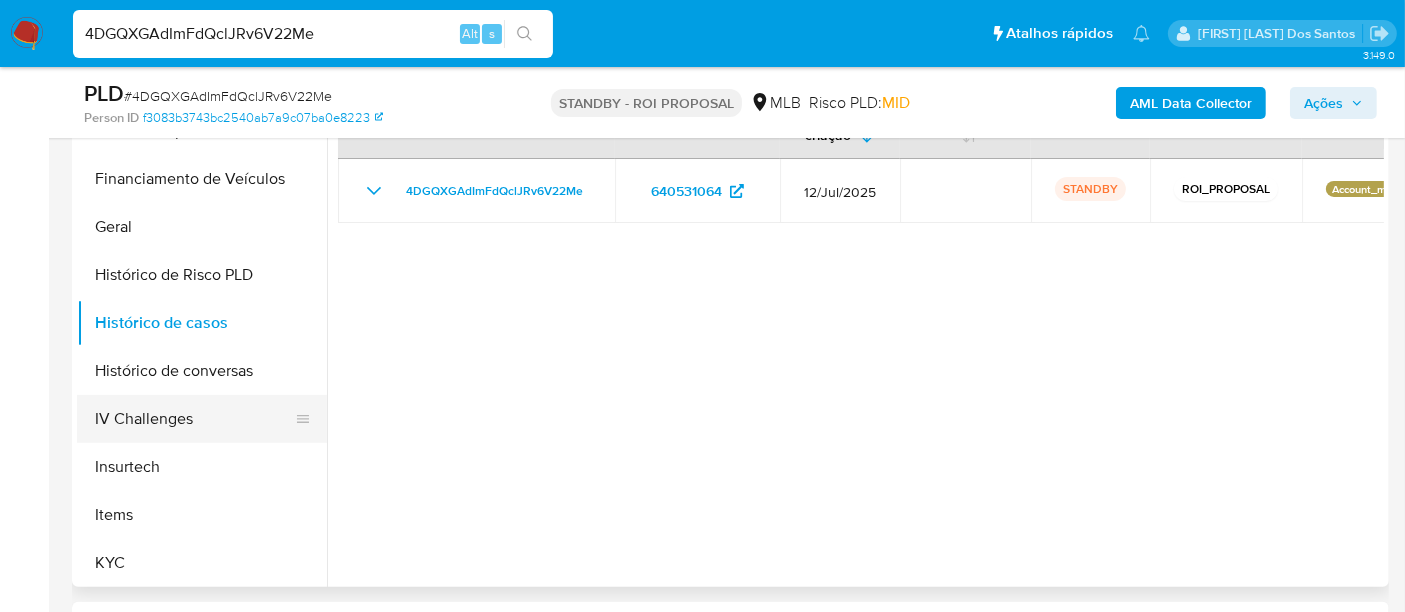 scroll, scrollTop: 333, scrollLeft: 0, axis: vertical 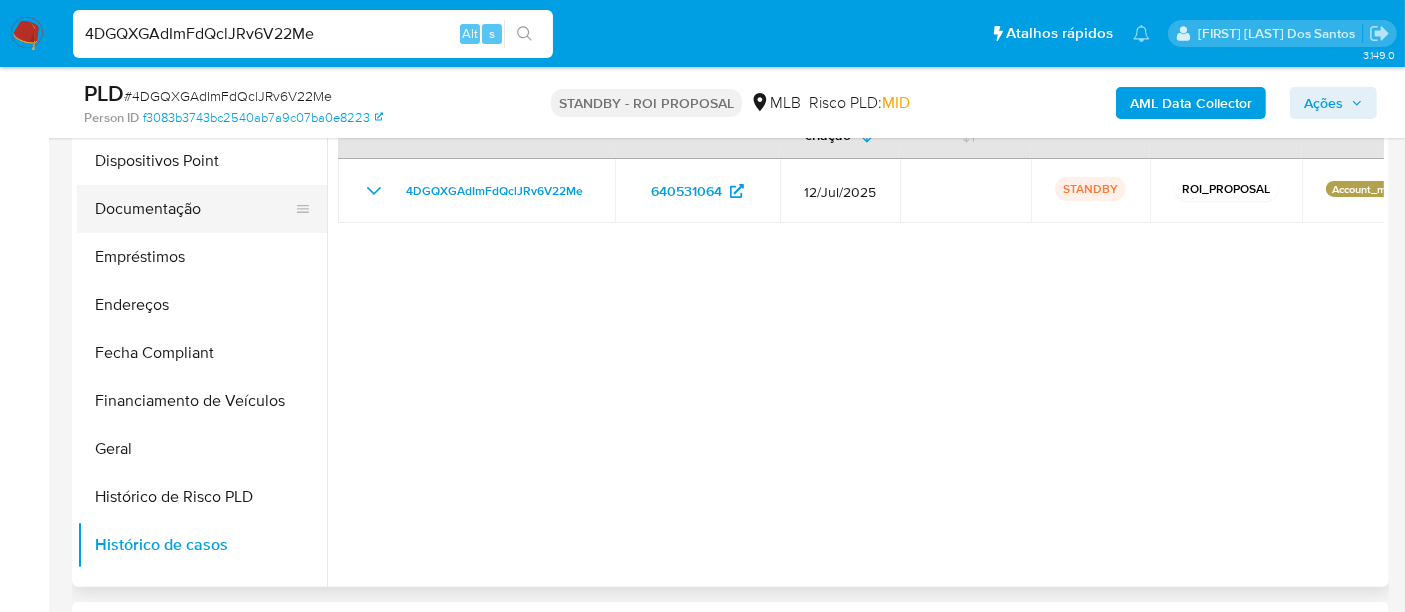 click on "Documentação" at bounding box center [194, 209] 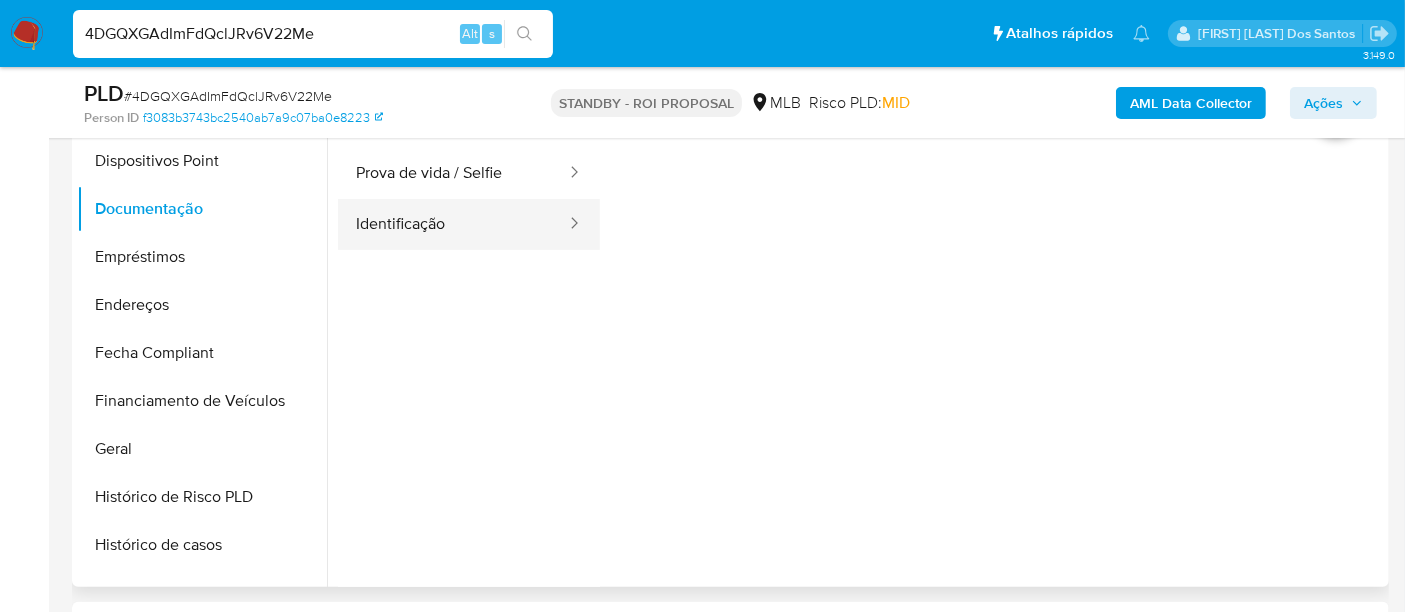 click on "Identificação" at bounding box center [453, 224] 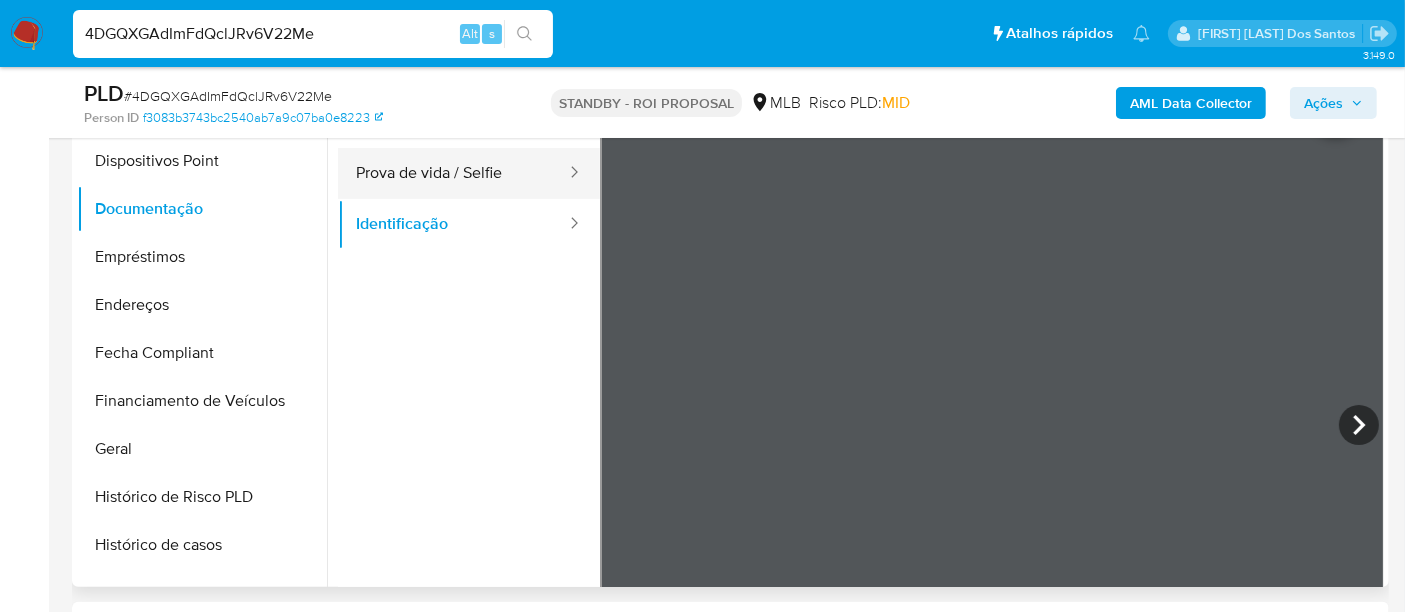 click on "Prova de vida / Selfie" at bounding box center [453, 173] 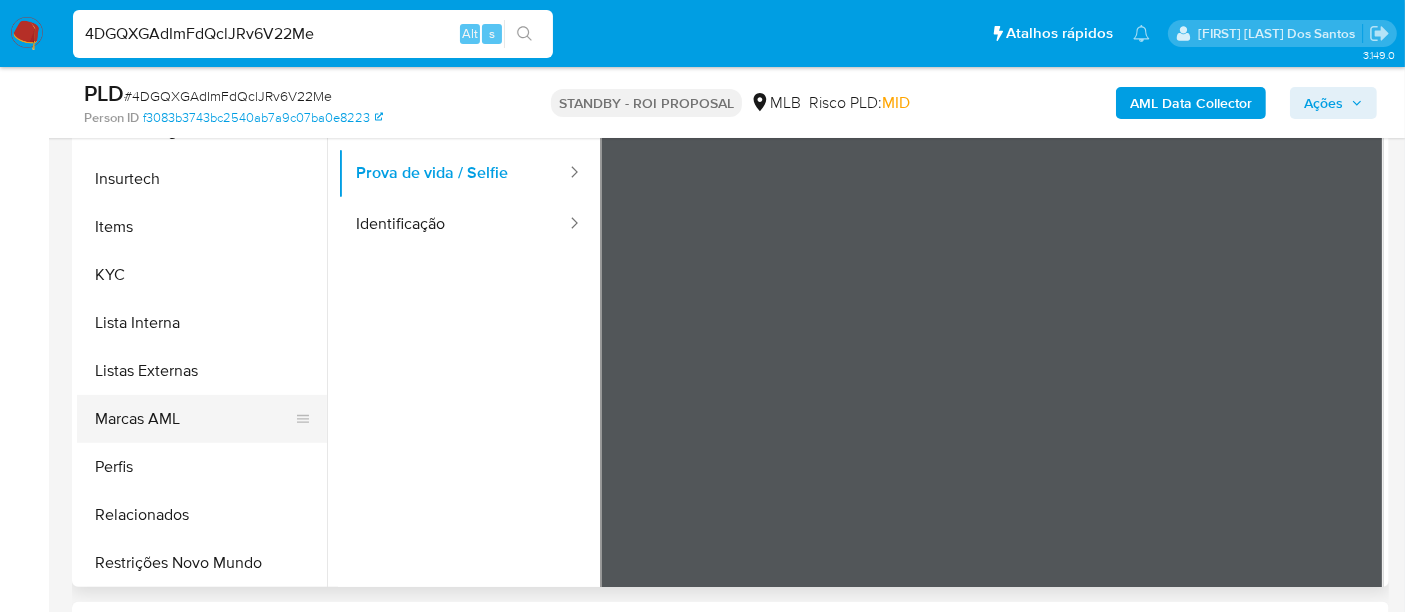 scroll, scrollTop: 844, scrollLeft: 0, axis: vertical 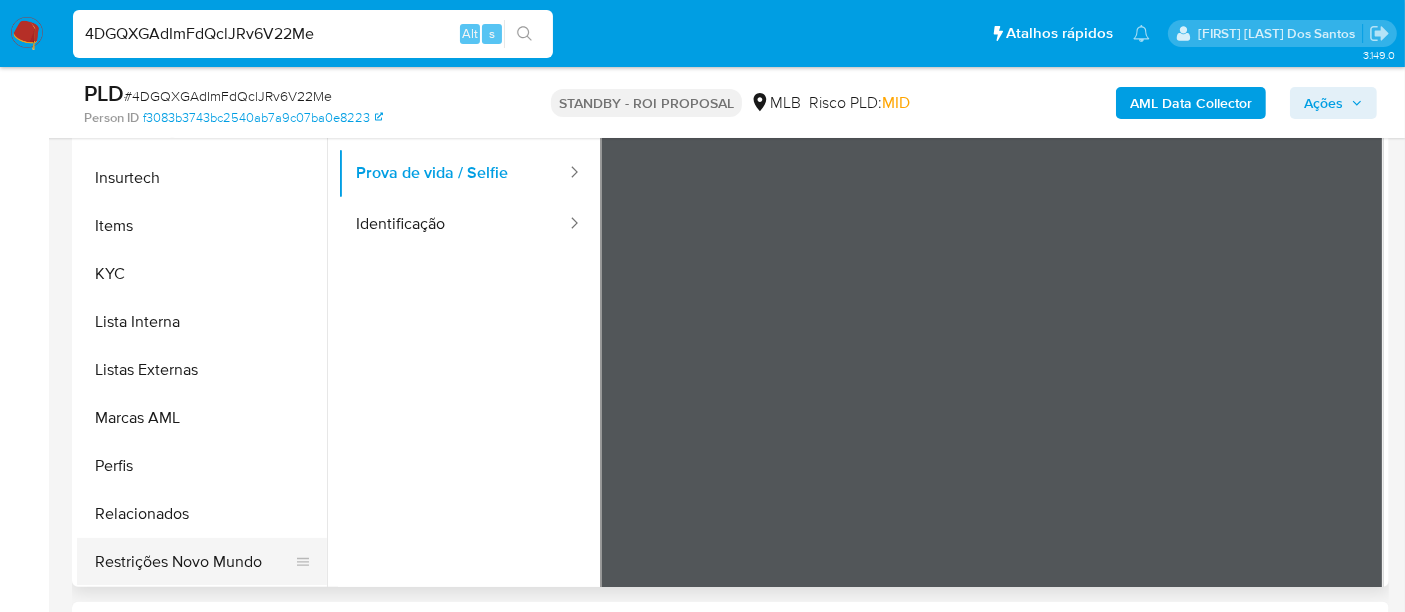 click on "Restrições Novo Mundo" at bounding box center [194, 562] 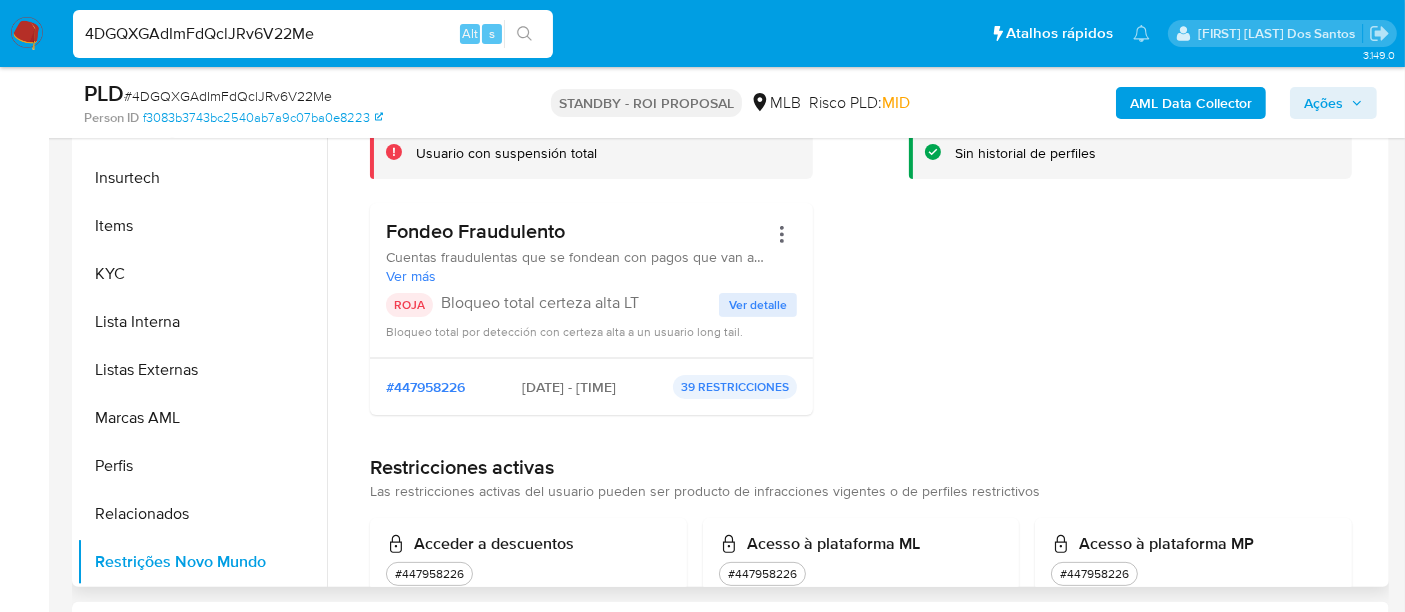 scroll, scrollTop: 111, scrollLeft: 0, axis: vertical 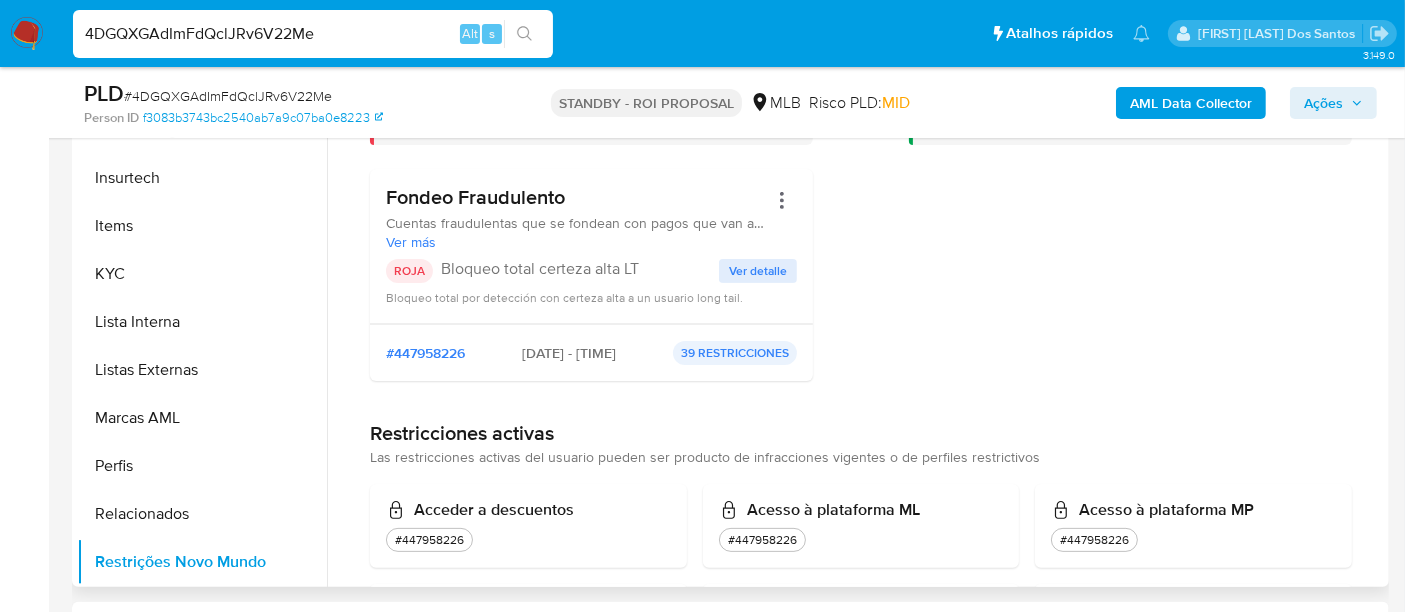 click on "Ver detalle" at bounding box center (758, 271) 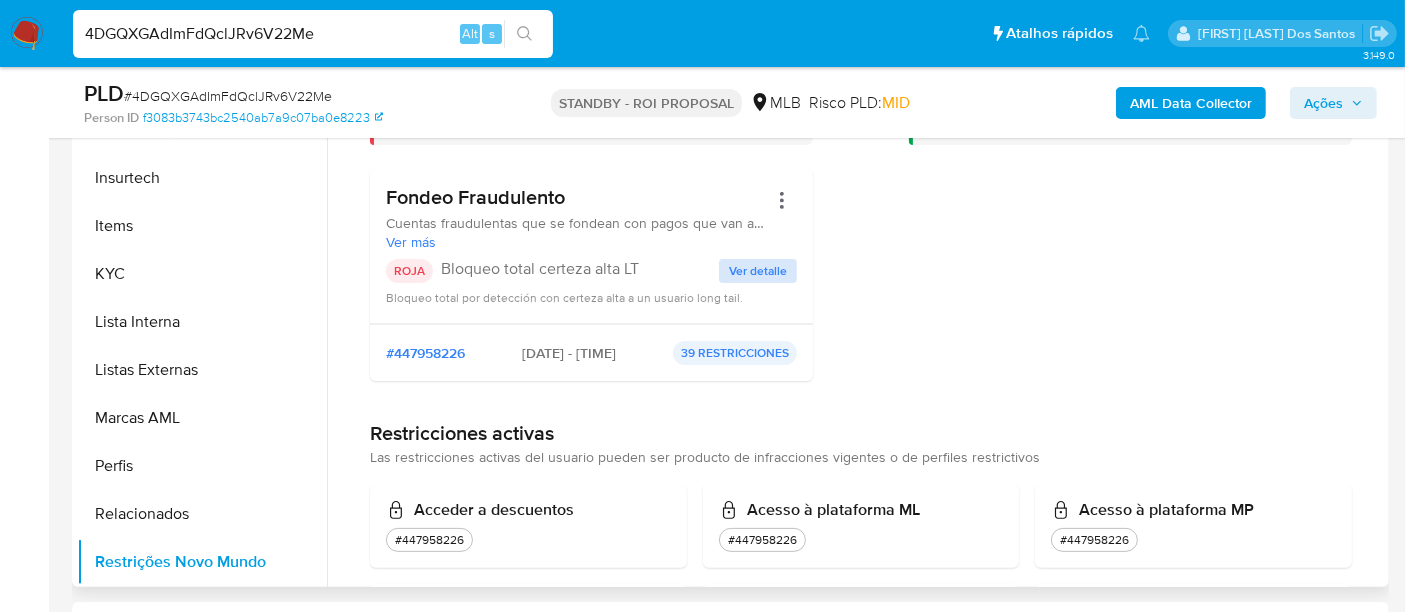 scroll, scrollTop: 0, scrollLeft: 0, axis: both 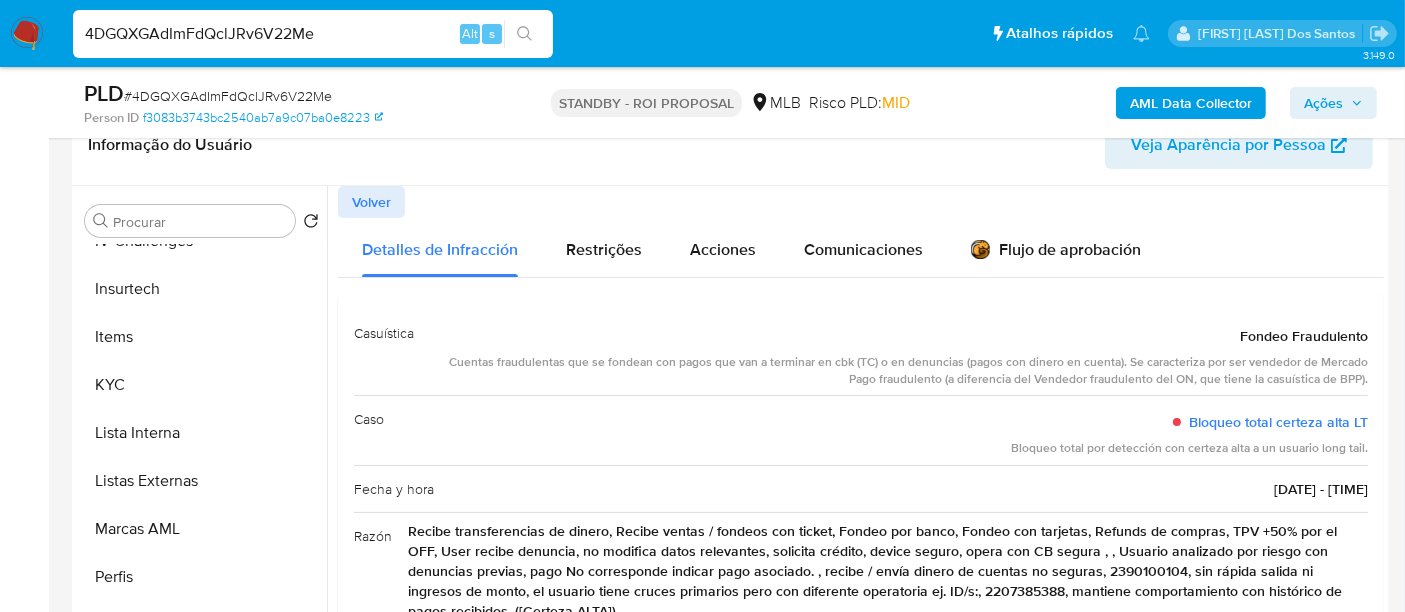 click on "Volver" at bounding box center (371, 202) 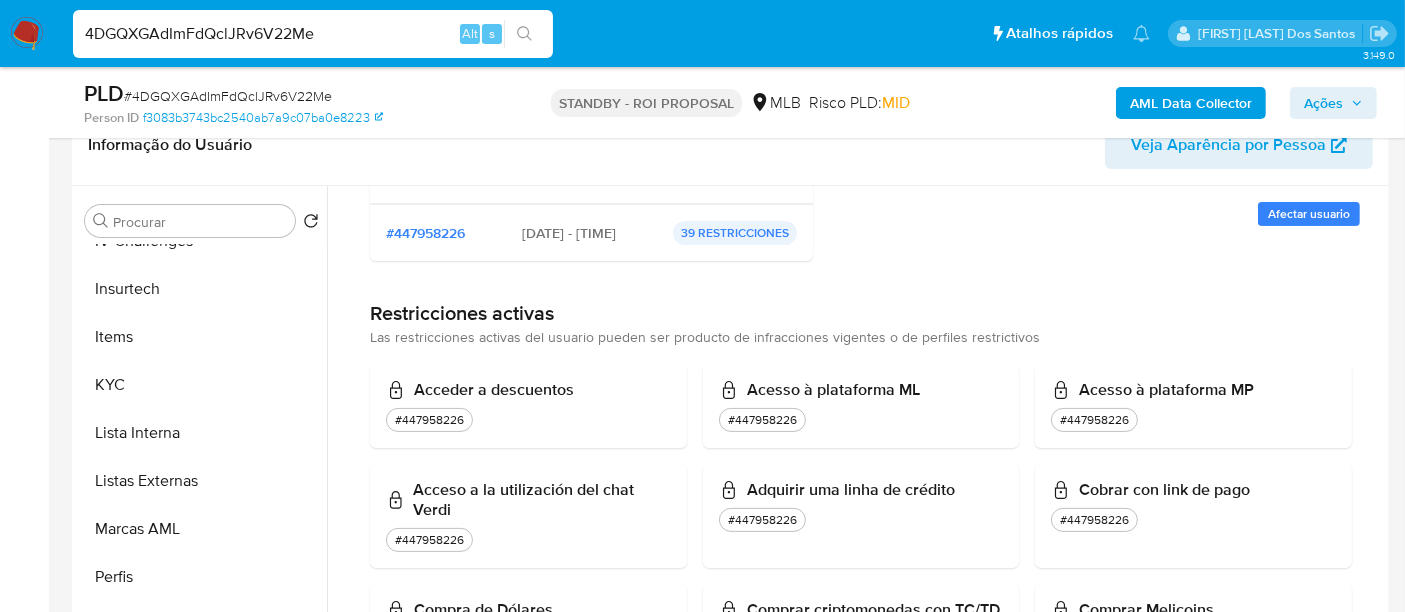 scroll, scrollTop: 444, scrollLeft: 0, axis: vertical 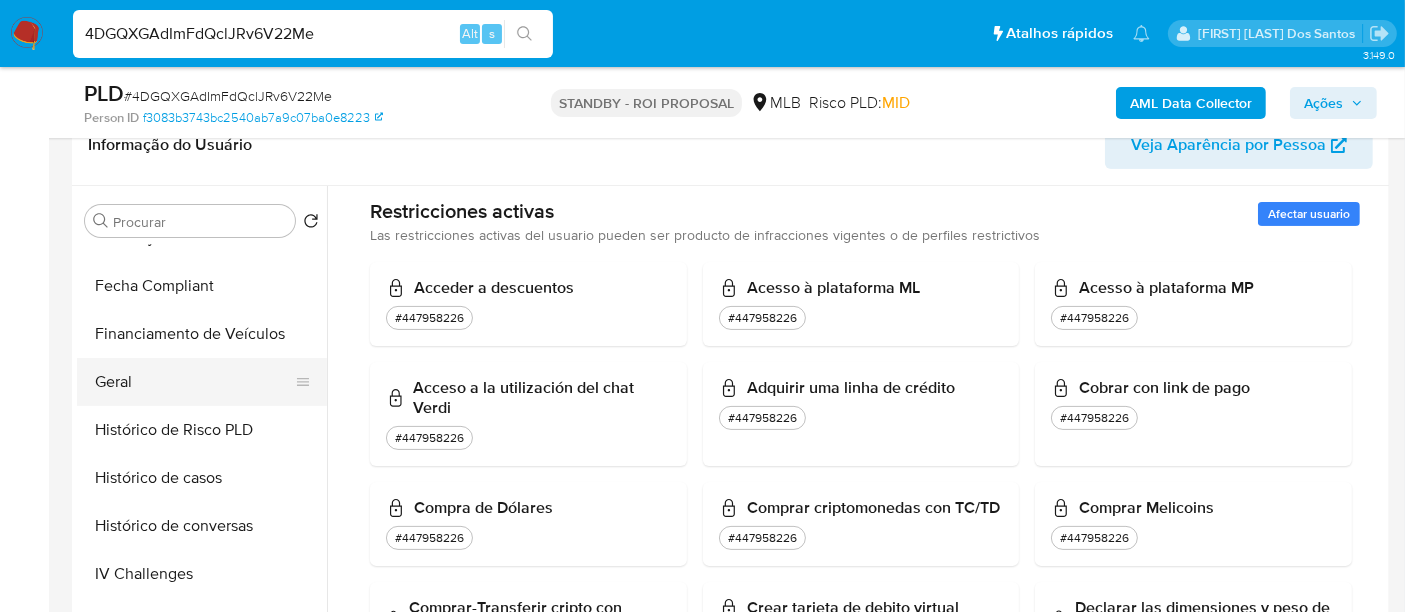 click on "Geral" at bounding box center (194, 382) 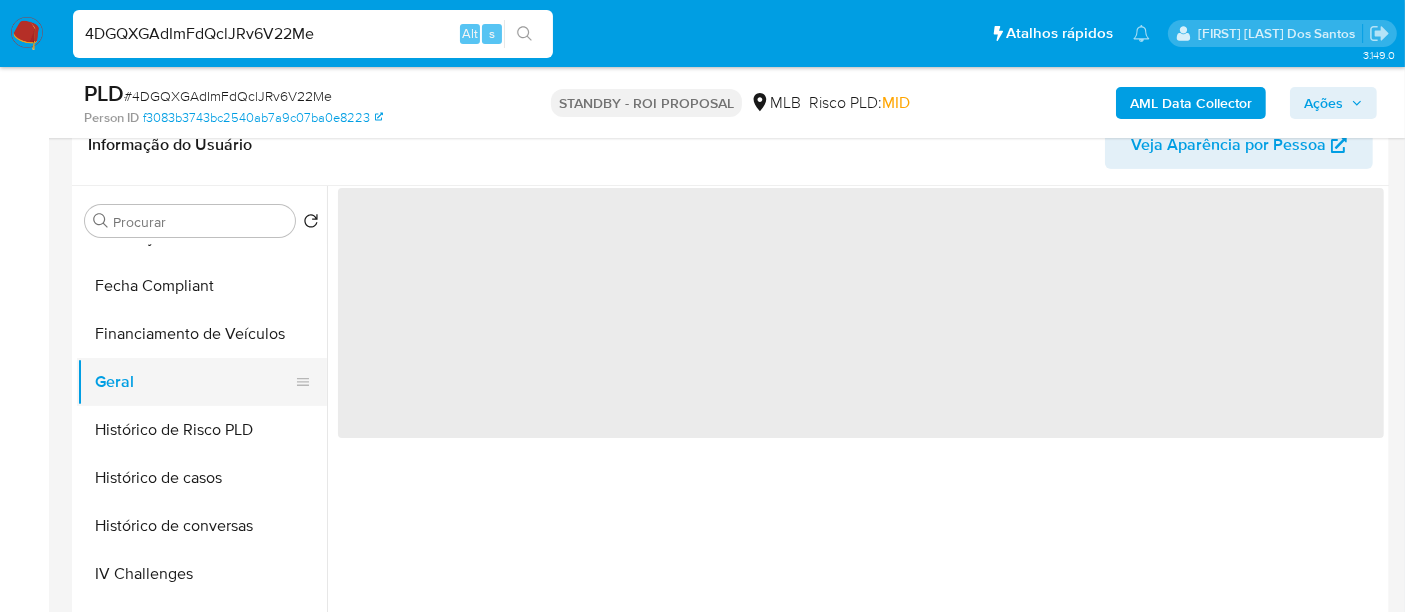 scroll, scrollTop: 0, scrollLeft: 0, axis: both 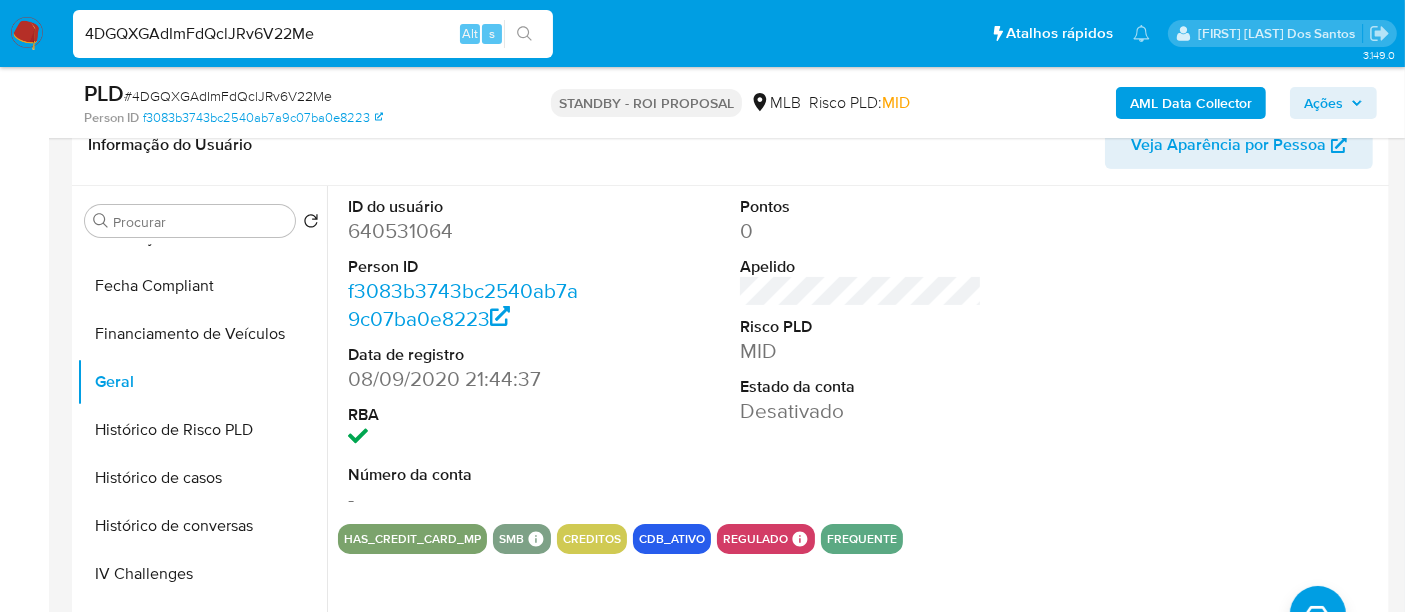 type 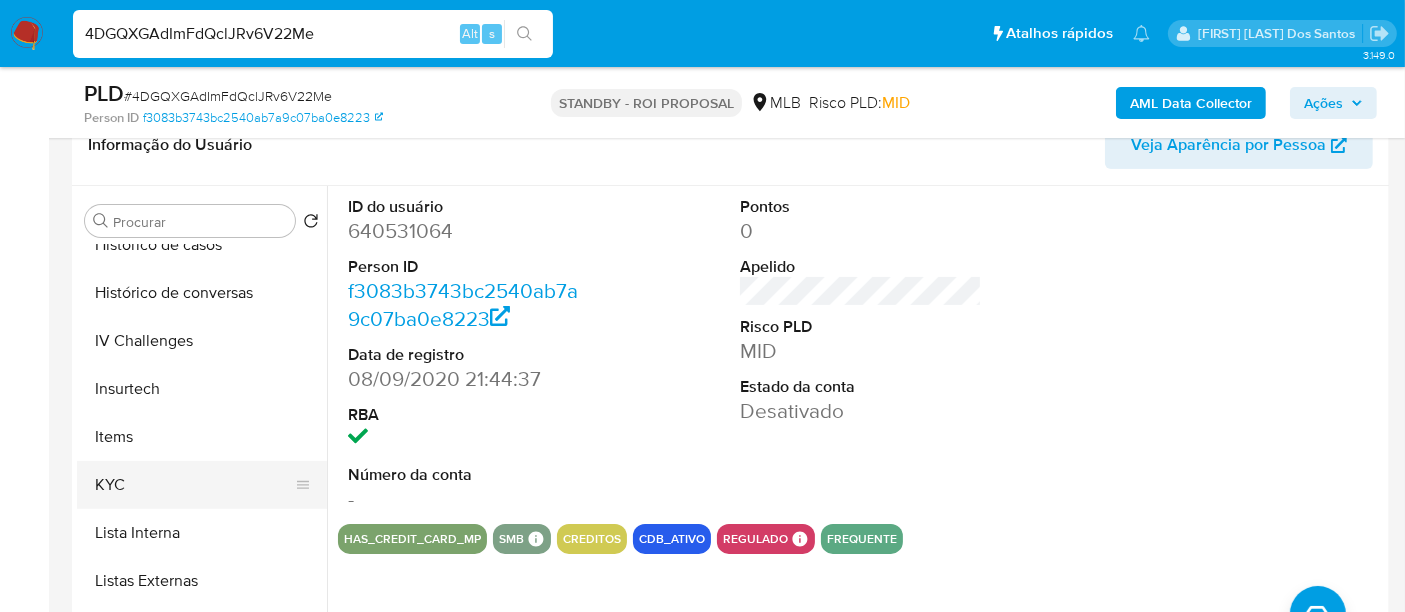 scroll, scrollTop: 844, scrollLeft: 0, axis: vertical 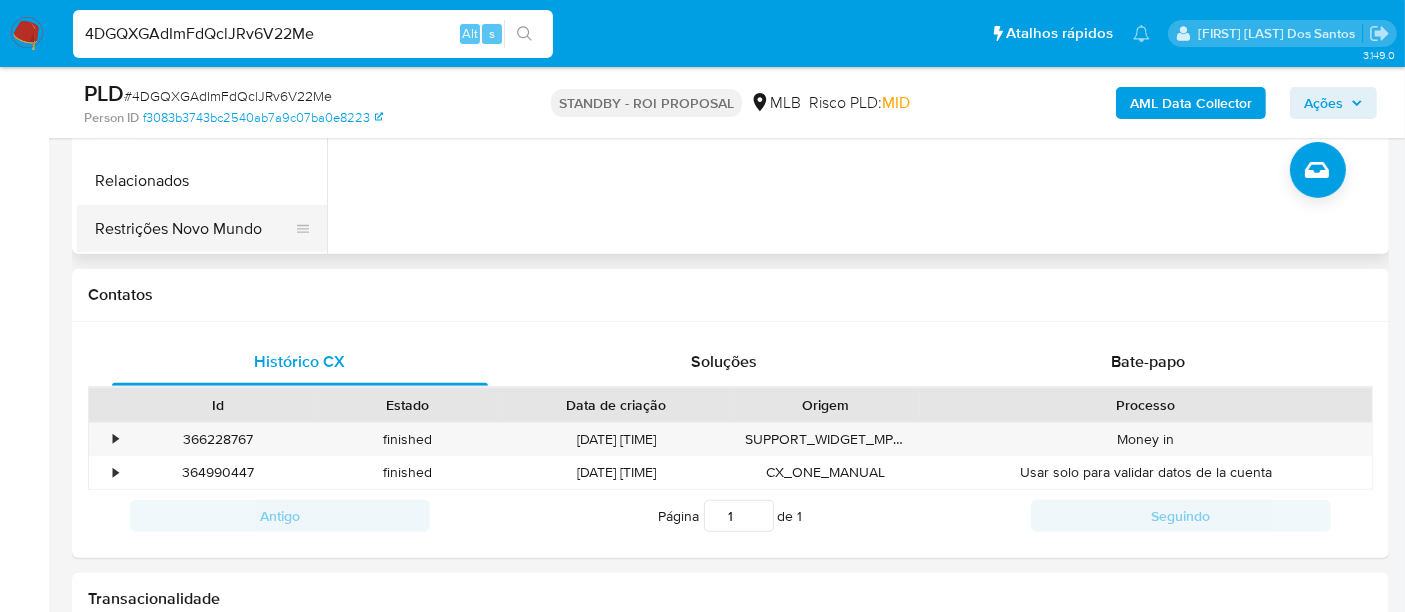 click on "Restrições Novo Mundo" at bounding box center [194, 229] 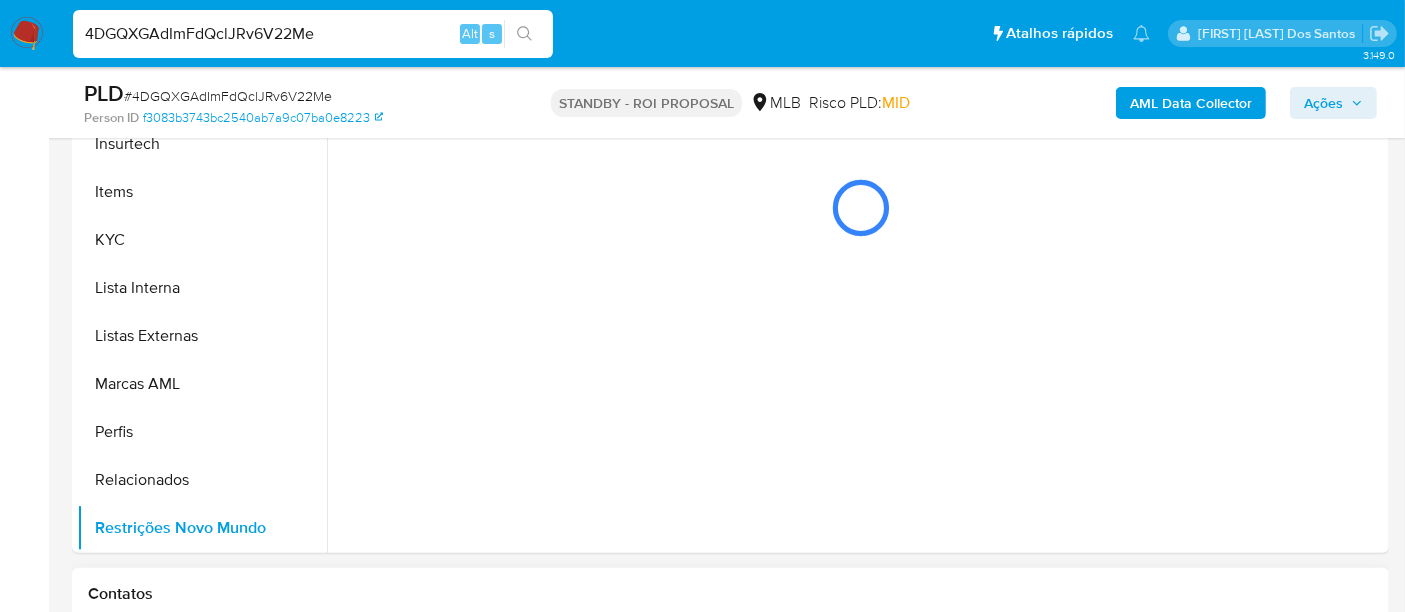scroll, scrollTop: 444, scrollLeft: 0, axis: vertical 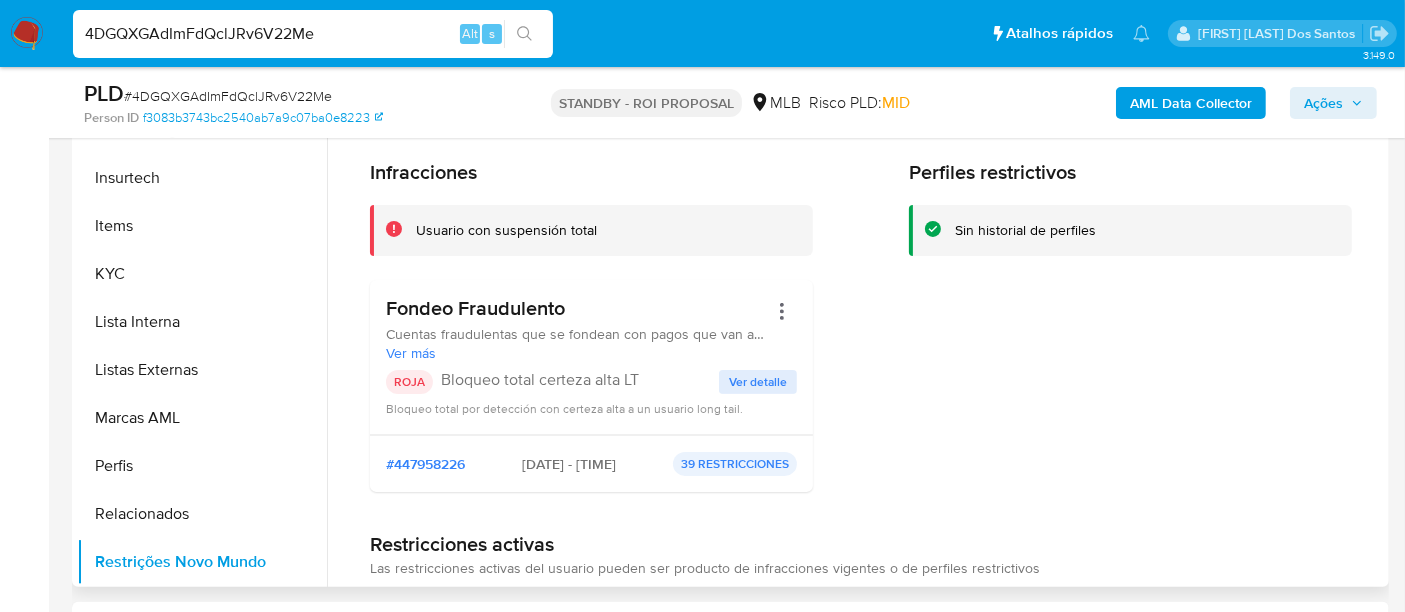 type 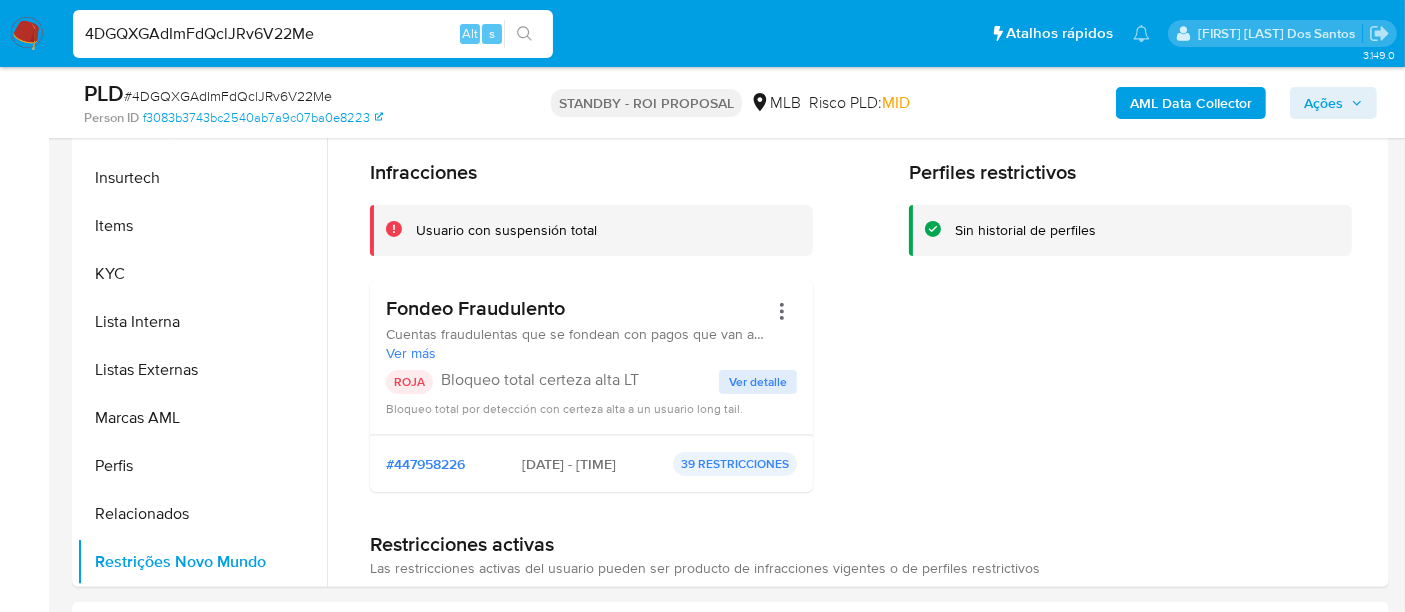 click on "4DGQXGAdImFdQclJRv6V22Me" at bounding box center [313, 34] 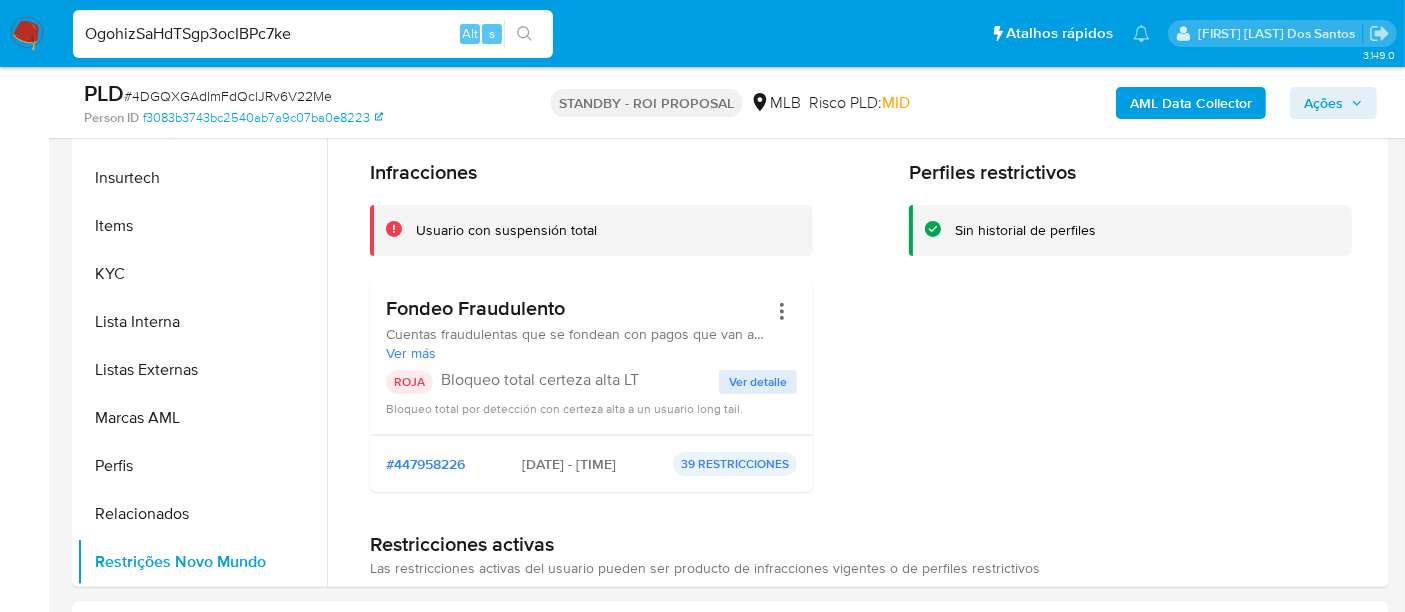 type on "OgohizSaHdTSgp3ocIBPc7ke" 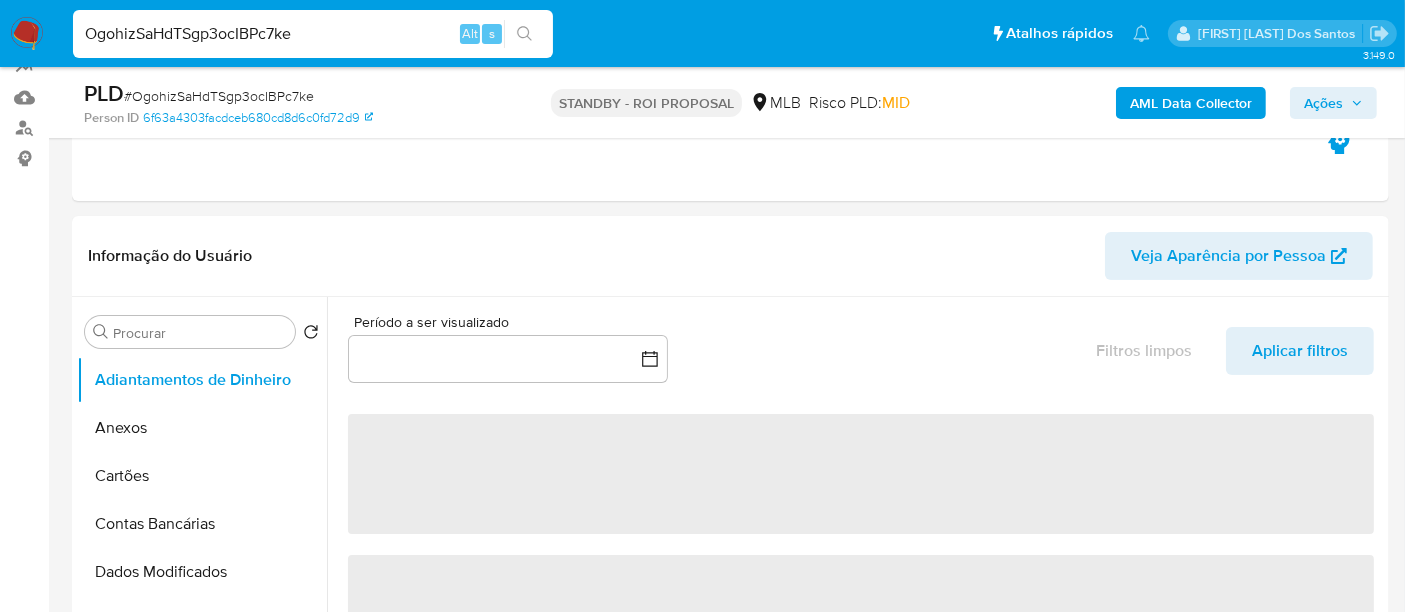 scroll, scrollTop: 444, scrollLeft: 0, axis: vertical 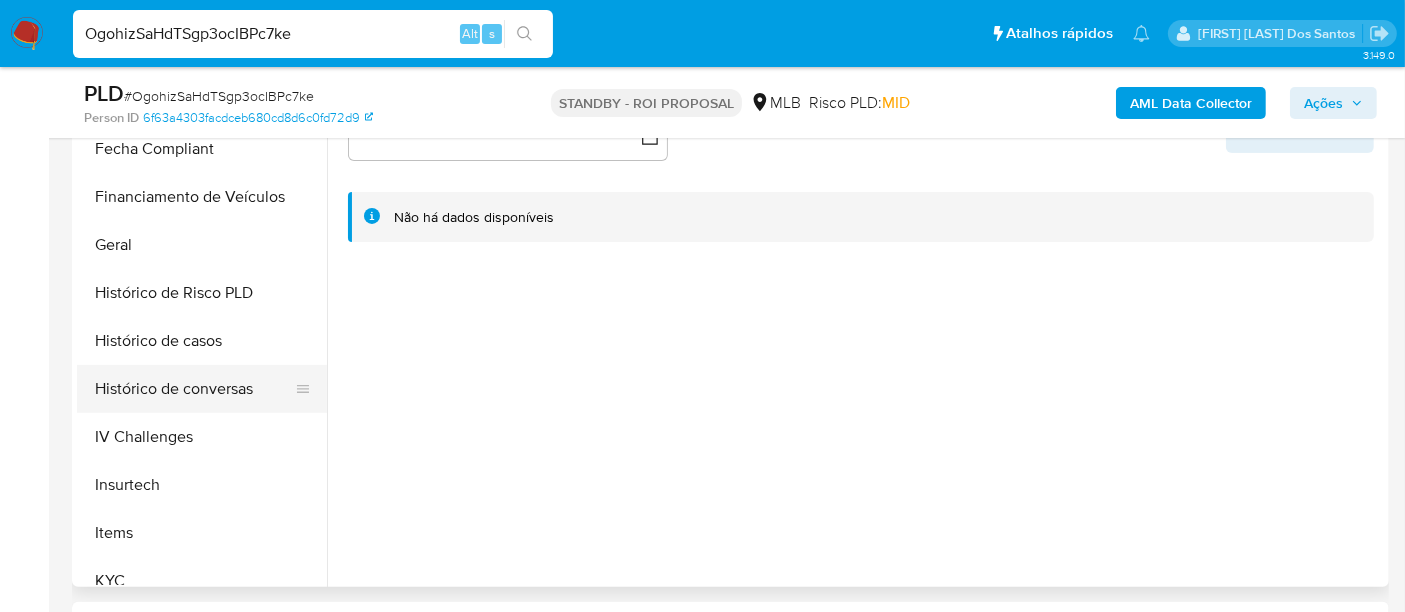 select on "10" 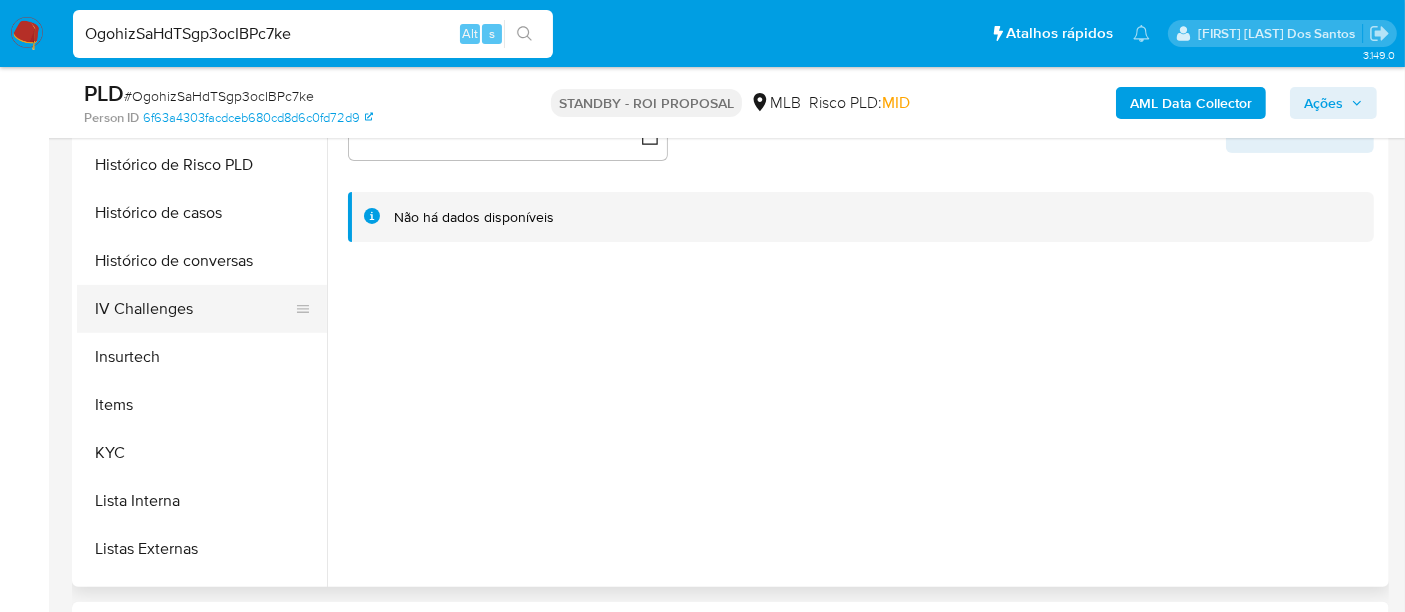 scroll, scrollTop: 777, scrollLeft: 0, axis: vertical 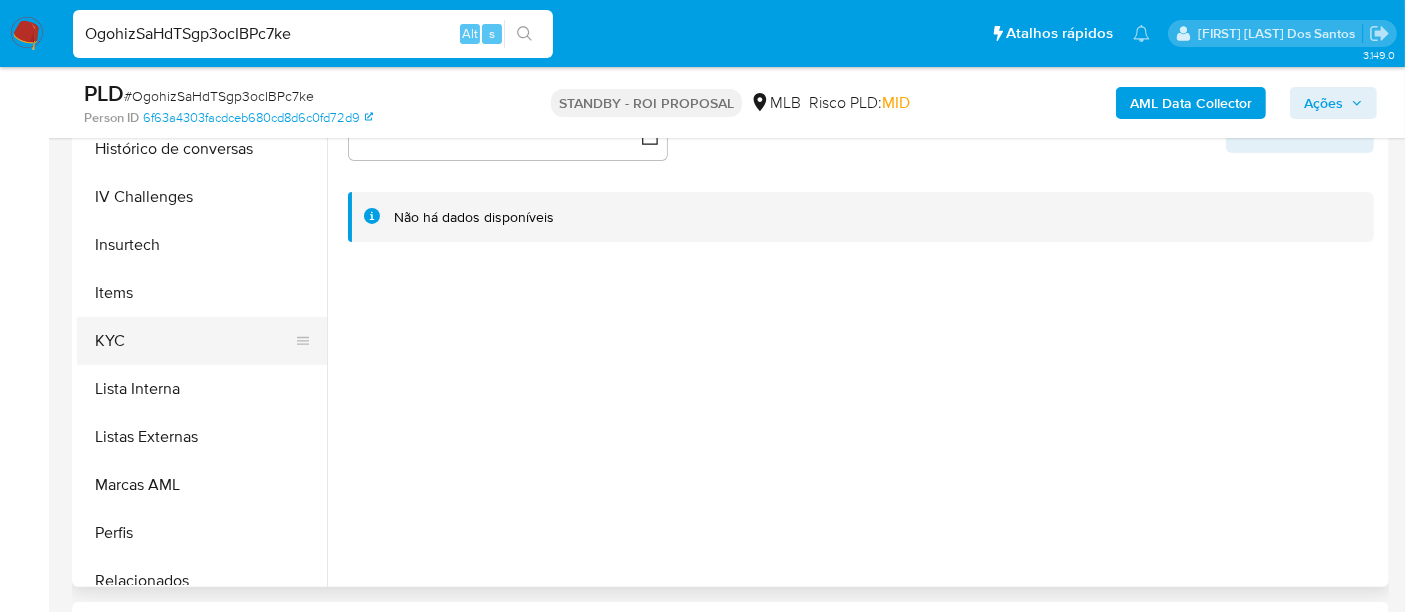click on "KYC" at bounding box center [194, 341] 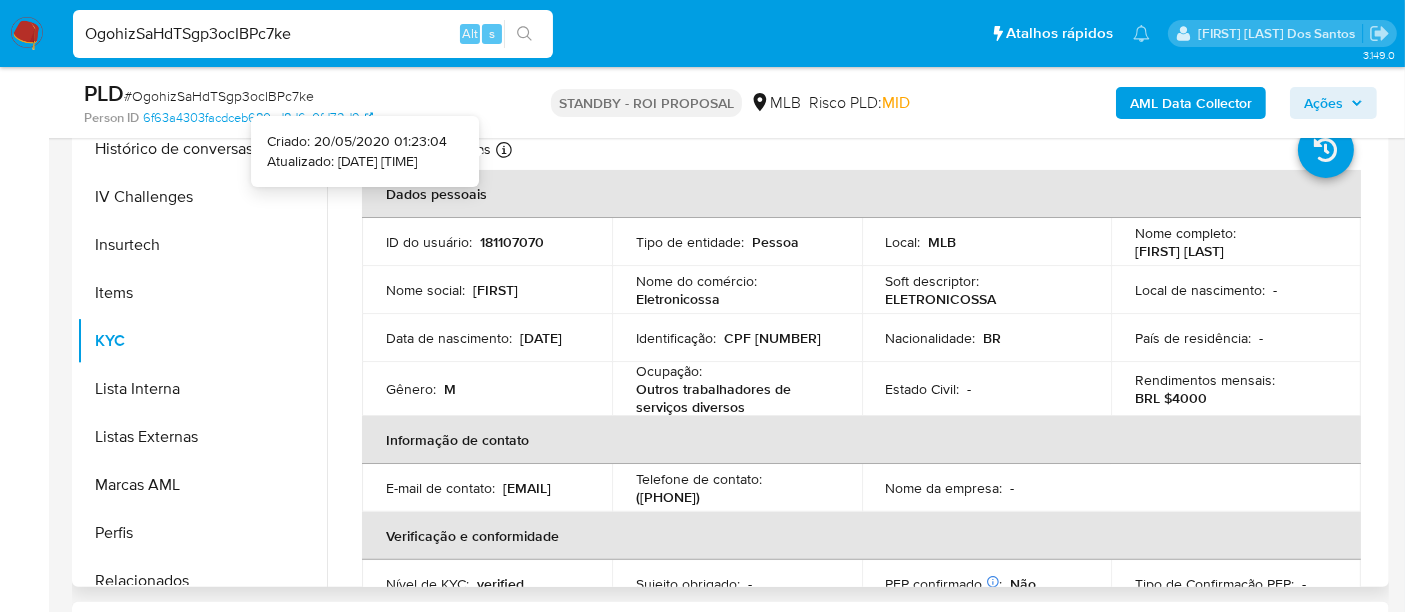 type 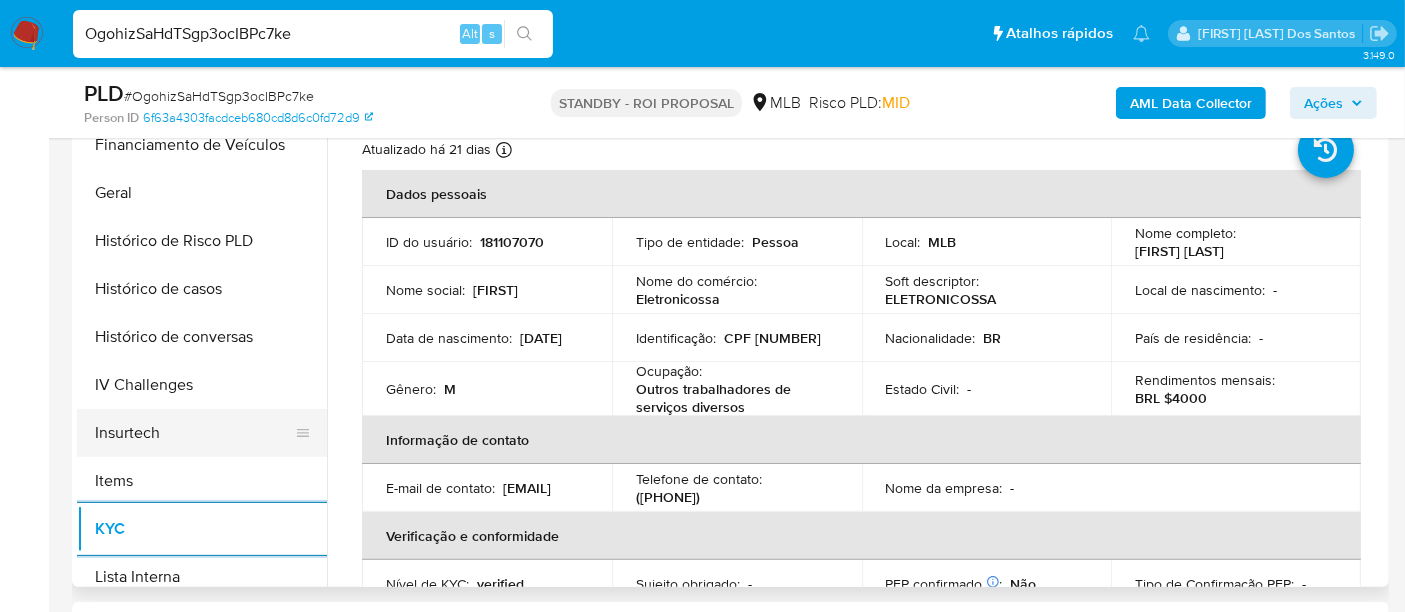 scroll, scrollTop: 554, scrollLeft: 0, axis: vertical 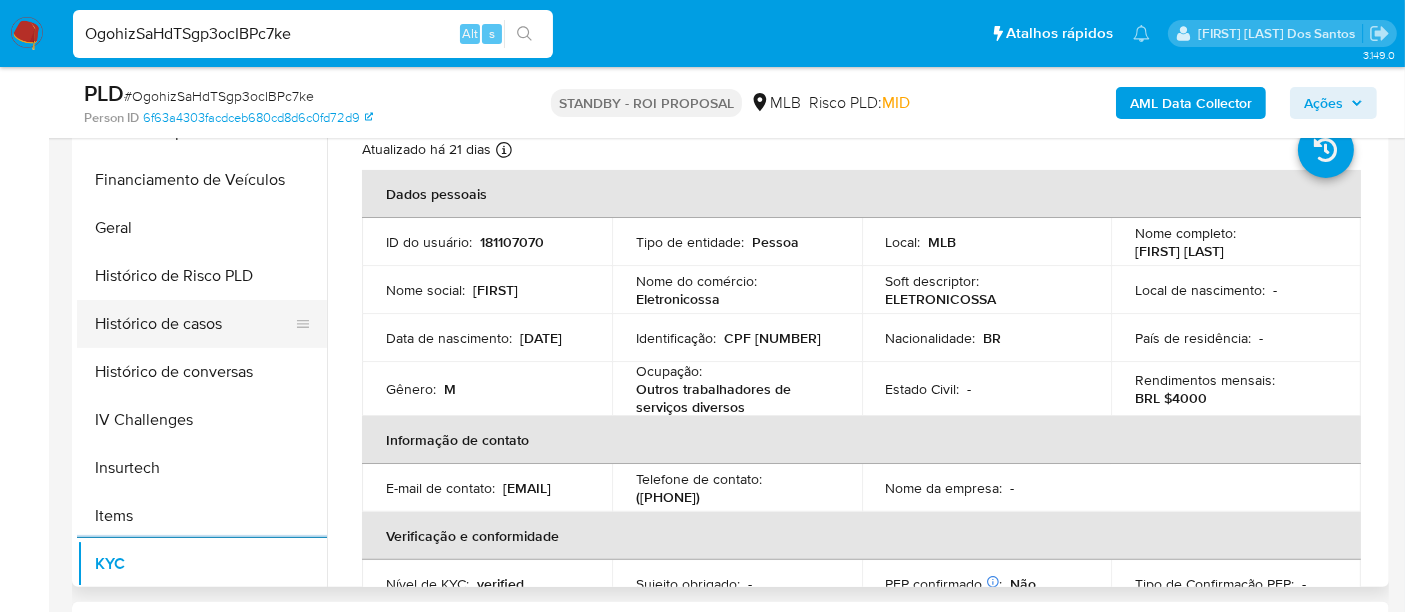 click on "Histórico de casos" at bounding box center [194, 324] 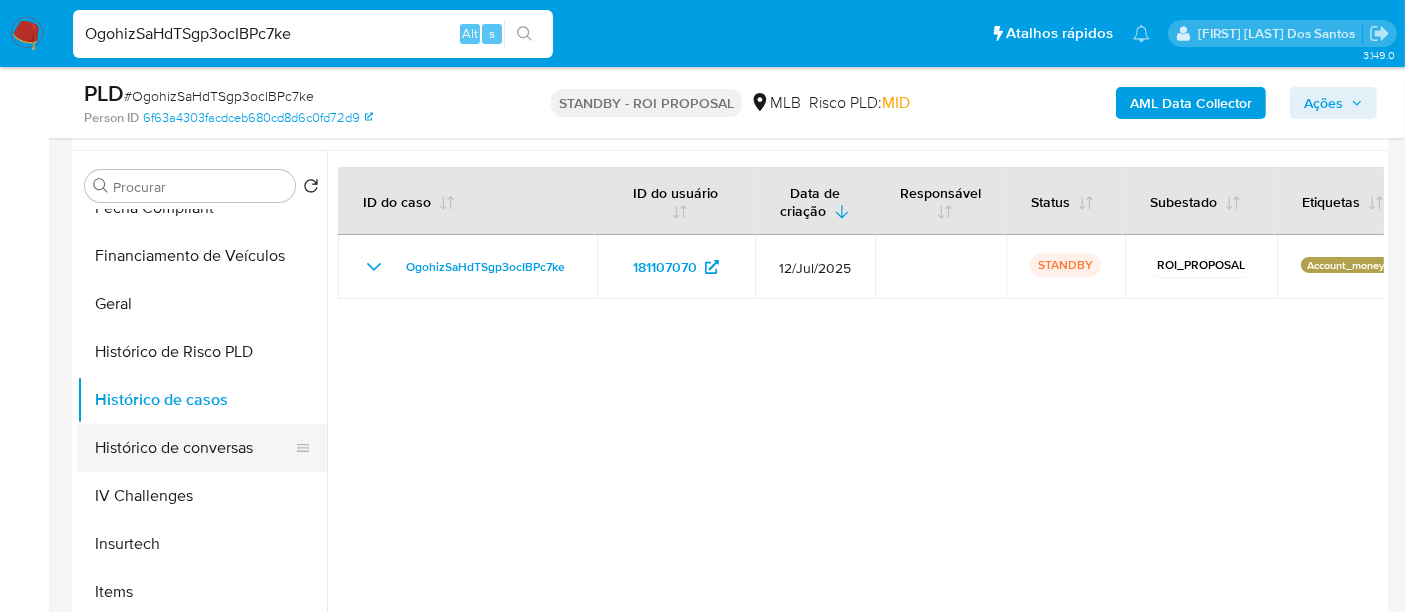 scroll, scrollTop: 333, scrollLeft: 0, axis: vertical 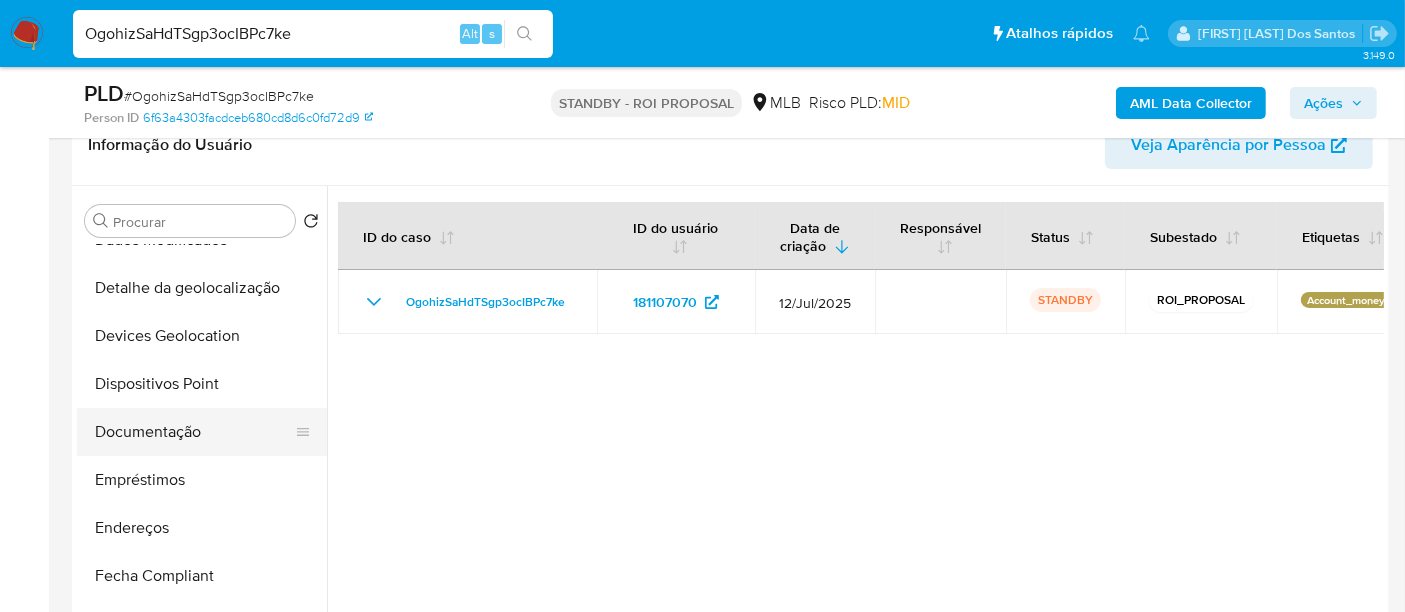click on "Documentação" at bounding box center [194, 432] 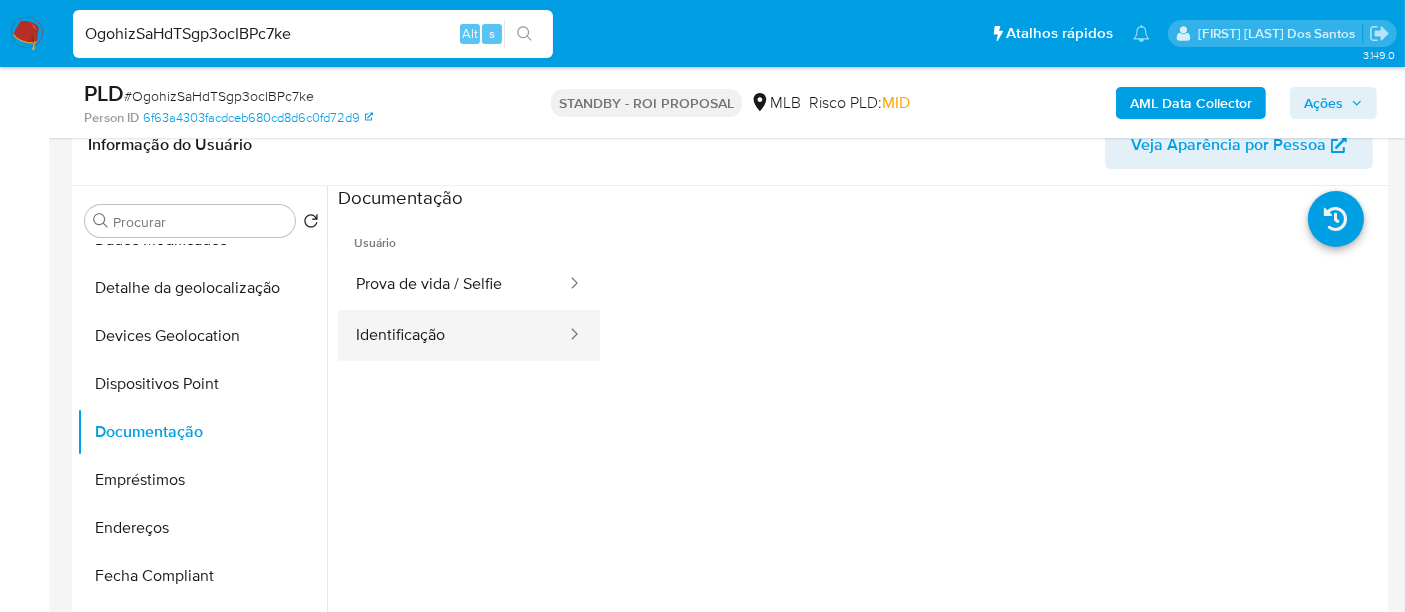 click on "Identificação" at bounding box center (453, 335) 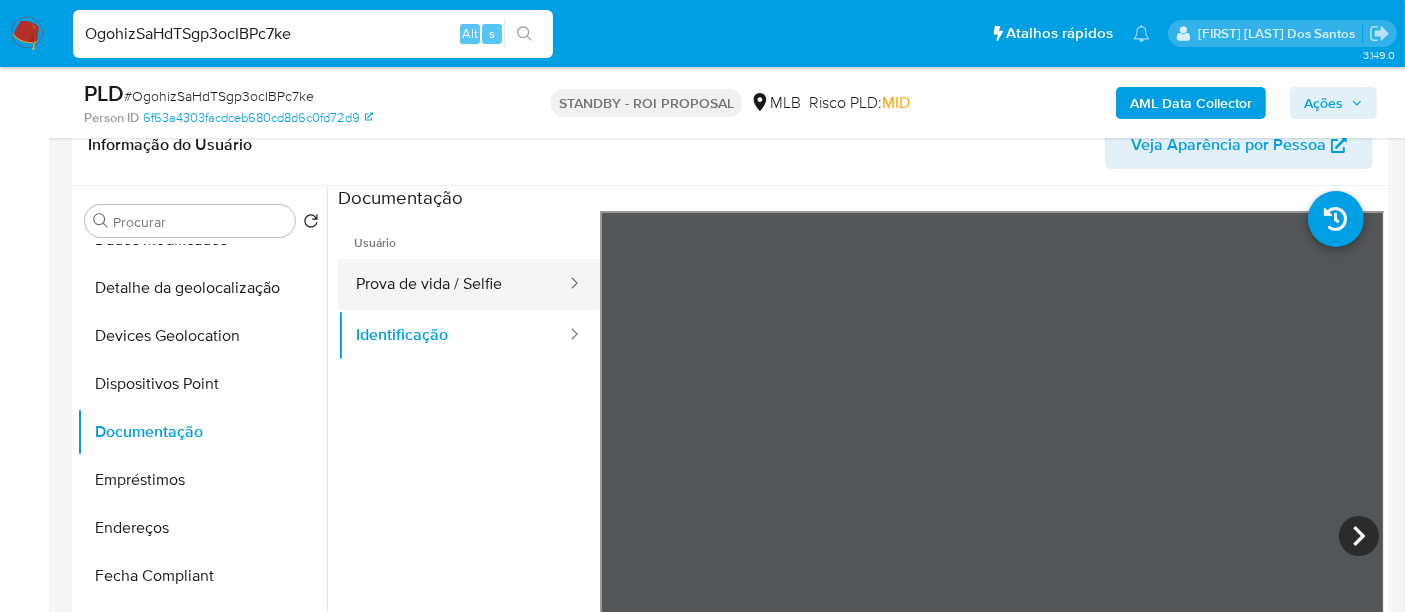 click on "Prova de vida / Selfie" at bounding box center (453, 284) 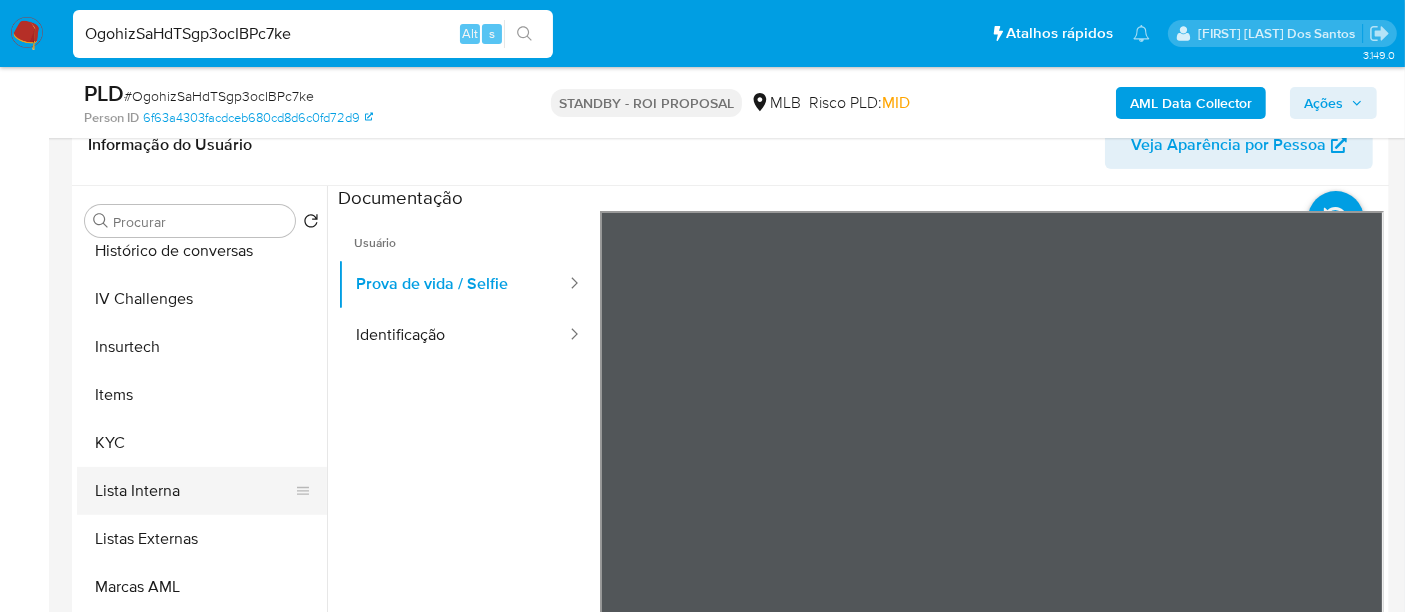 scroll, scrollTop: 844, scrollLeft: 0, axis: vertical 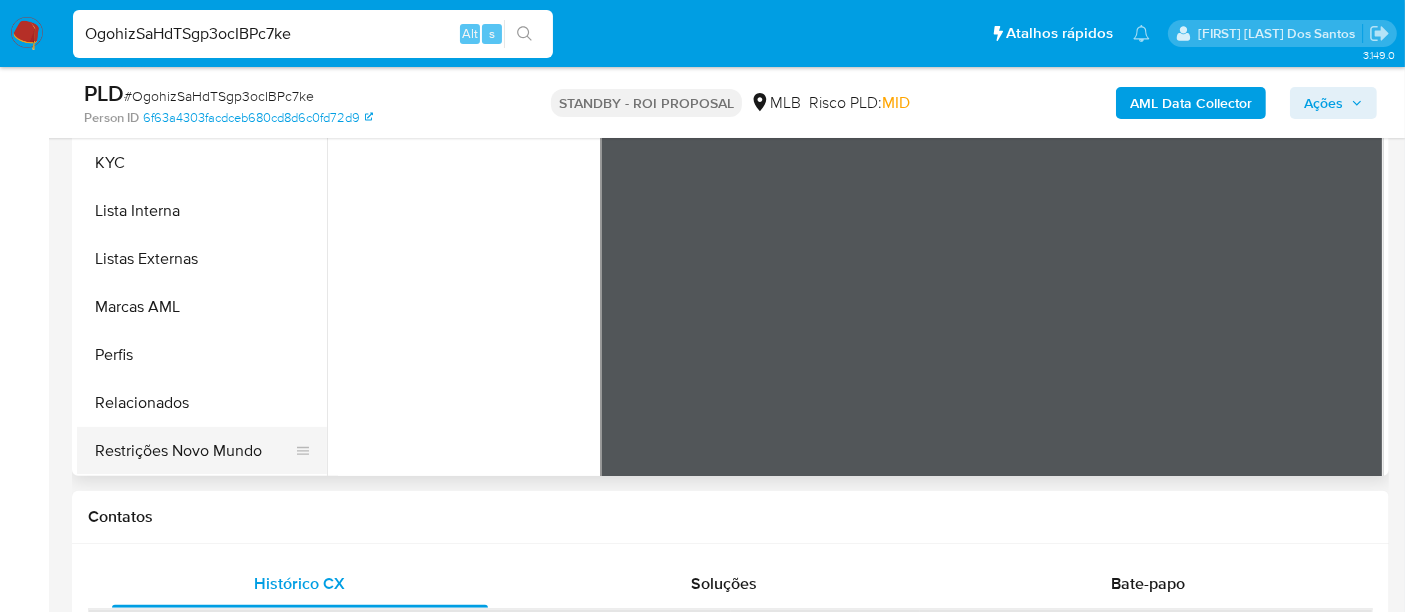 click on "Restrições Novo Mundo" at bounding box center [194, 451] 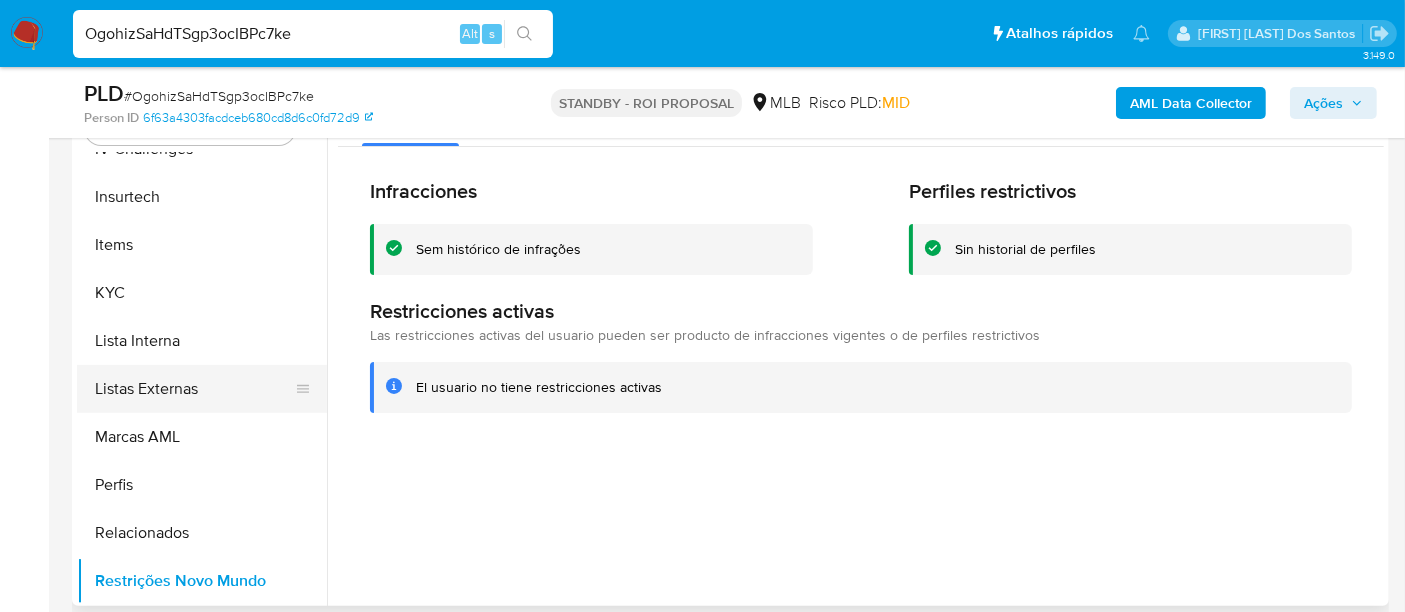 scroll, scrollTop: 333, scrollLeft: 0, axis: vertical 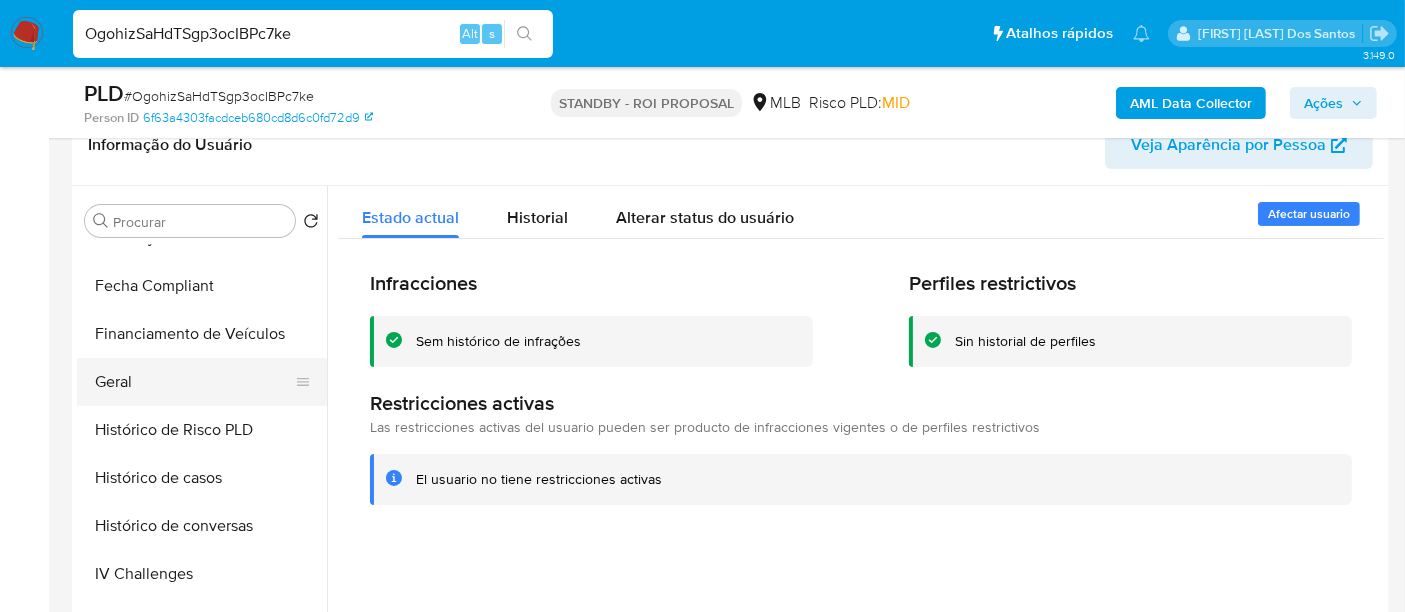 click on "Geral" at bounding box center [194, 382] 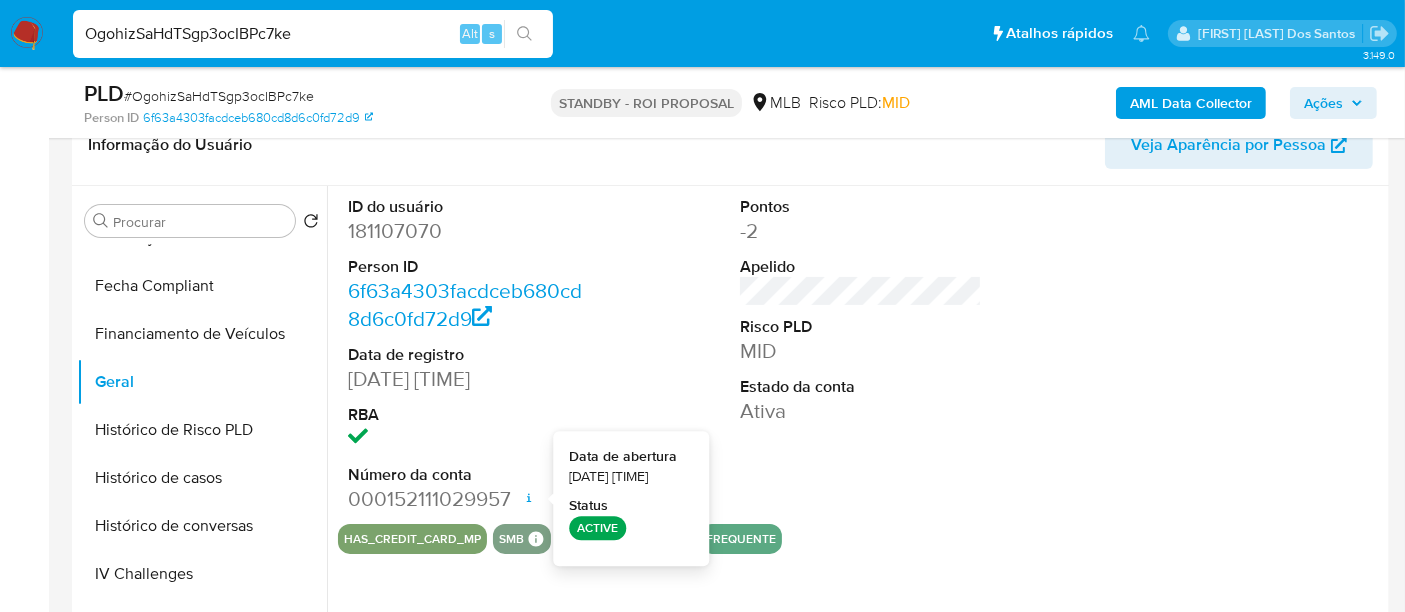 type 